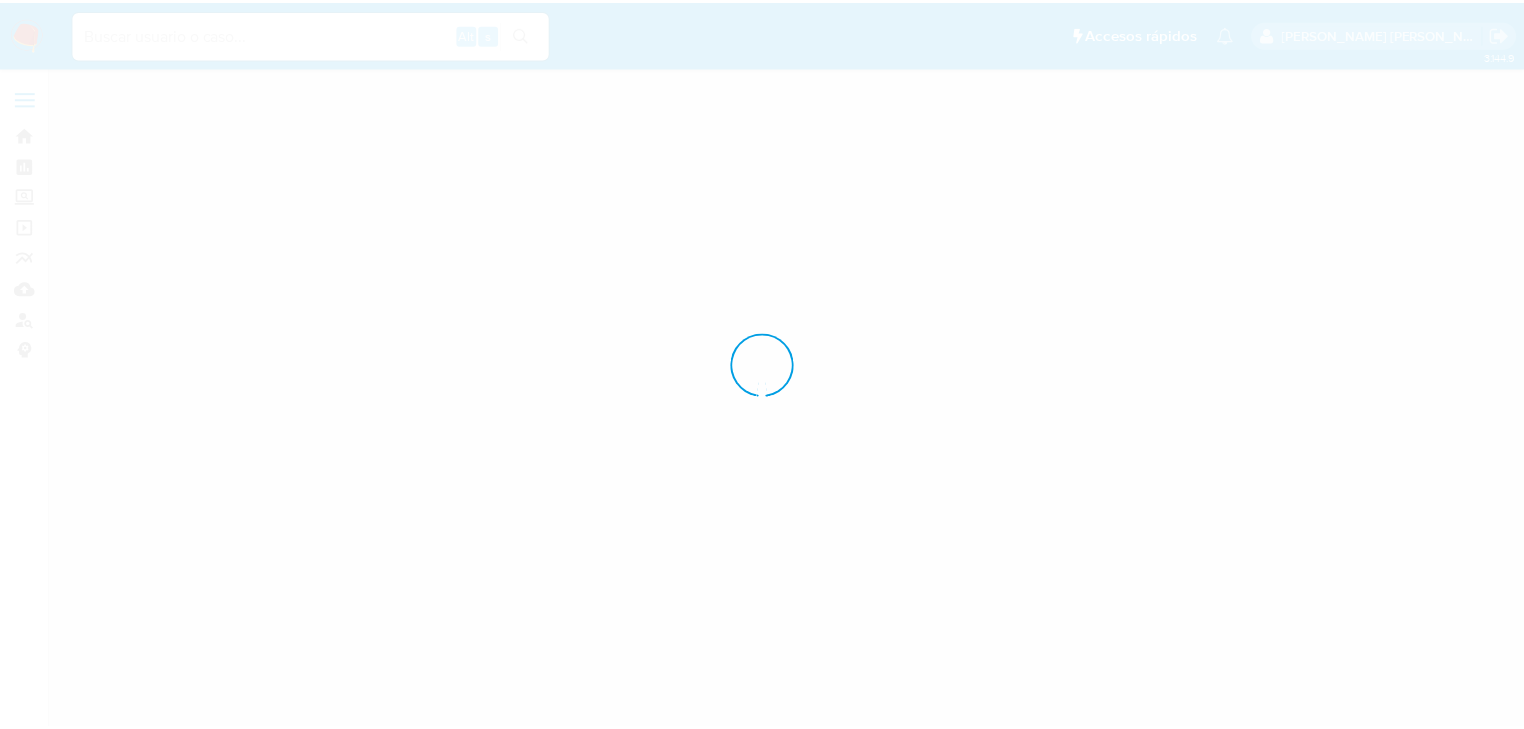 scroll, scrollTop: 0, scrollLeft: 0, axis: both 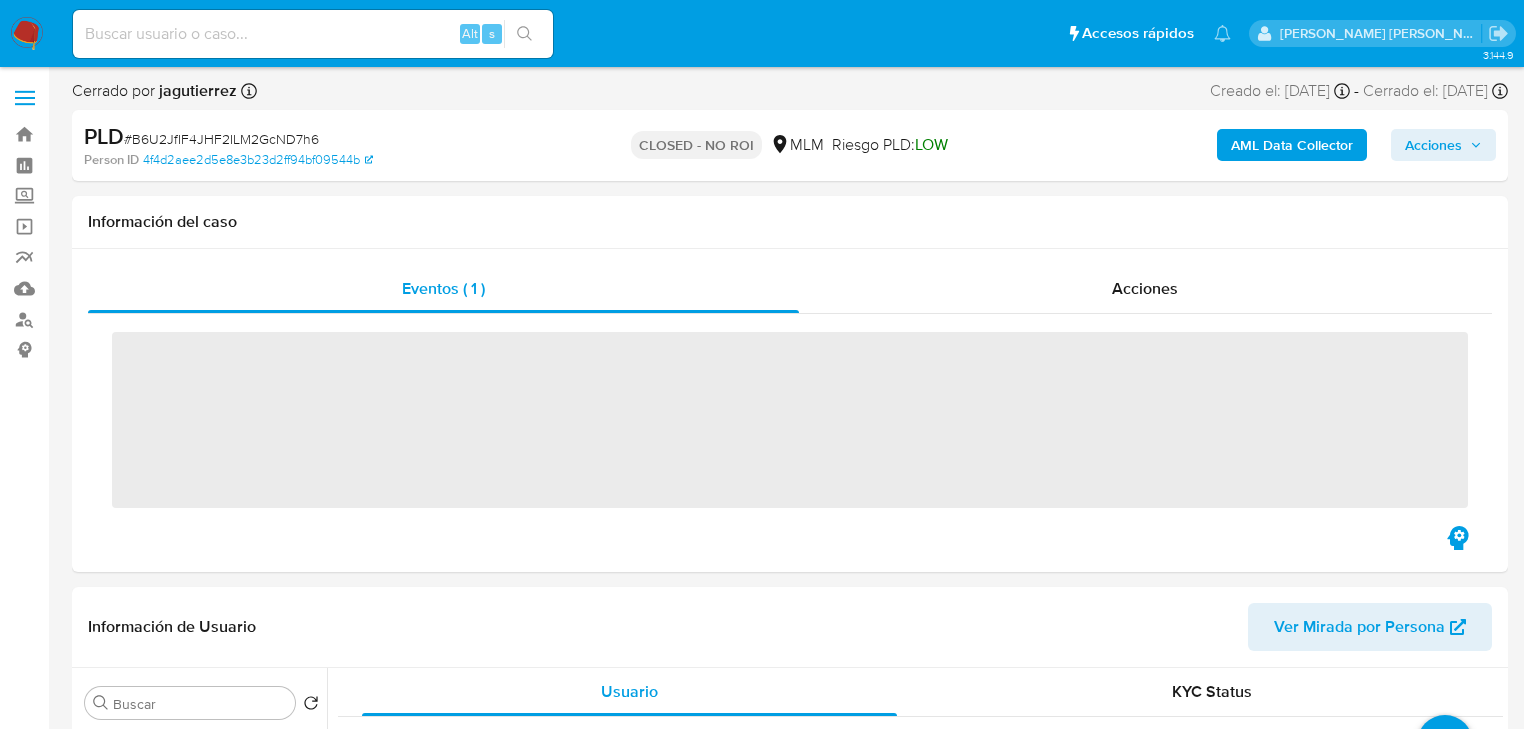 click at bounding box center (313, 34) 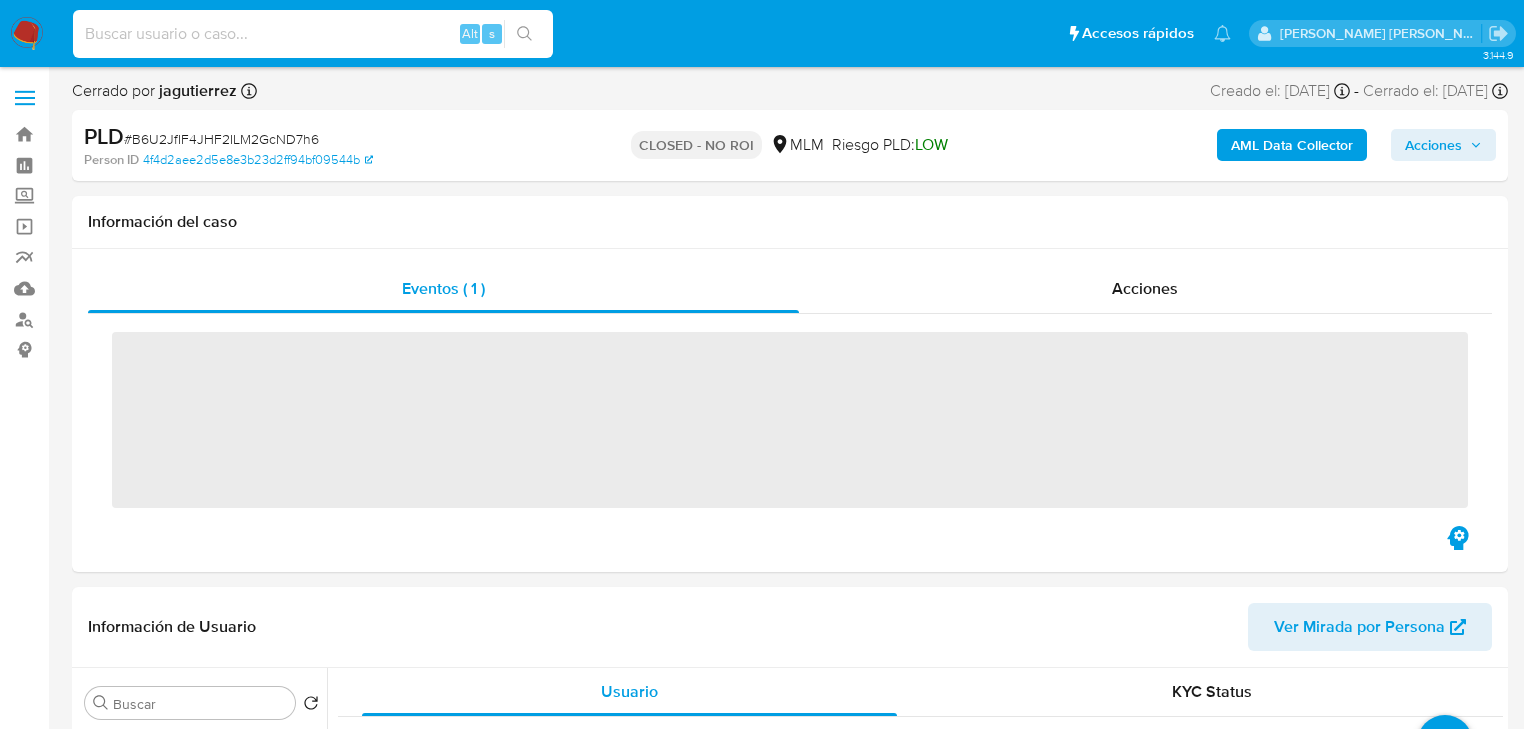 click at bounding box center [313, 34] 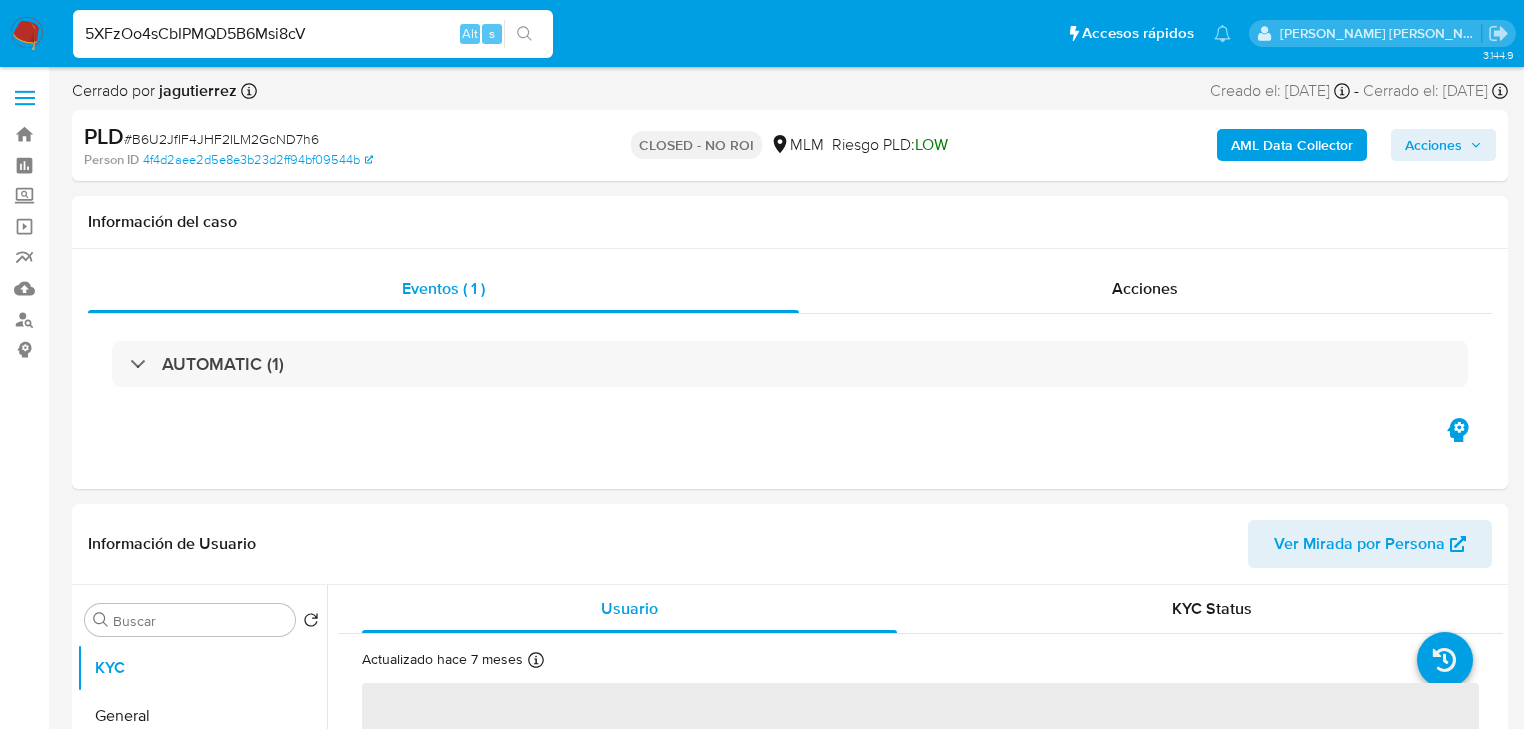 type on "5XFzOo4sCbIPMQD5B6Msi8cV" 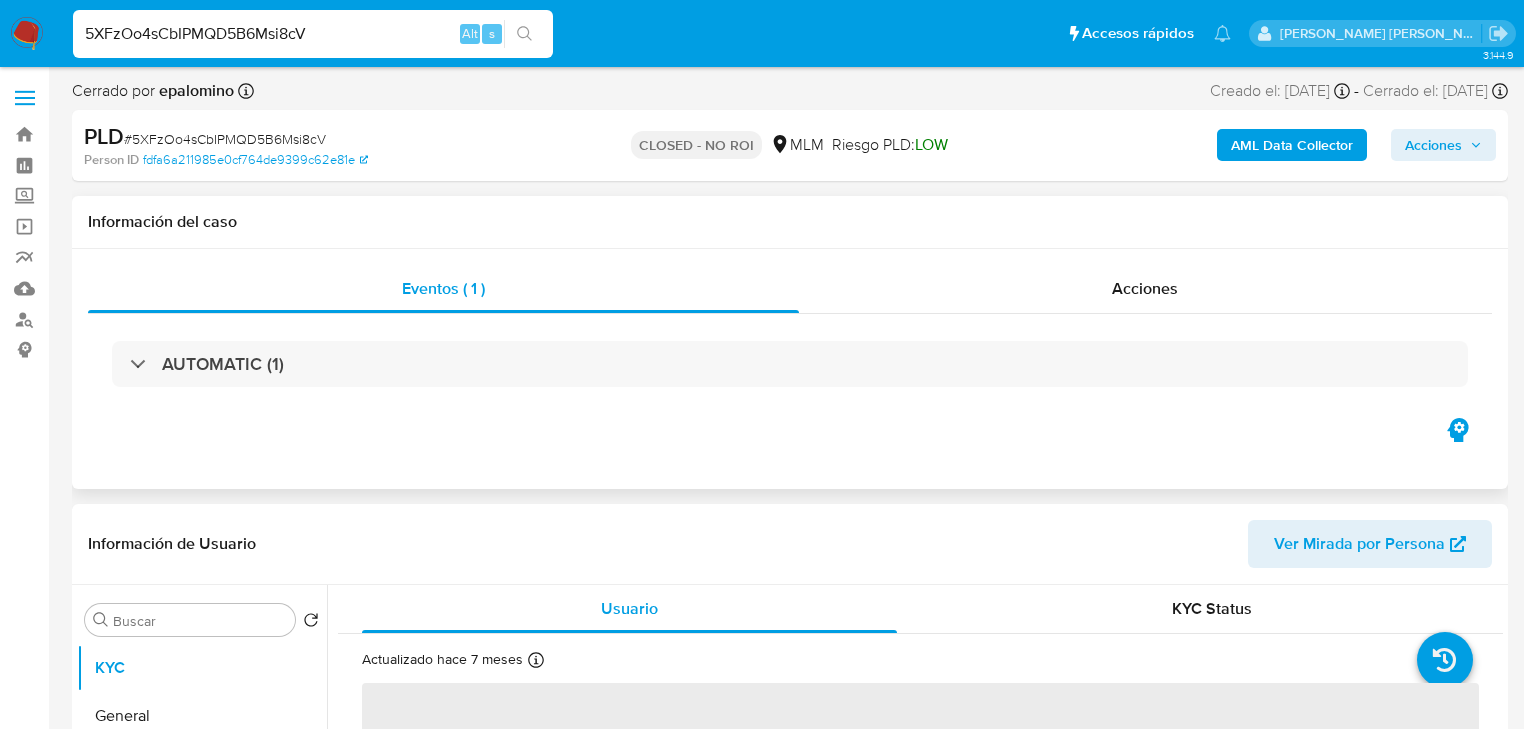 select on "10" 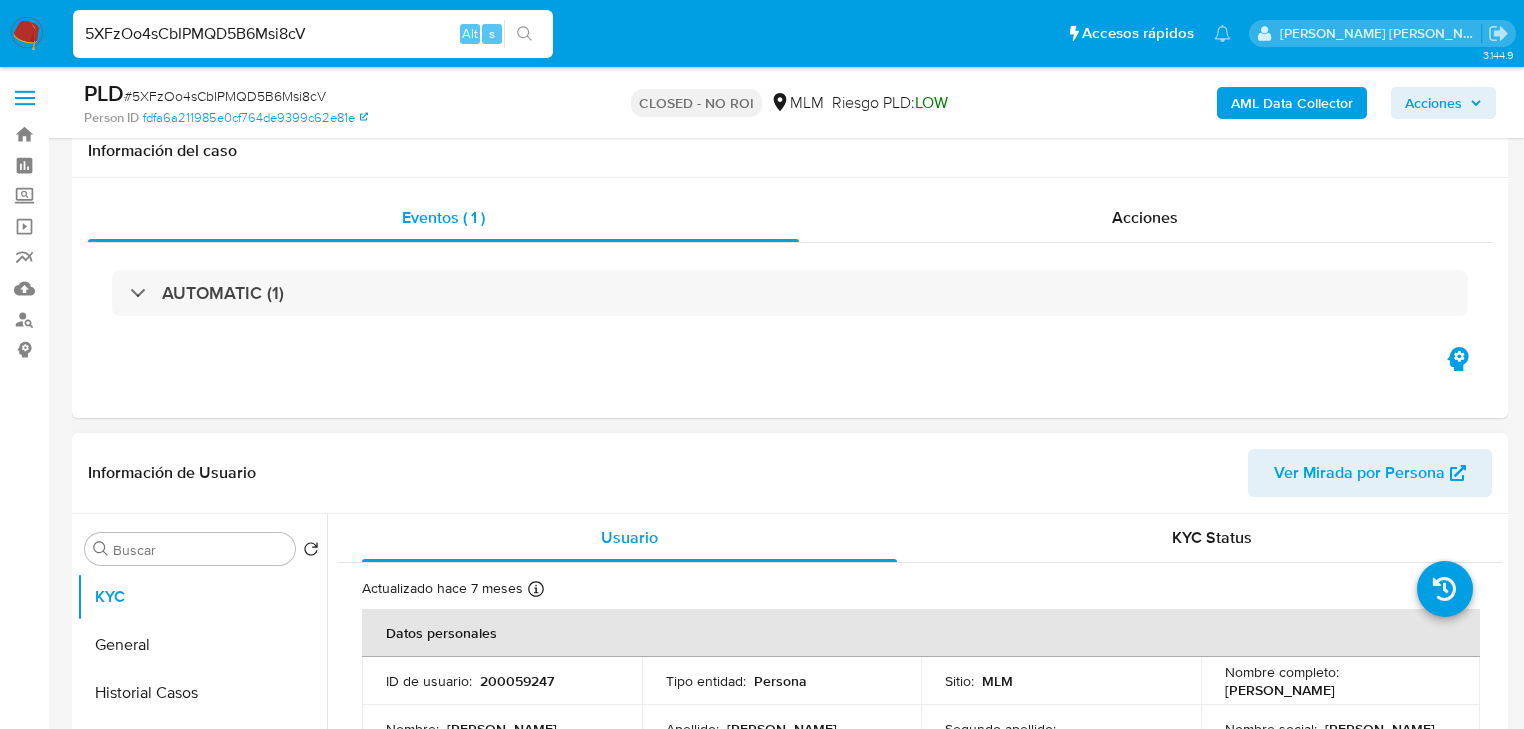 scroll, scrollTop: 320, scrollLeft: 0, axis: vertical 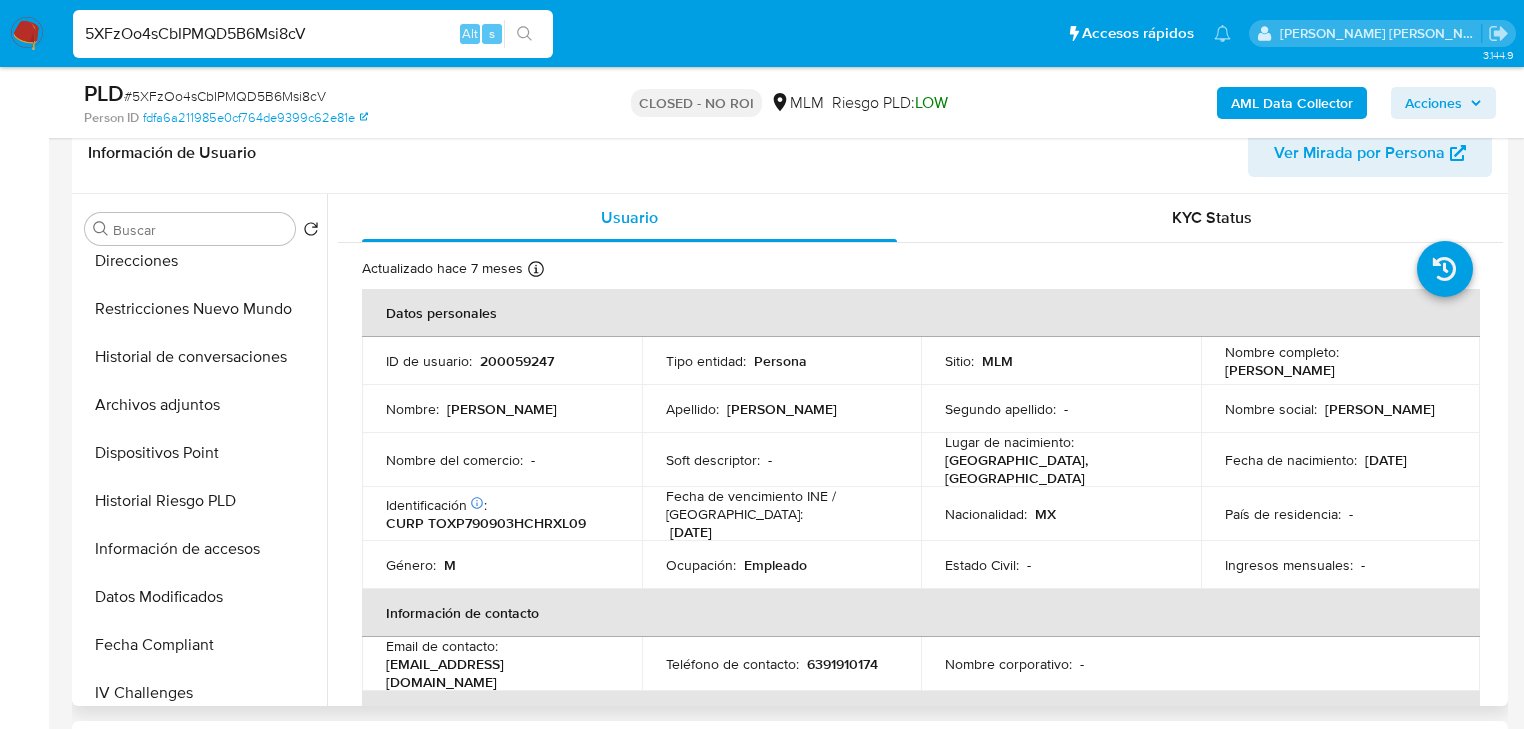 drag, startPoint x: 202, startPoint y: 406, endPoint x: 515, endPoint y: 417, distance: 313.19324 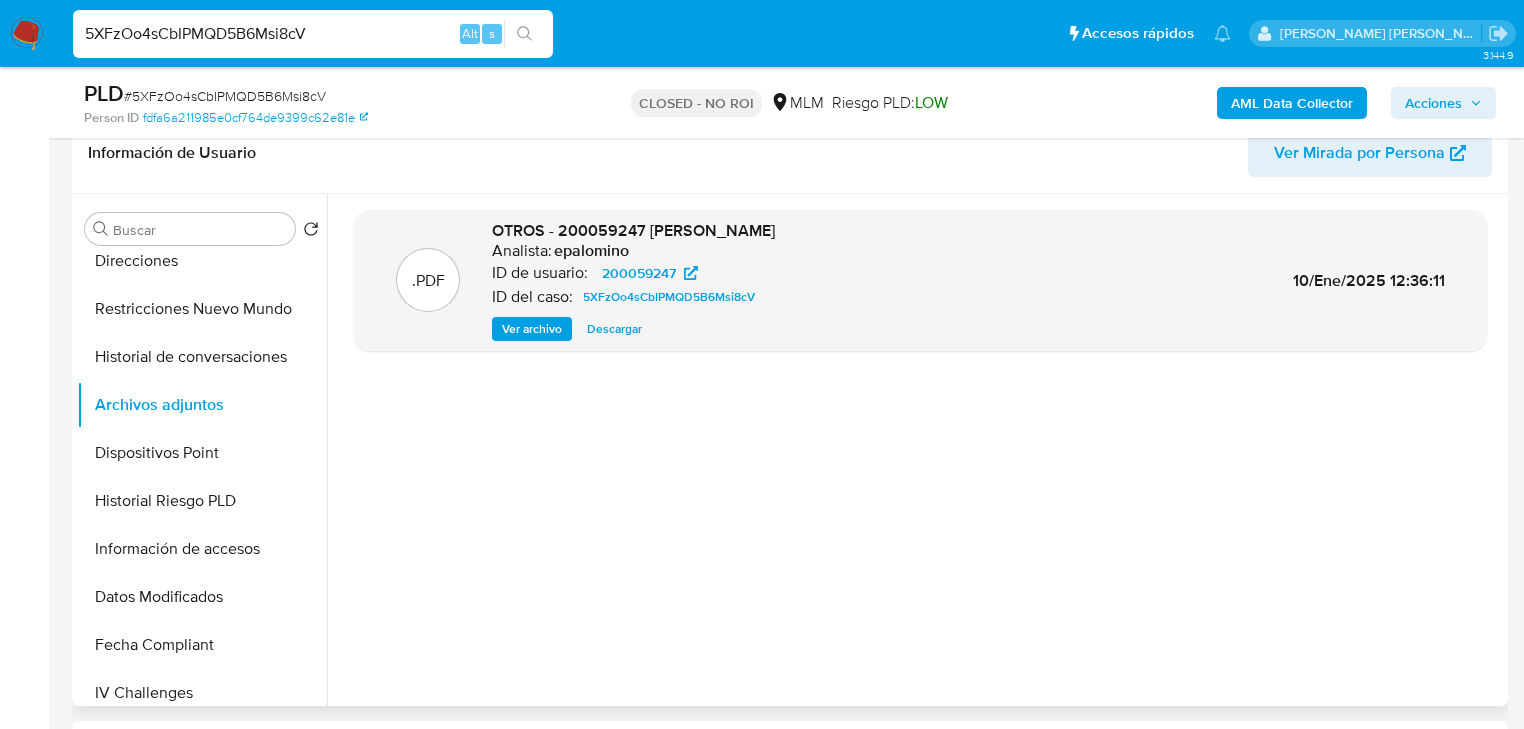 click on "Descargar" at bounding box center (614, 329) 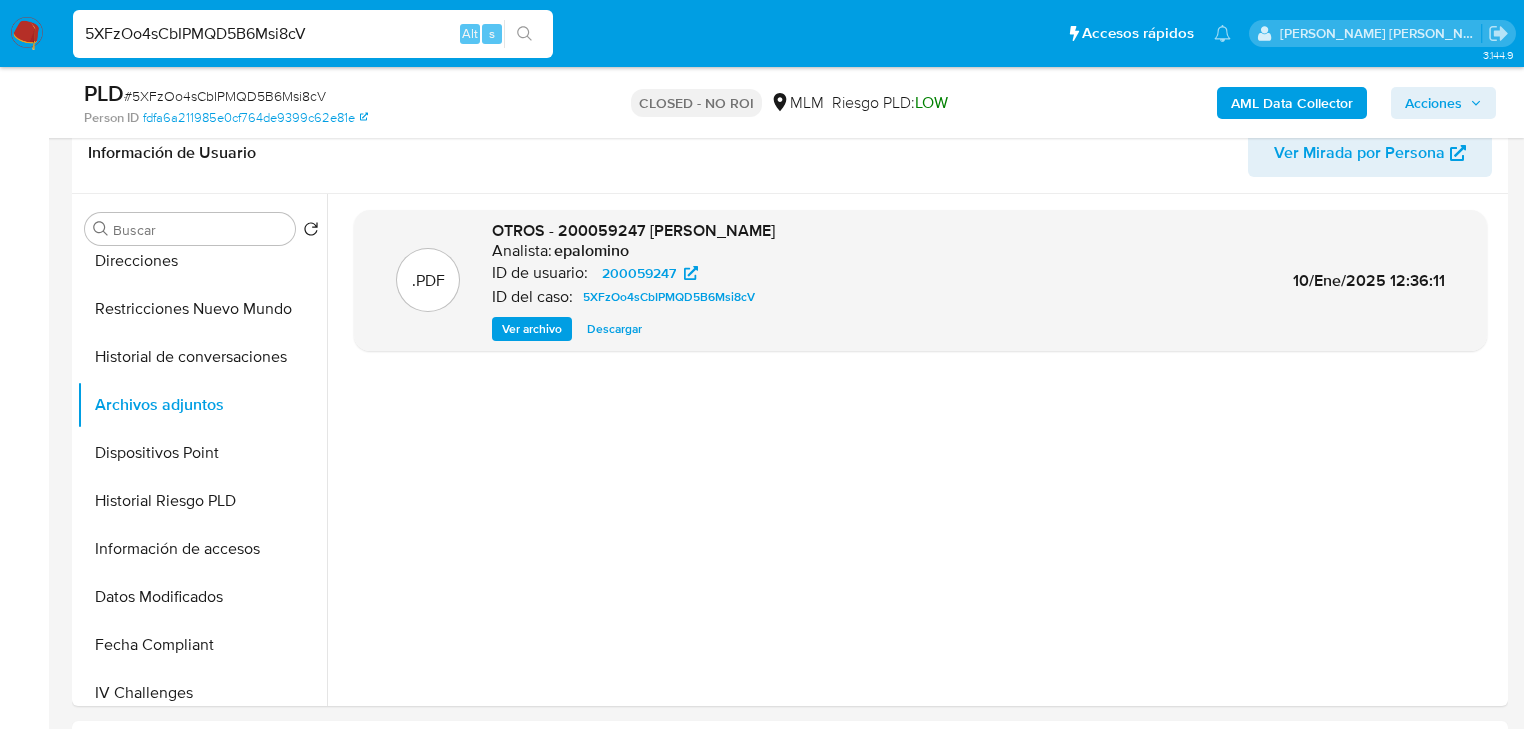 click on "5XFzOo4sCbIPMQD5B6Msi8cV" at bounding box center (313, 34) 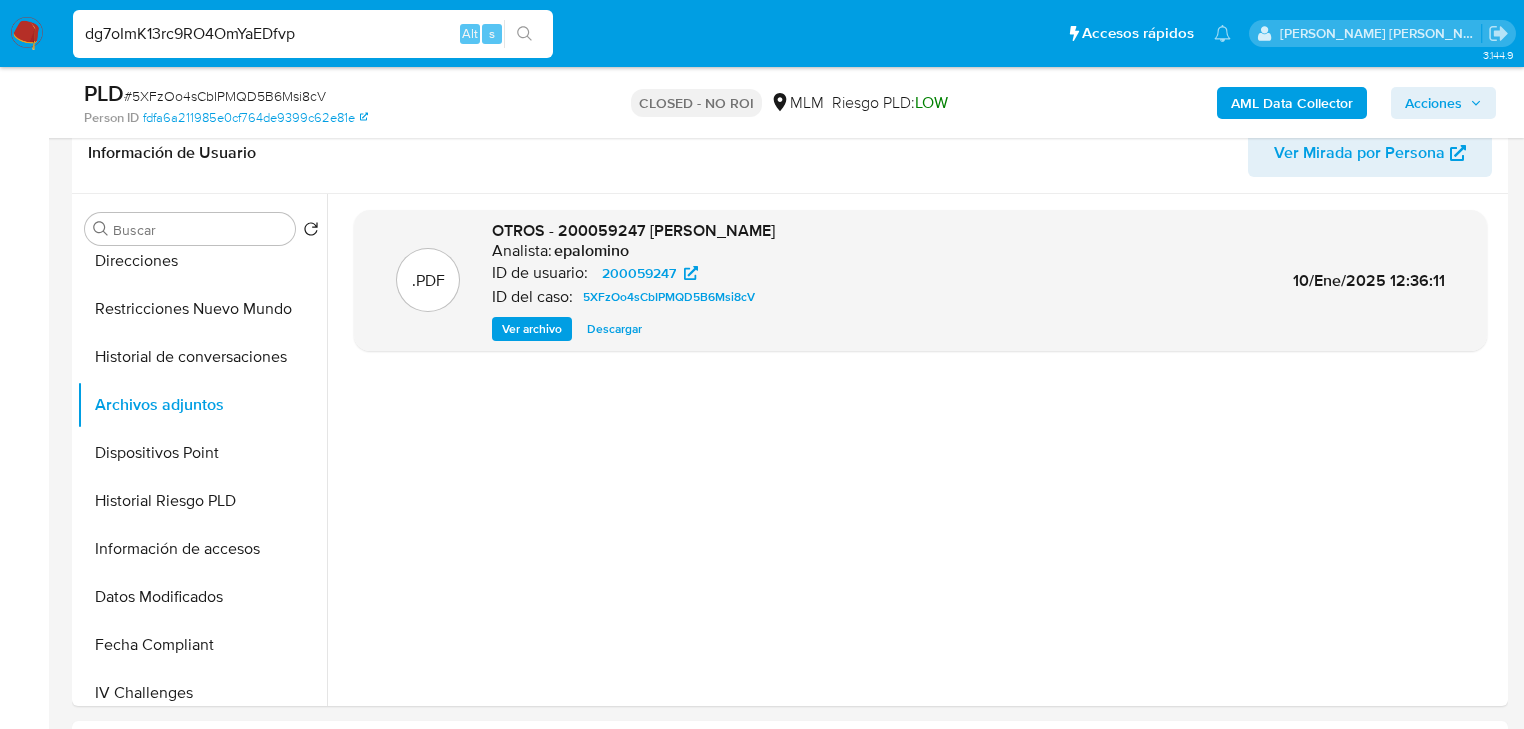 type on "dg7oImK13rc9RO4OmYaEDfvp" 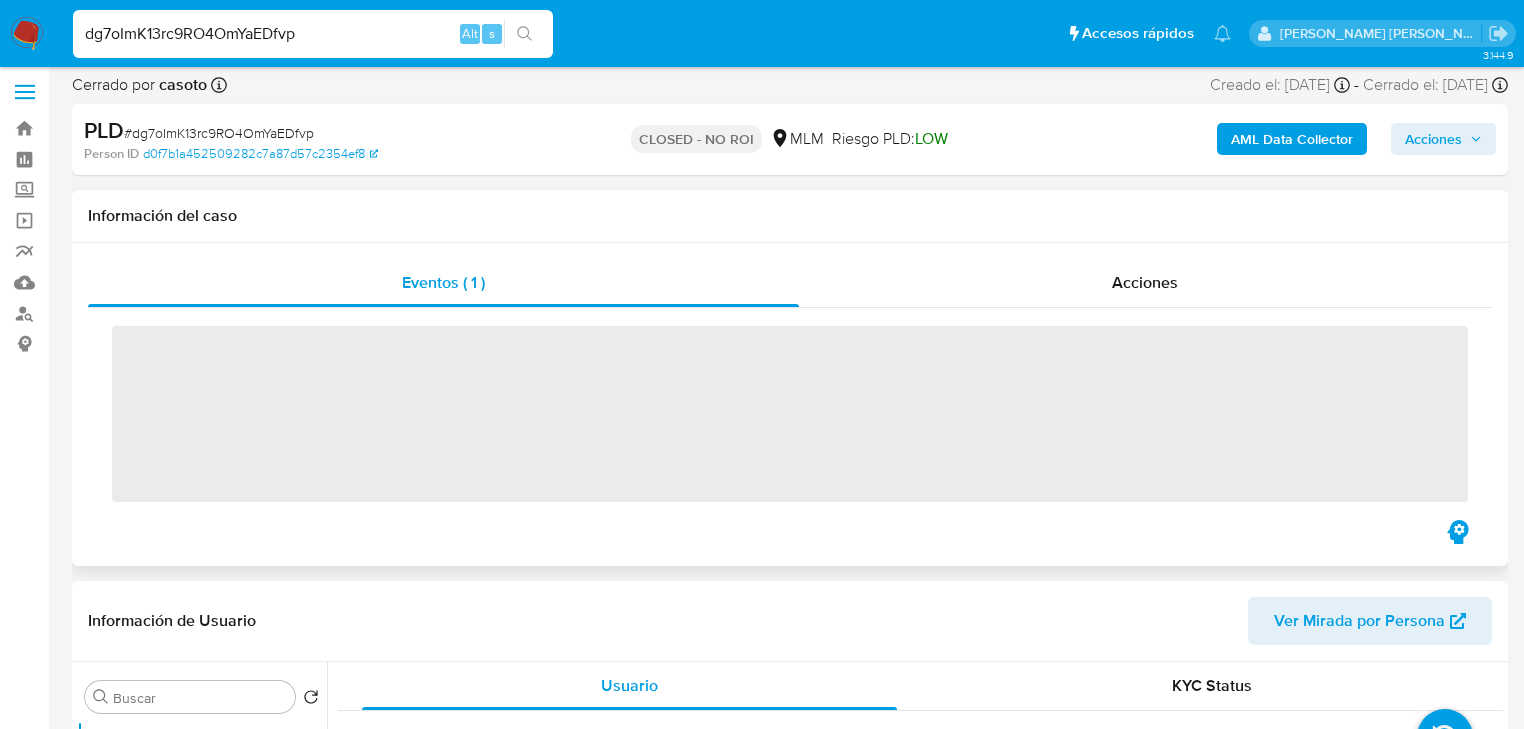 scroll, scrollTop: 400, scrollLeft: 0, axis: vertical 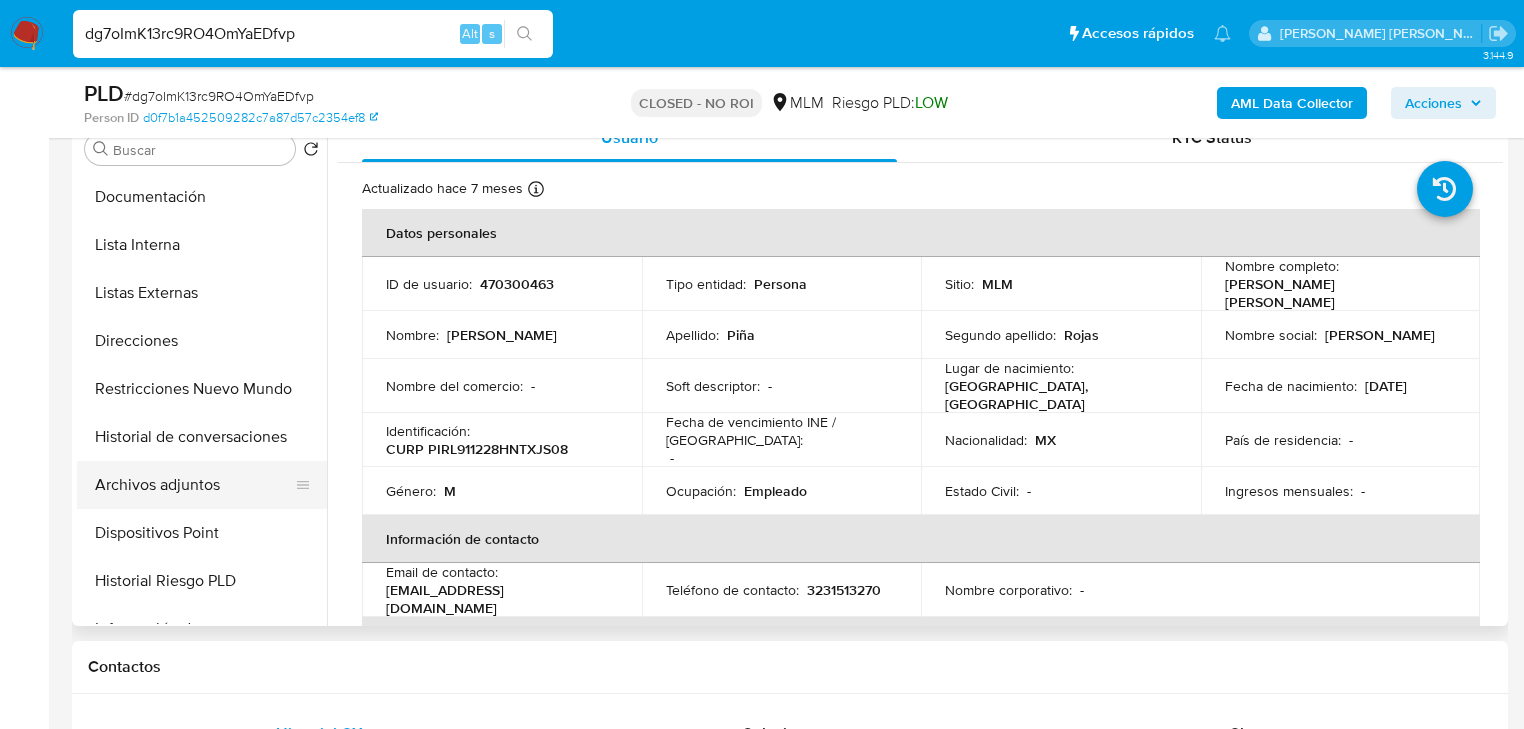 select on "10" 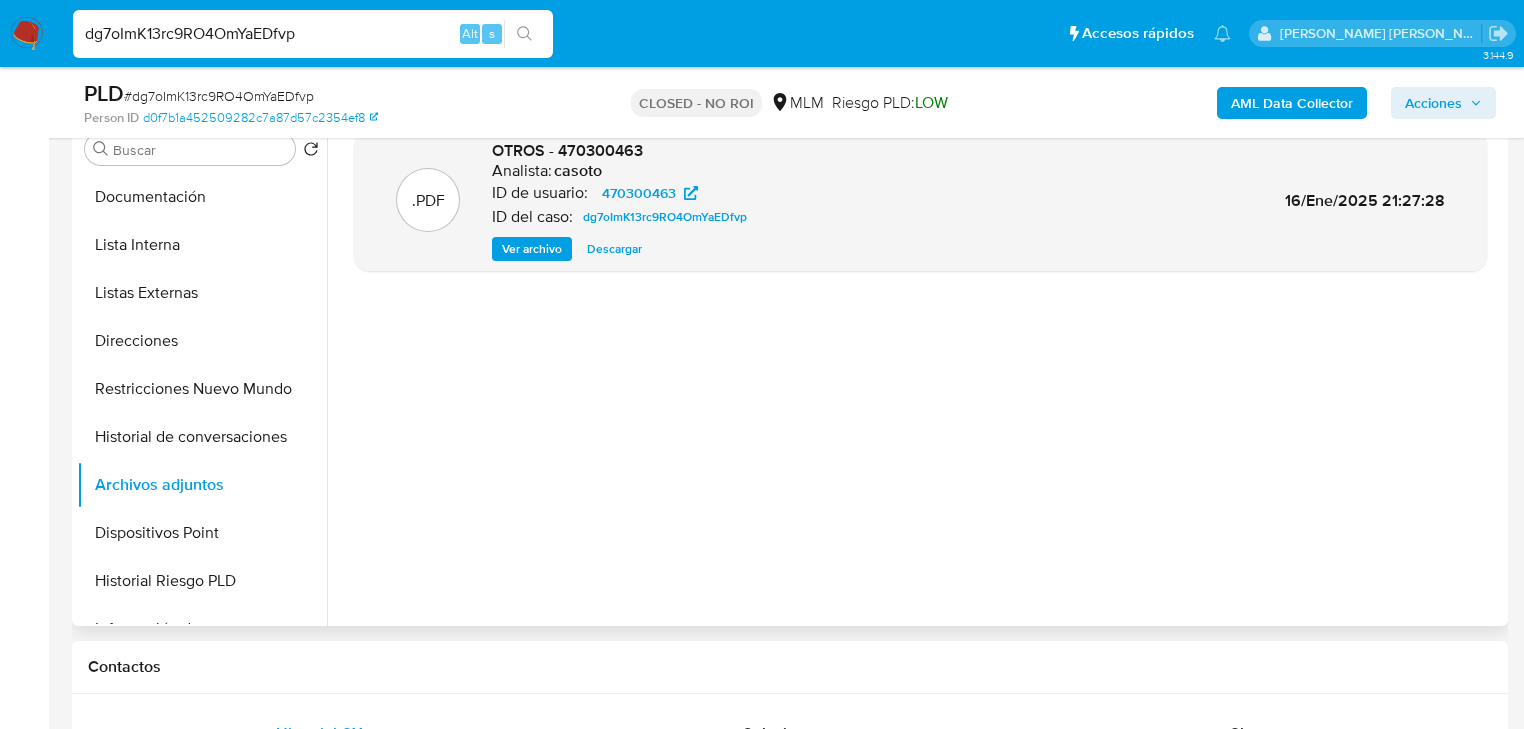 scroll, scrollTop: 320, scrollLeft: 0, axis: vertical 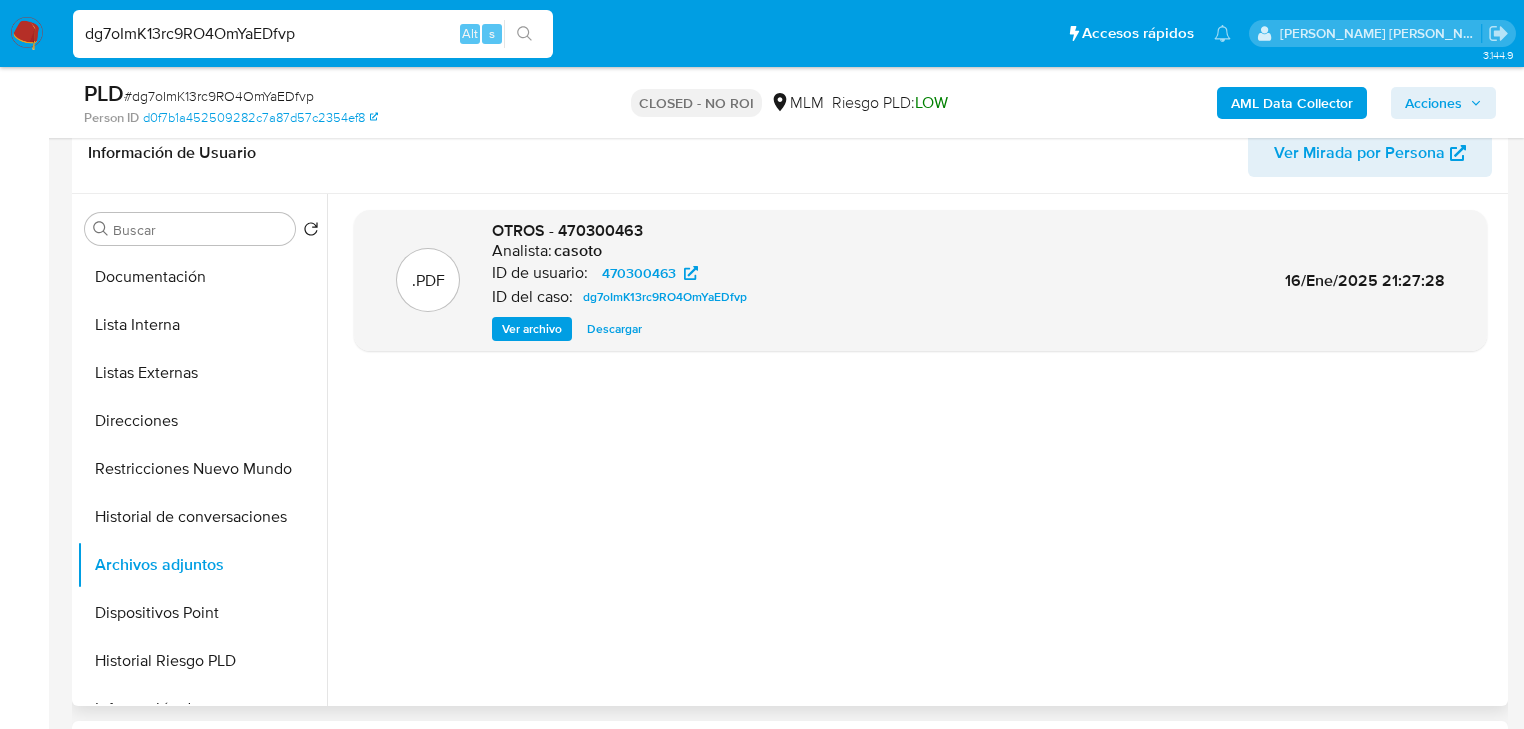 click on "Descargar" at bounding box center [614, 329] 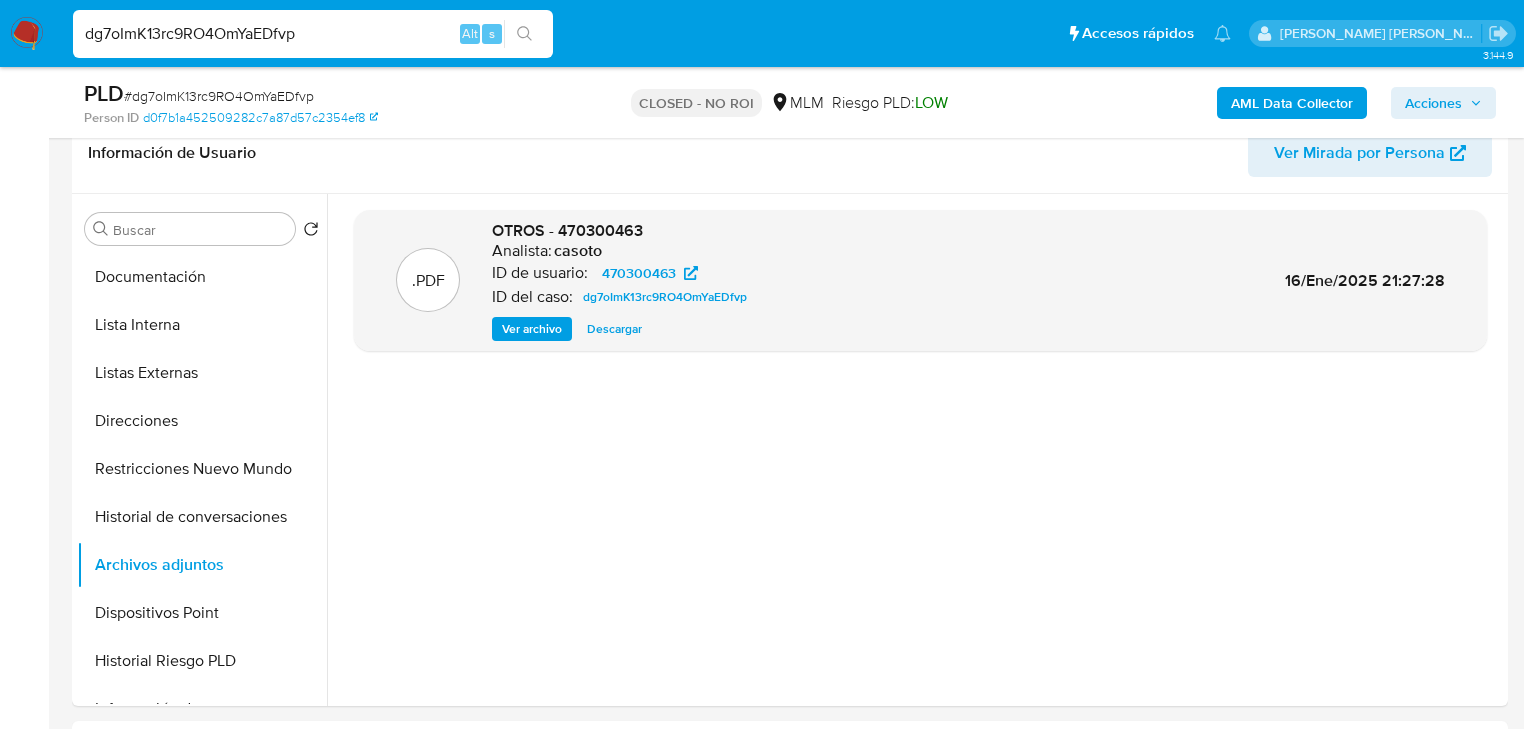 click on "dg7oImK13rc9RO4OmYaEDfvp" at bounding box center [313, 34] 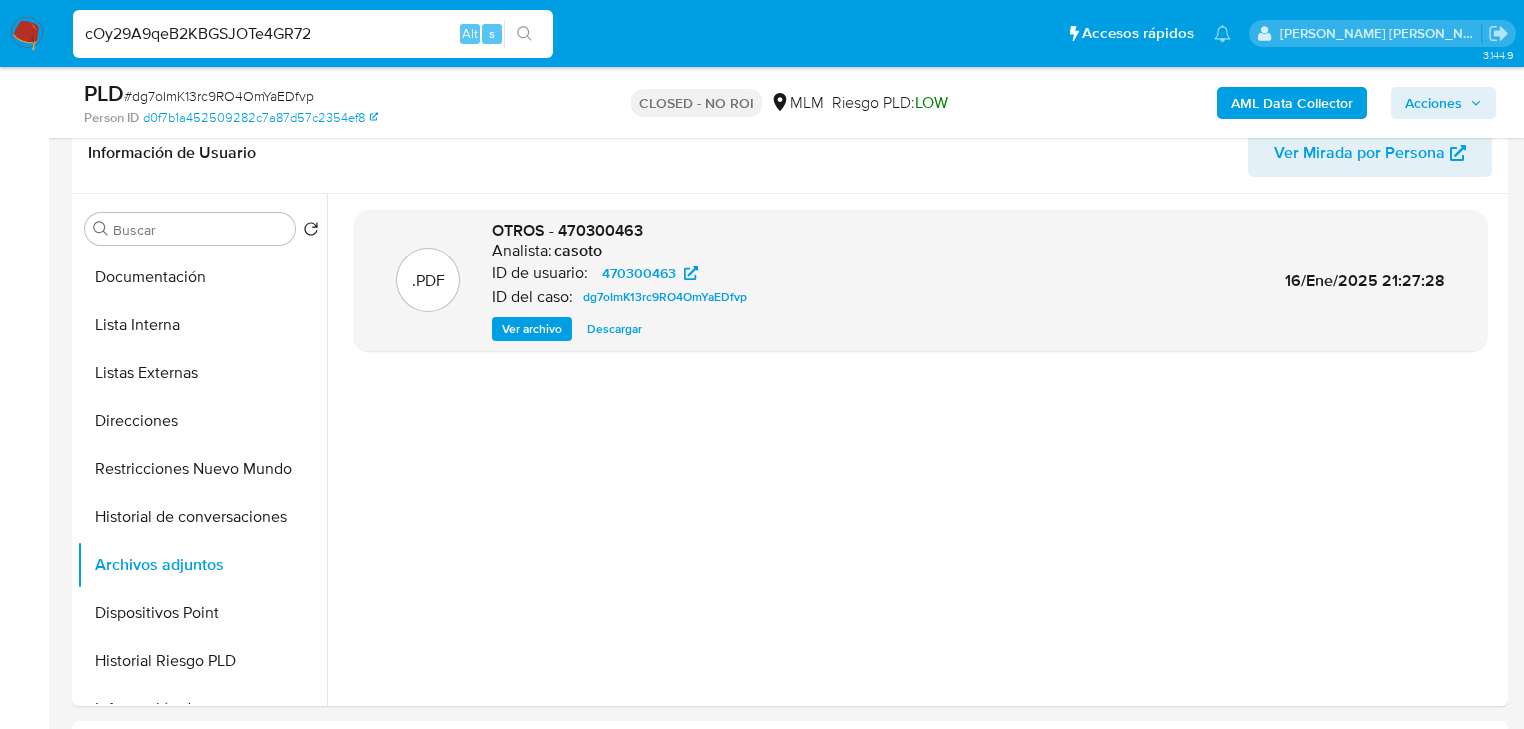 type on "cOy29A9qeB2KBGSJOTe4GR72" 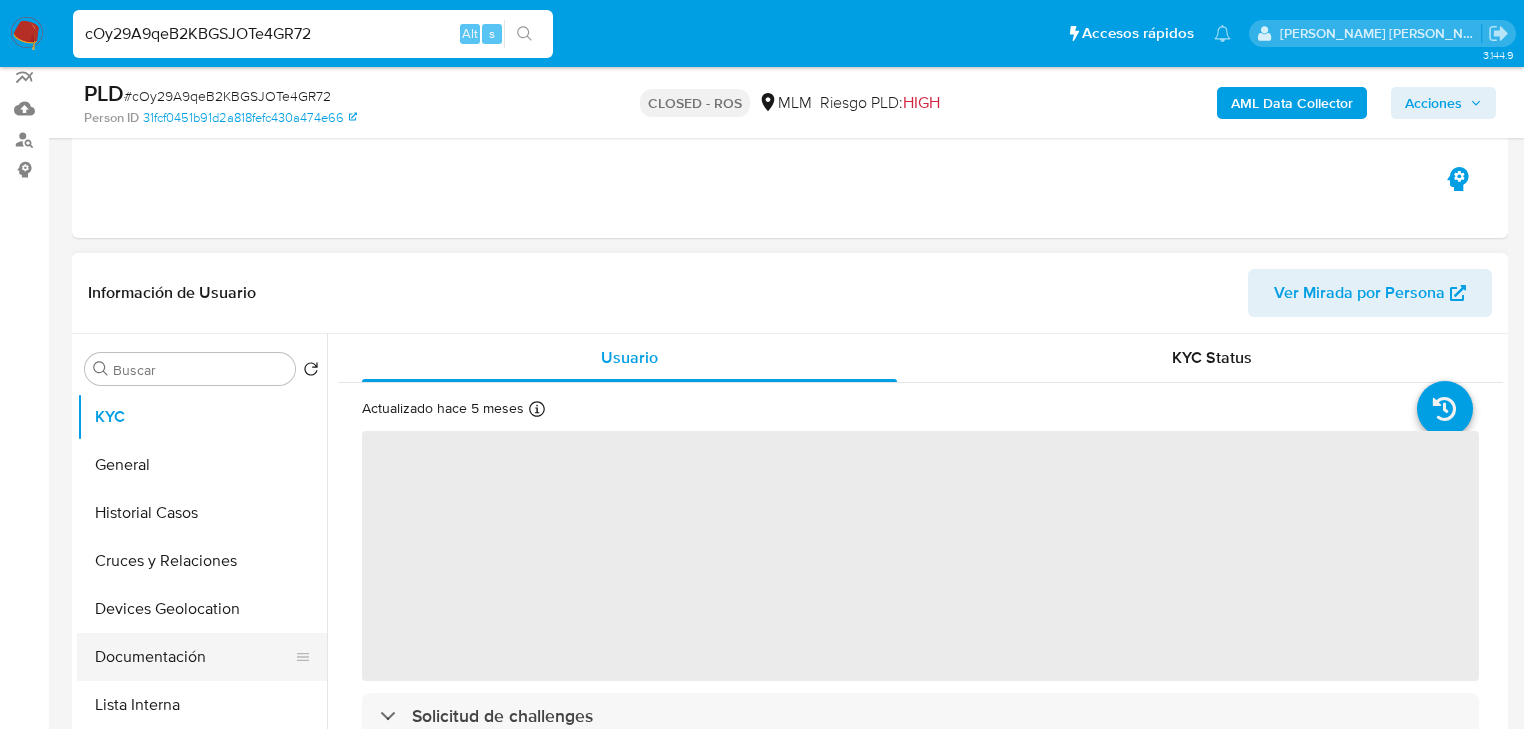 scroll, scrollTop: 320, scrollLeft: 0, axis: vertical 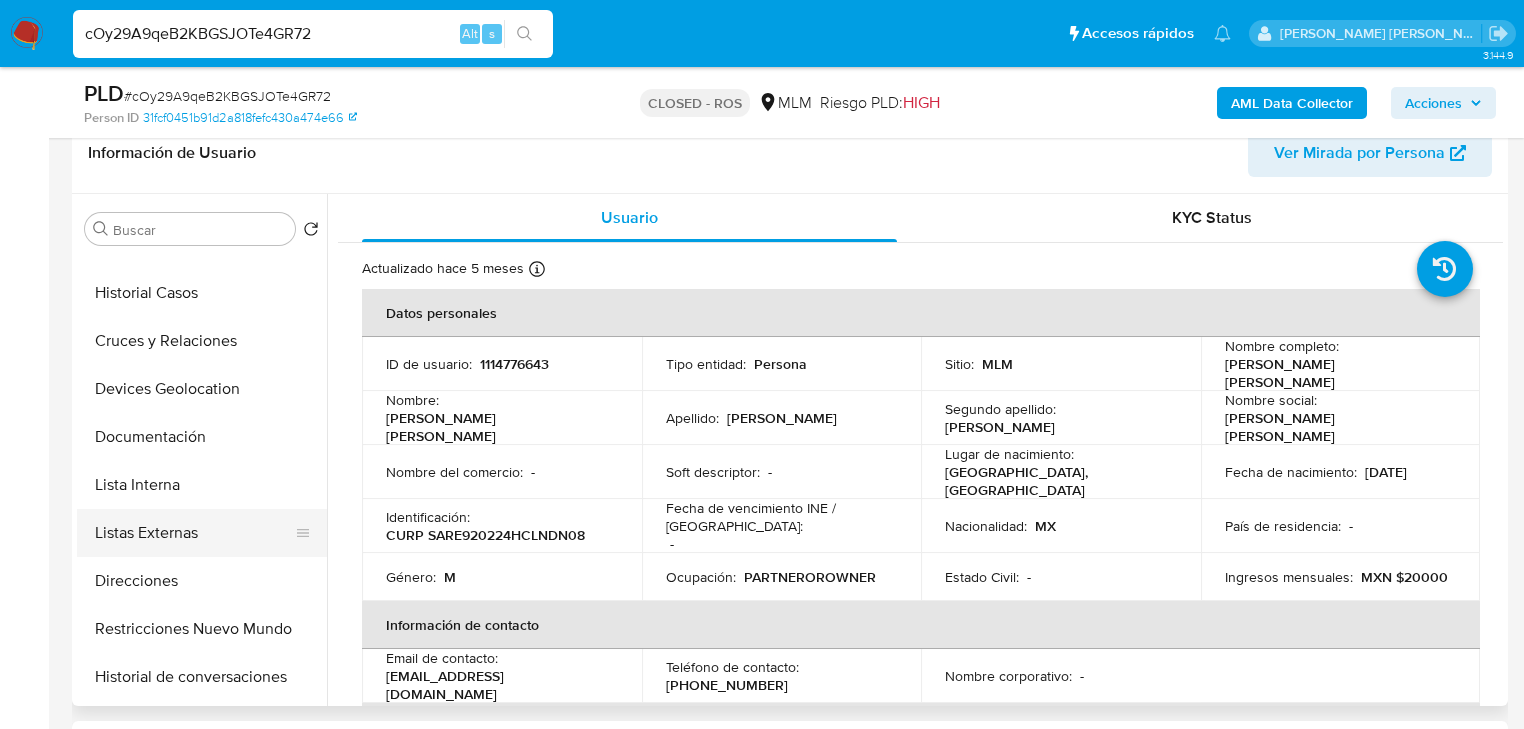 select on "10" 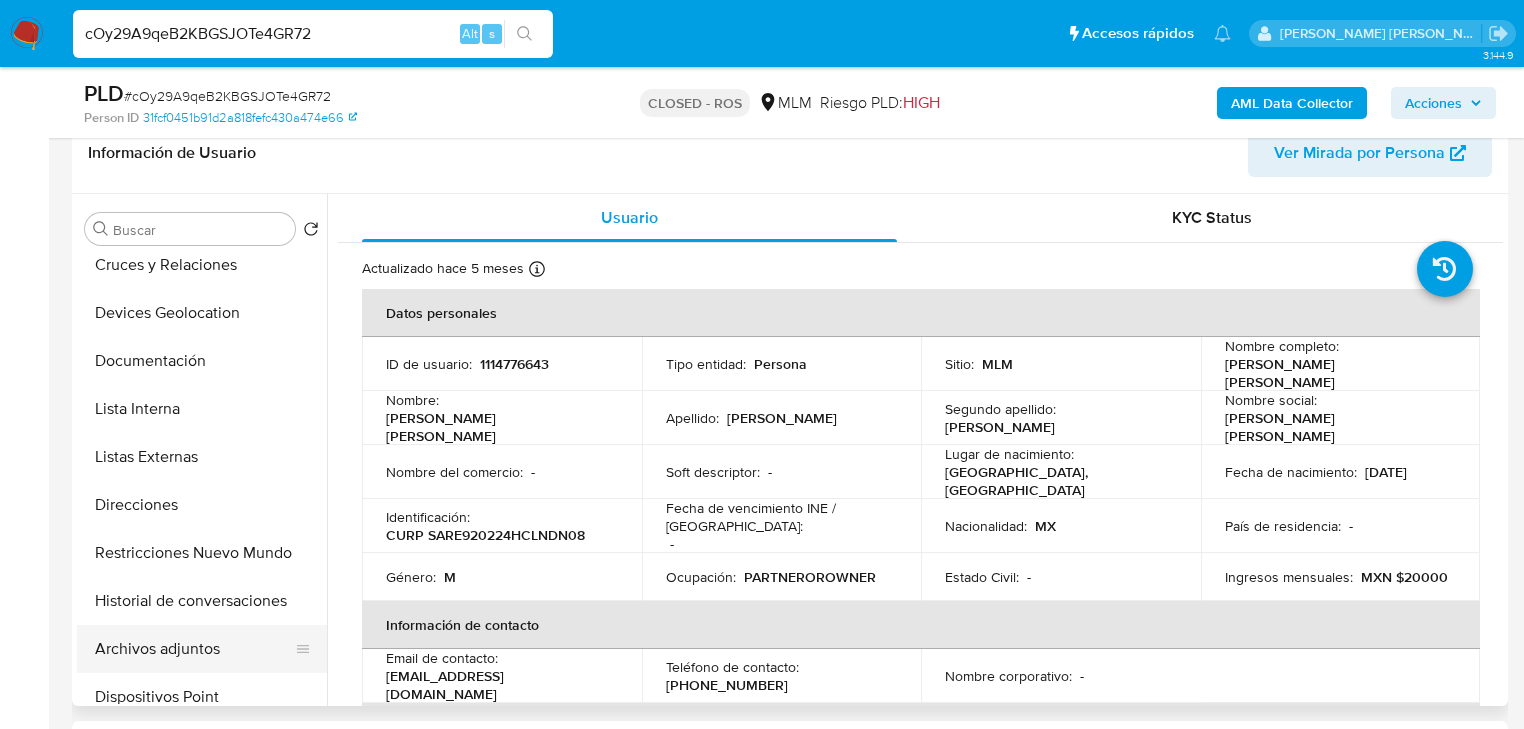 scroll, scrollTop: 240, scrollLeft: 0, axis: vertical 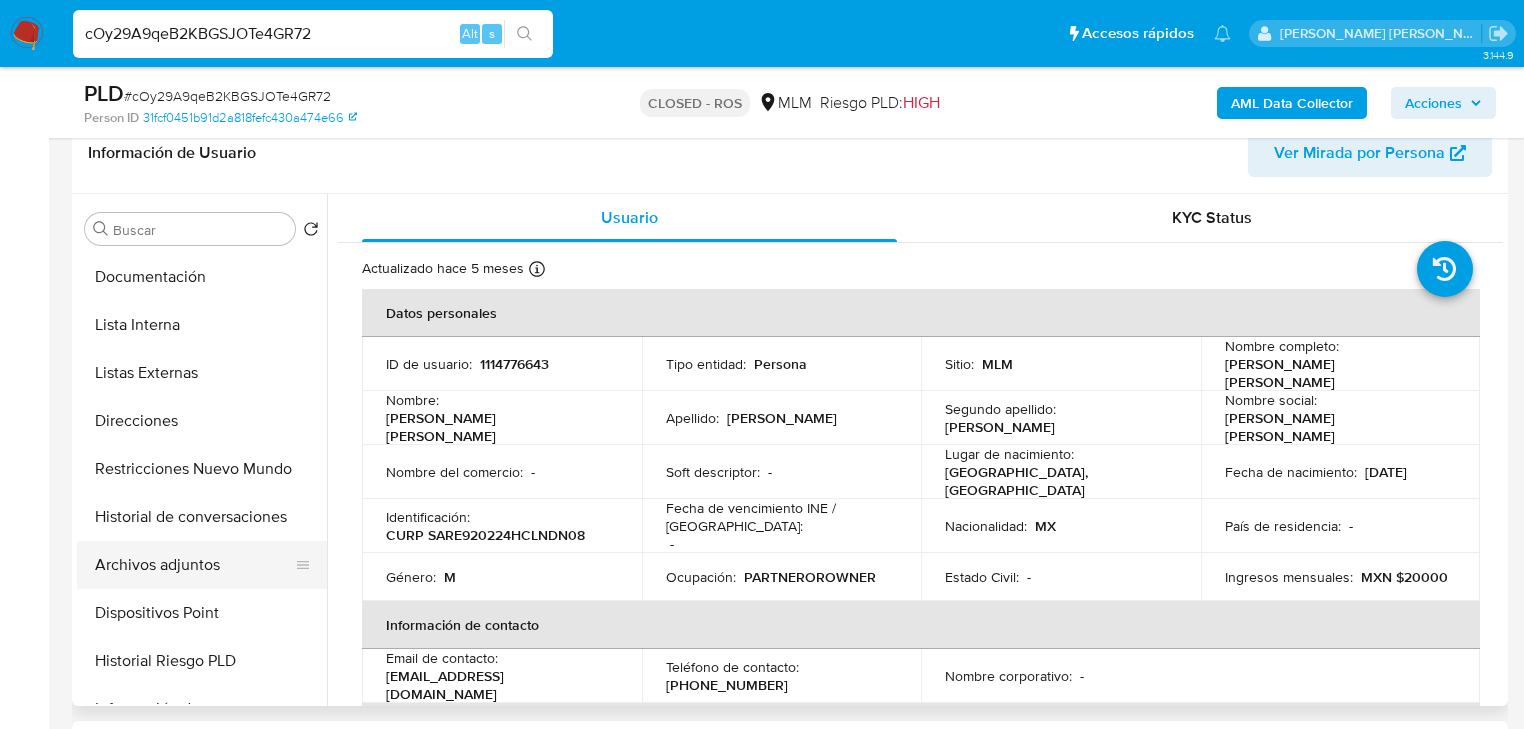click on "Archivos adjuntos" at bounding box center (194, 565) 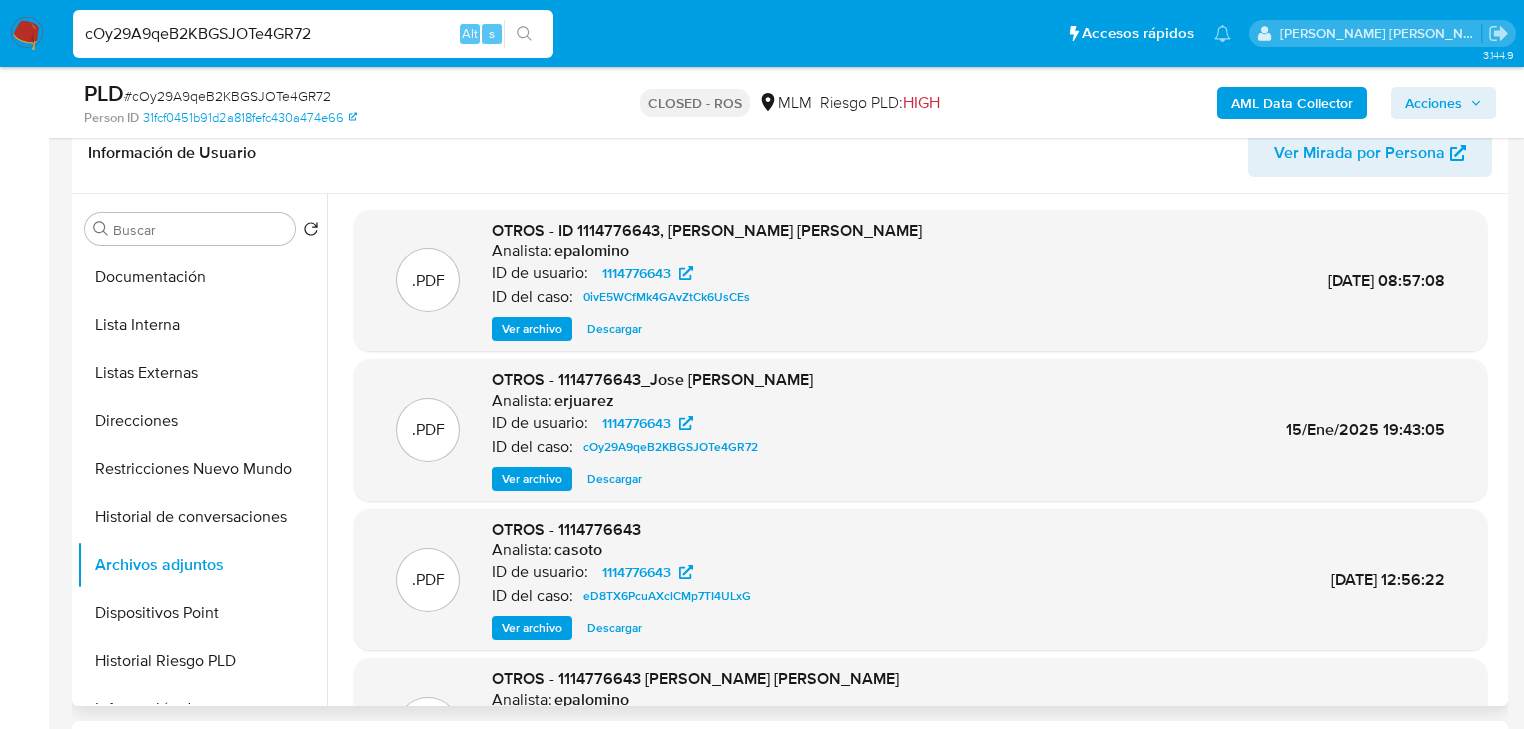 type 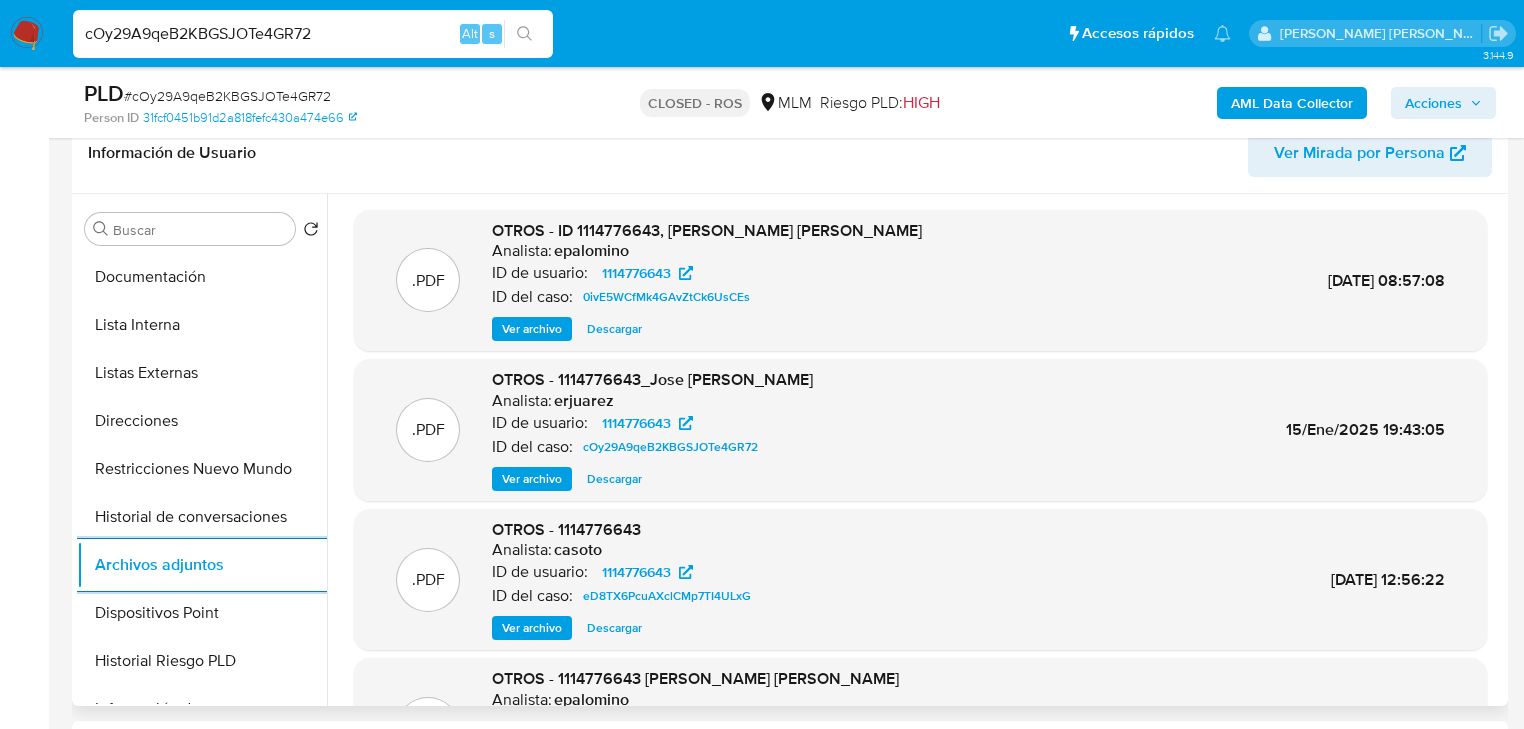 click on "Descargar" at bounding box center (614, 479) 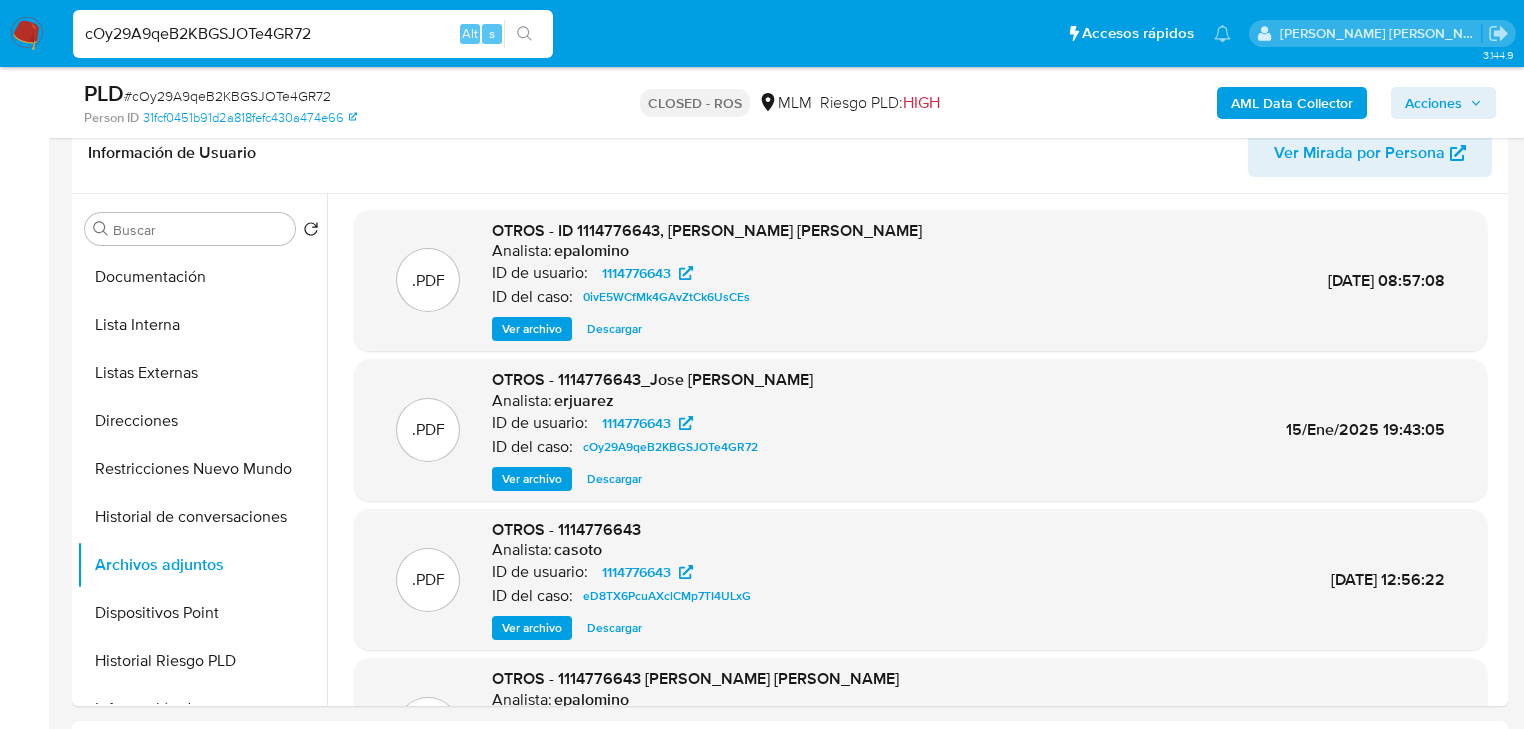 click on "cOy29A9qeB2KBGSJOTe4GR72" at bounding box center (313, 34) 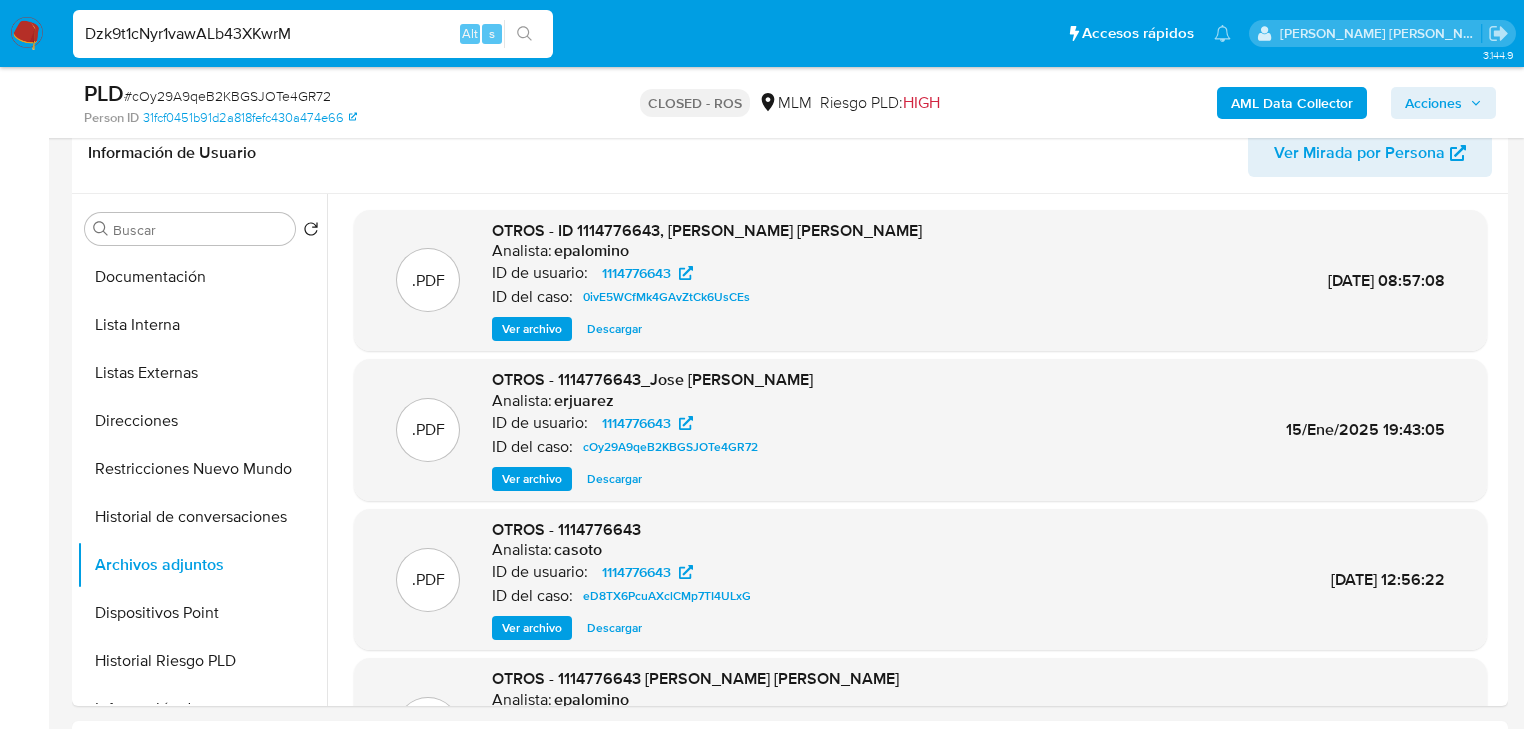 type on "Dzk9t1cNyr1vawALb43XKwrM" 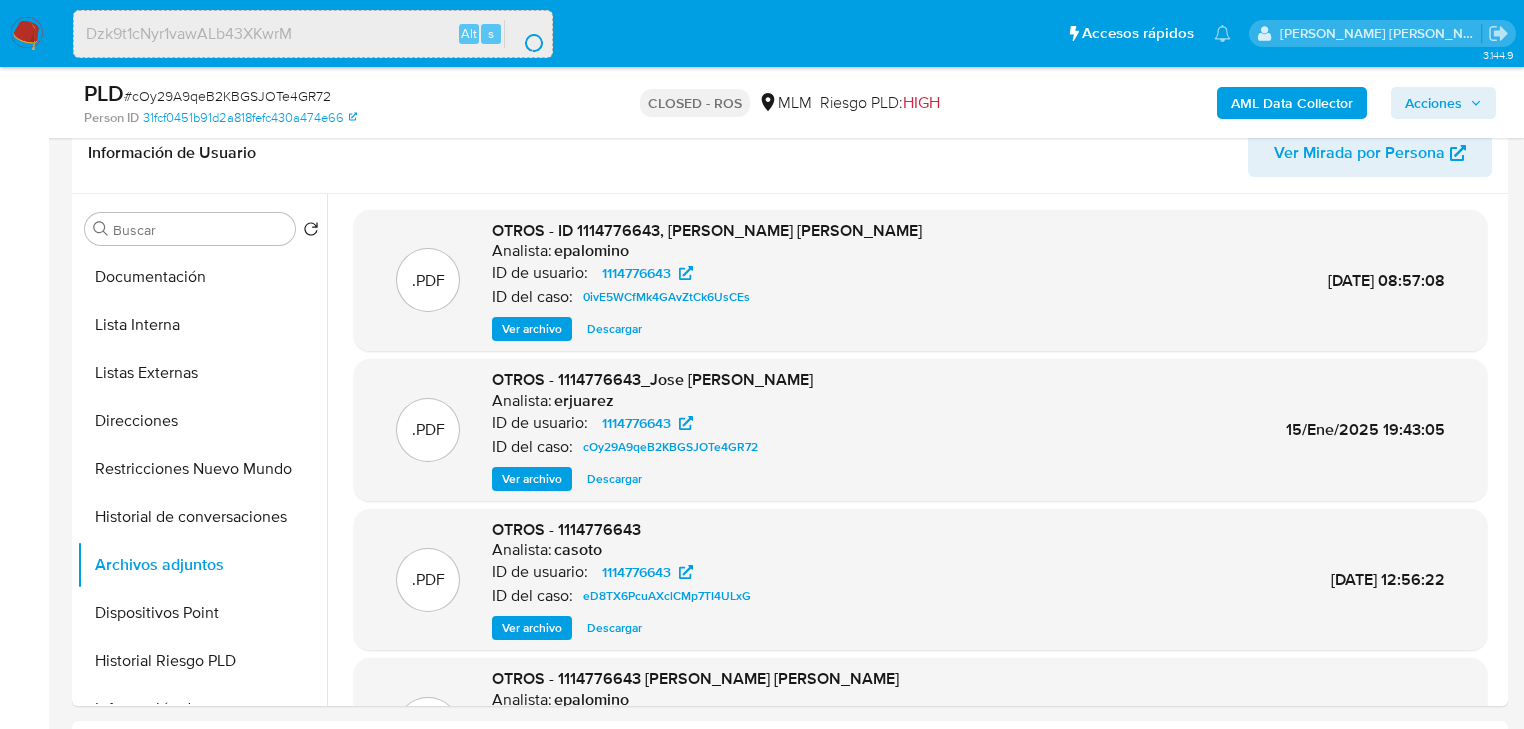 scroll, scrollTop: 0, scrollLeft: 0, axis: both 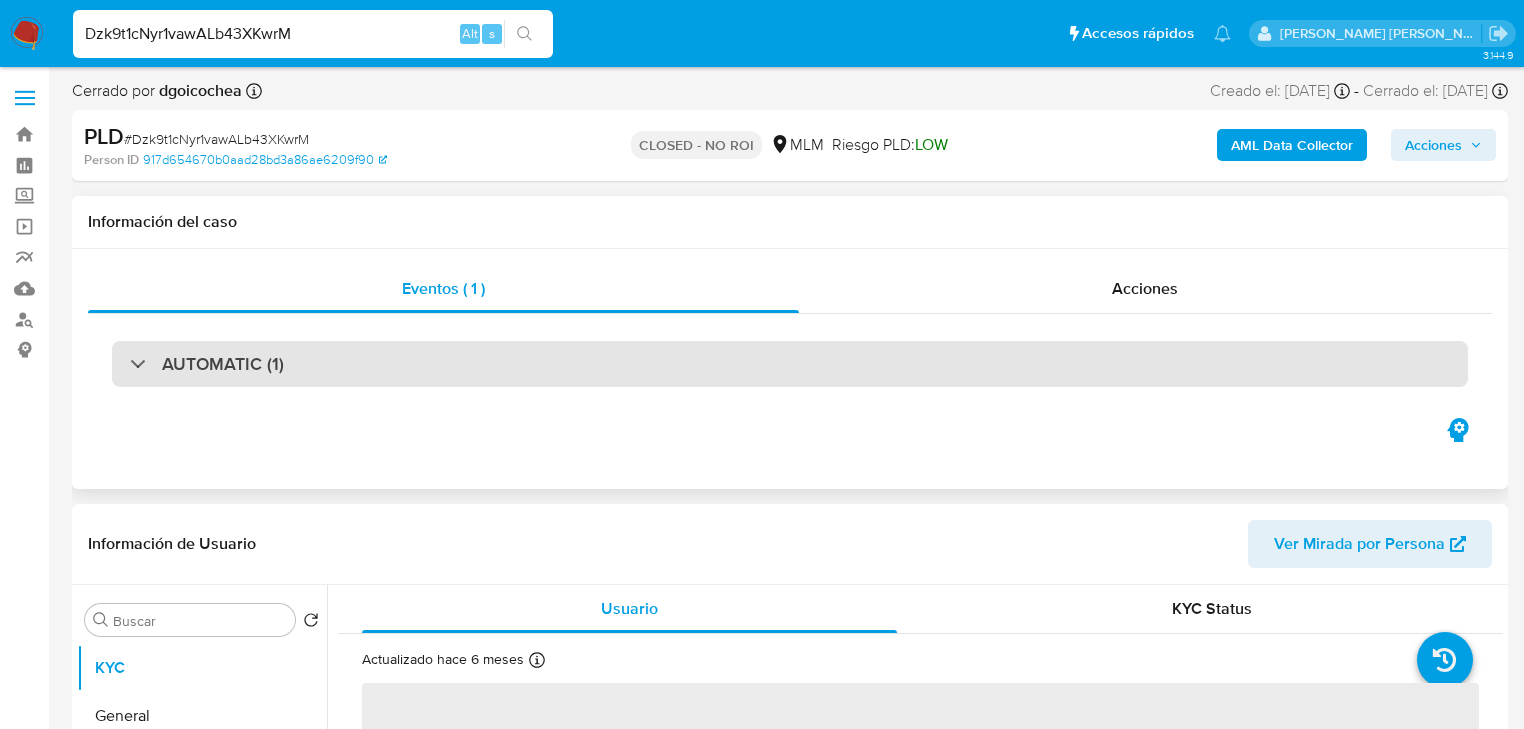 select on "10" 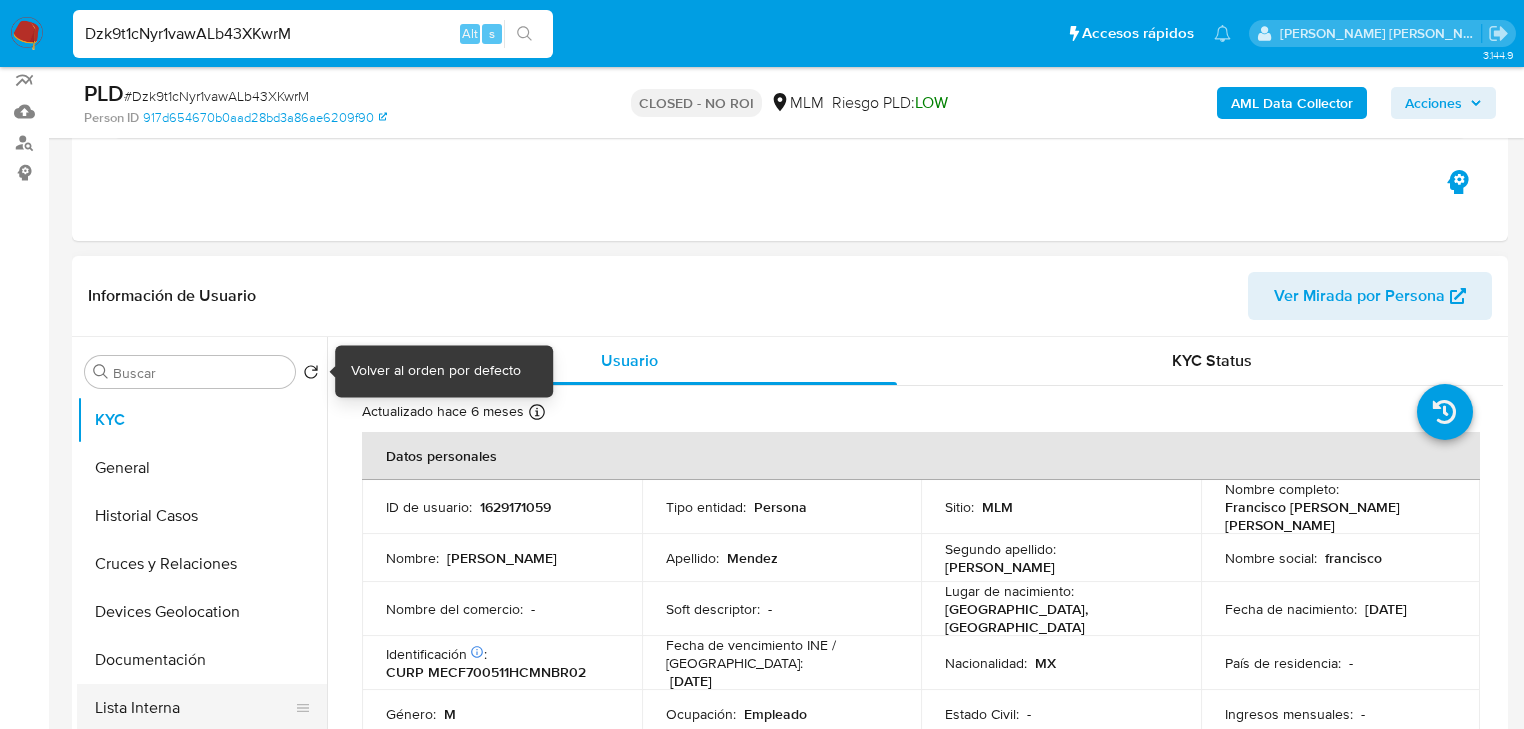 scroll, scrollTop: 400, scrollLeft: 0, axis: vertical 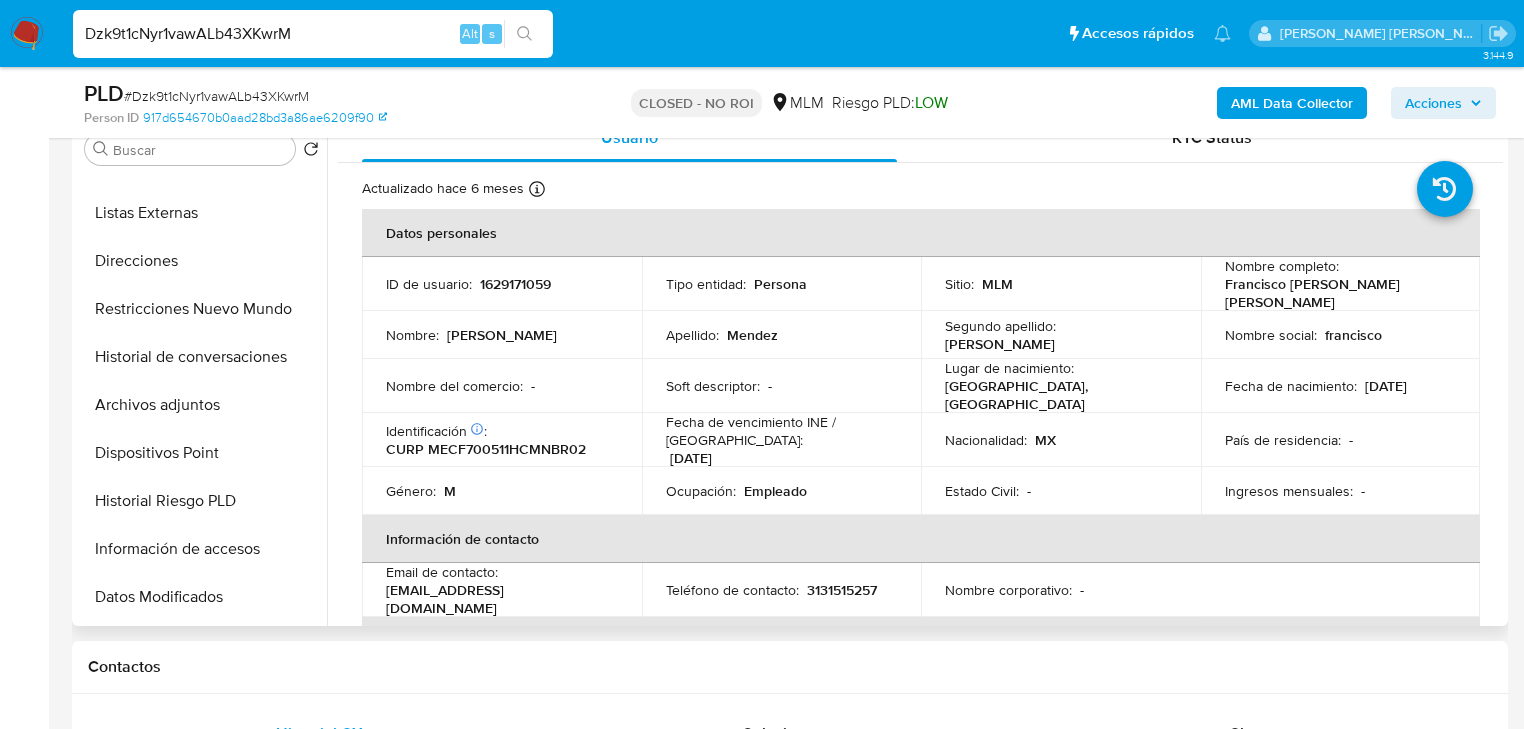click on "Archivos adjuntos" at bounding box center (202, 405) 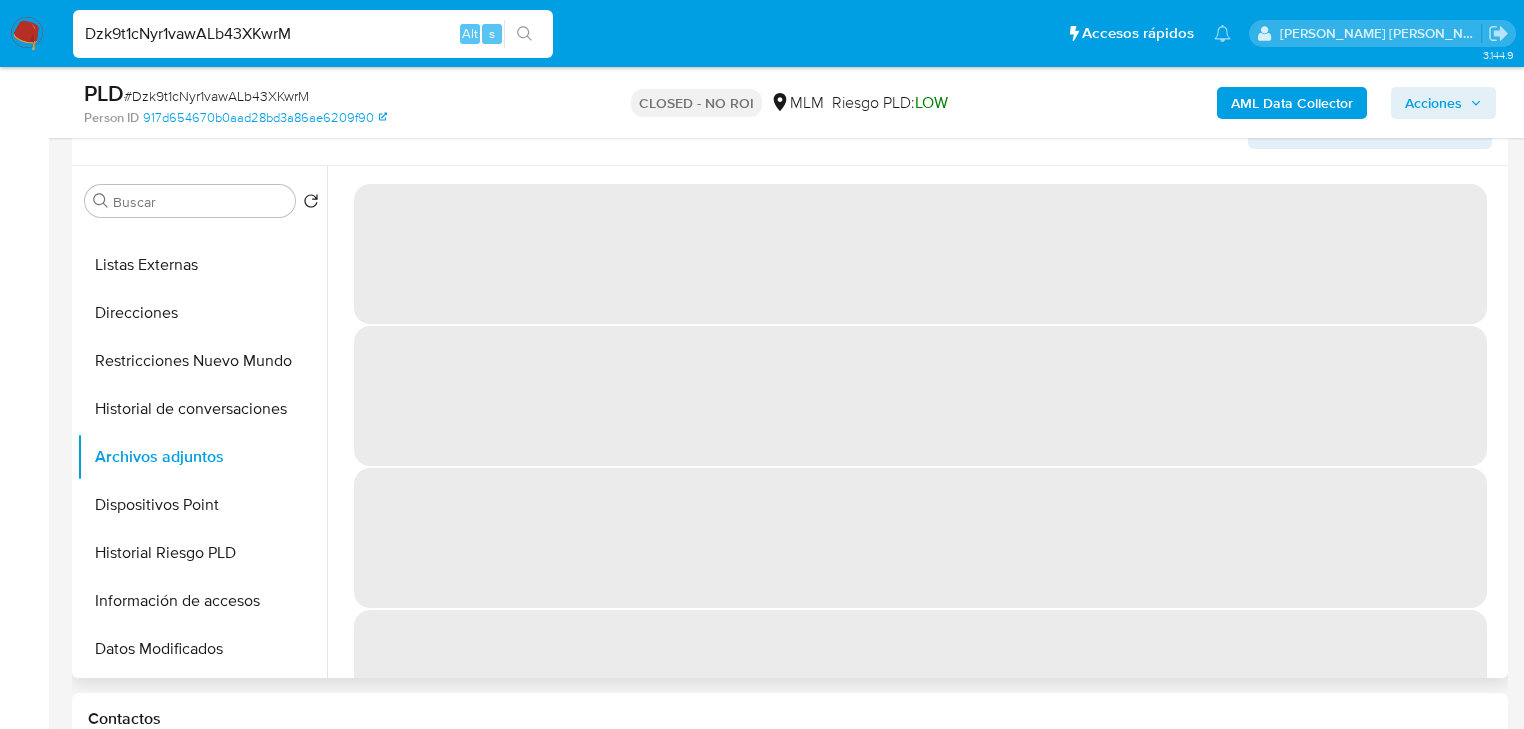 scroll, scrollTop: 320, scrollLeft: 0, axis: vertical 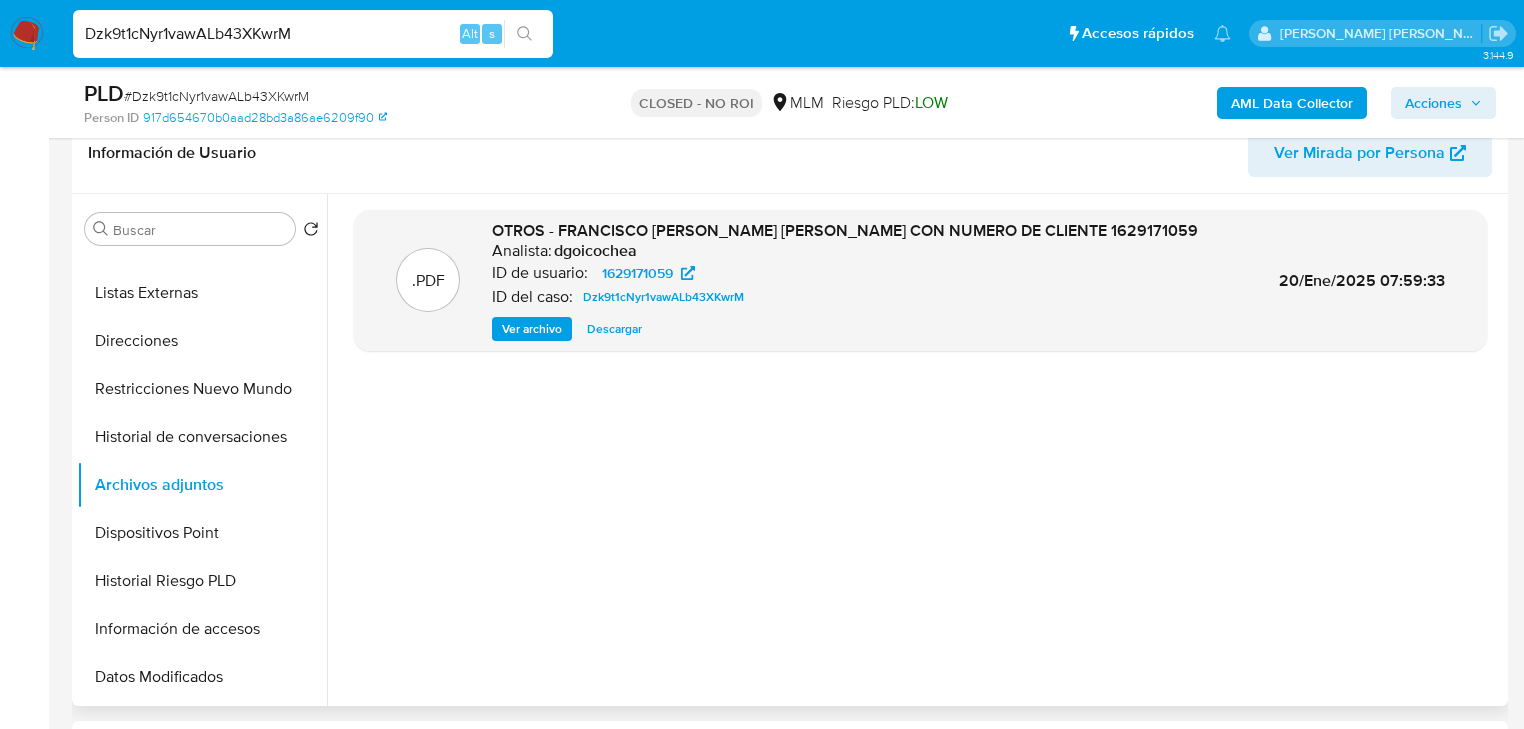 click on "Descargar" at bounding box center [614, 329] 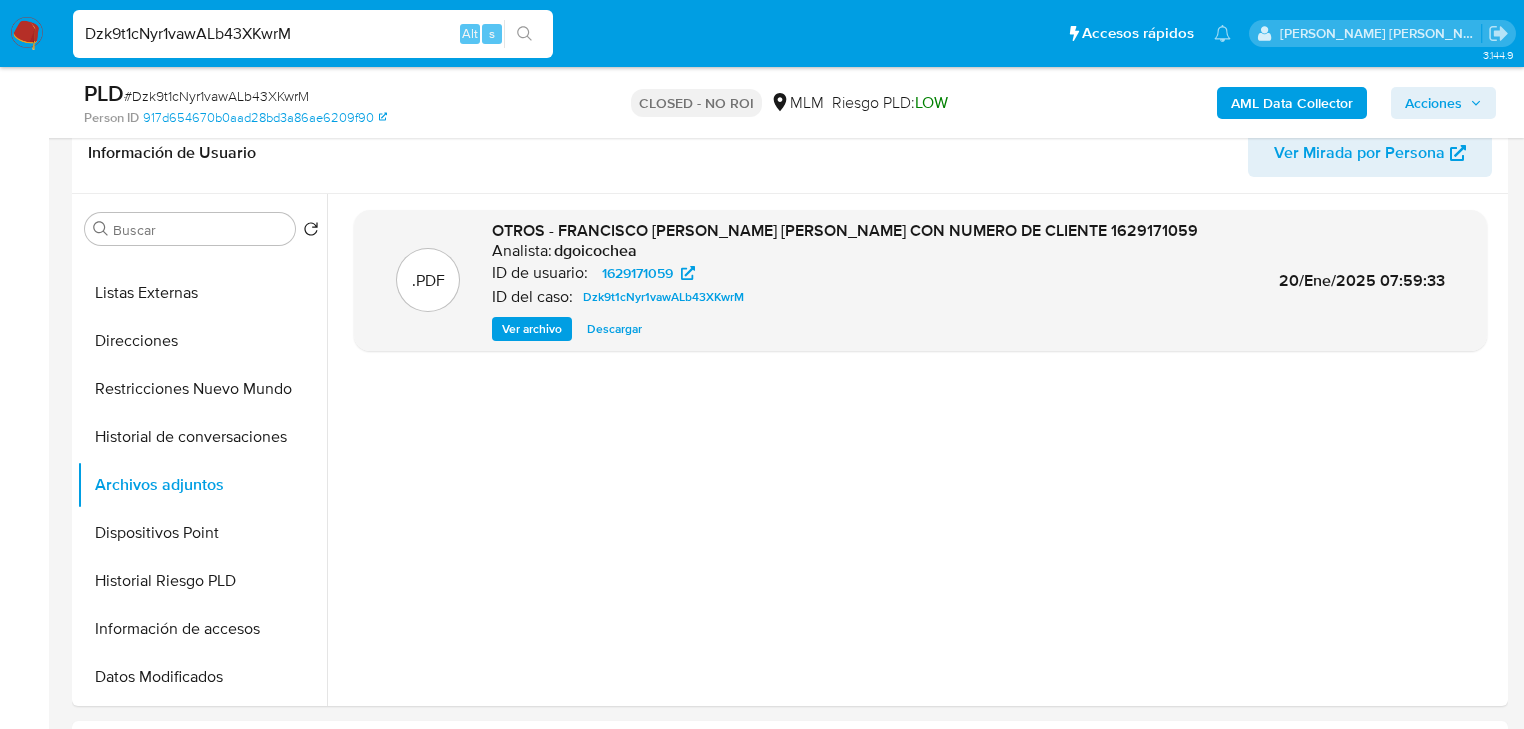 click on "Dzk9t1cNyr1vawALb43XKwrM" at bounding box center (313, 34) 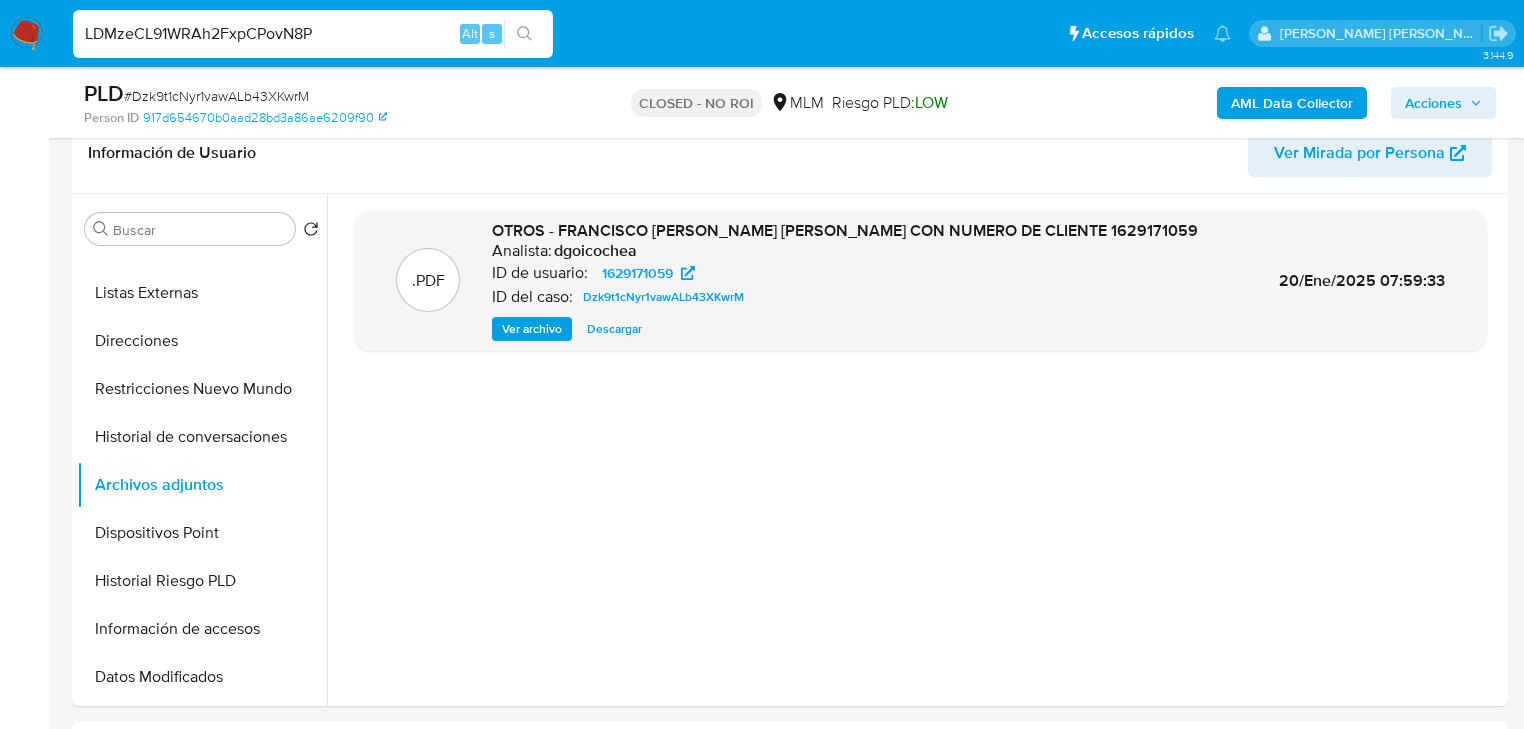 type on "LDMzeCL91WRAh2FxpCPovN8P" 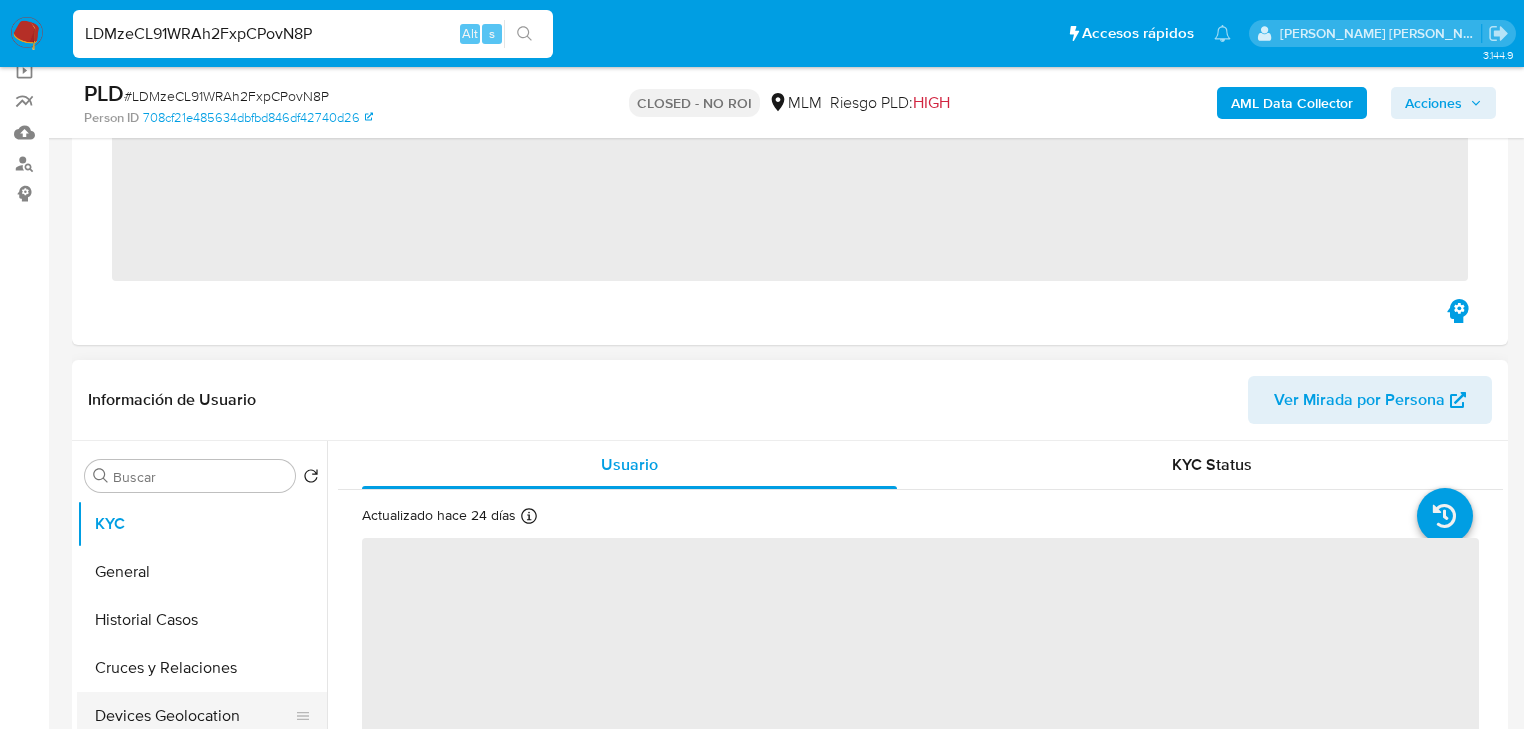 scroll, scrollTop: 320, scrollLeft: 0, axis: vertical 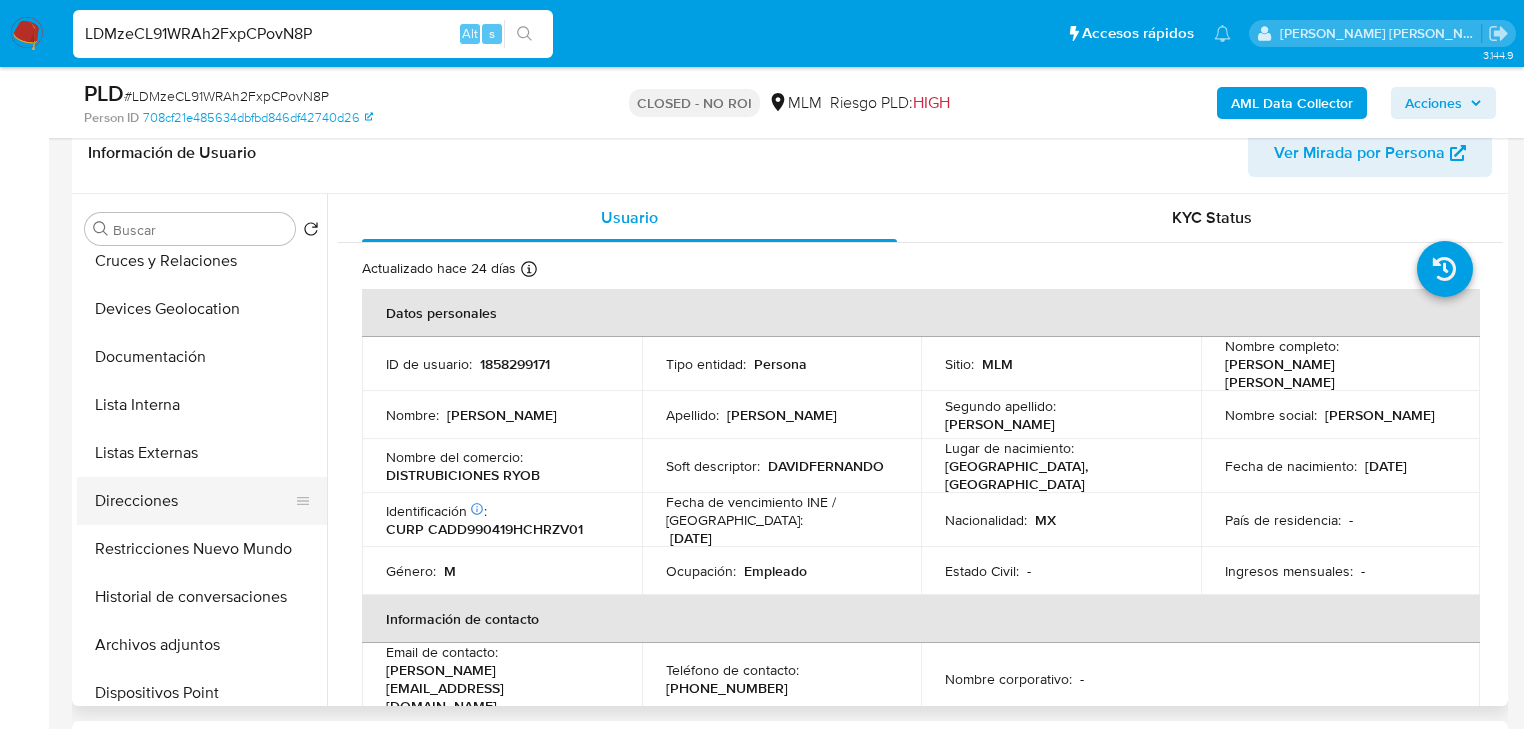 select on "10" 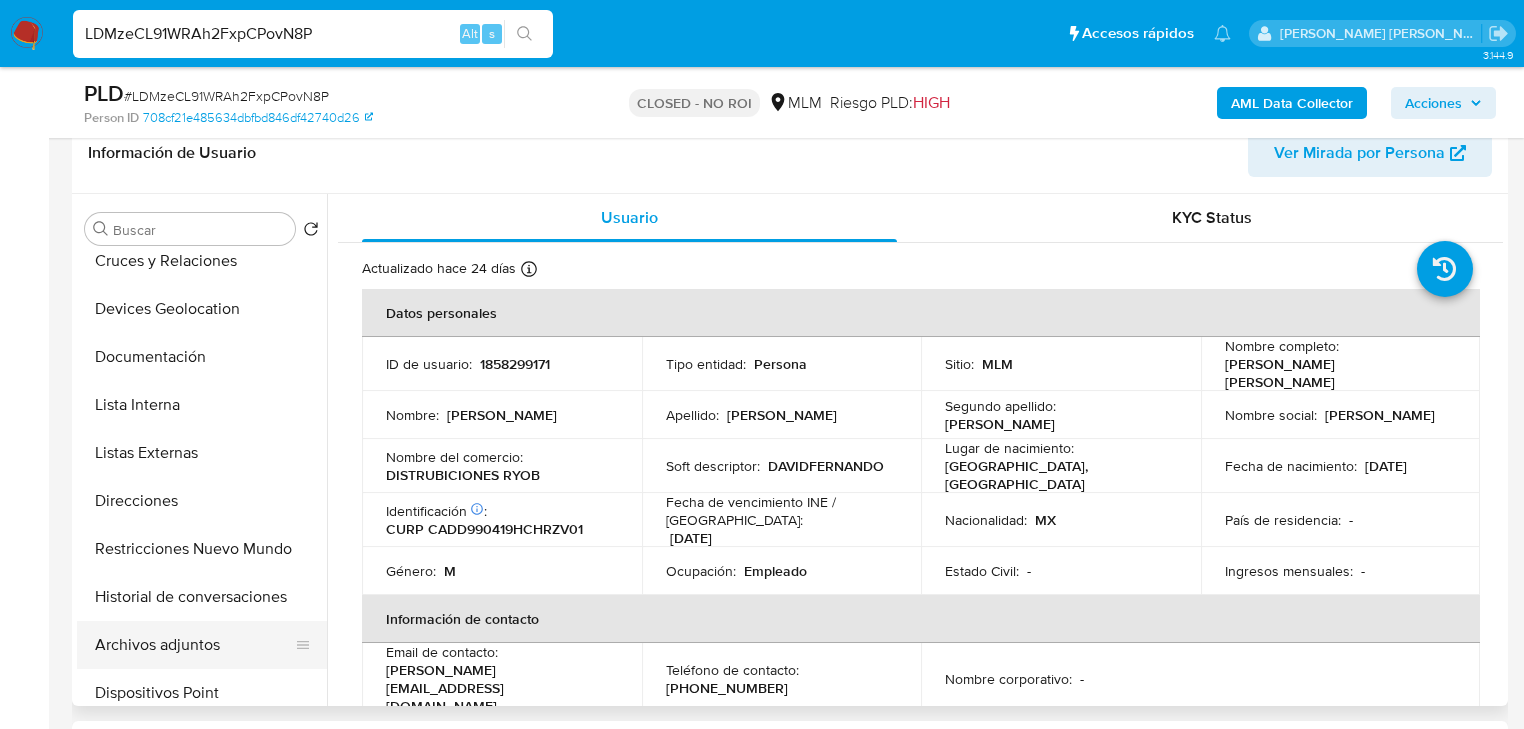 click on "Archivos adjuntos" at bounding box center (194, 645) 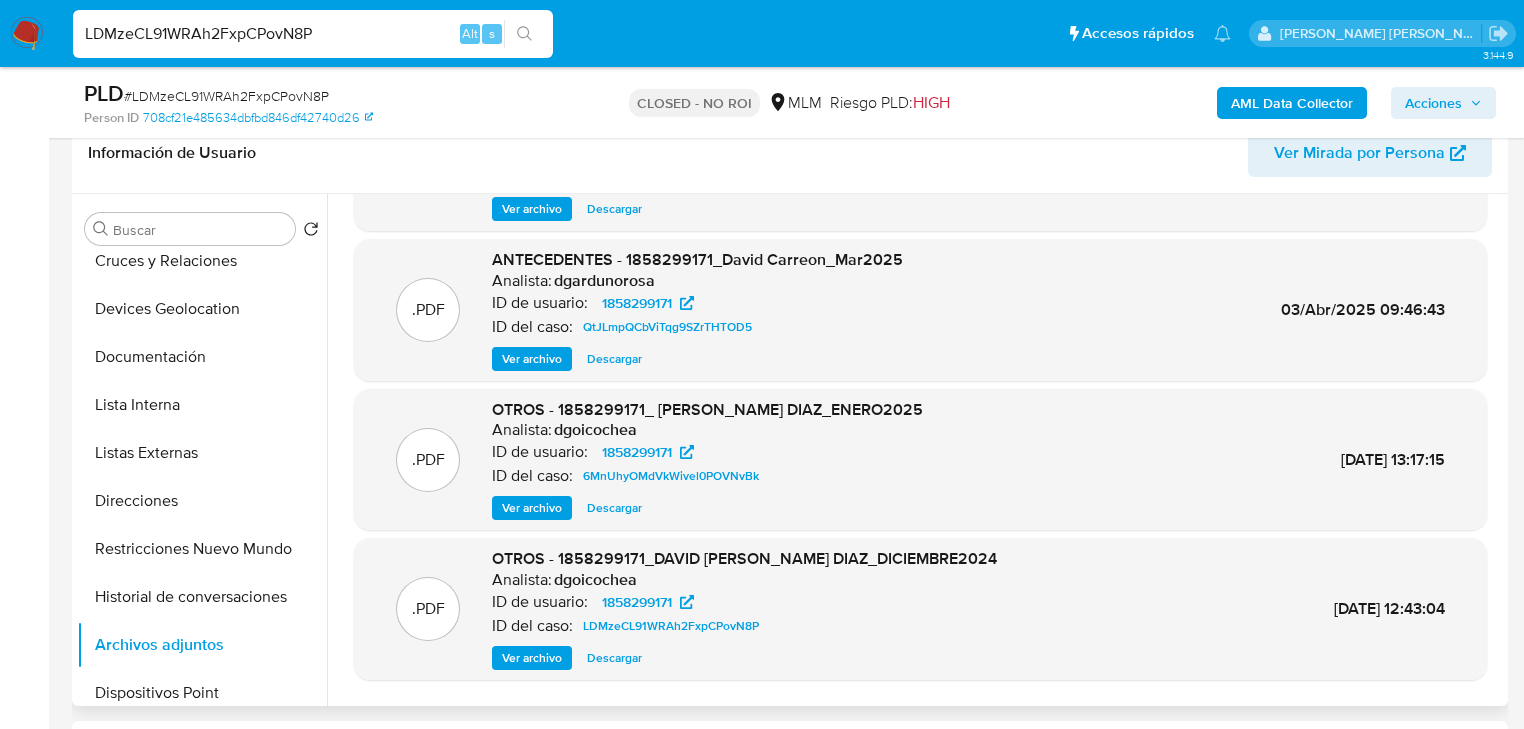 scroll, scrollTop: 160, scrollLeft: 0, axis: vertical 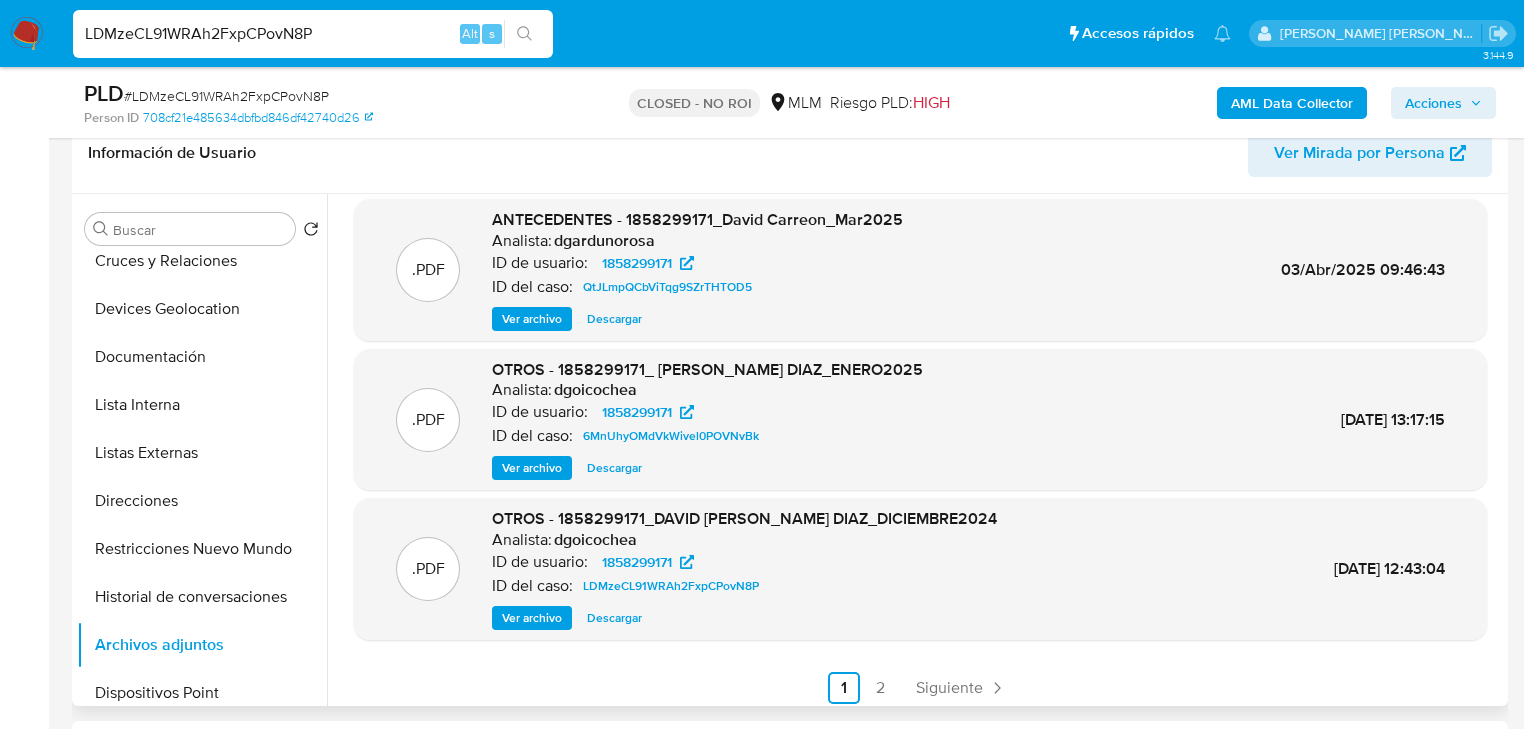 click on "Descargar" at bounding box center [614, 618] 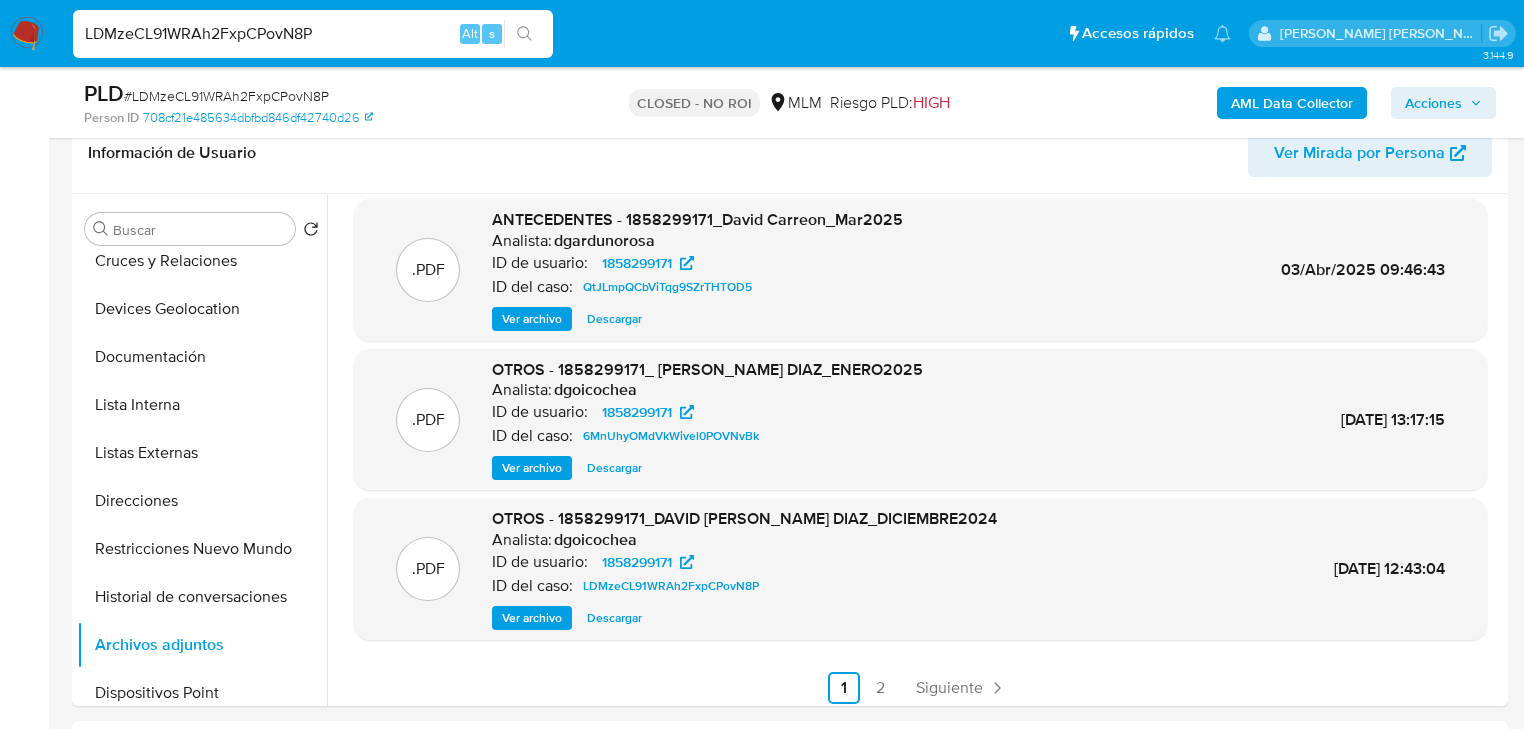 click on "LDMzeCL91WRAh2FxpCPovN8P" at bounding box center (313, 34) 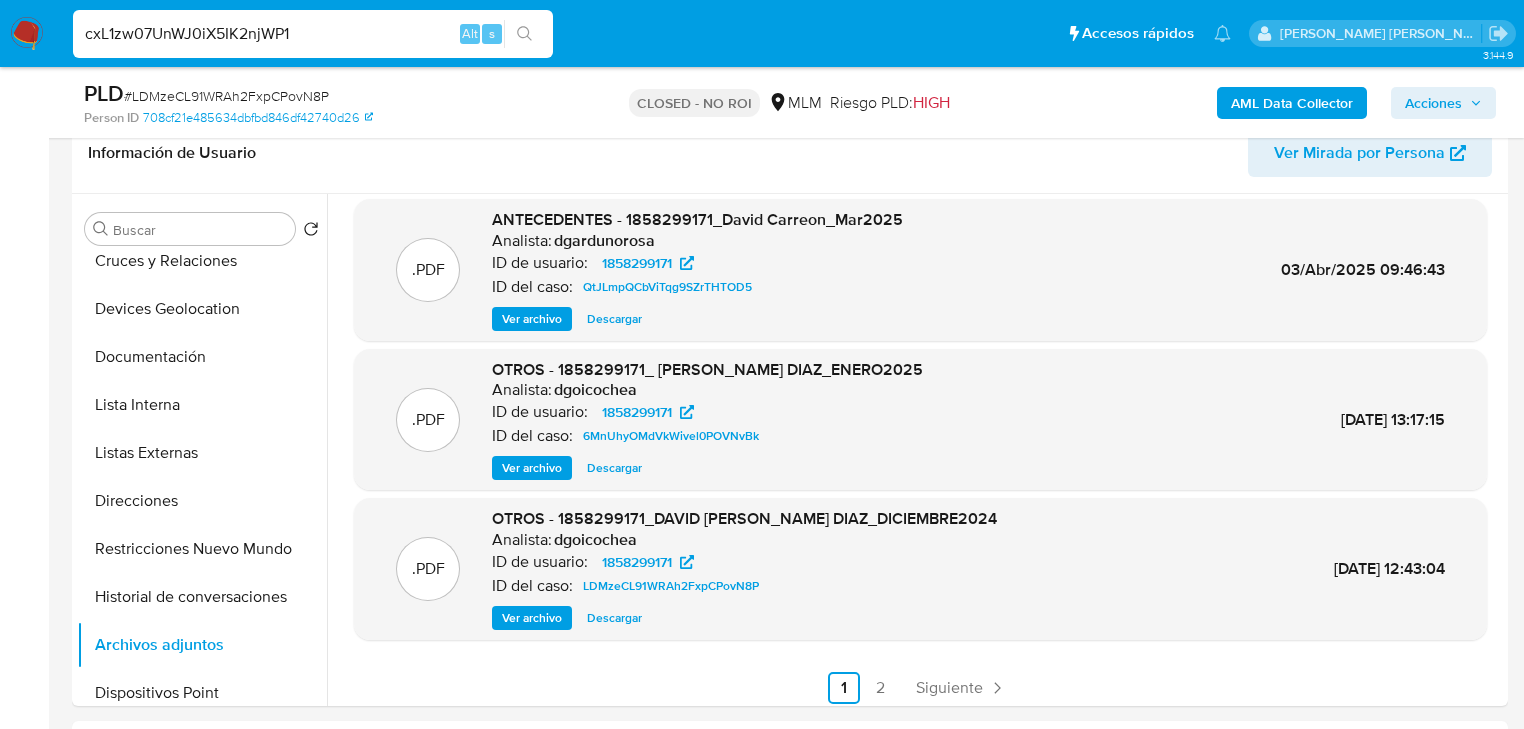 type on "cxL1zw07UnWJ0iX5IK2njWP1" 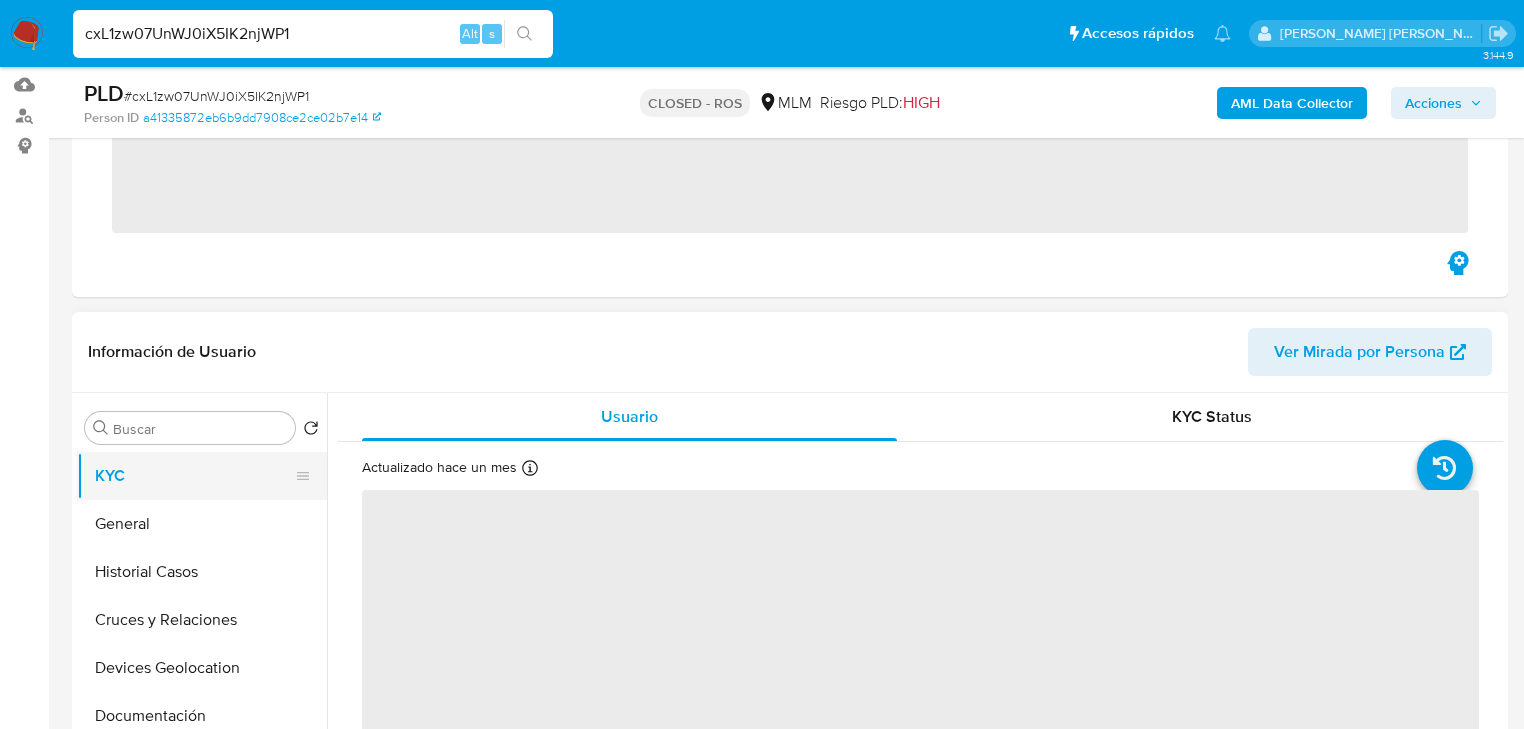 scroll, scrollTop: 240, scrollLeft: 0, axis: vertical 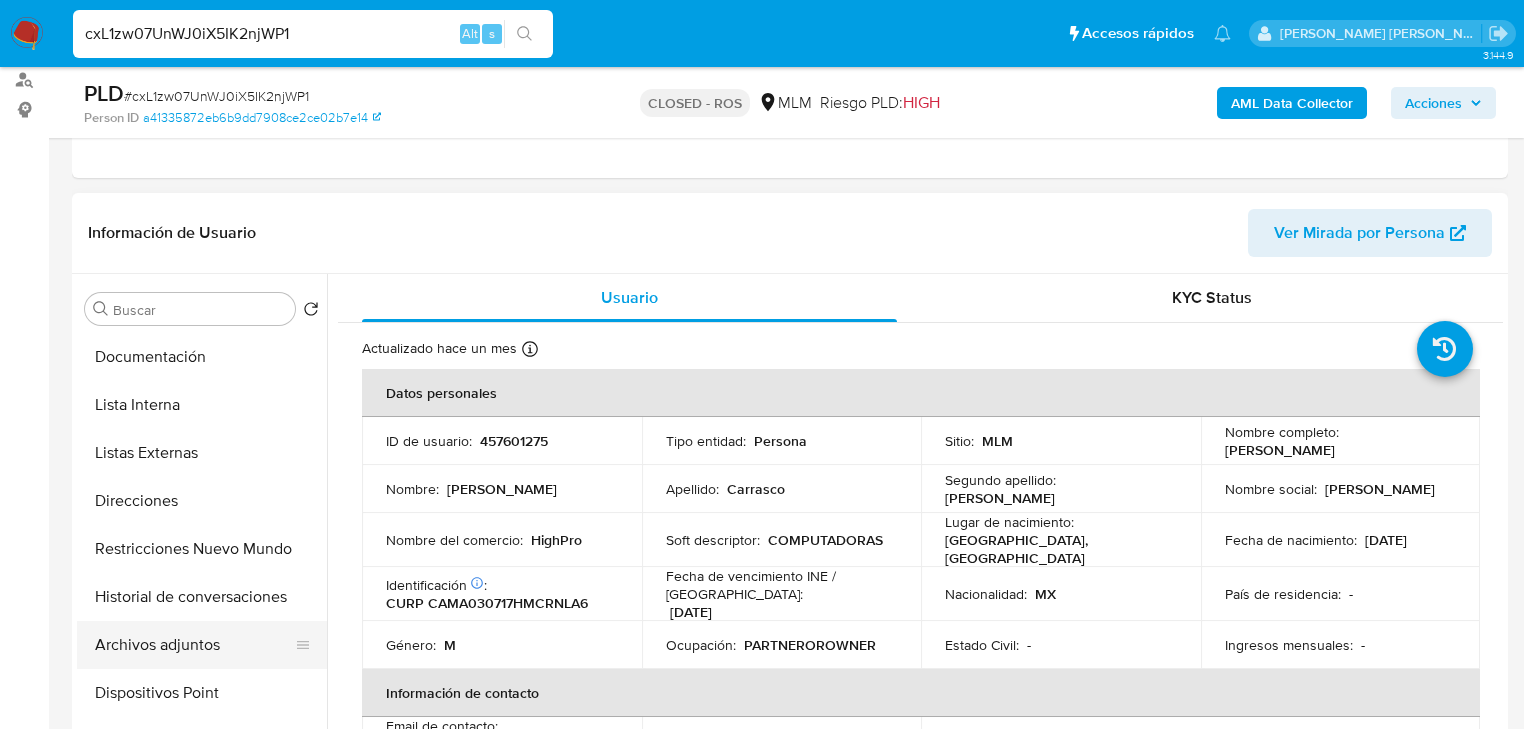 select on "10" 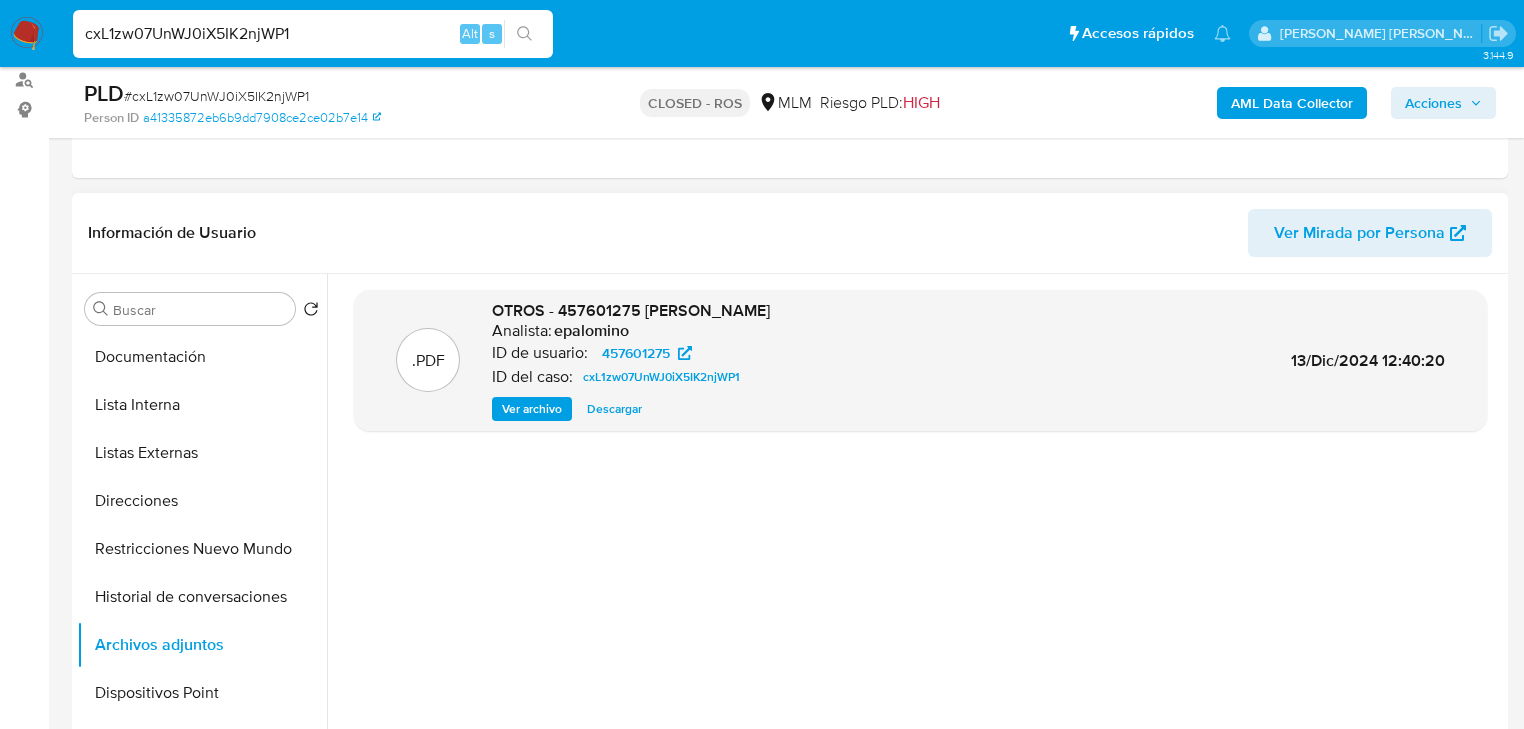 click on "OTROS - 457601275 [PERSON_NAME] Analista: epalomino ID de usuario: 457601275 ID del caso: cxL1zw07UnWJ0iX5IK2njWP1 Ver archivo Descargar" at bounding box center (631, 361) 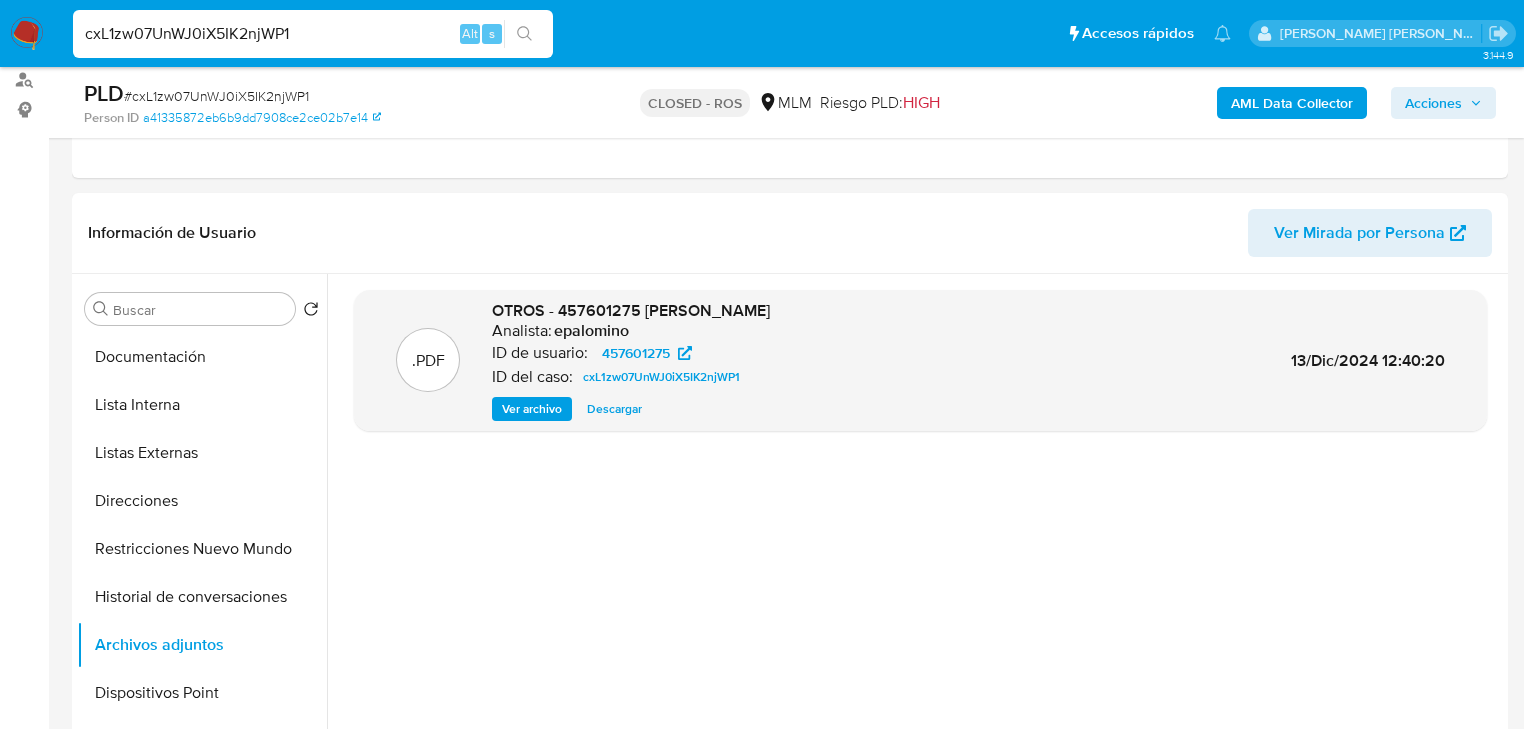 click on "cxL1zw07UnWJ0iX5IK2njWP1" at bounding box center (313, 34) 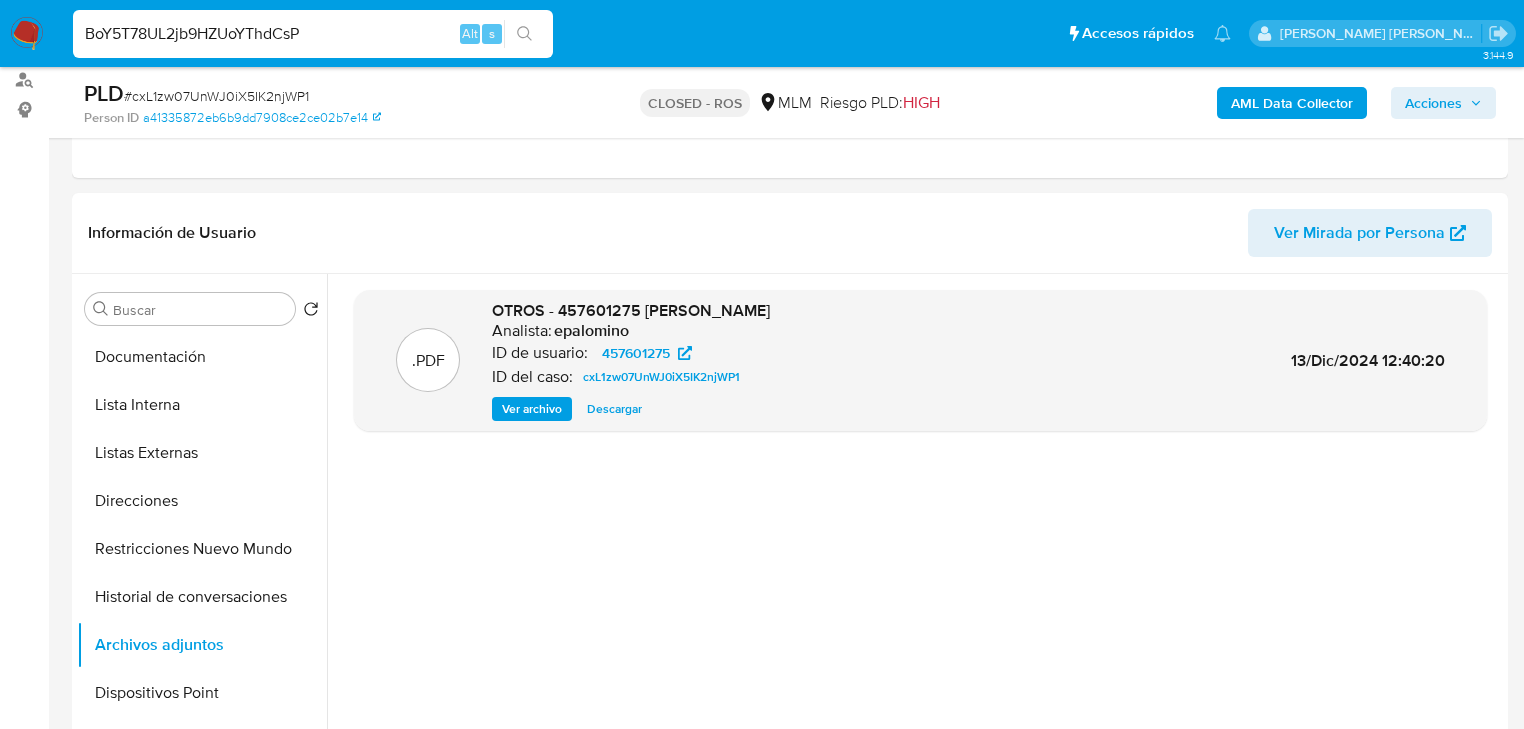 type on "BoY5T78UL2jb9HZUoYThdCsP" 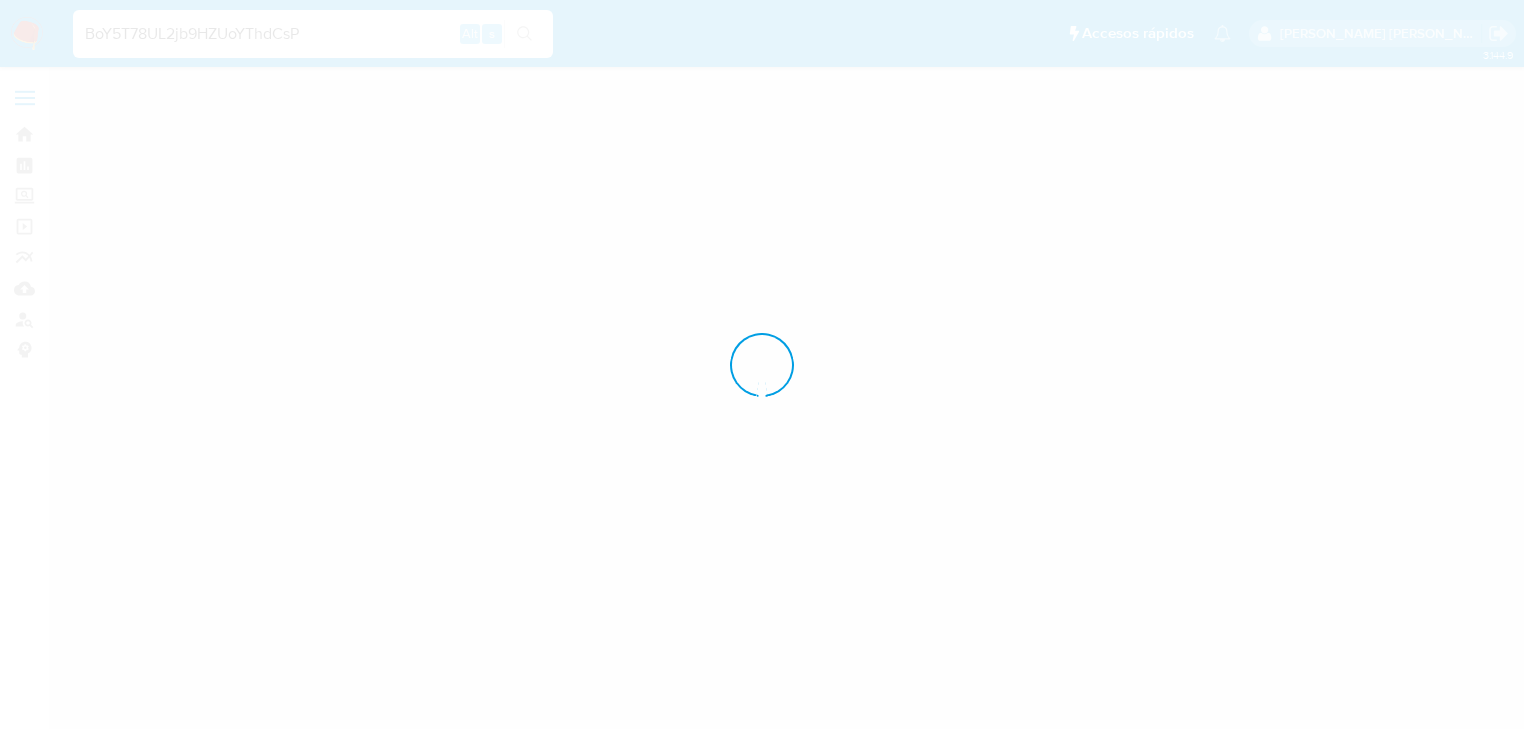scroll, scrollTop: 0, scrollLeft: 0, axis: both 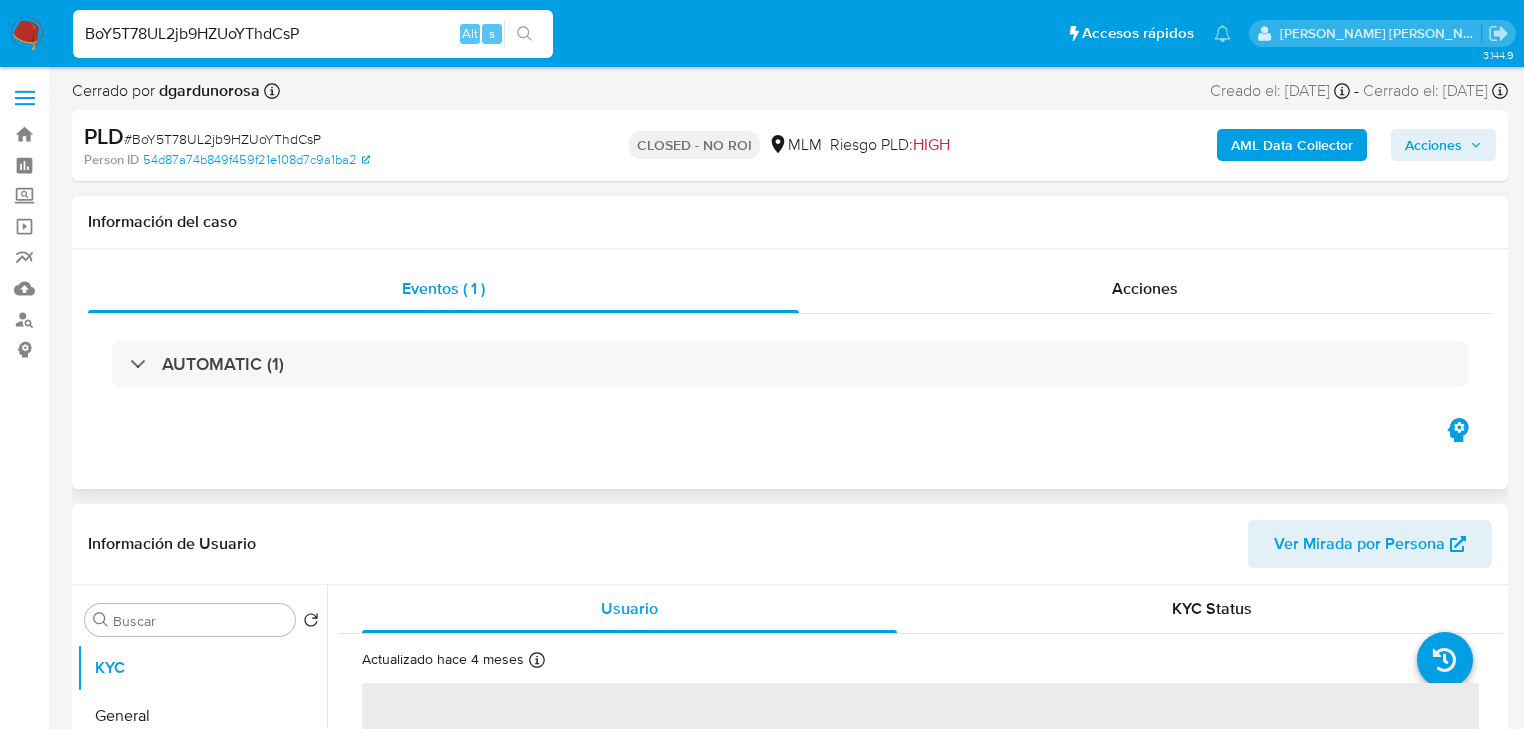 select on "10" 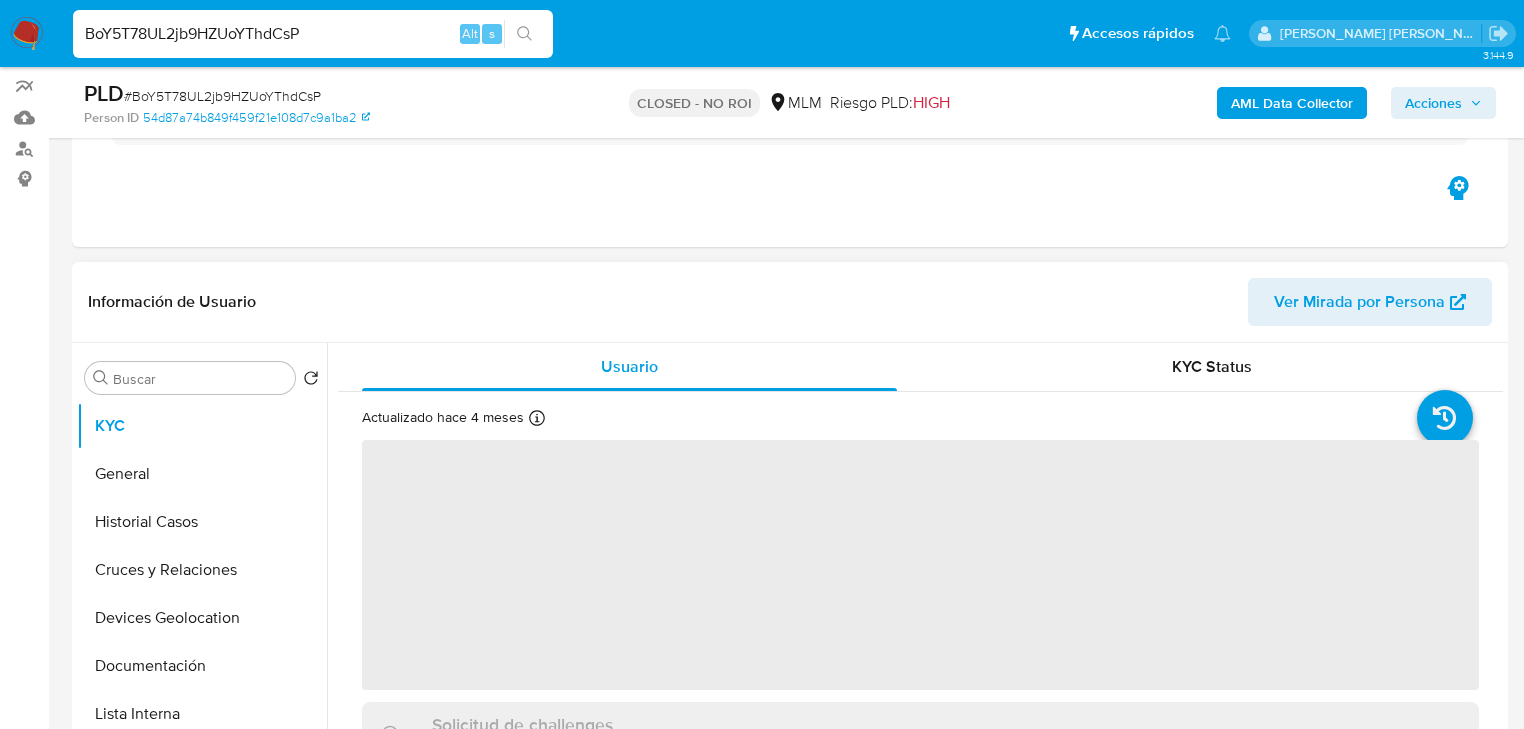 scroll, scrollTop: 240, scrollLeft: 0, axis: vertical 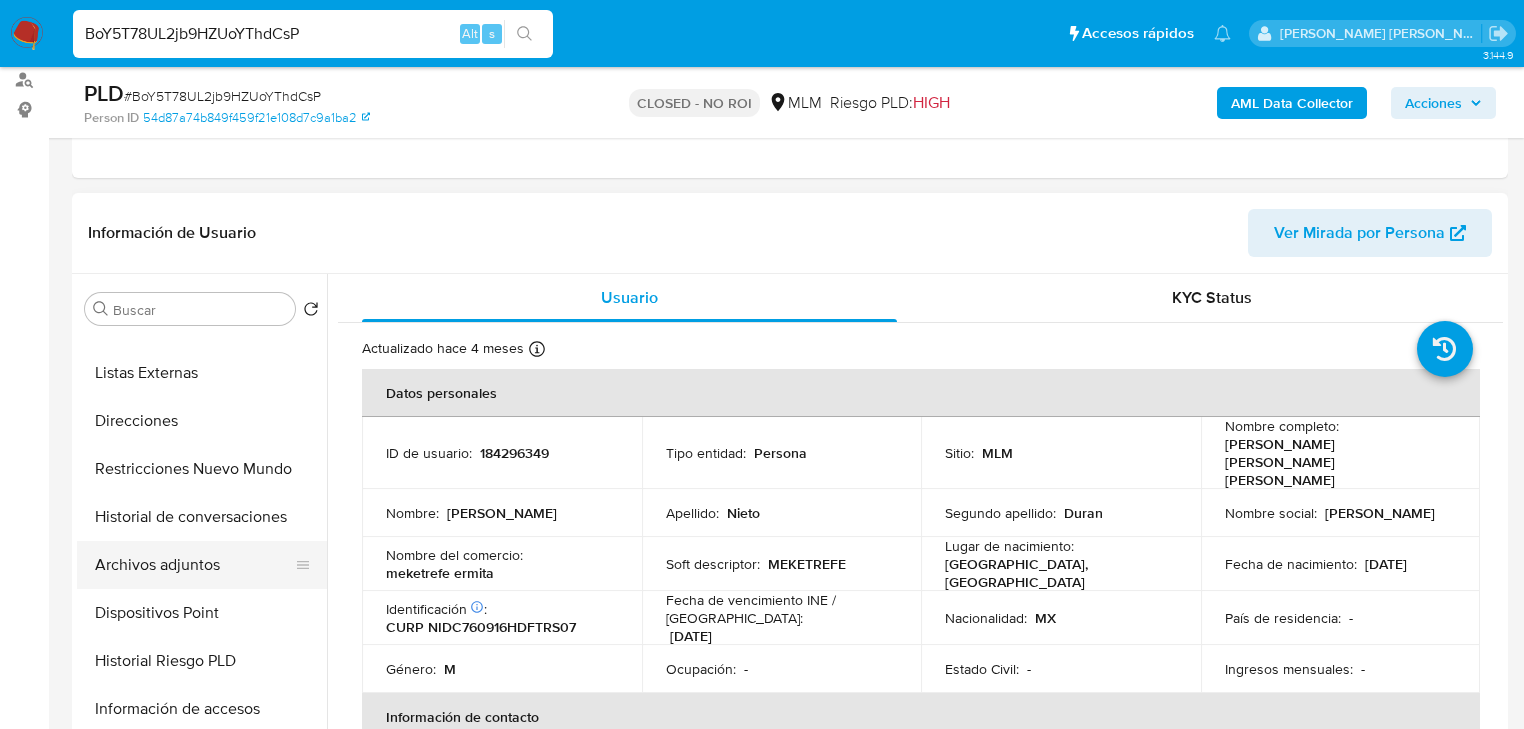 click on "Archivos adjuntos" at bounding box center (194, 565) 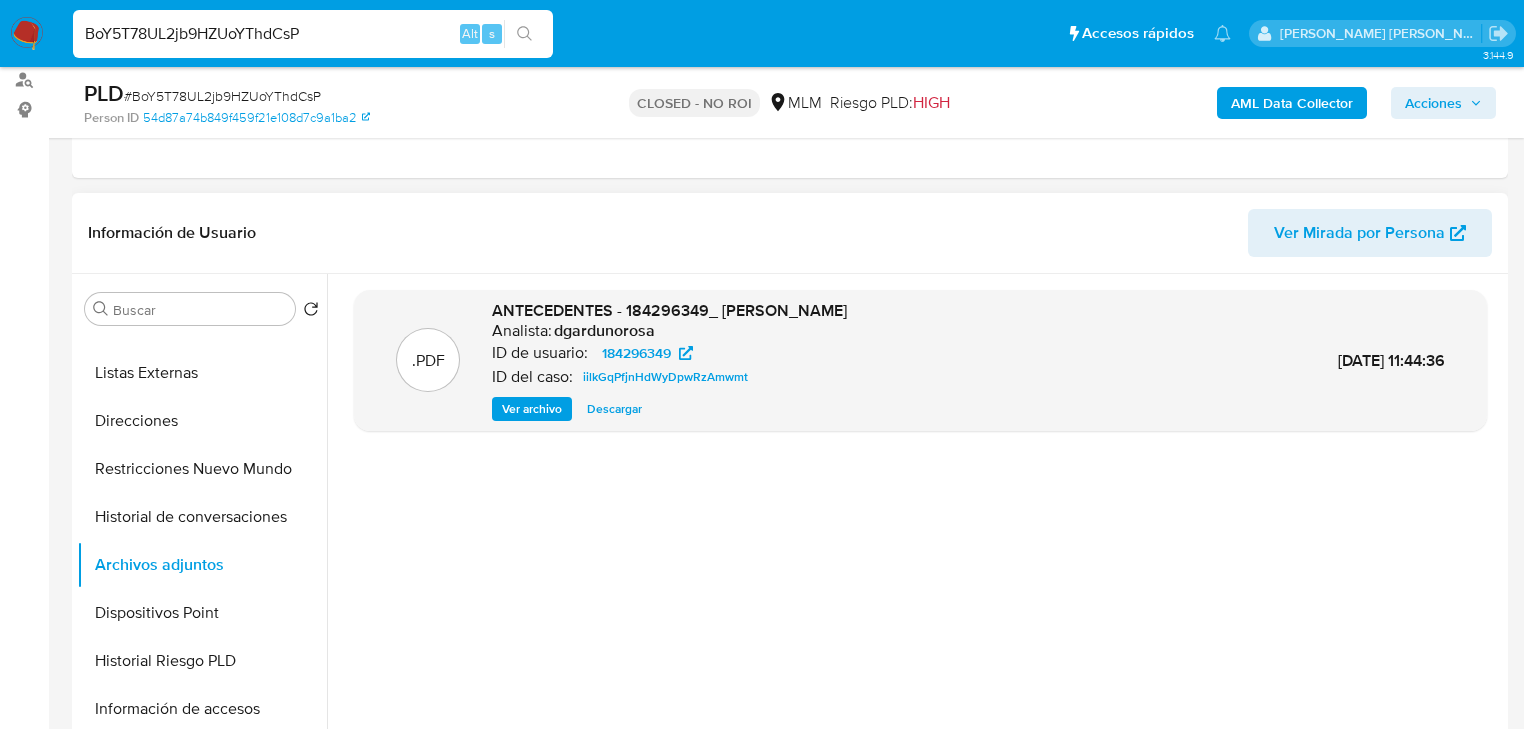 click on "Descargar" at bounding box center [614, 409] 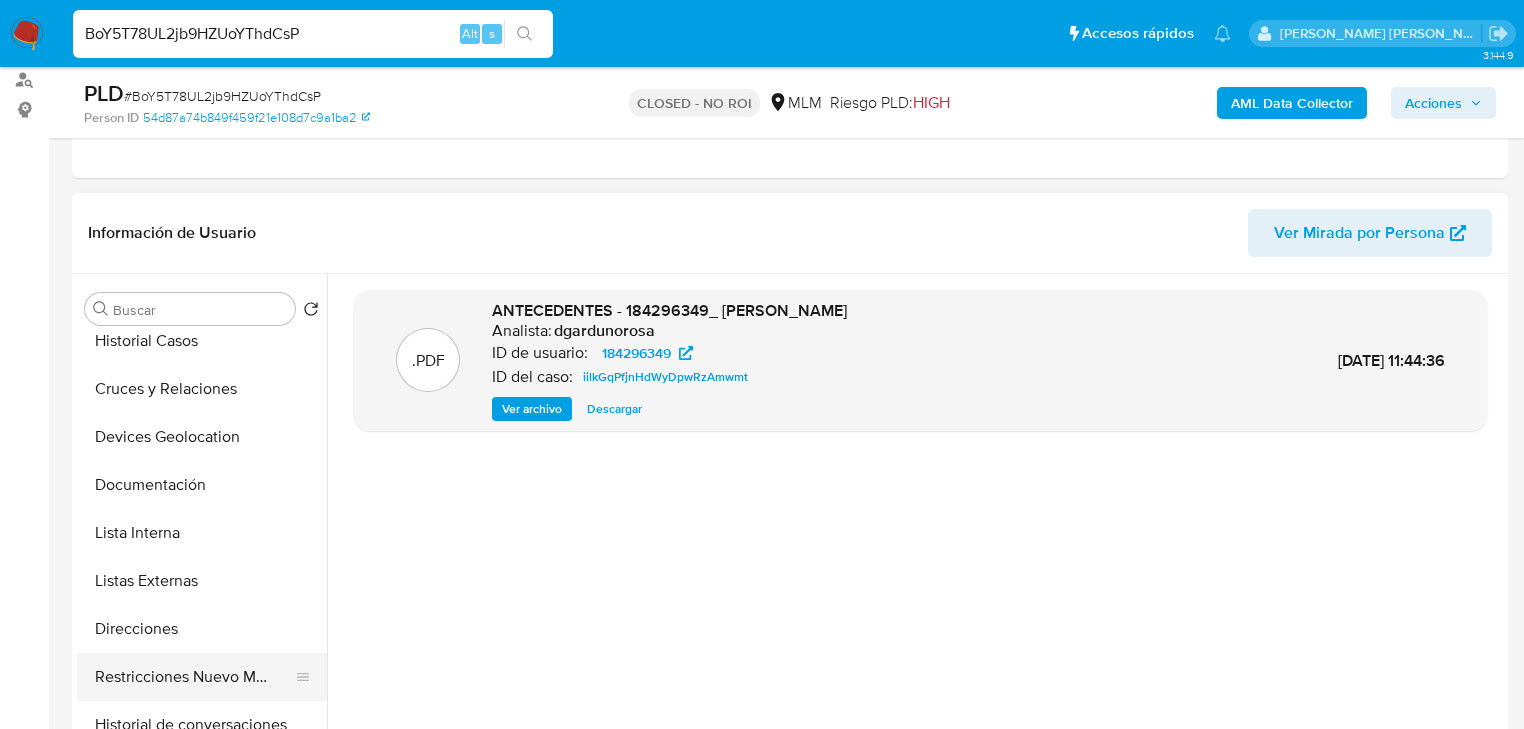 scroll, scrollTop: 80, scrollLeft: 0, axis: vertical 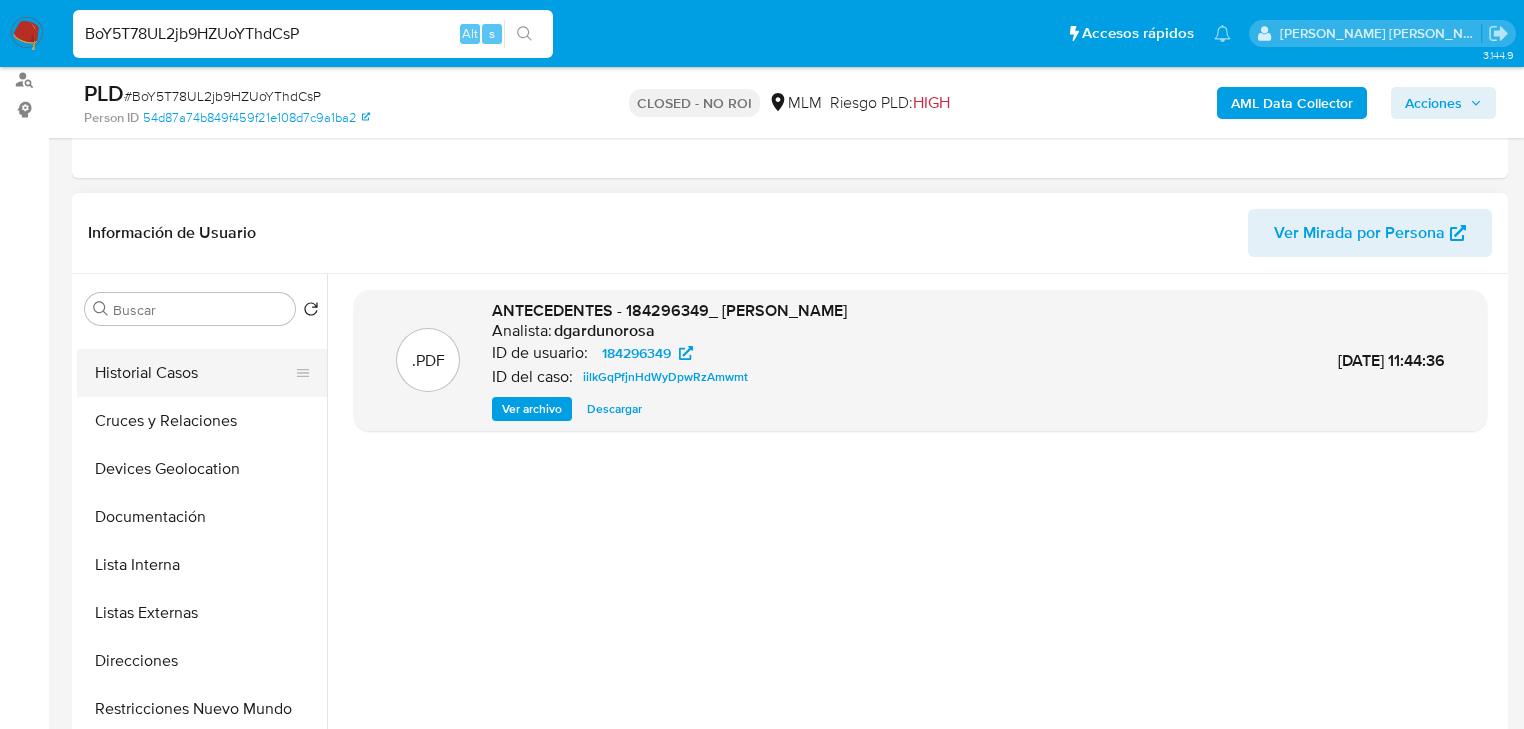 click on "Historial Casos" at bounding box center (194, 373) 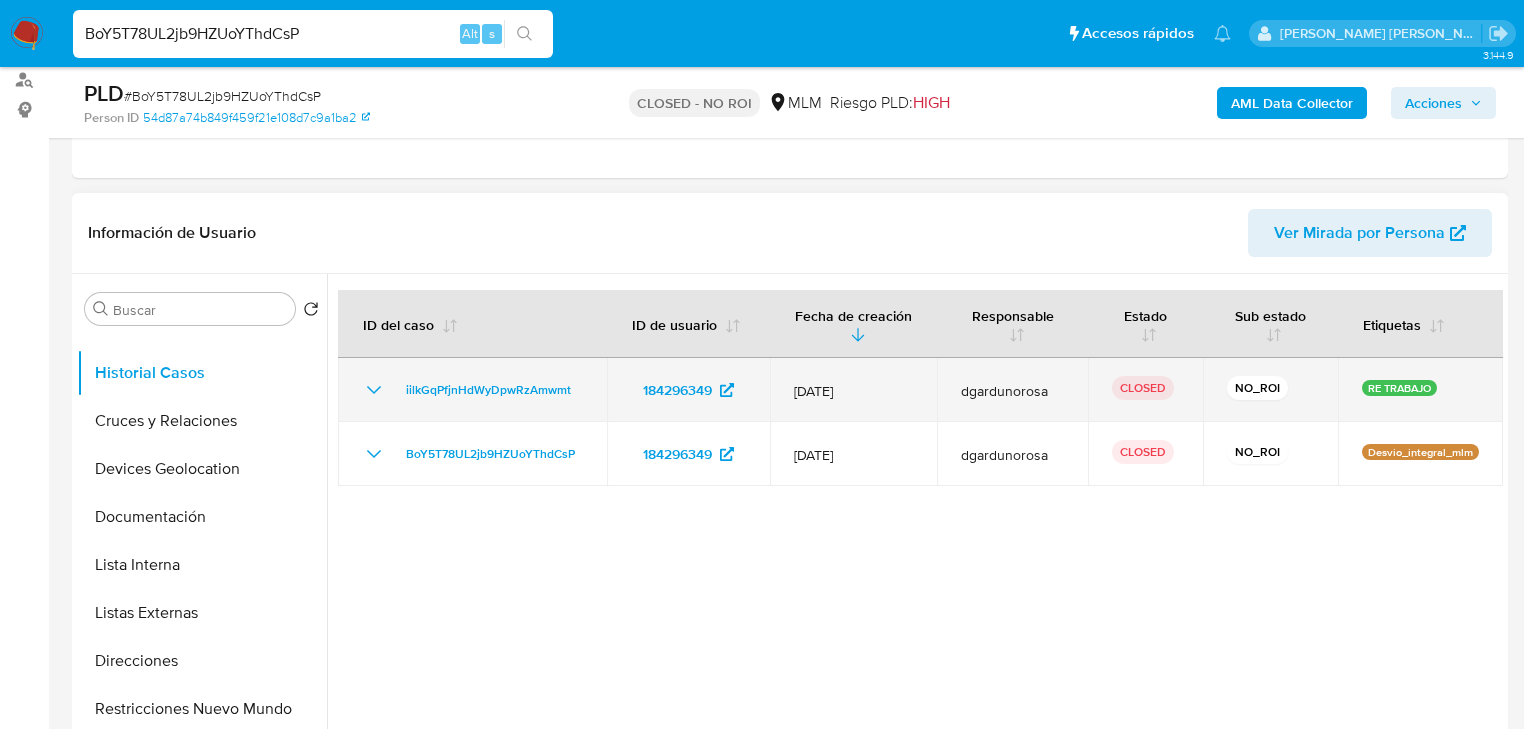 type 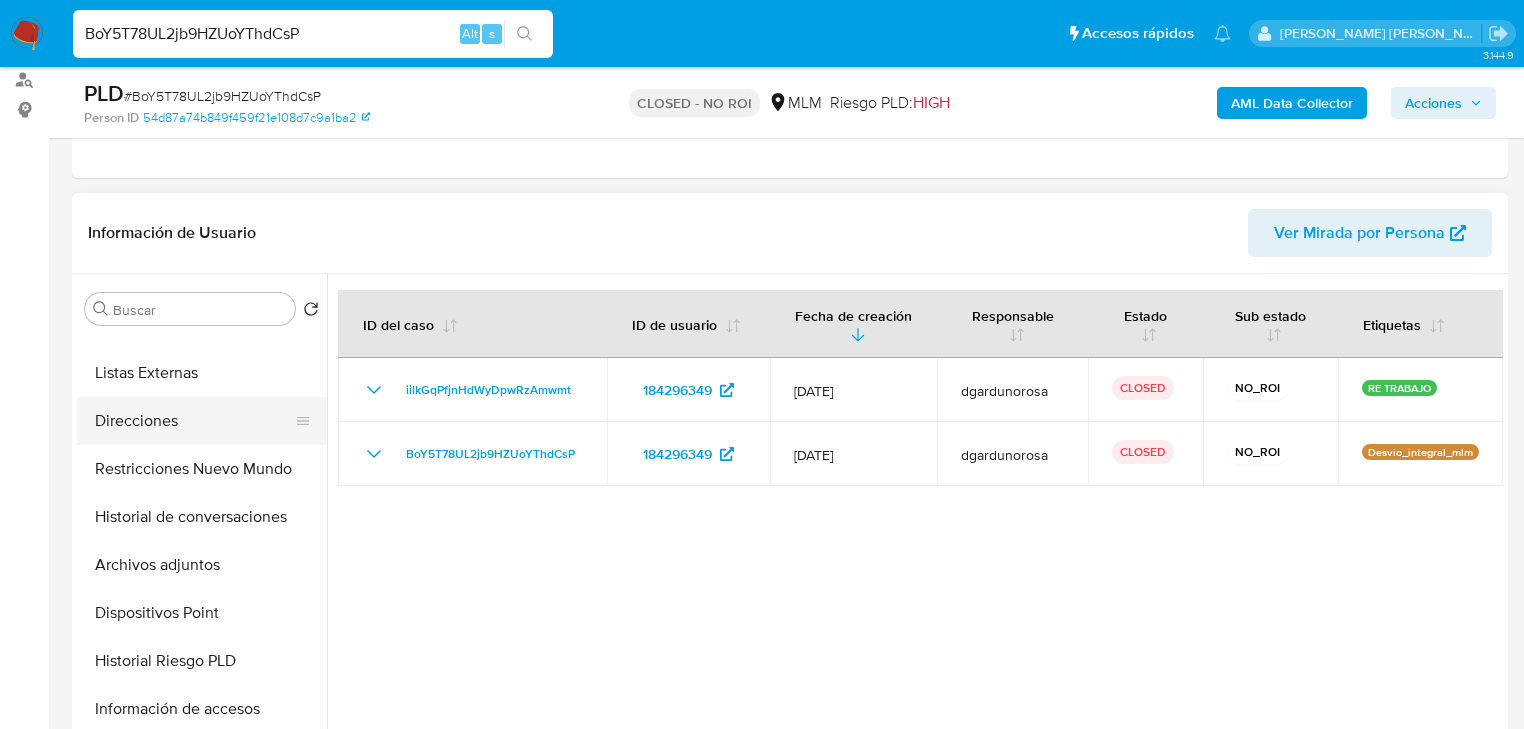 scroll, scrollTop: 400, scrollLeft: 0, axis: vertical 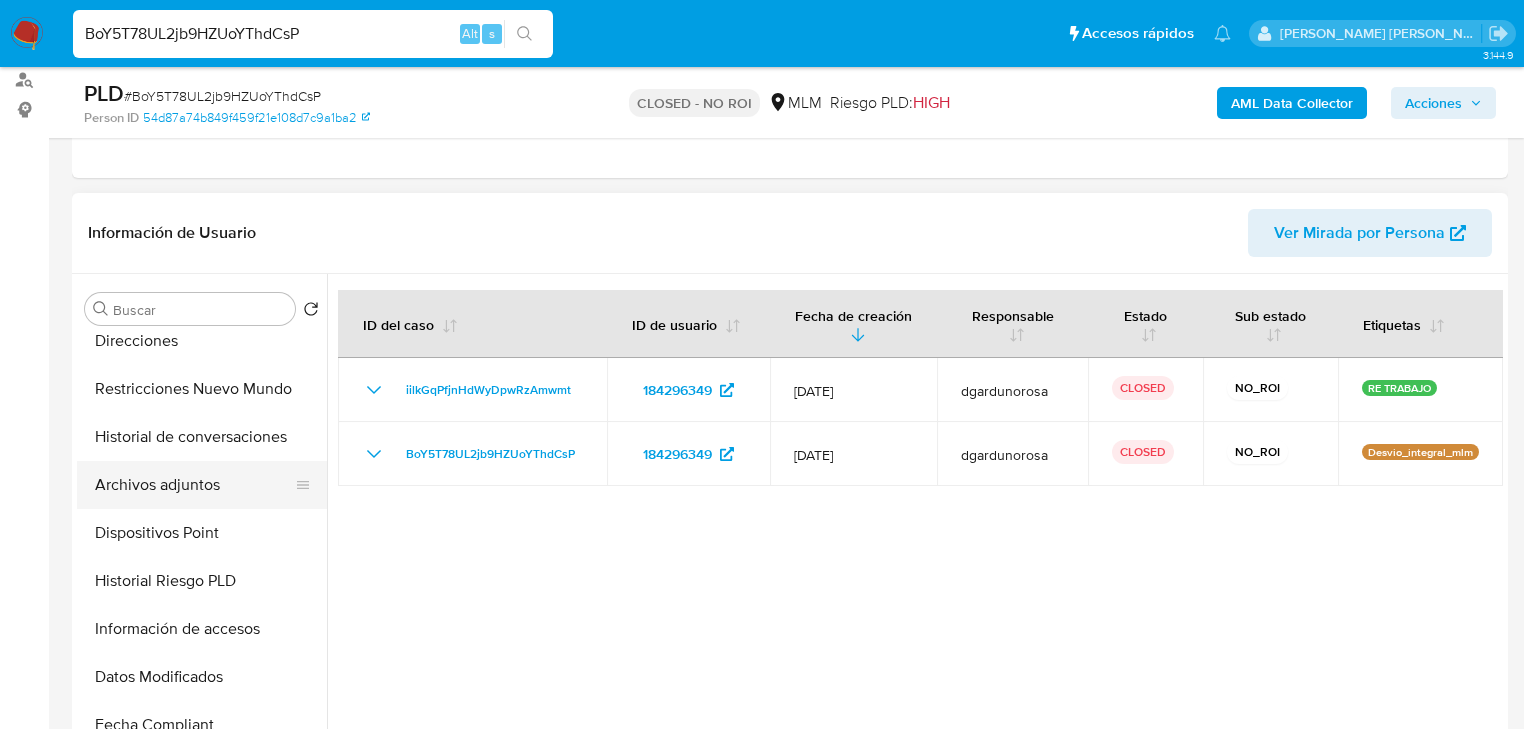 click on "Archivos adjuntos" at bounding box center [194, 485] 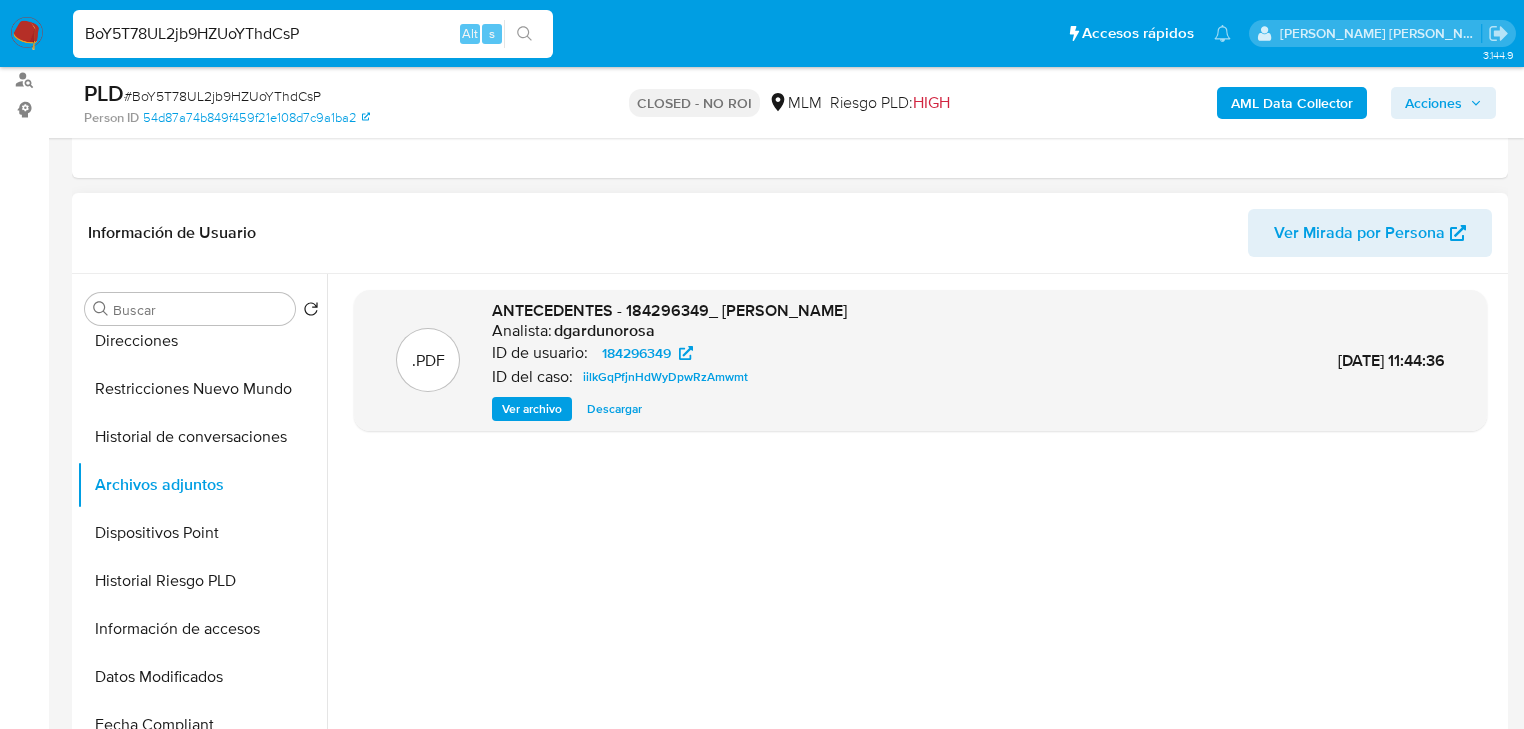 type 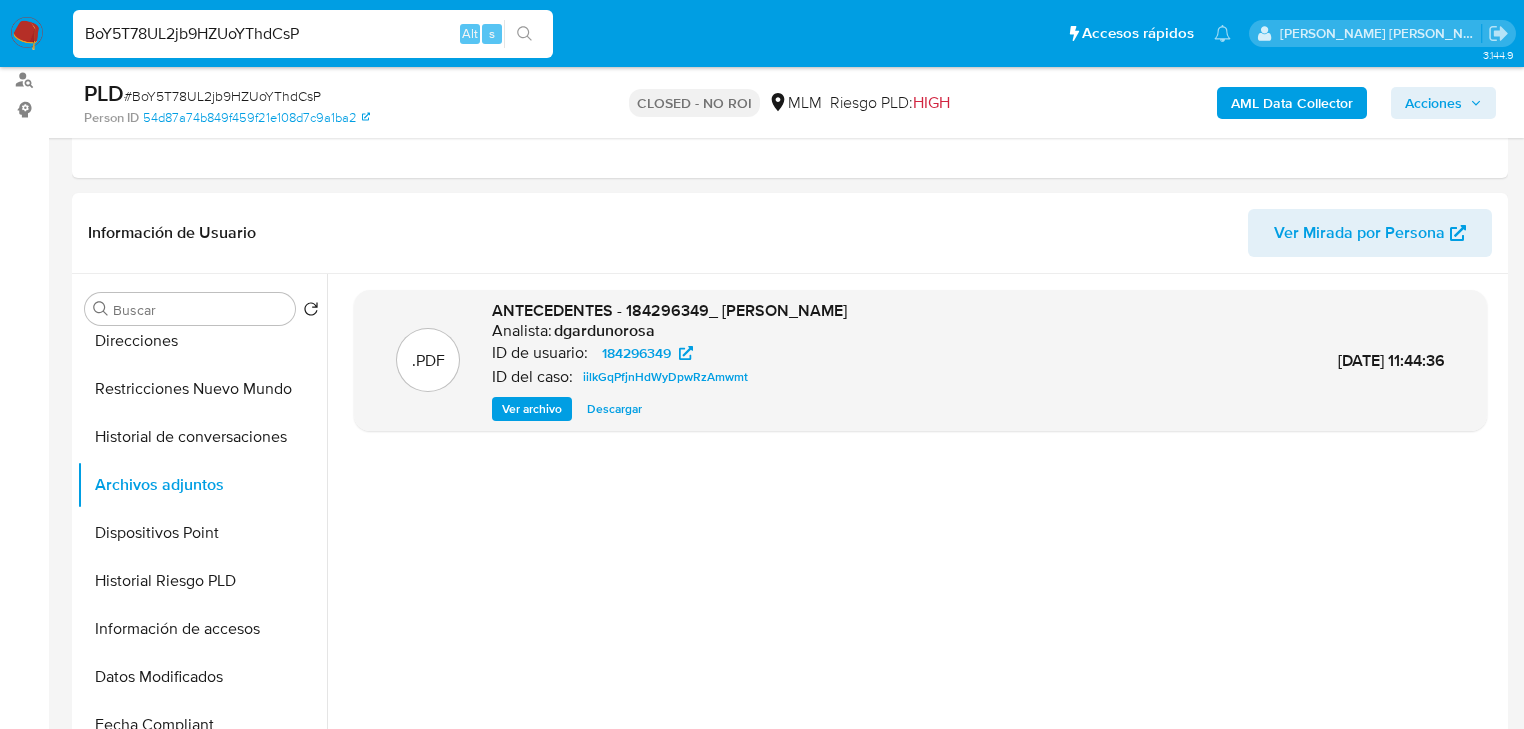 click on "BoY5T78UL2jb9HZUoYThdCsP" at bounding box center [313, 34] 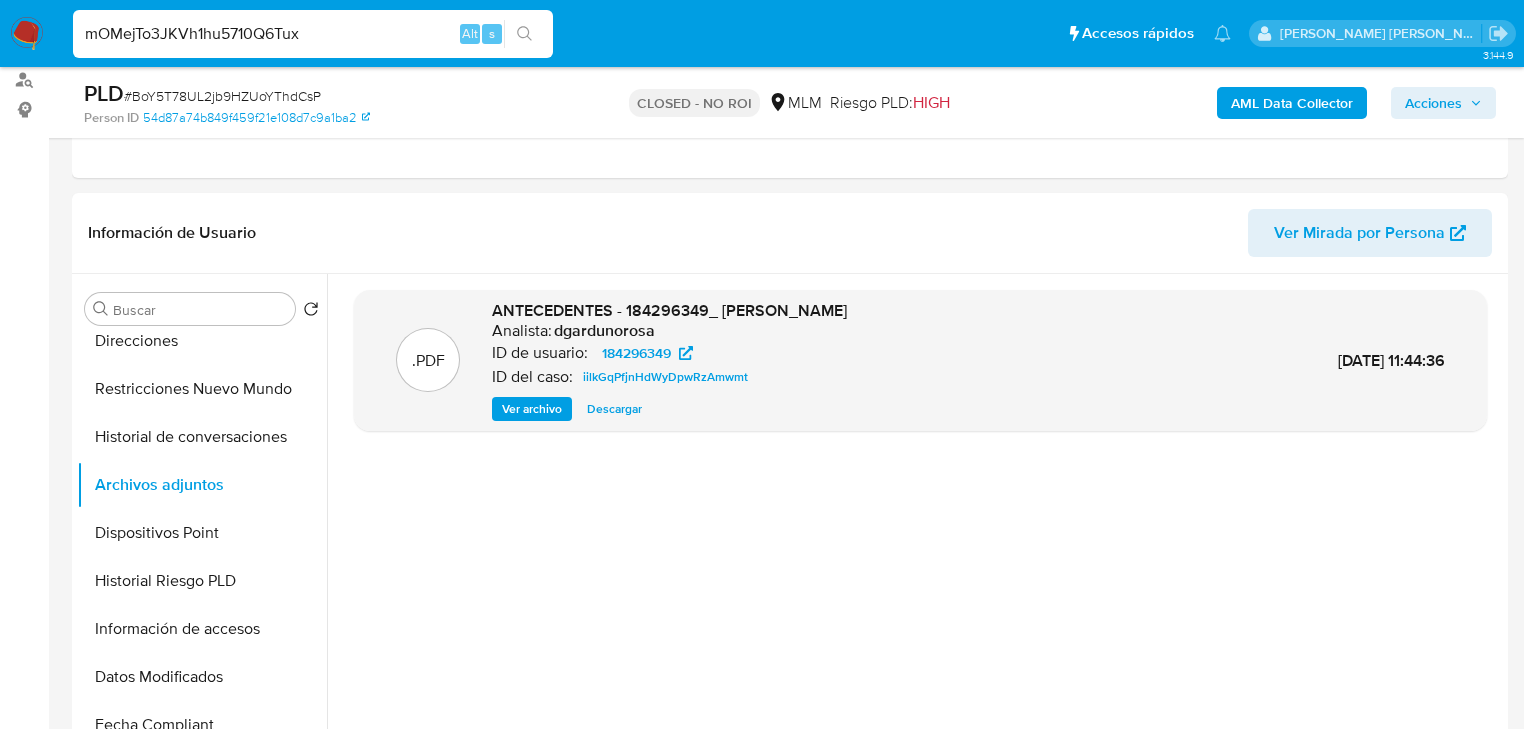 type on "mOMejTo3JKVh1hu5710Q6Tux" 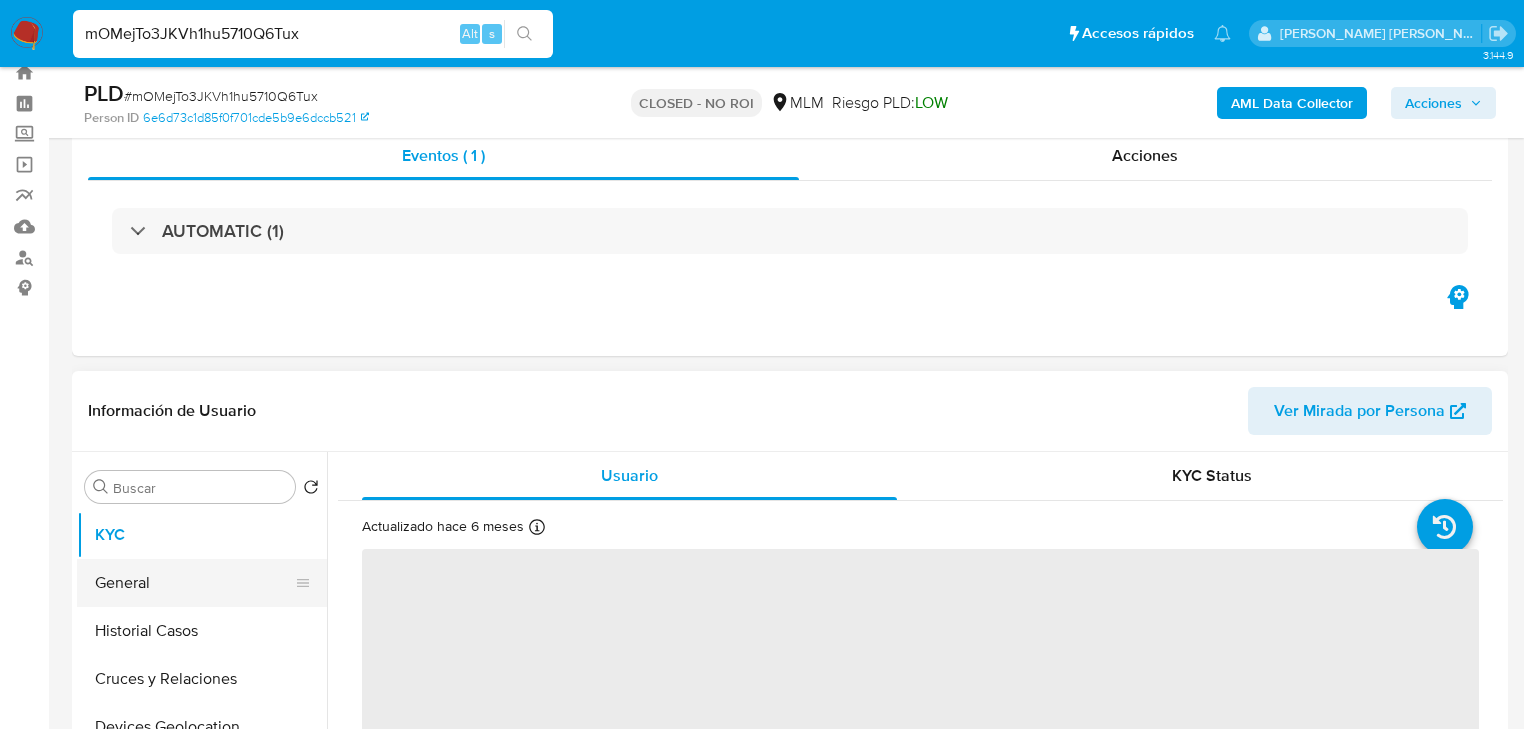 scroll, scrollTop: 160, scrollLeft: 0, axis: vertical 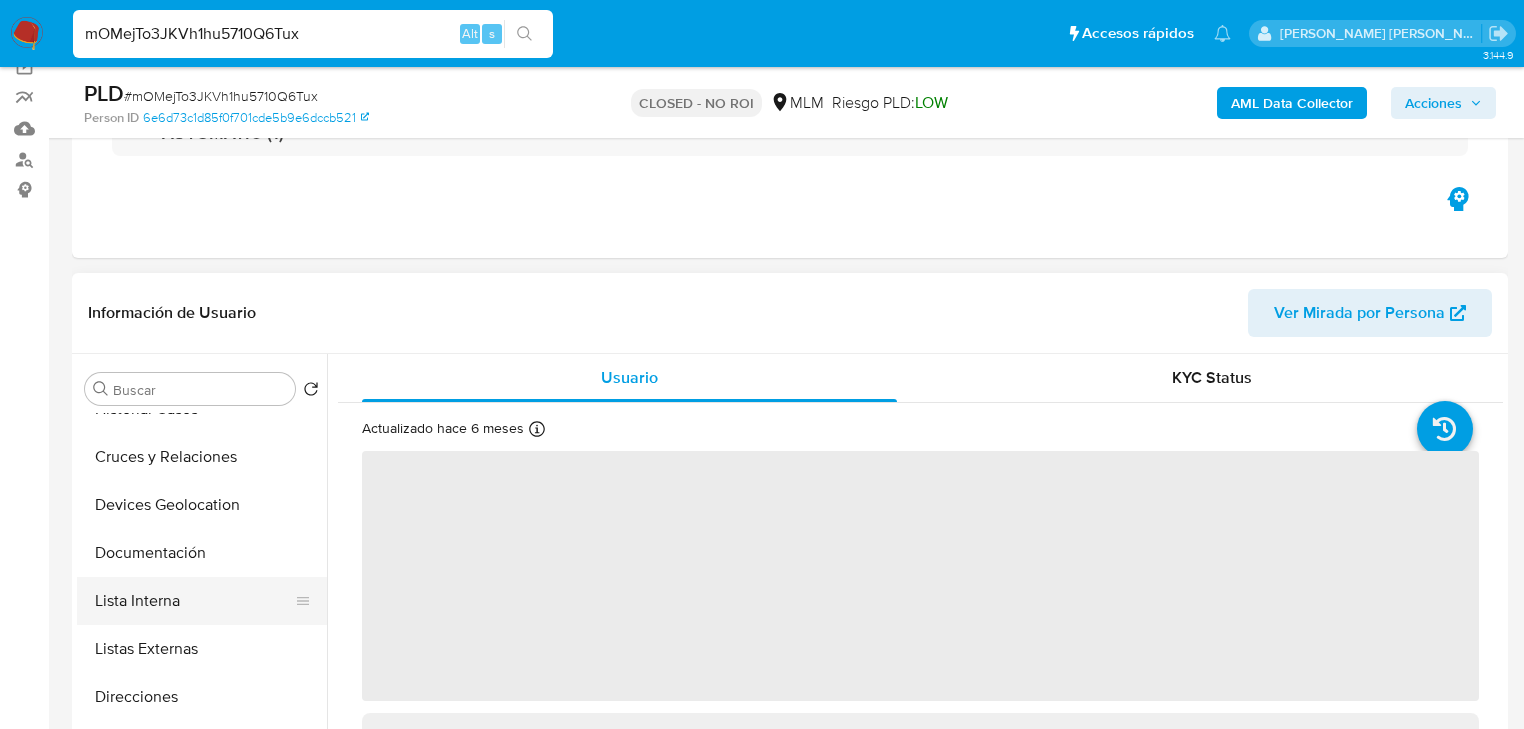 select on "10" 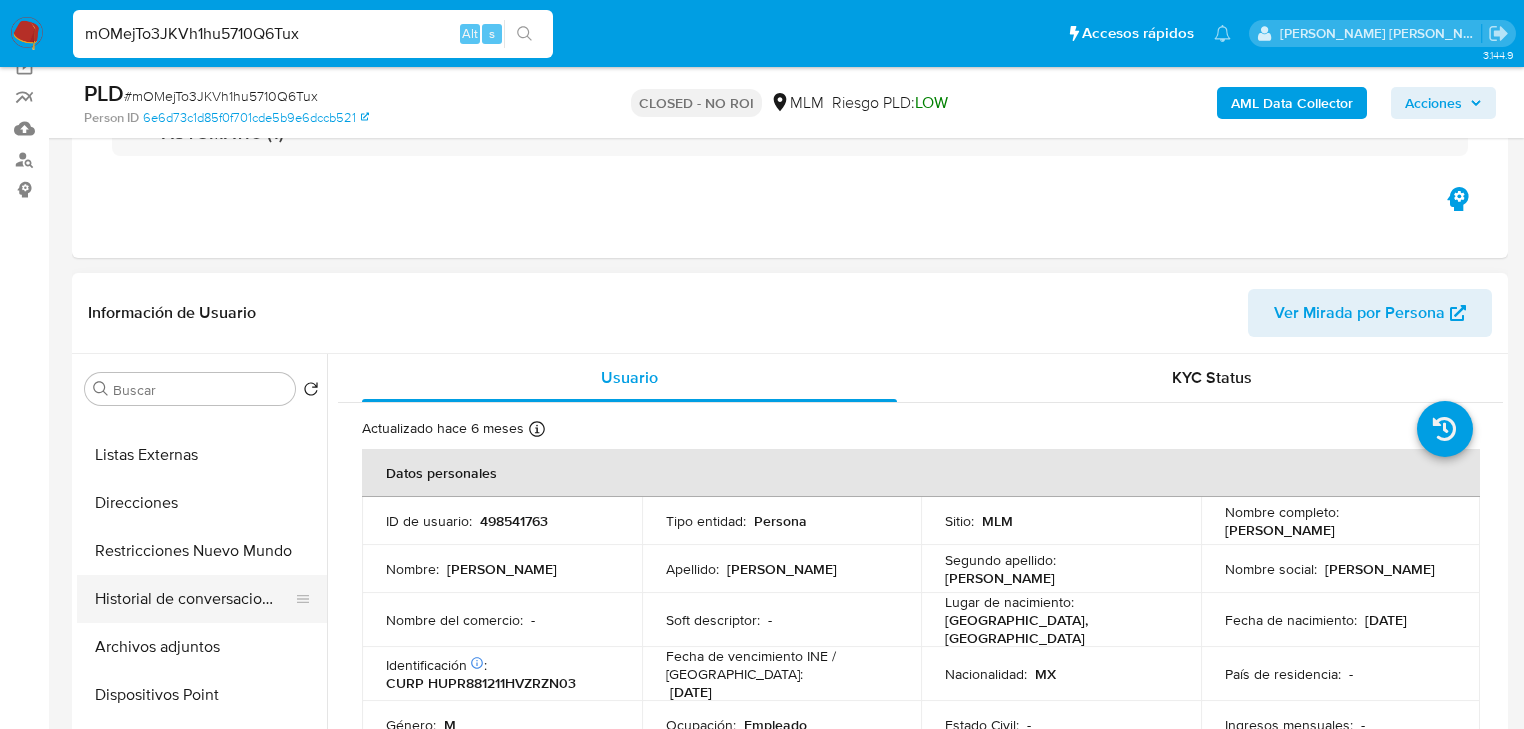 scroll, scrollTop: 320, scrollLeft: 0, axis: vertical 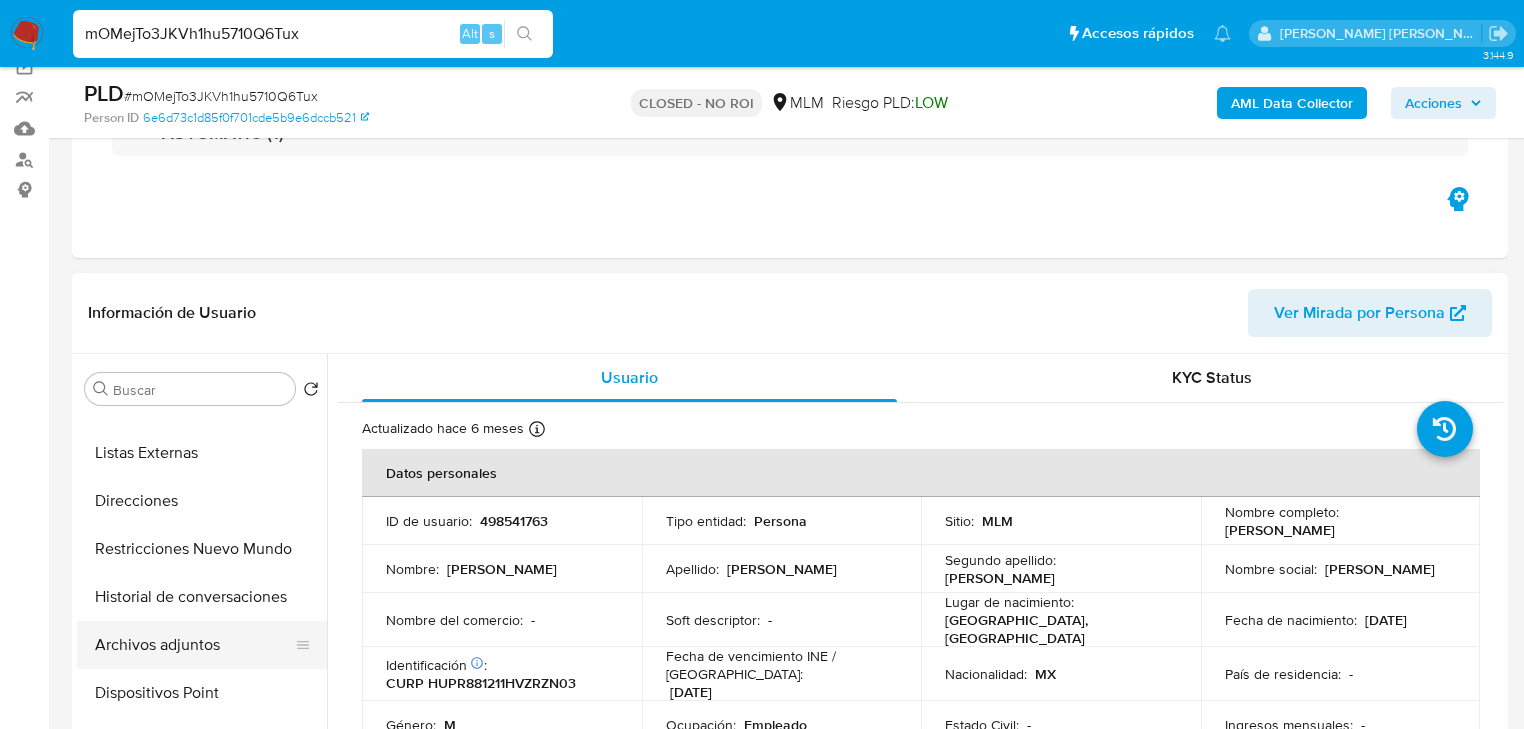 click on "Archivos adjuntos" at bounding box center (194, 645) 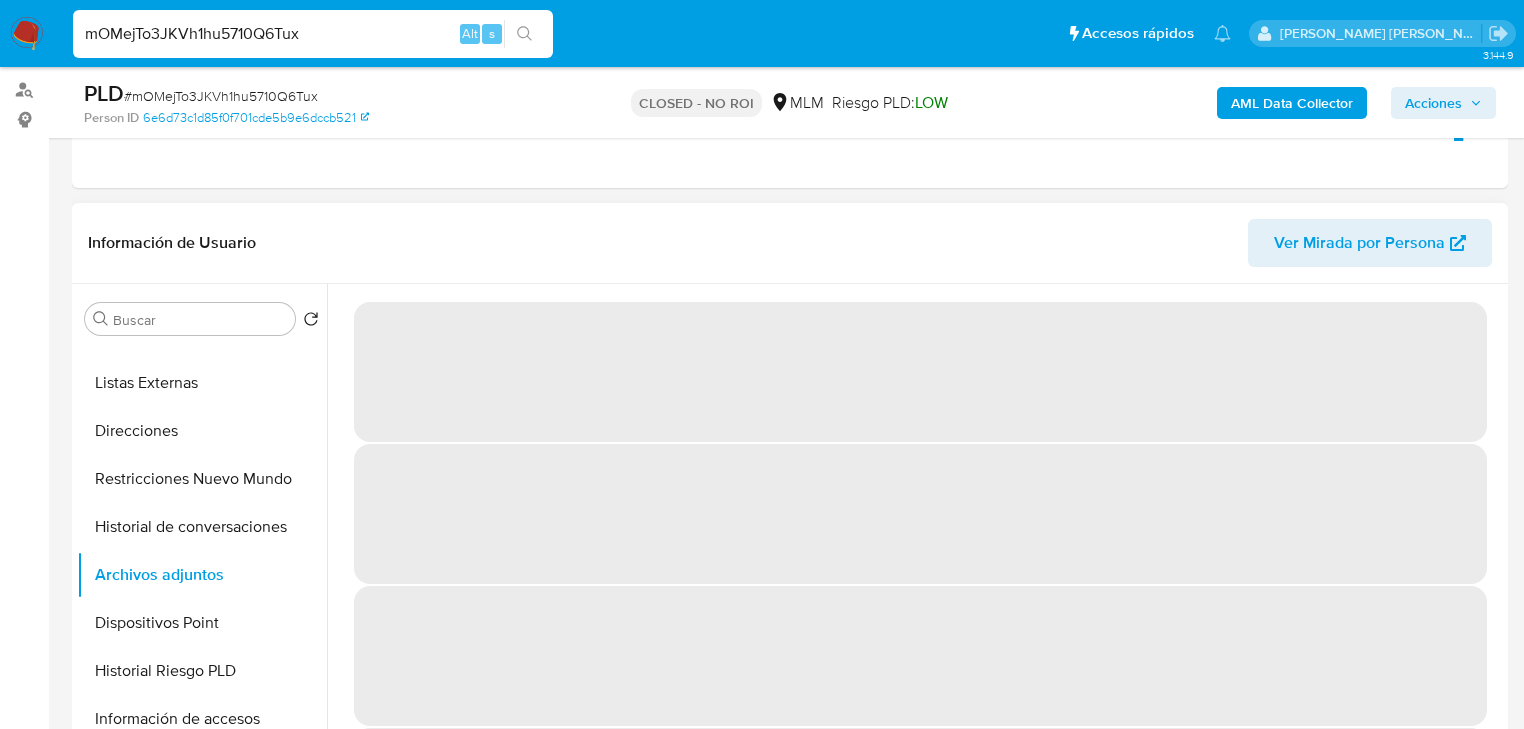 scroll, scrollTop: 240, scrollLeft: 0, axis: vertical 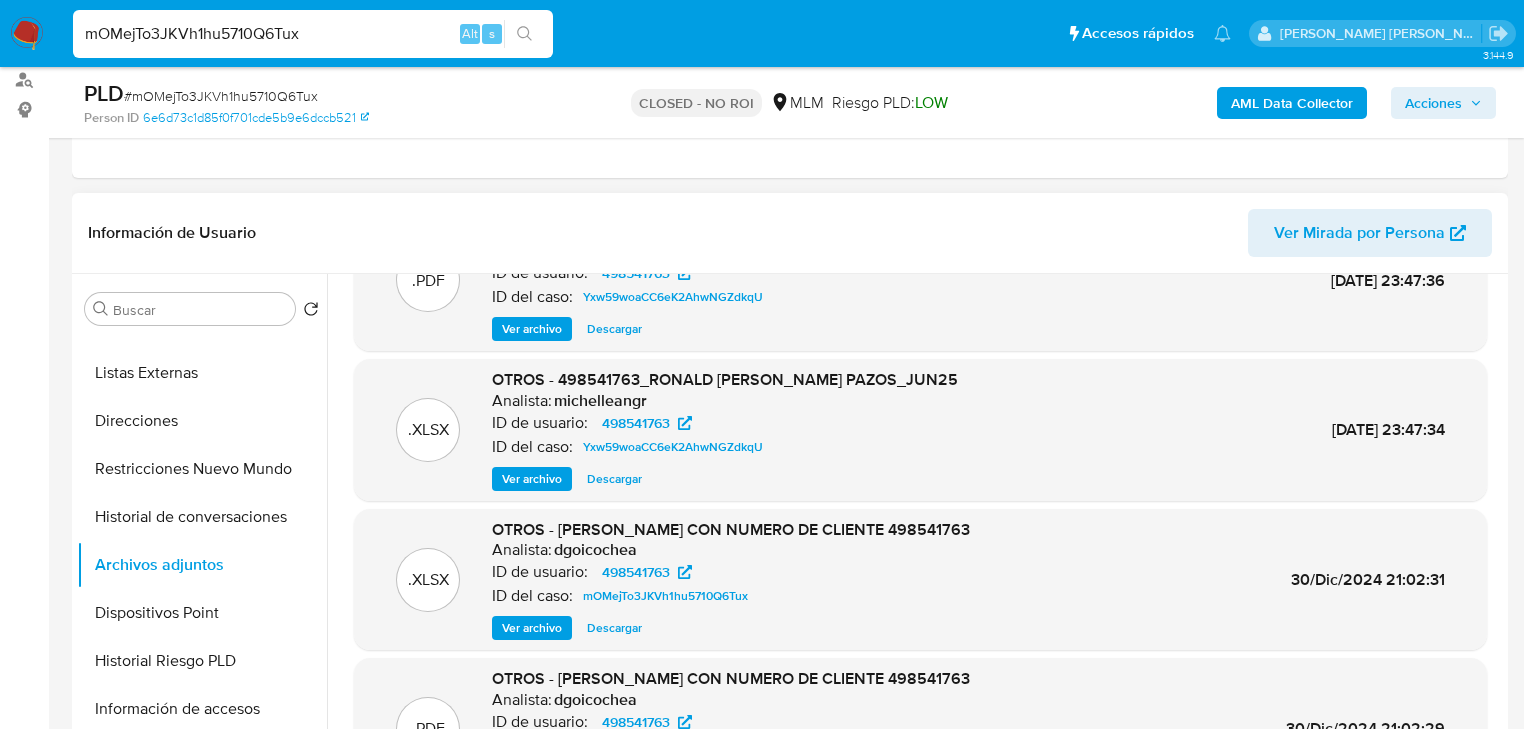 drag, startPoint x: 607, startPoint y: 627, endPoint x: 895, endPoint y: 514, distance: 309.37518 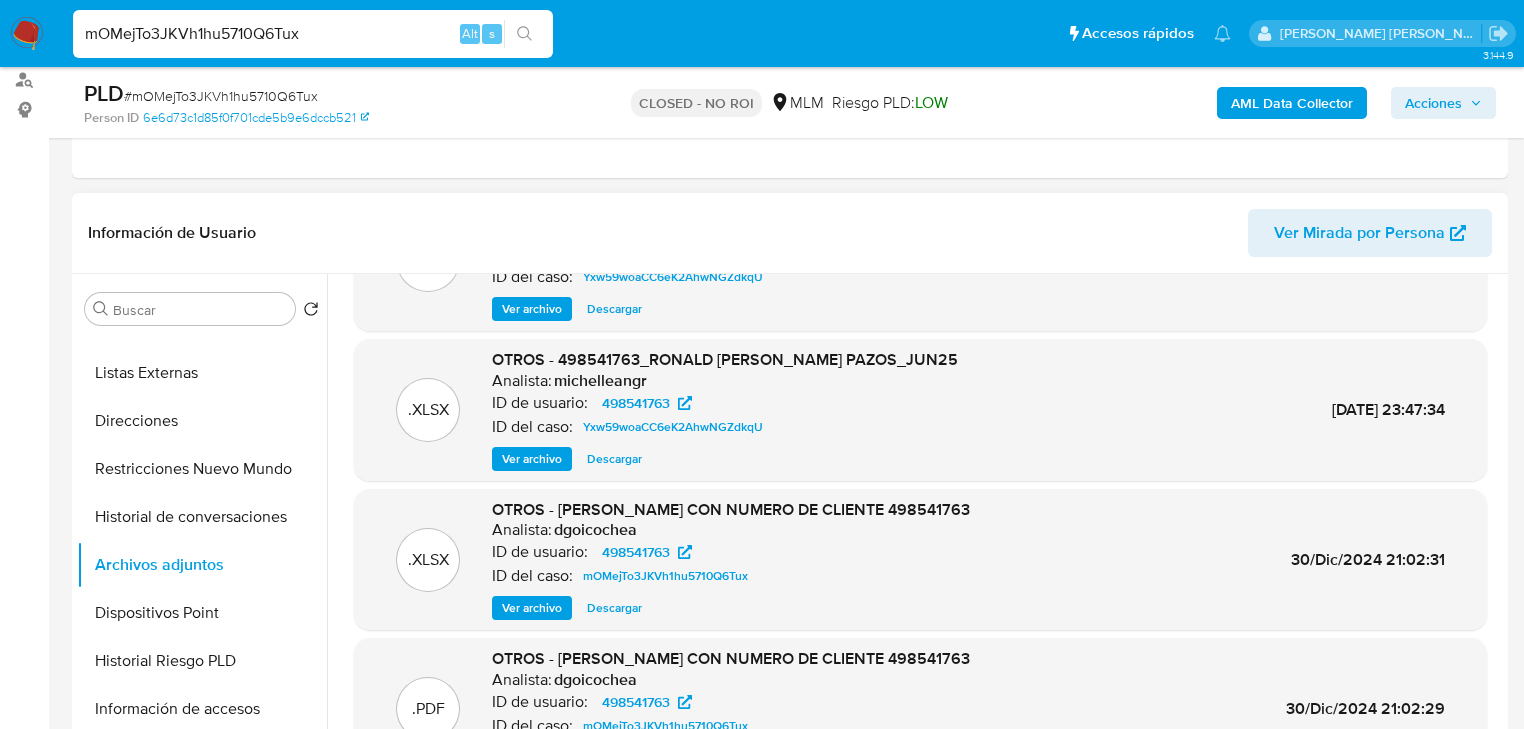scroll, scrollTop: 112, scrollLeft: 0, axis: vertical 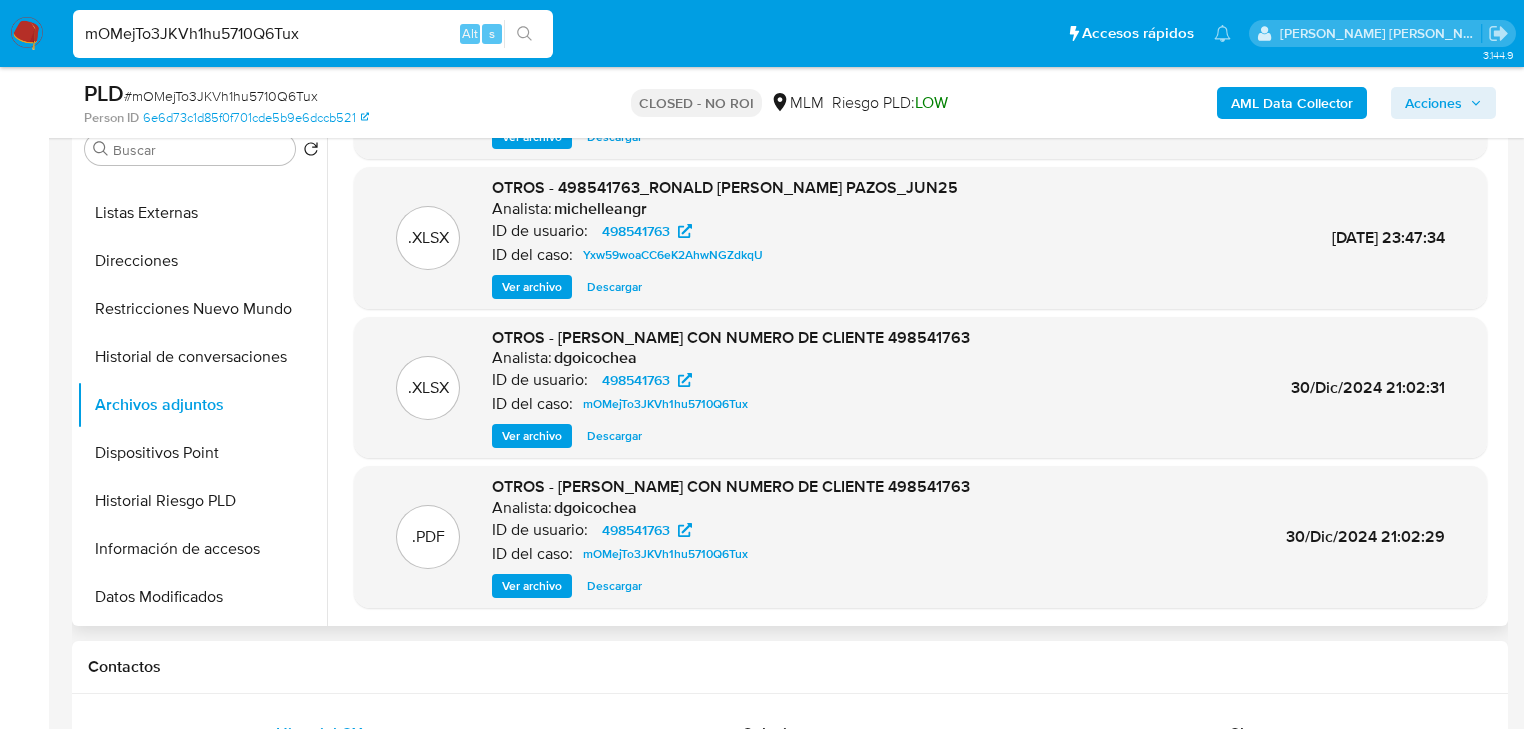 click on "Descargar" at bounding box center [614, 586] 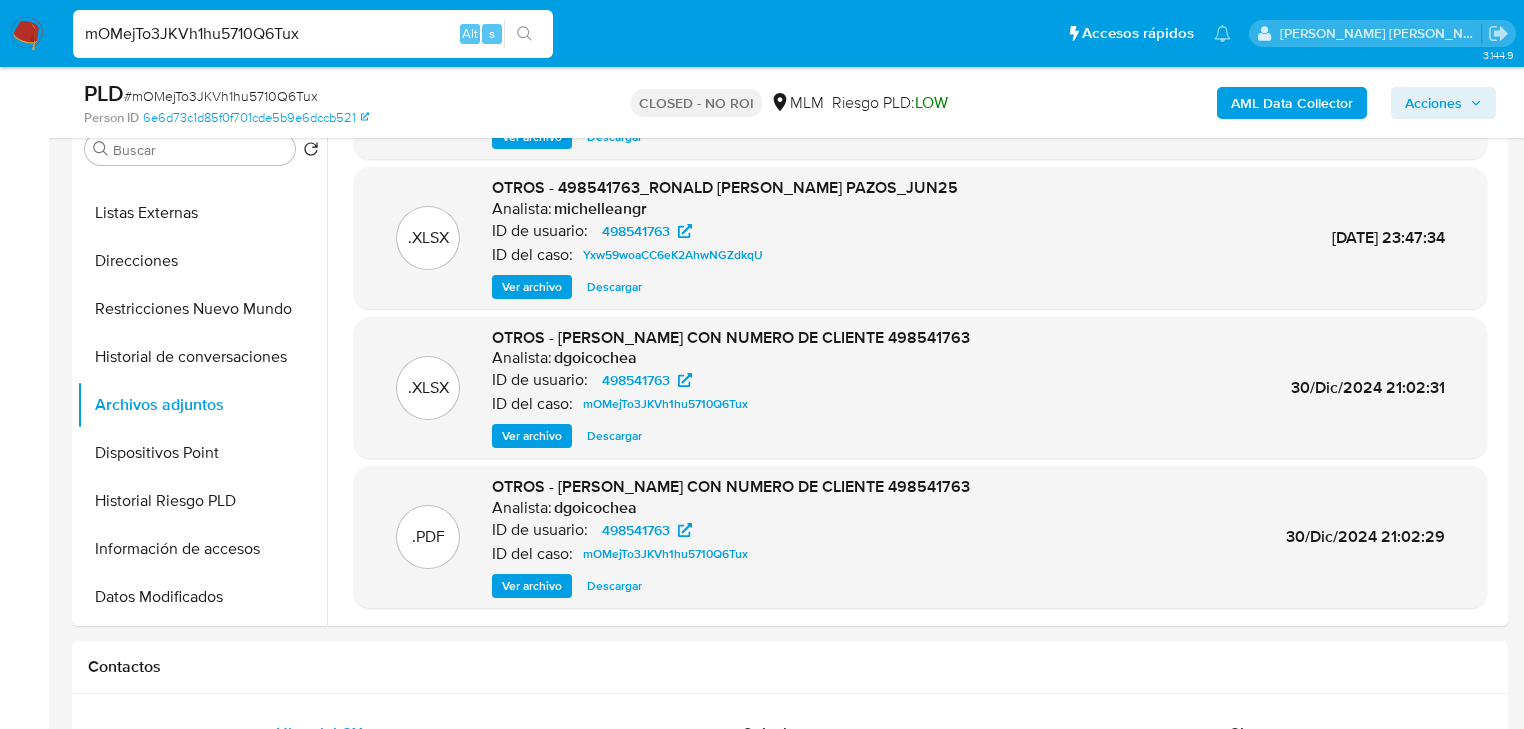 drag, startPoint x: 203, startPoint y: 65, endPoint x: 211, endPoint y: 48, distance: 18.788294 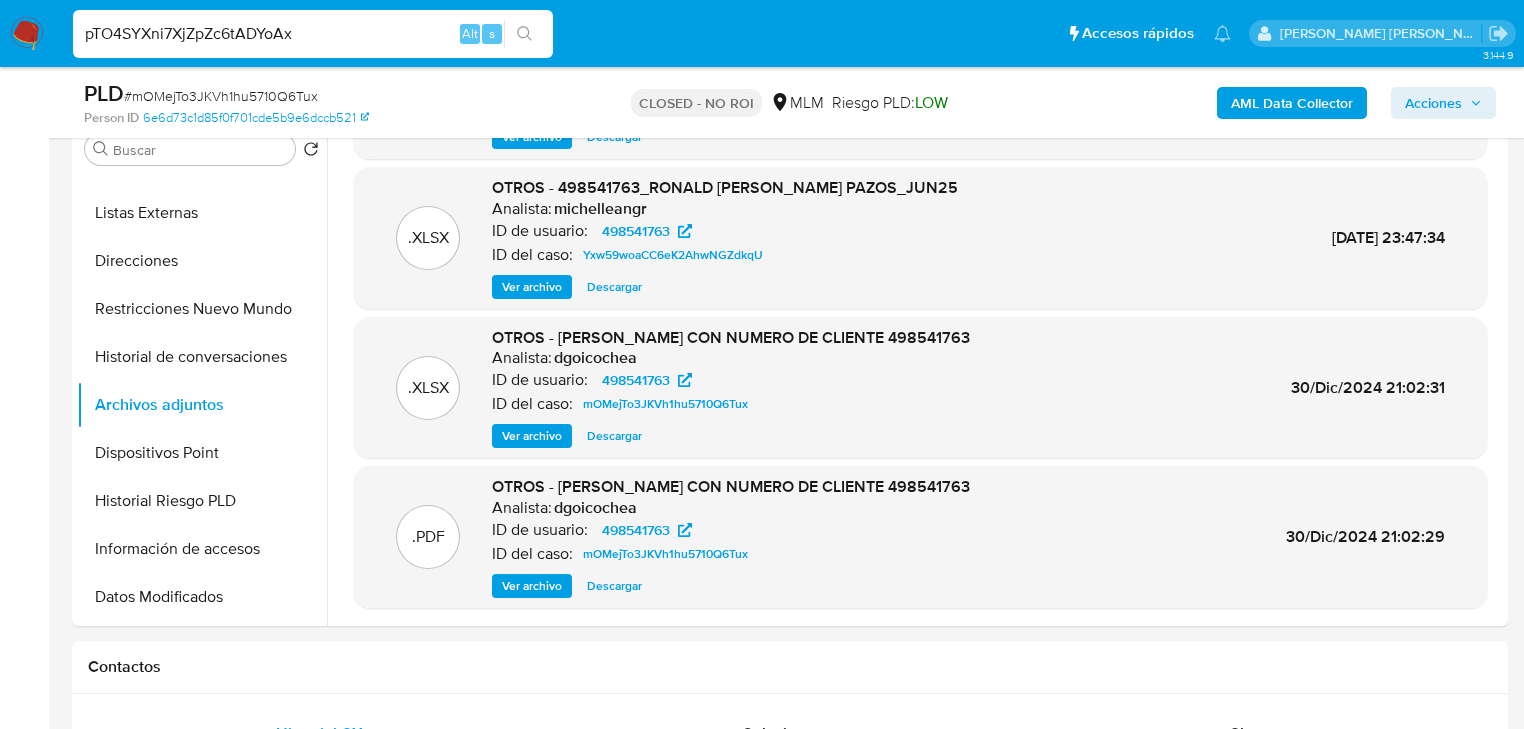 type on "pTO4SYXni7XjZpZc6tADYoAx" 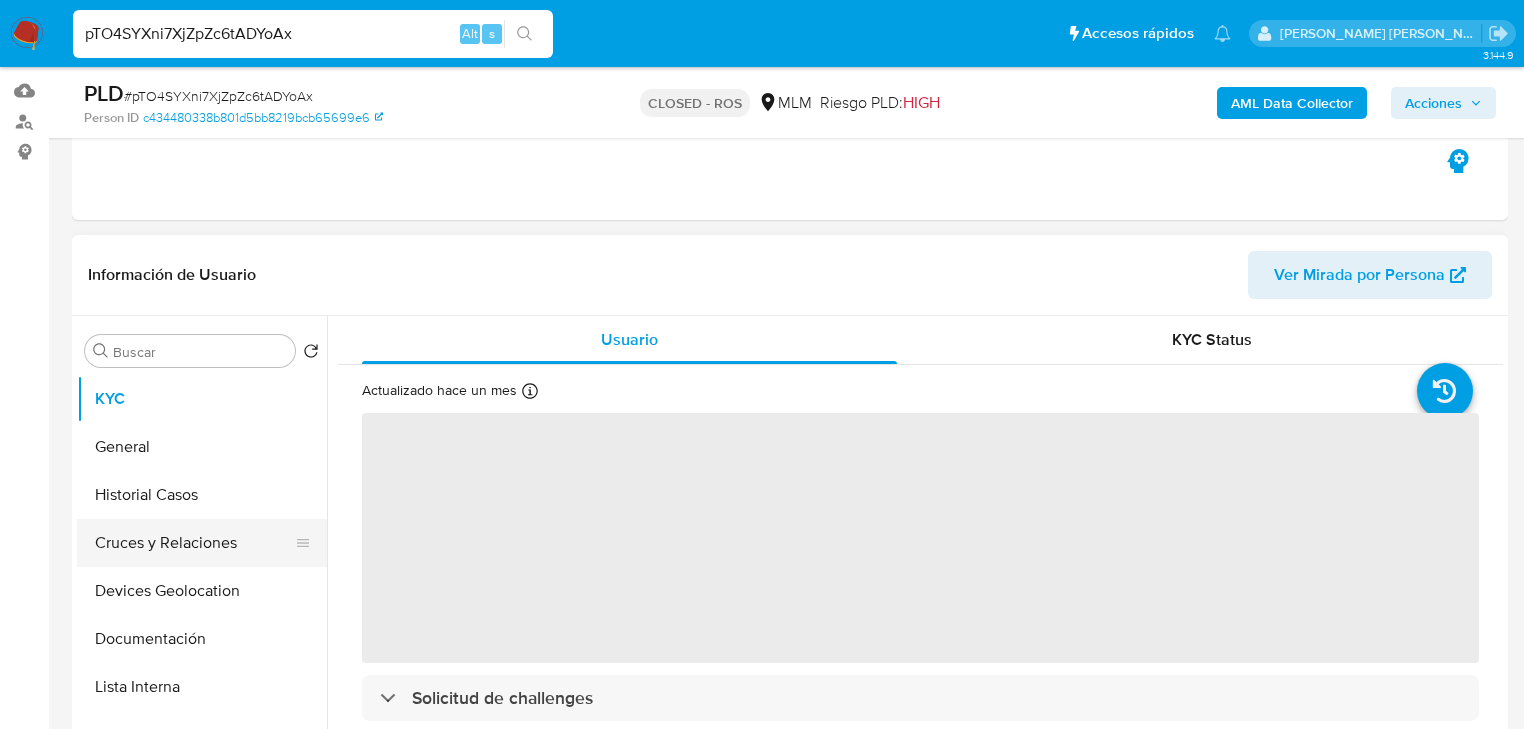 scroll, scrollTop: 320, scrollLeft: 0, axis: vertical 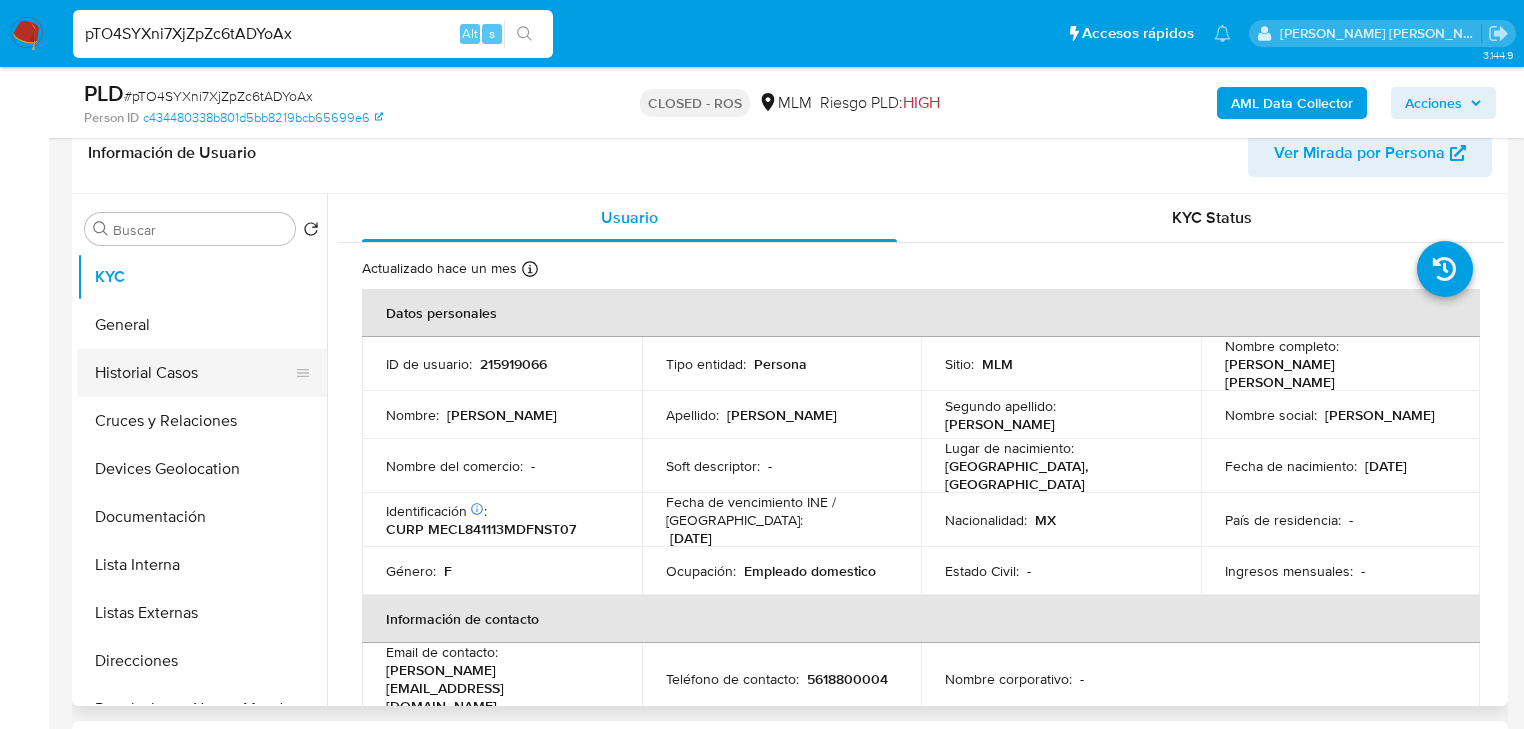 select on "10" 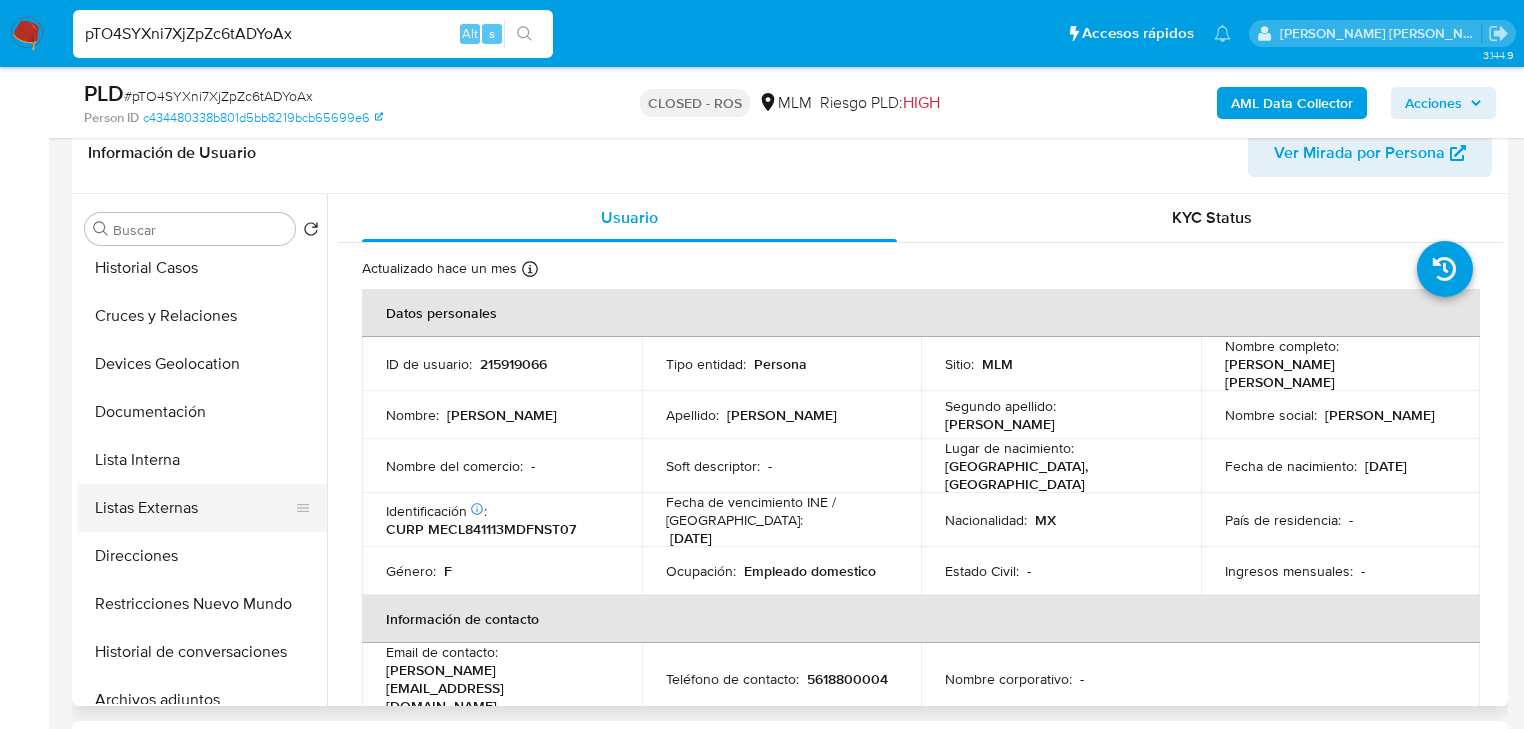 scroll, scrollTop: 160, scrollLeft: 0, axis: vertical 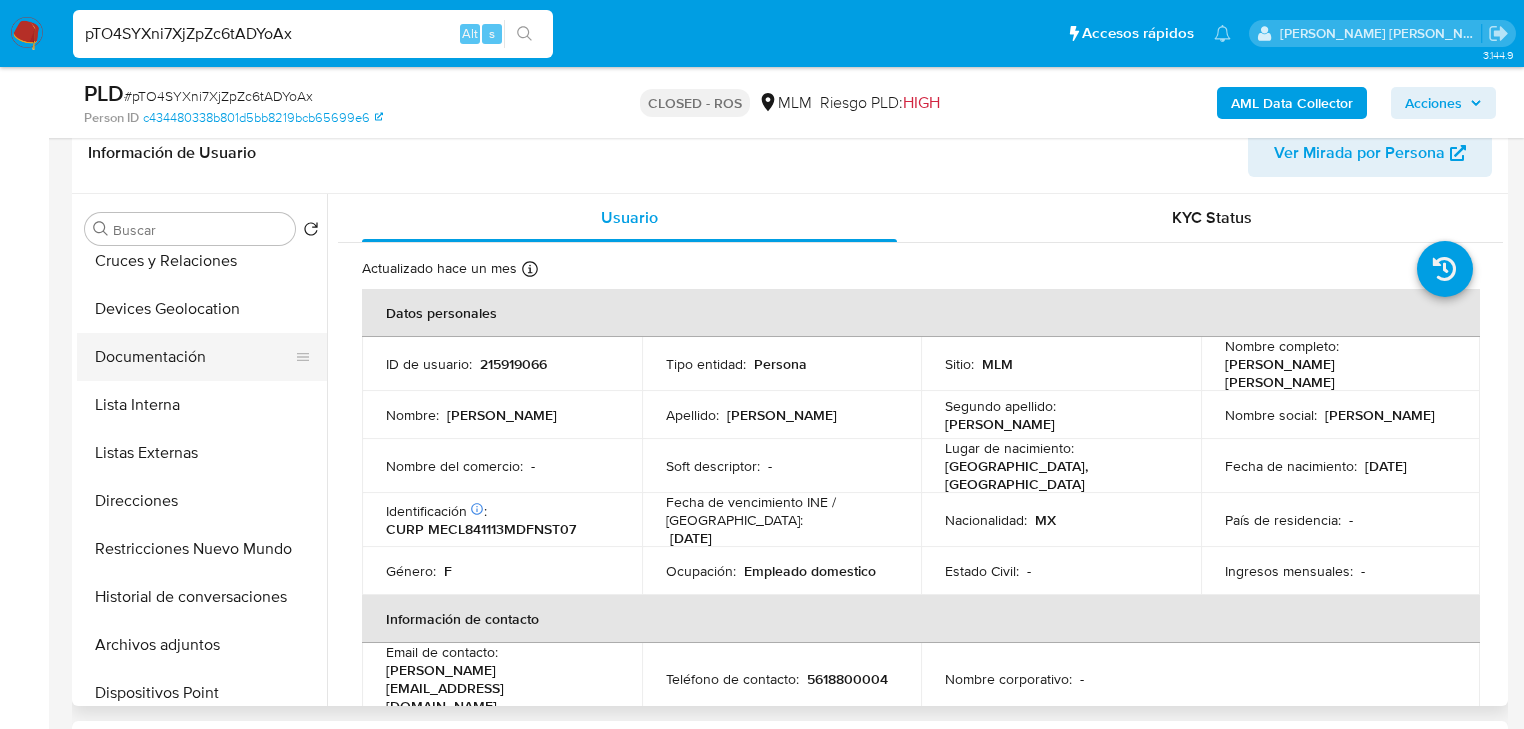 click on "Documentación" at bounding box center (194, 357) 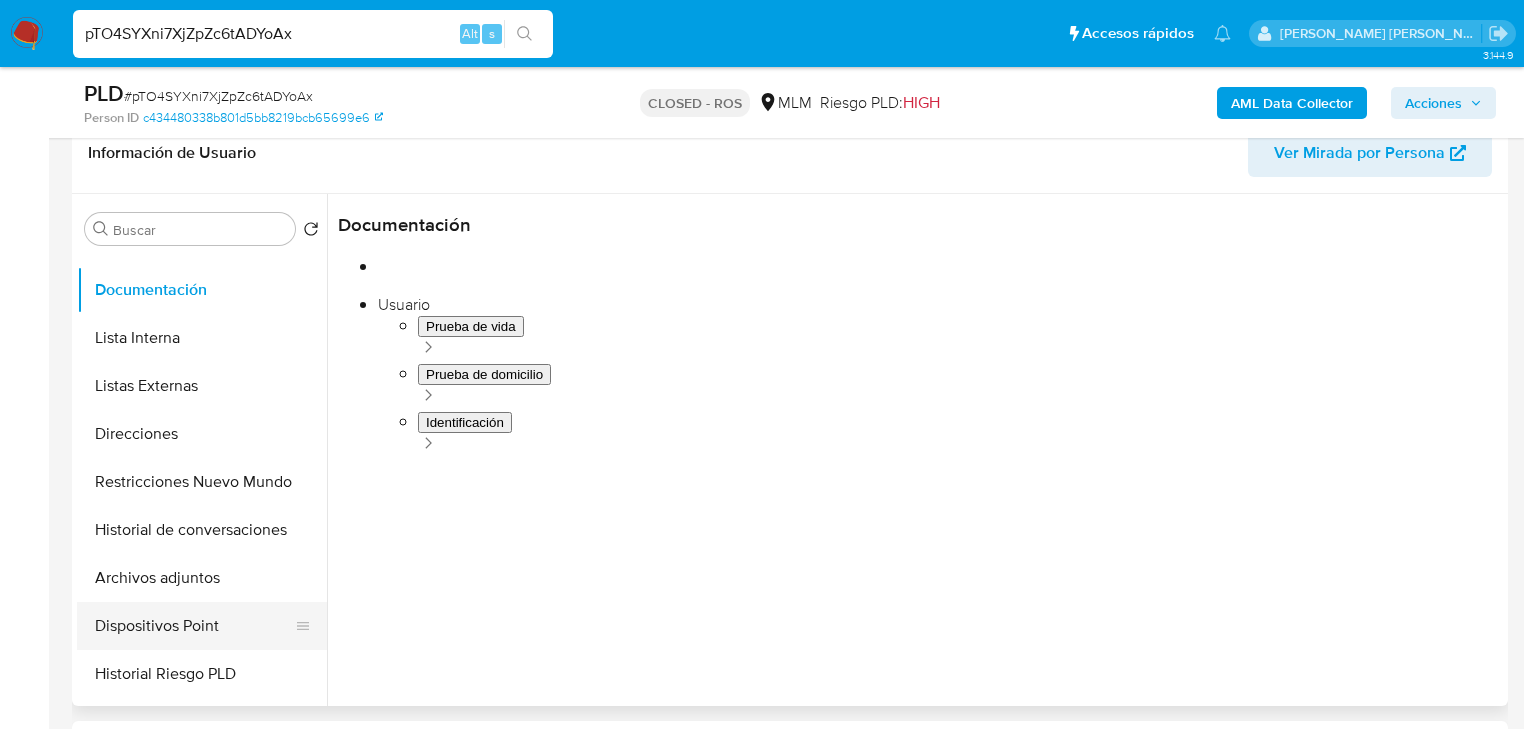 scroll, scrollTop: 320, scrollLeft: 0, axis: vertical 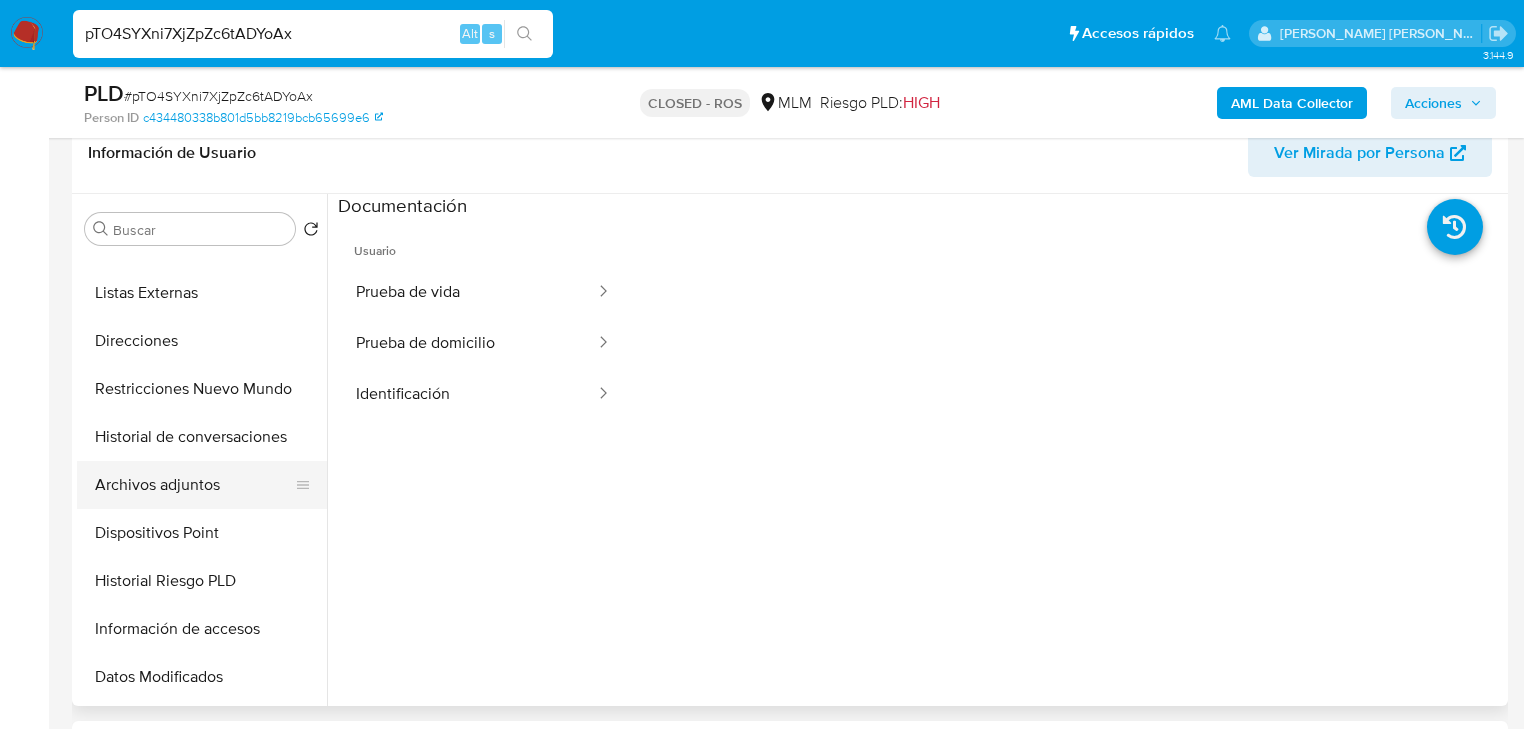 click on "Archivos adjuntos" at bounding box center (194, 485) 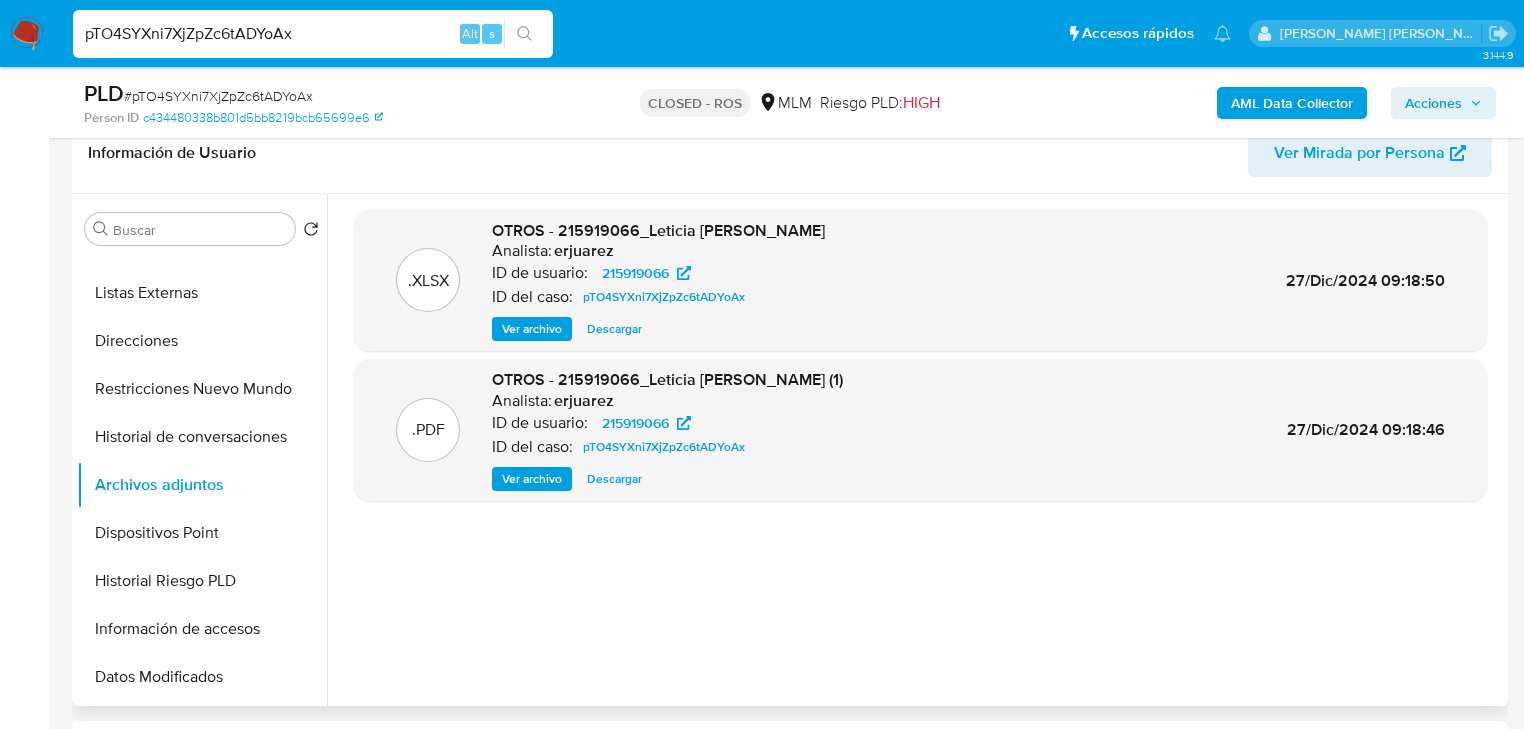 click on "Descargar" at bounding box center [614, 479] 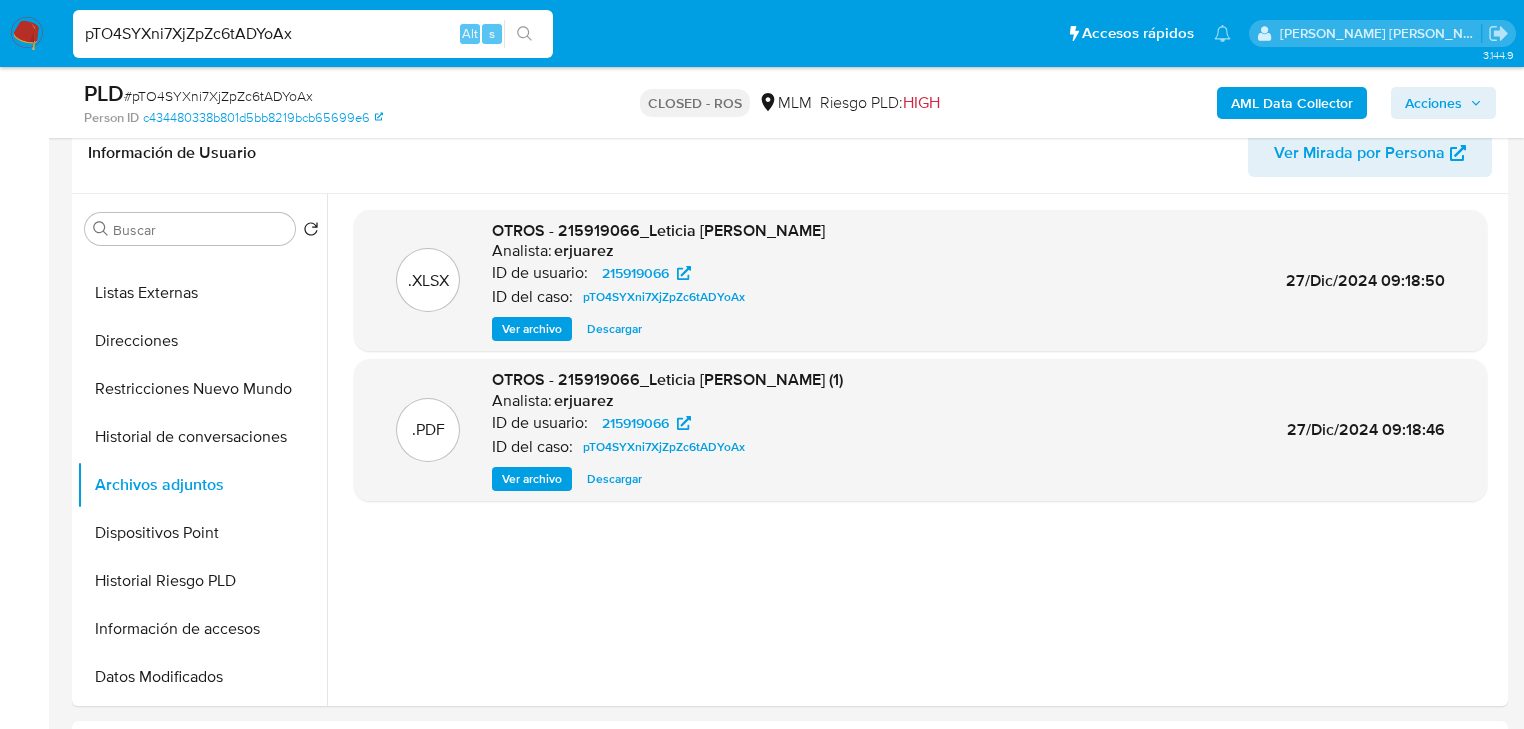 click on "pTO4SYXni7XjZpZc6tADYoAx Alt s" at bounding box center (313, 34) 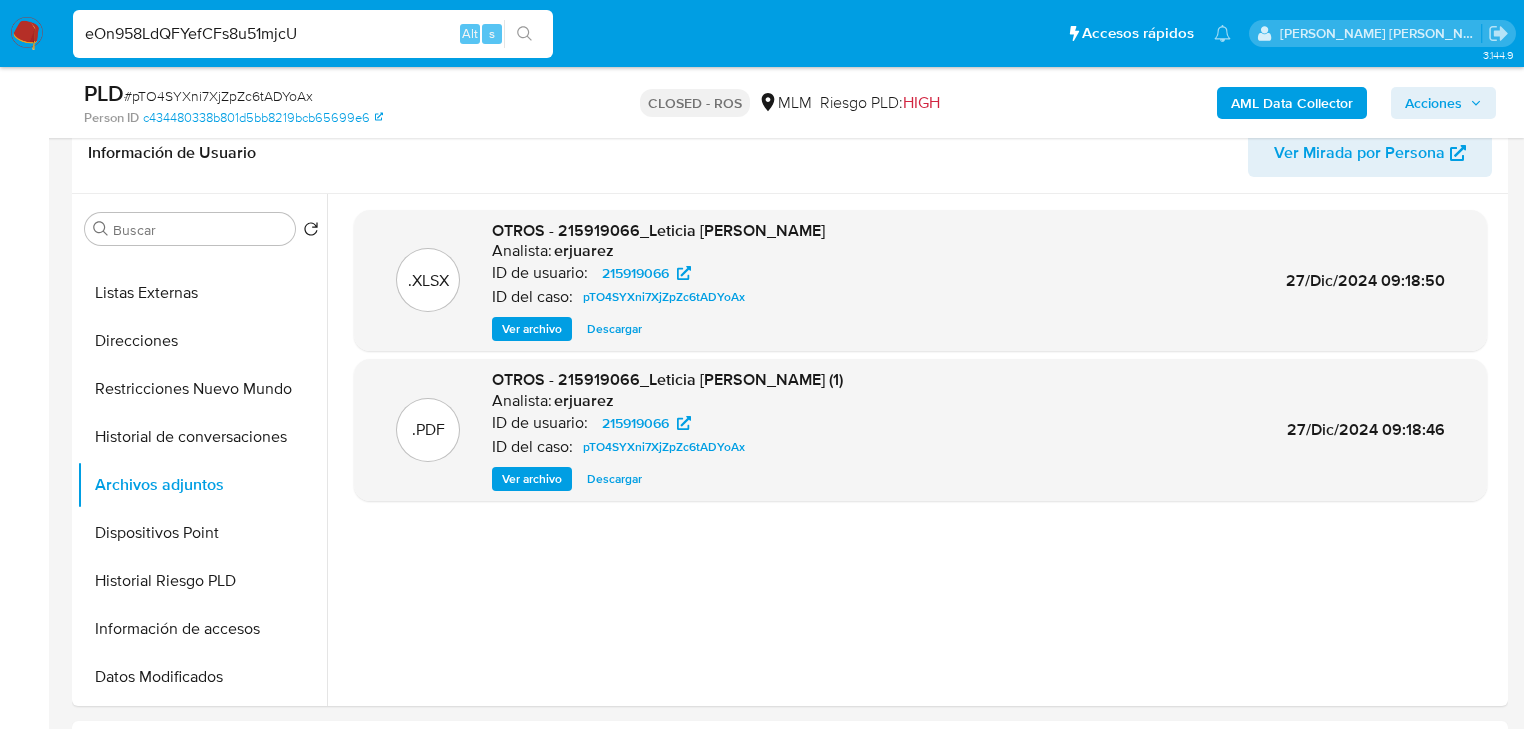 type on "eOn958LdQFYefCFs8u51mjcU" 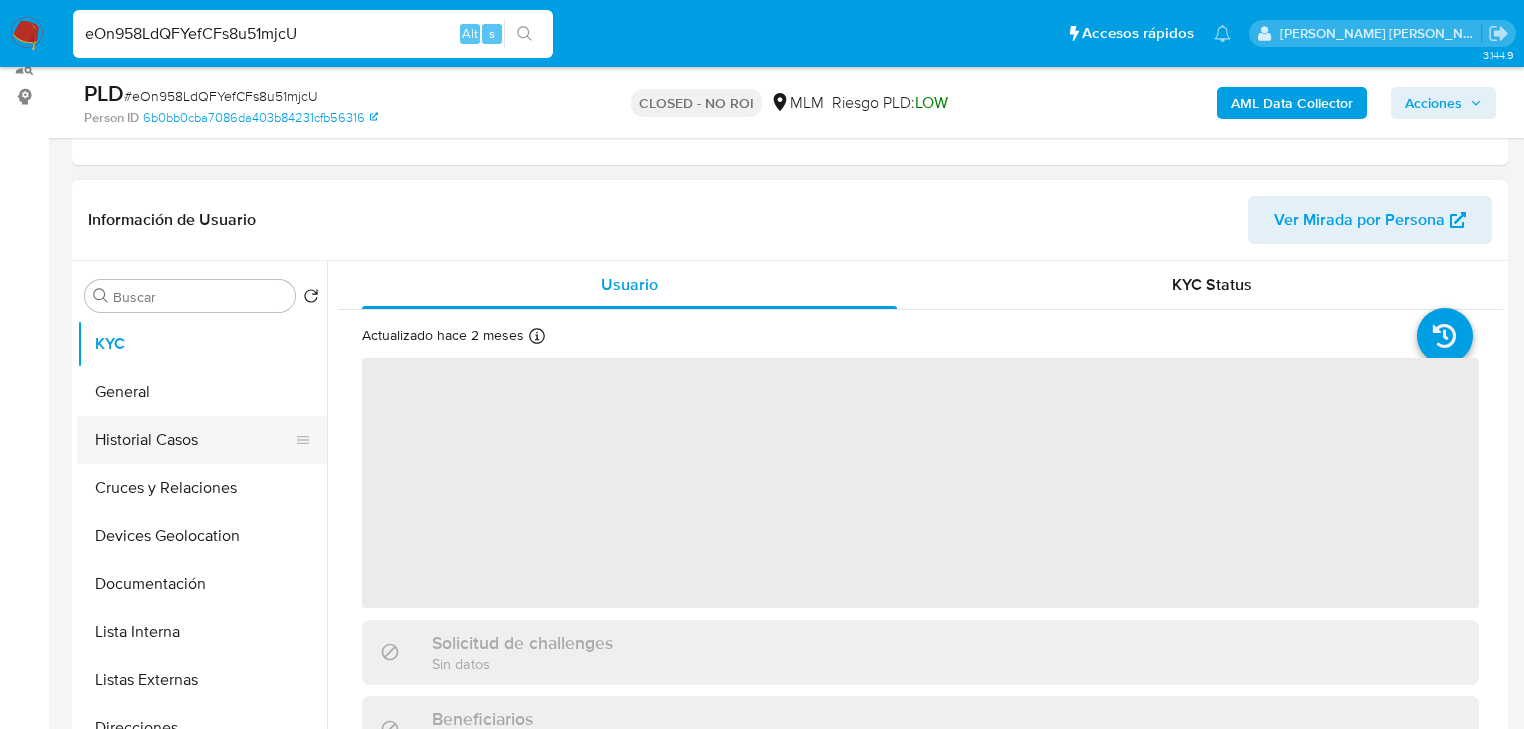 scroll, scrollTop: 320, scrollLeft: 0, axis: vertical 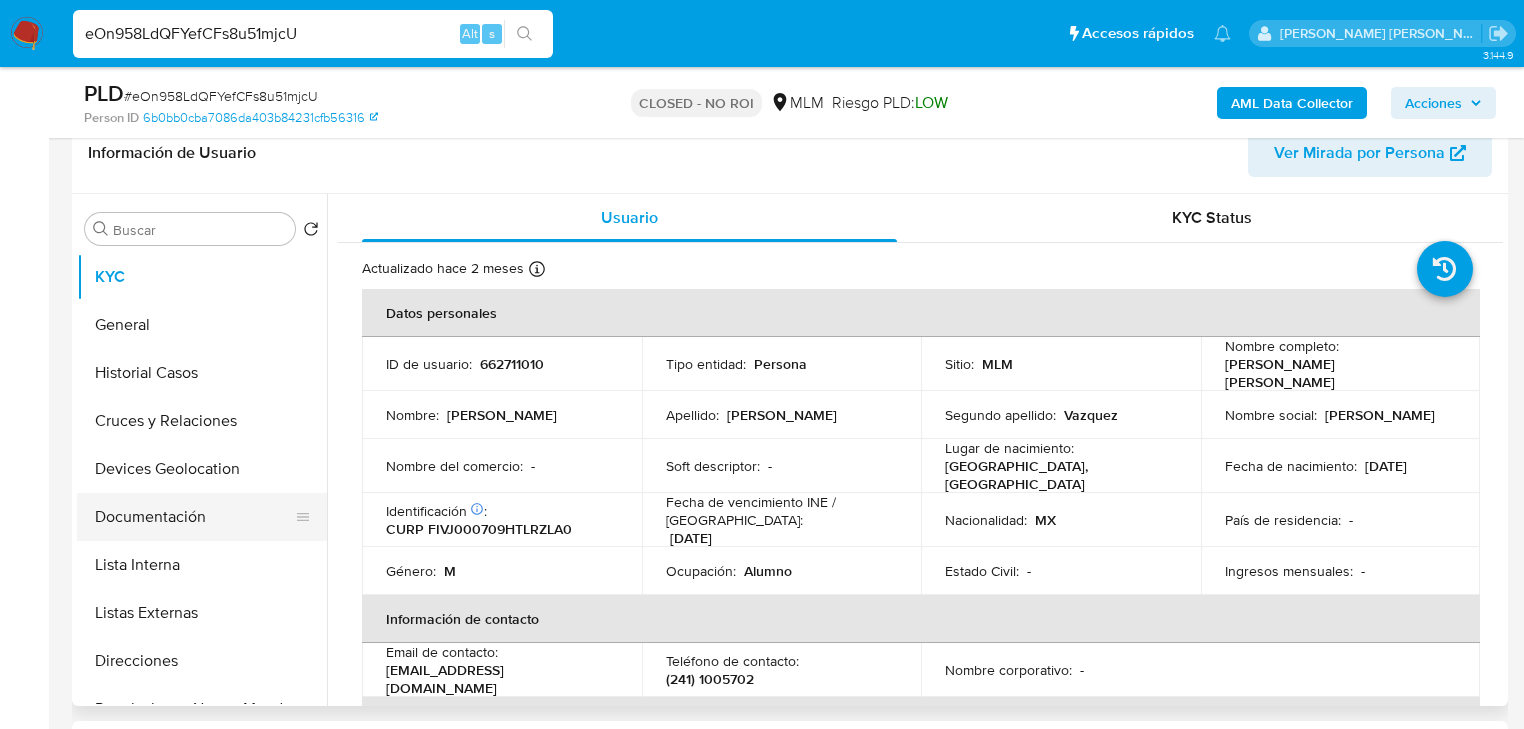 select on "10" 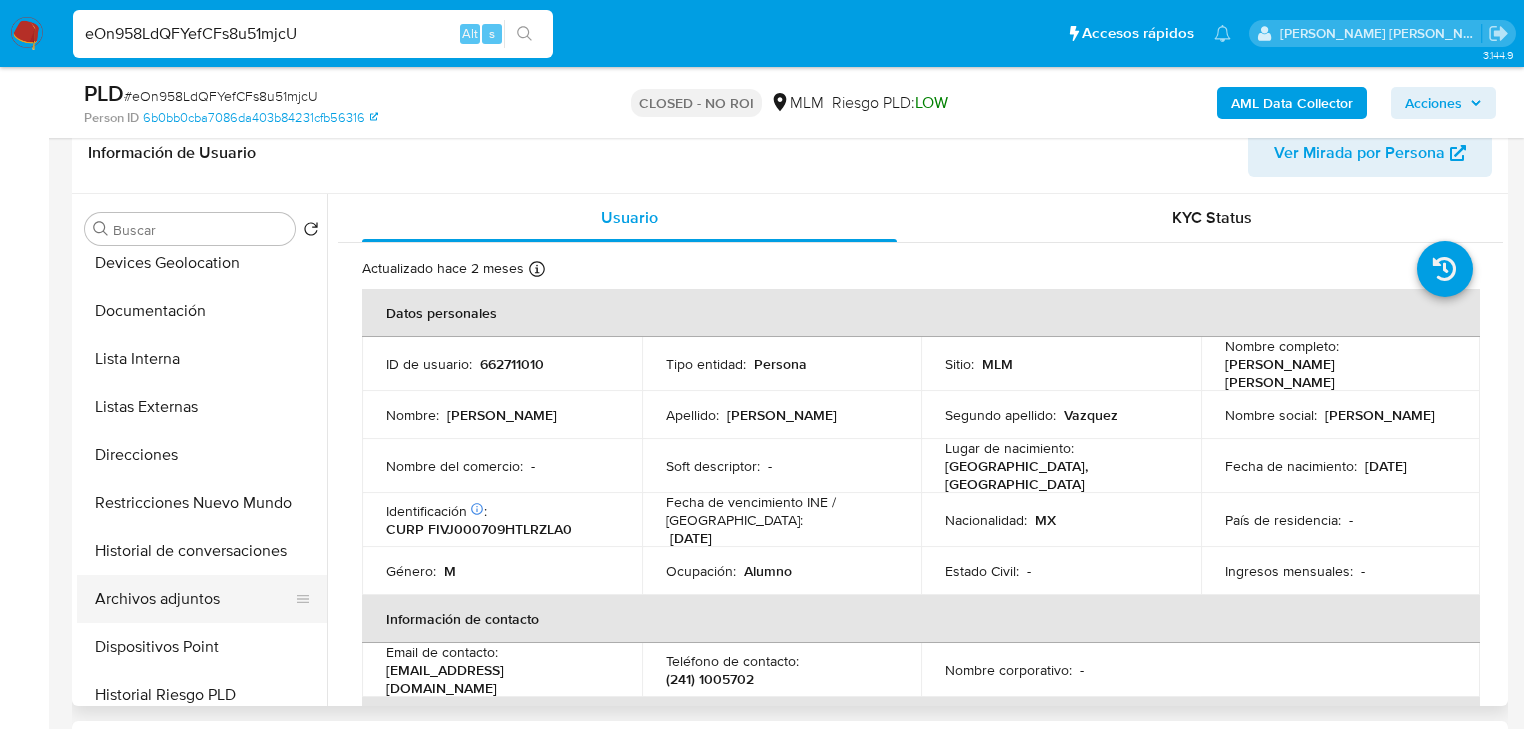 scroll, scrollTop: 320, scrollLeft: 0, axis: vertical 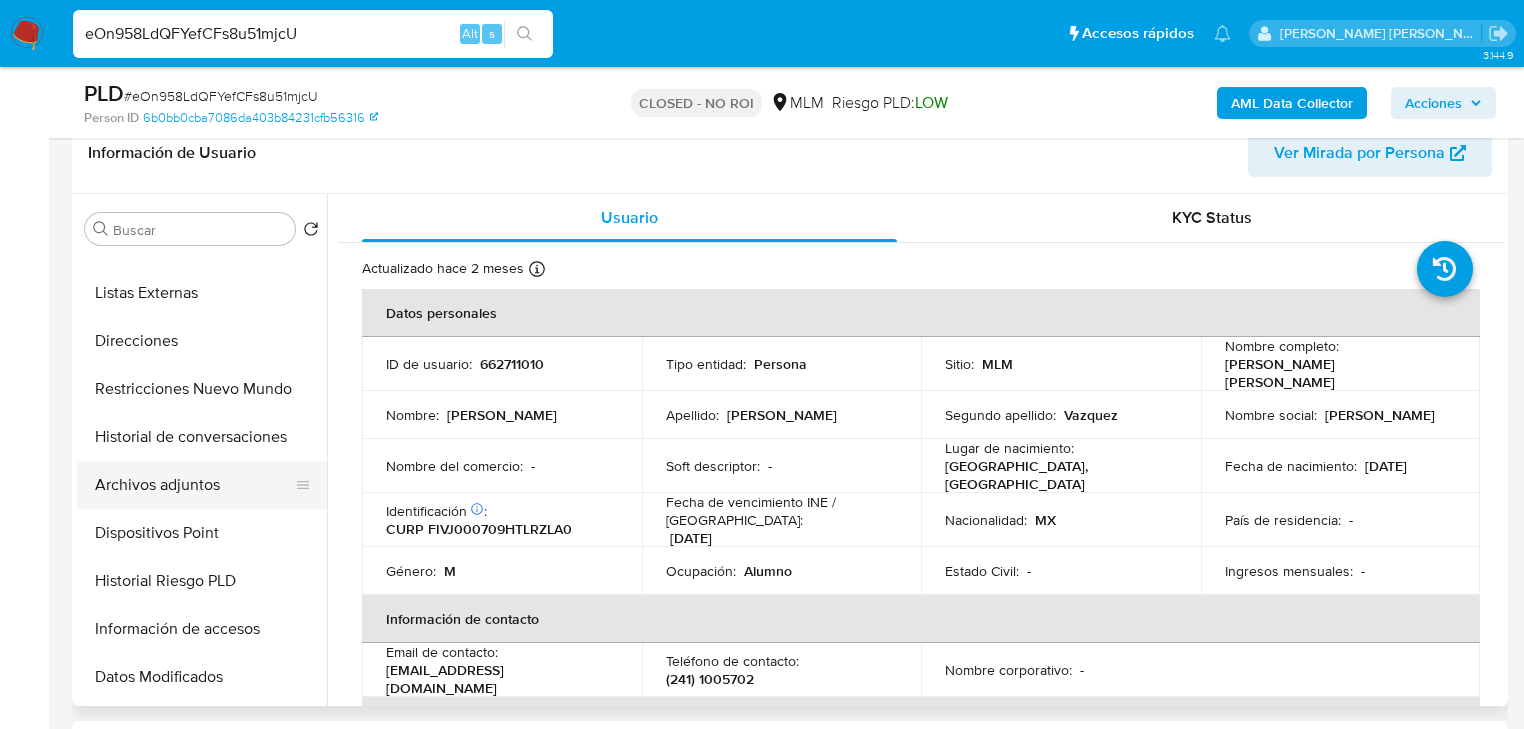 click on "Archivos adjuntos" at bounding box center (194, 485) 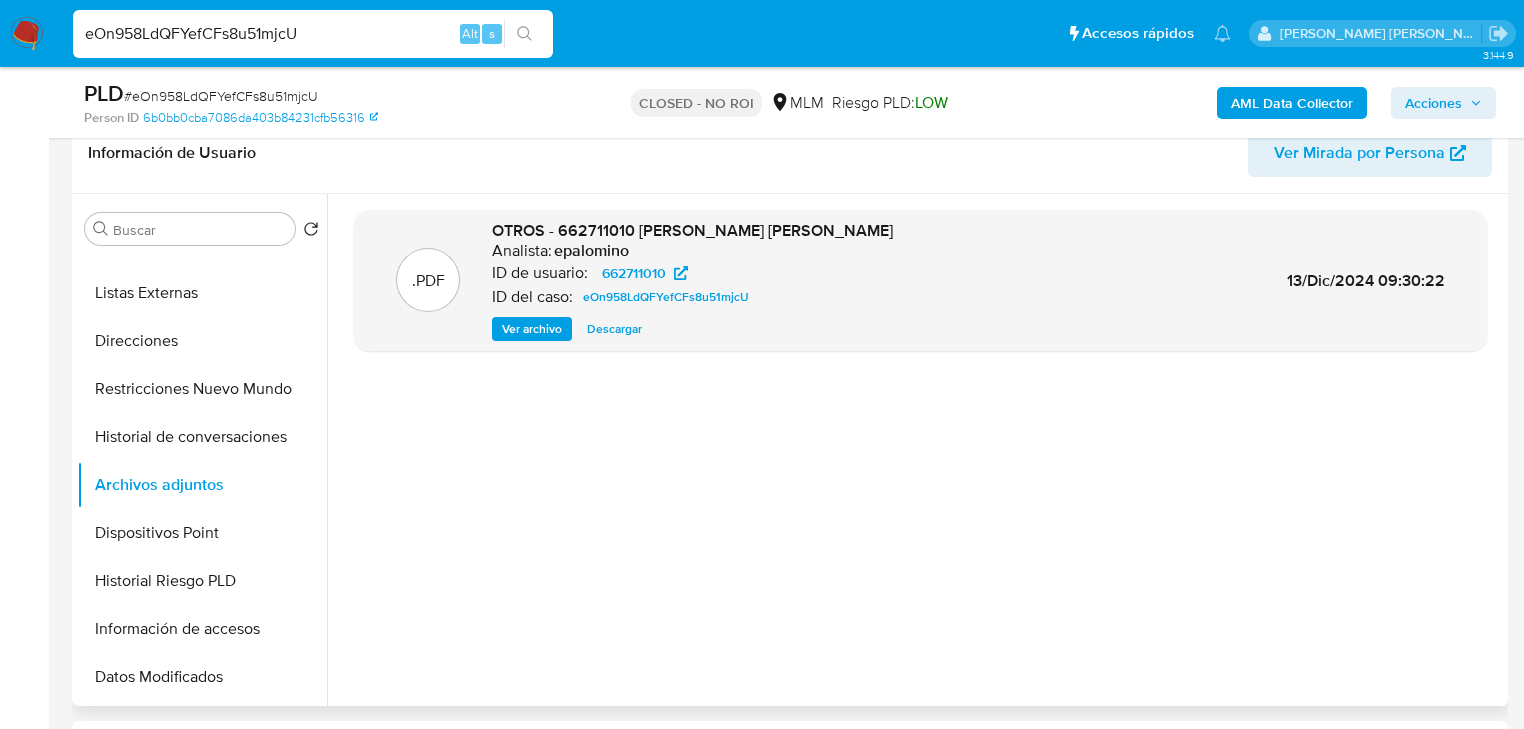 click on "Descargar" at bounding box center (614, 329) 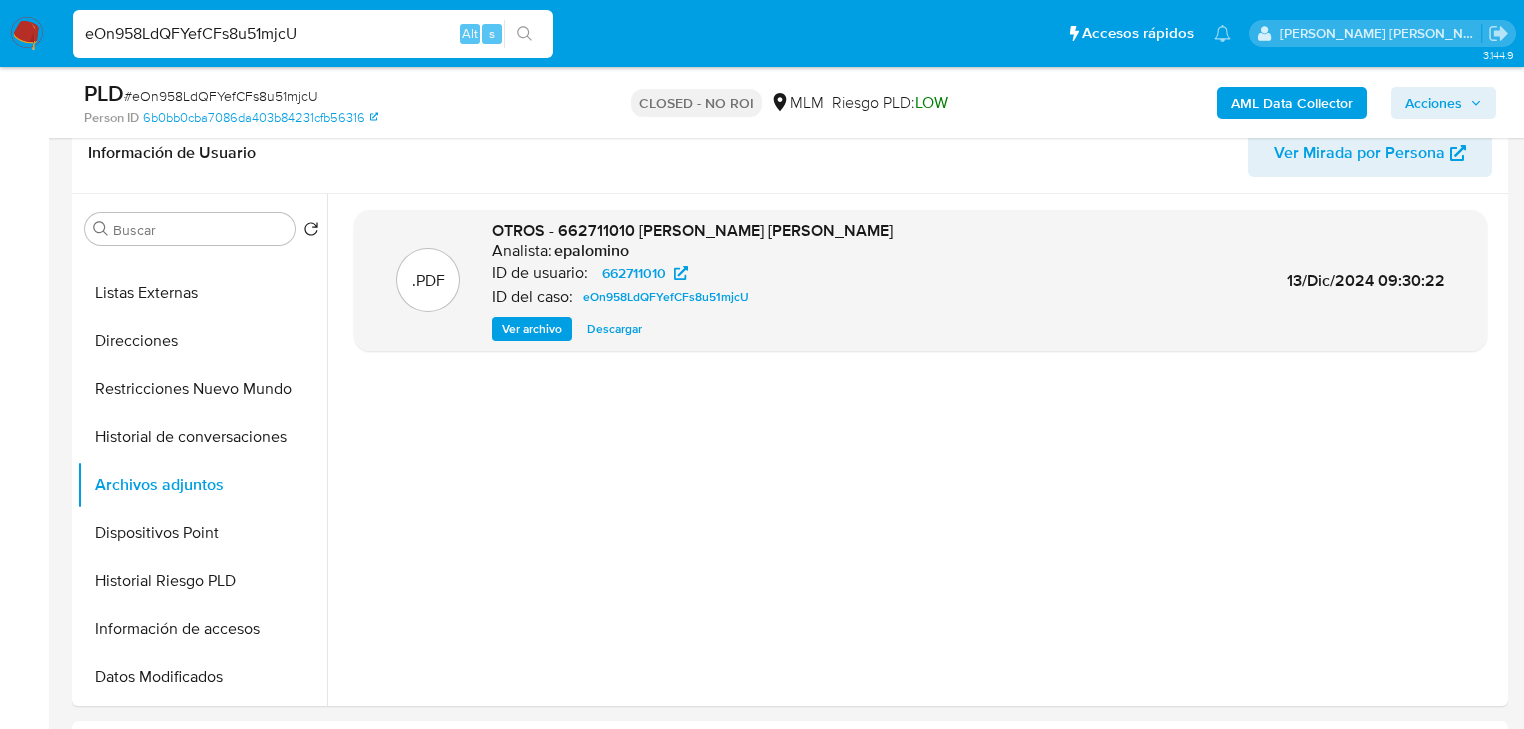 click on "eOn958LdQFYefCFs8u51mjcU" at bounding box center [313, 34] 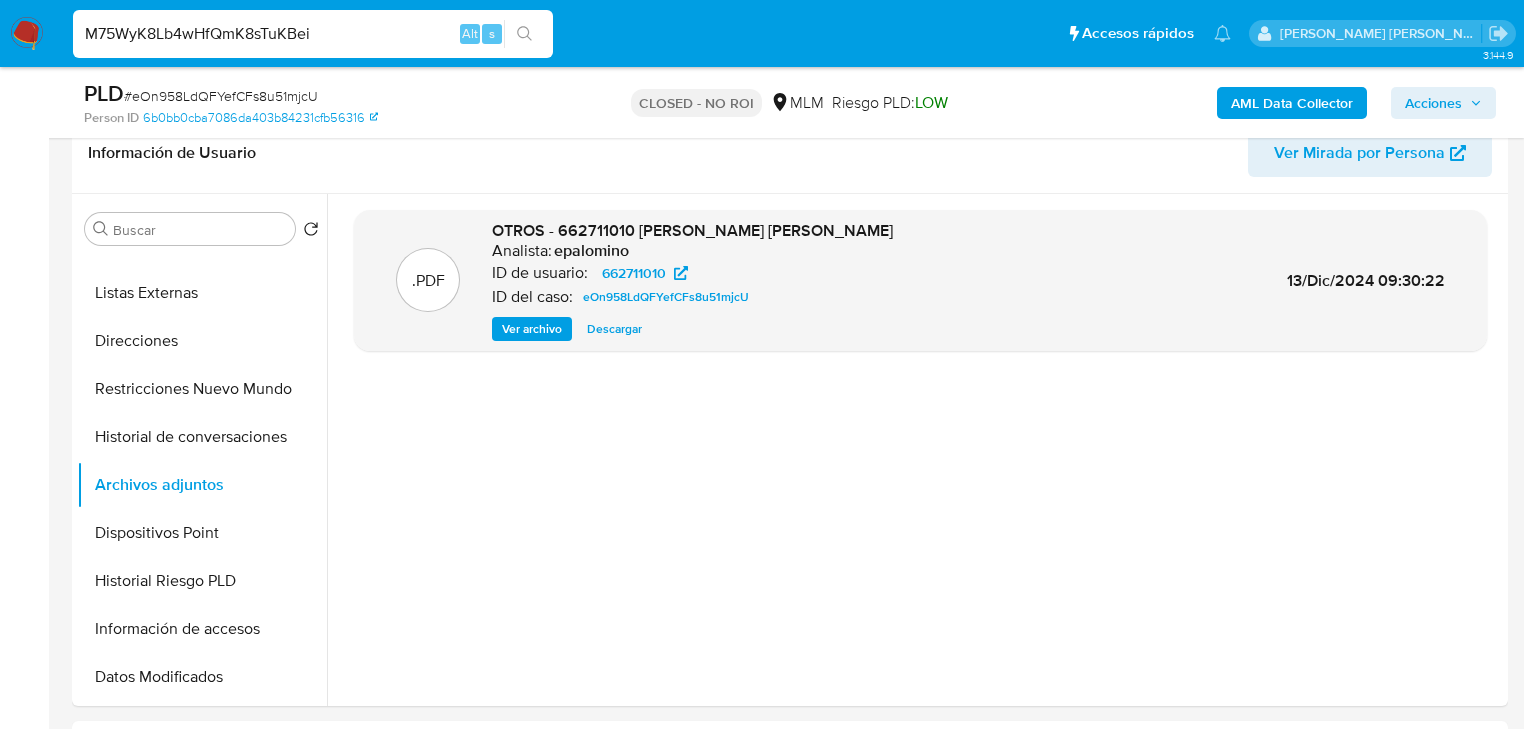 type on "M75WyK8Lb4wHfQmK8sTuKBei" 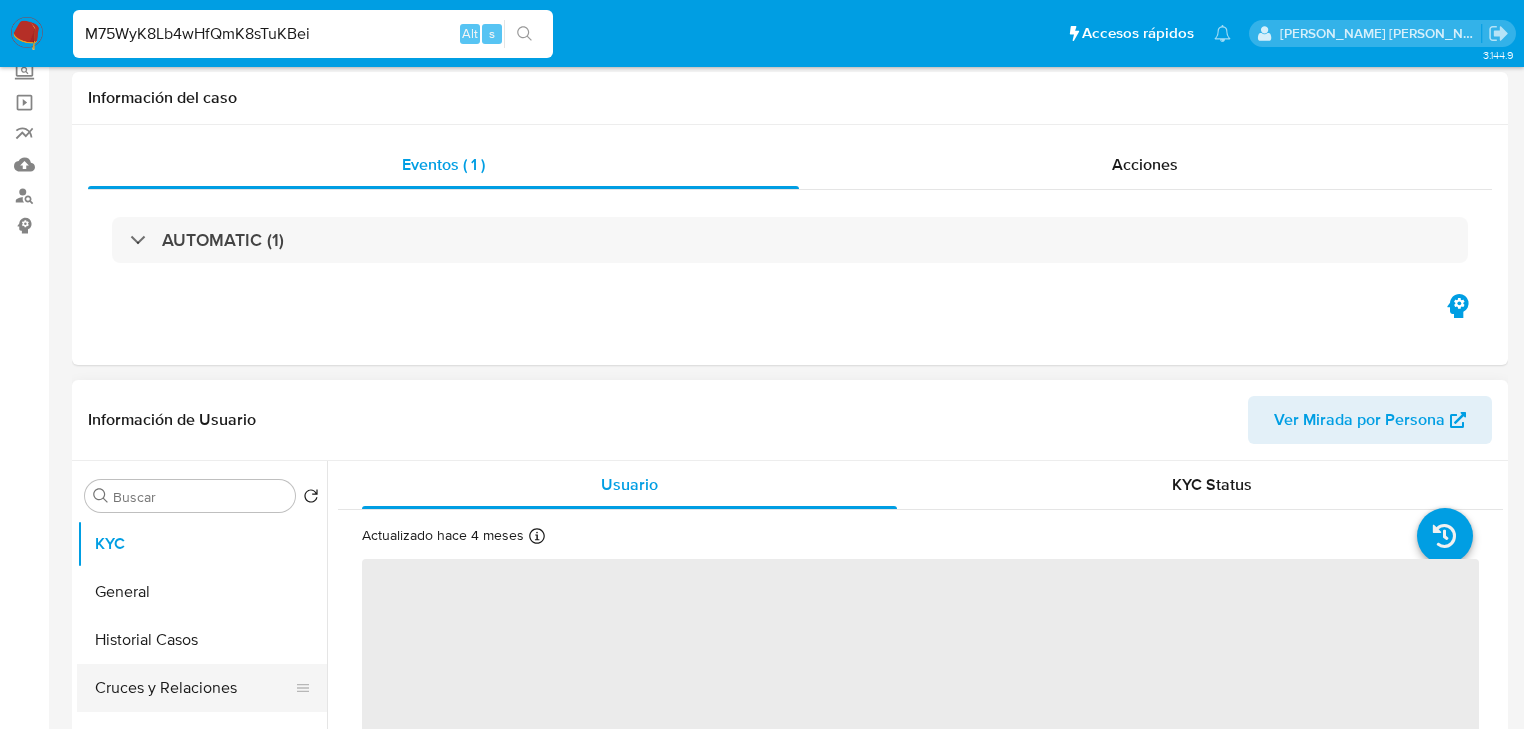 scroll, scrollTop: 240, scrollLeft: 0, axis: vertical 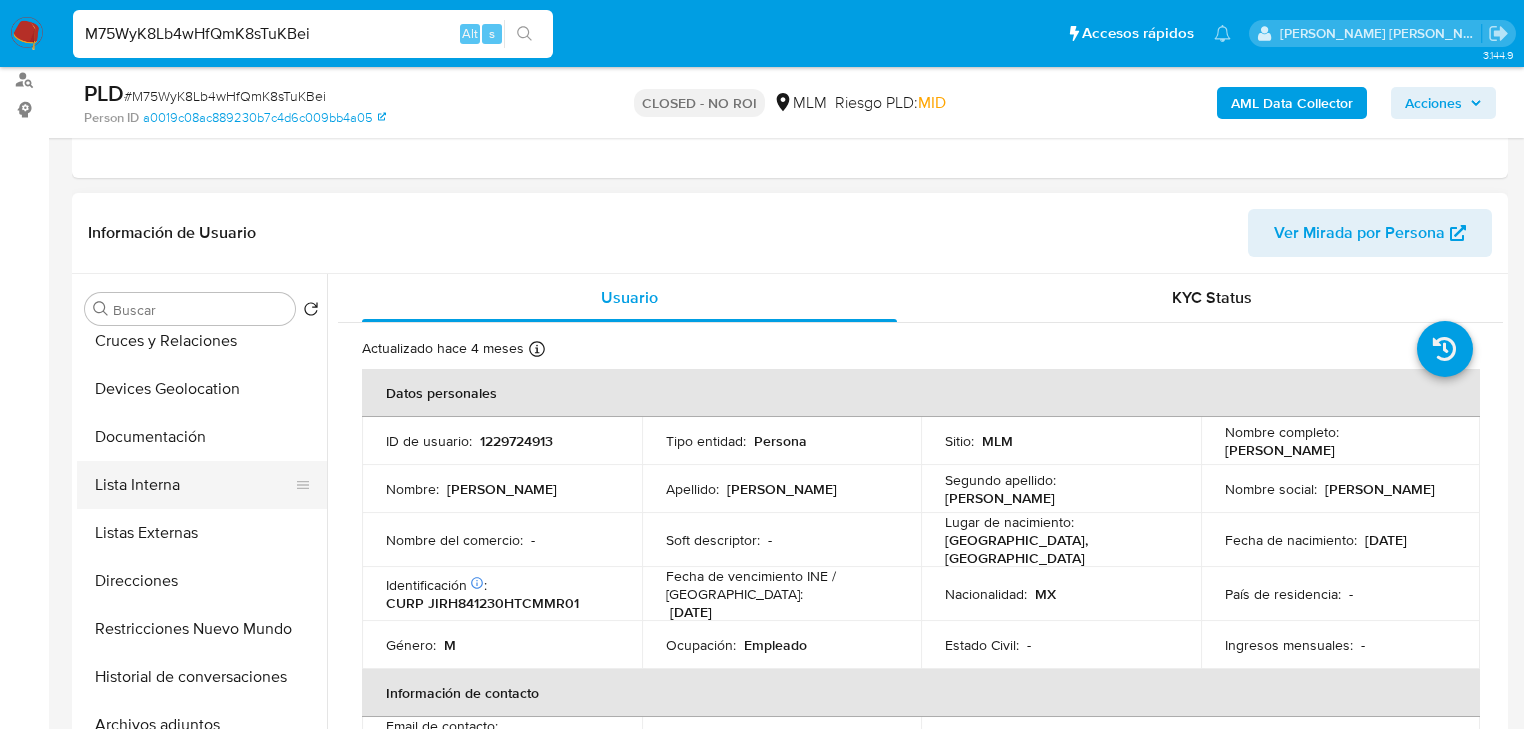 select on "10" 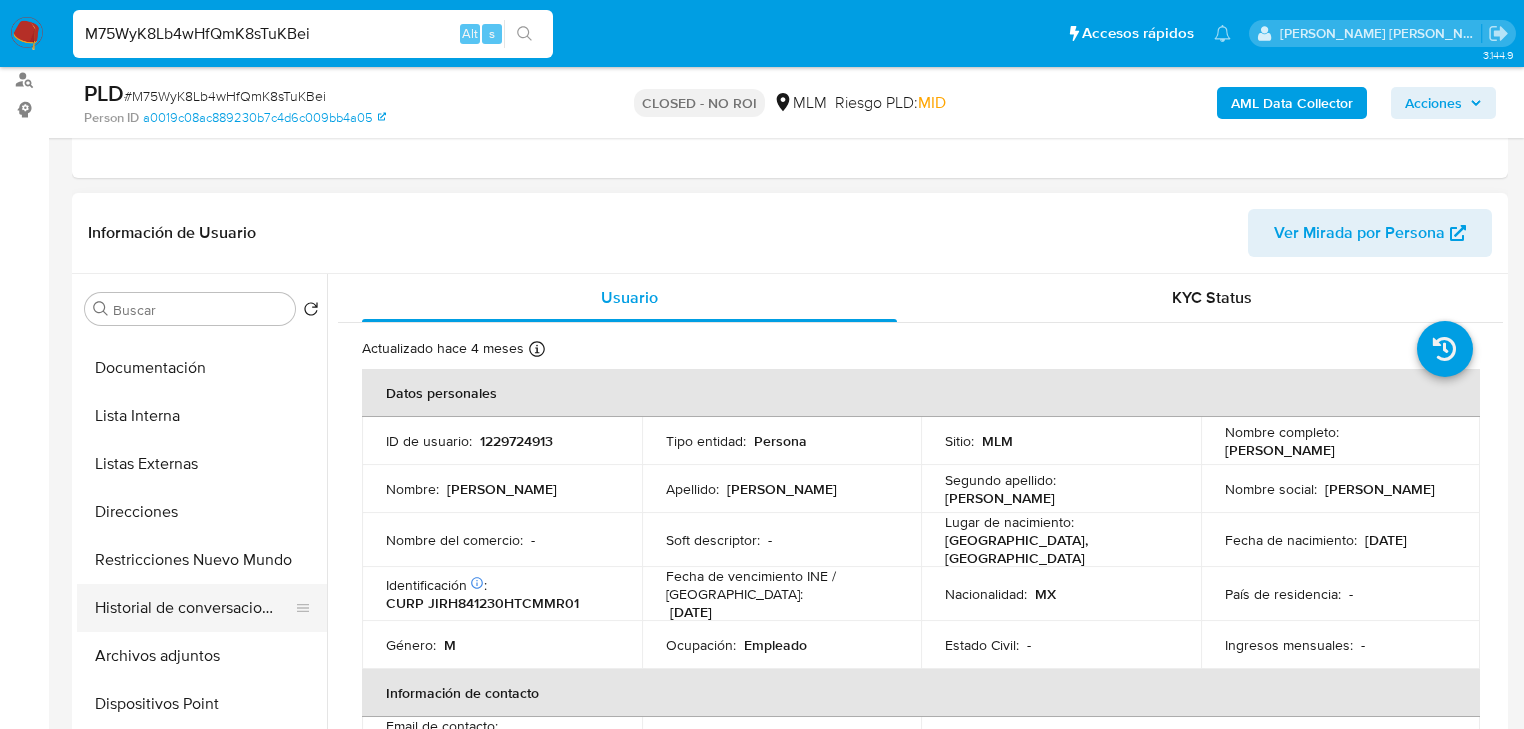 scroll, scrollTop: 240, scrollLeft: 0, axis: vertical 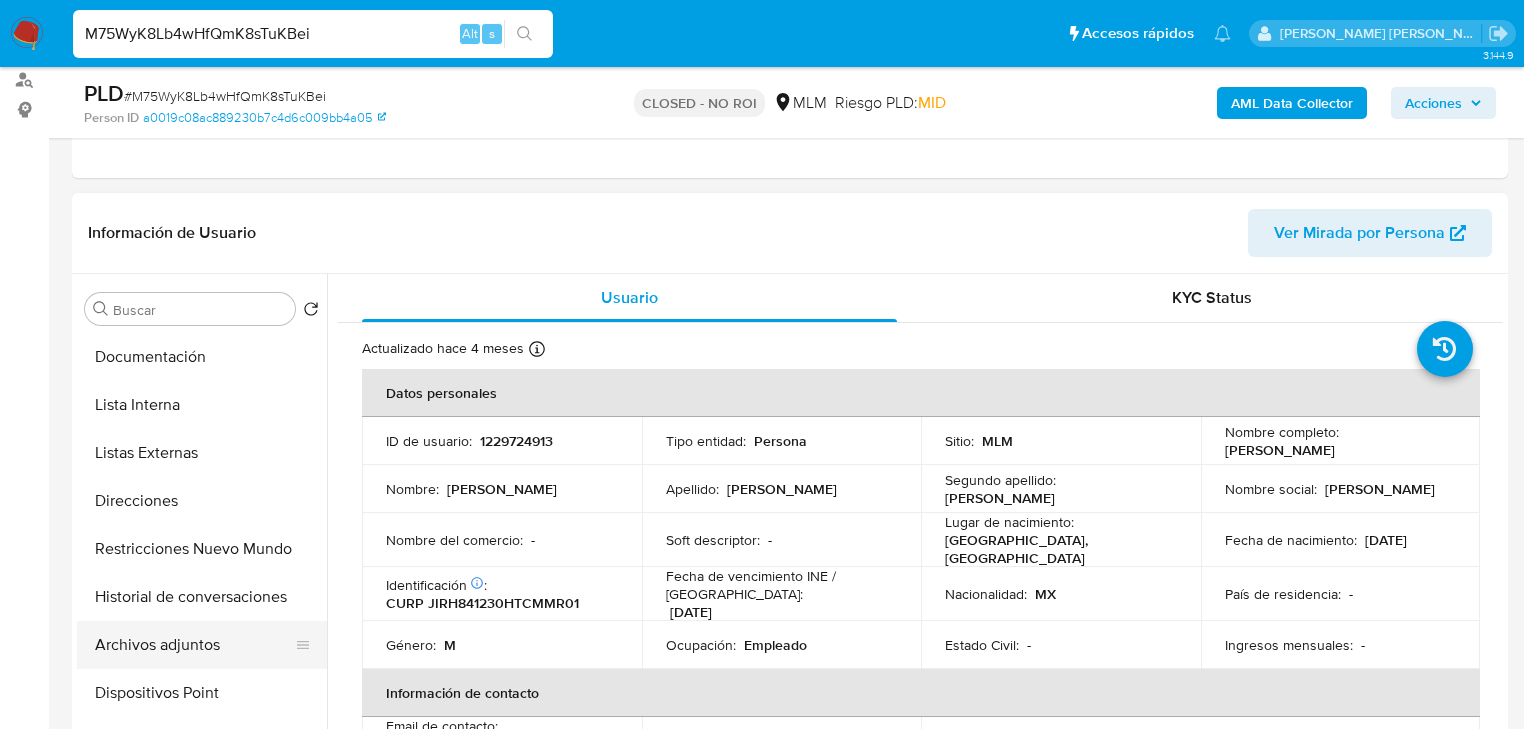 click on "Archivos adjuntos" at bounding box center (194, 645) 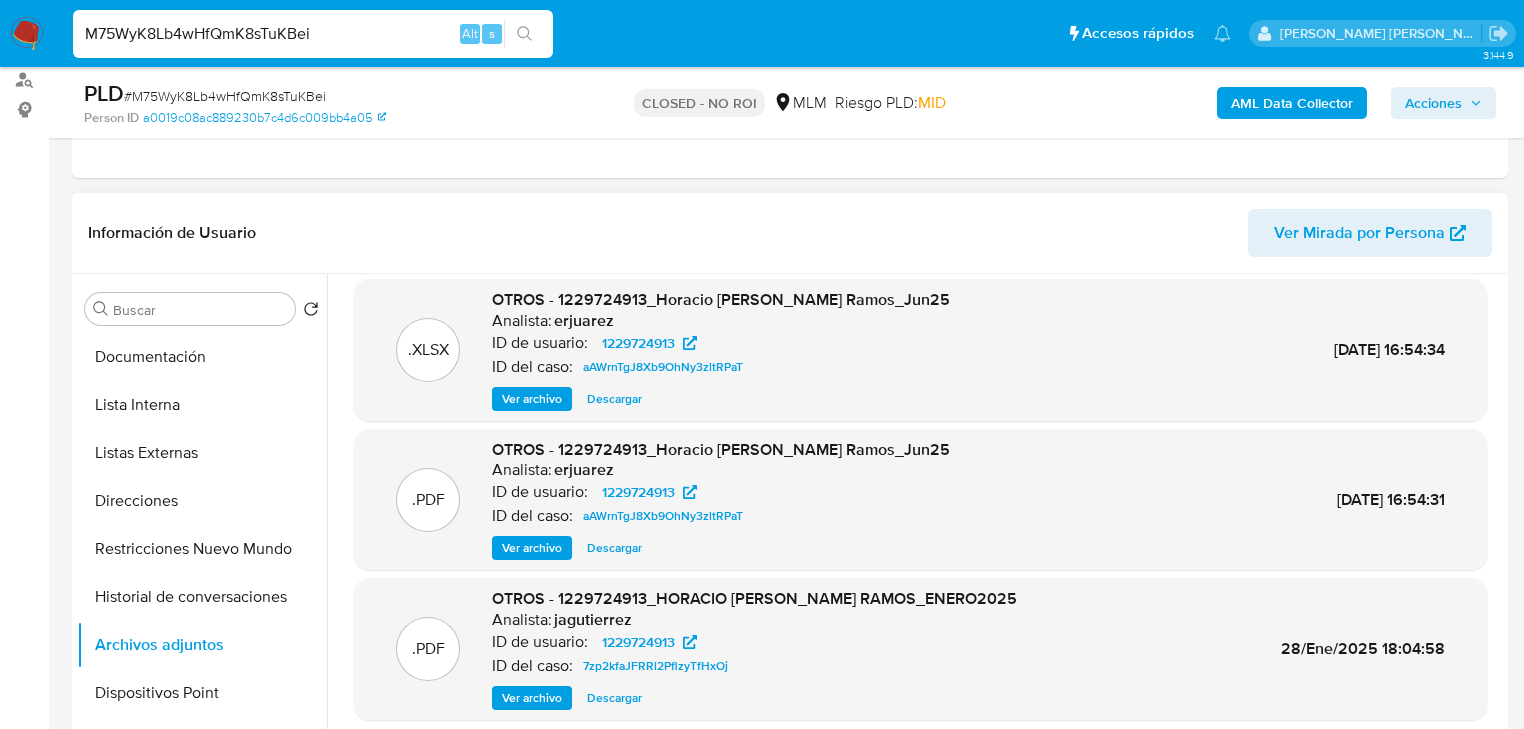 scroll, scrollTop: 168, scrollLeft: 0, axis: vertical 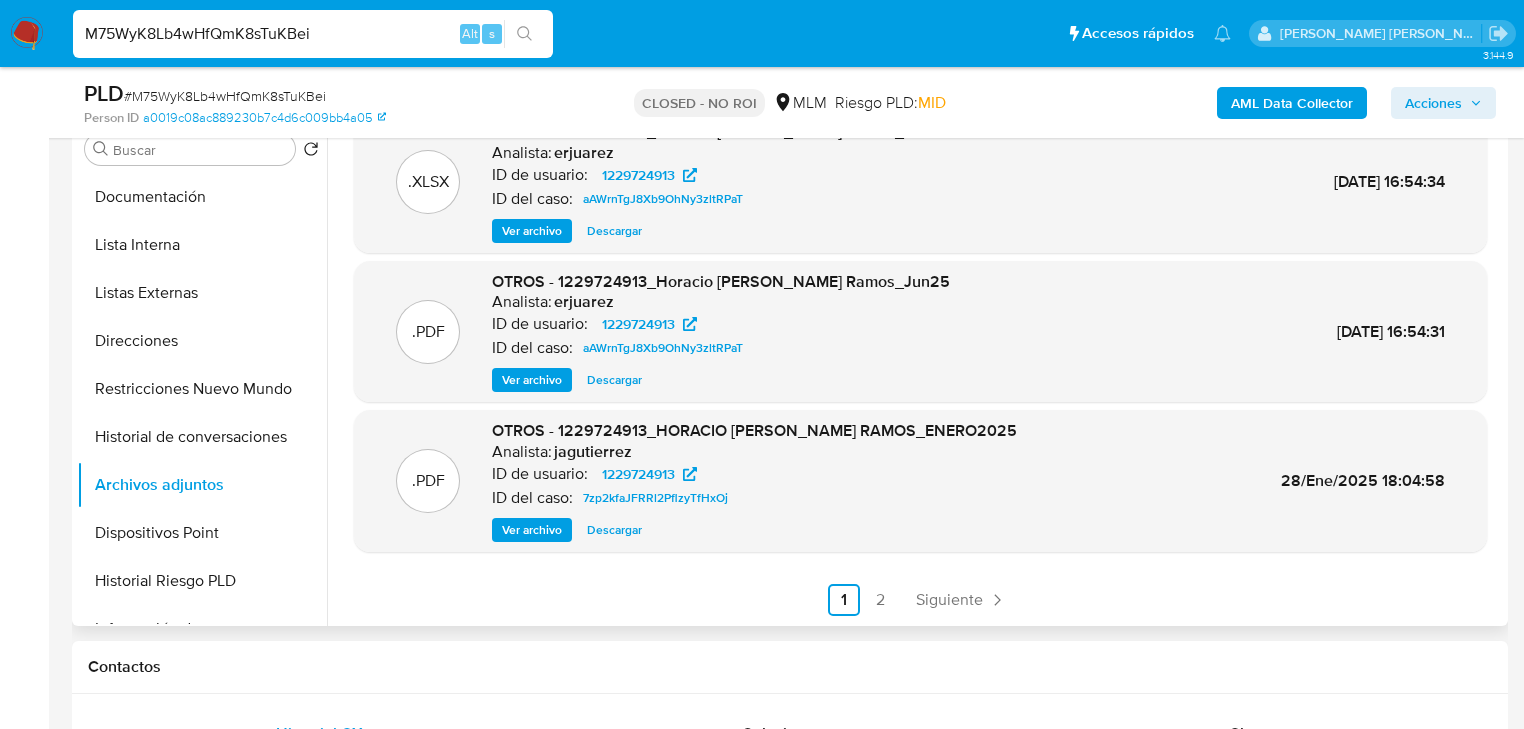 click on "Siguiente" at bounding box center (949, 600) 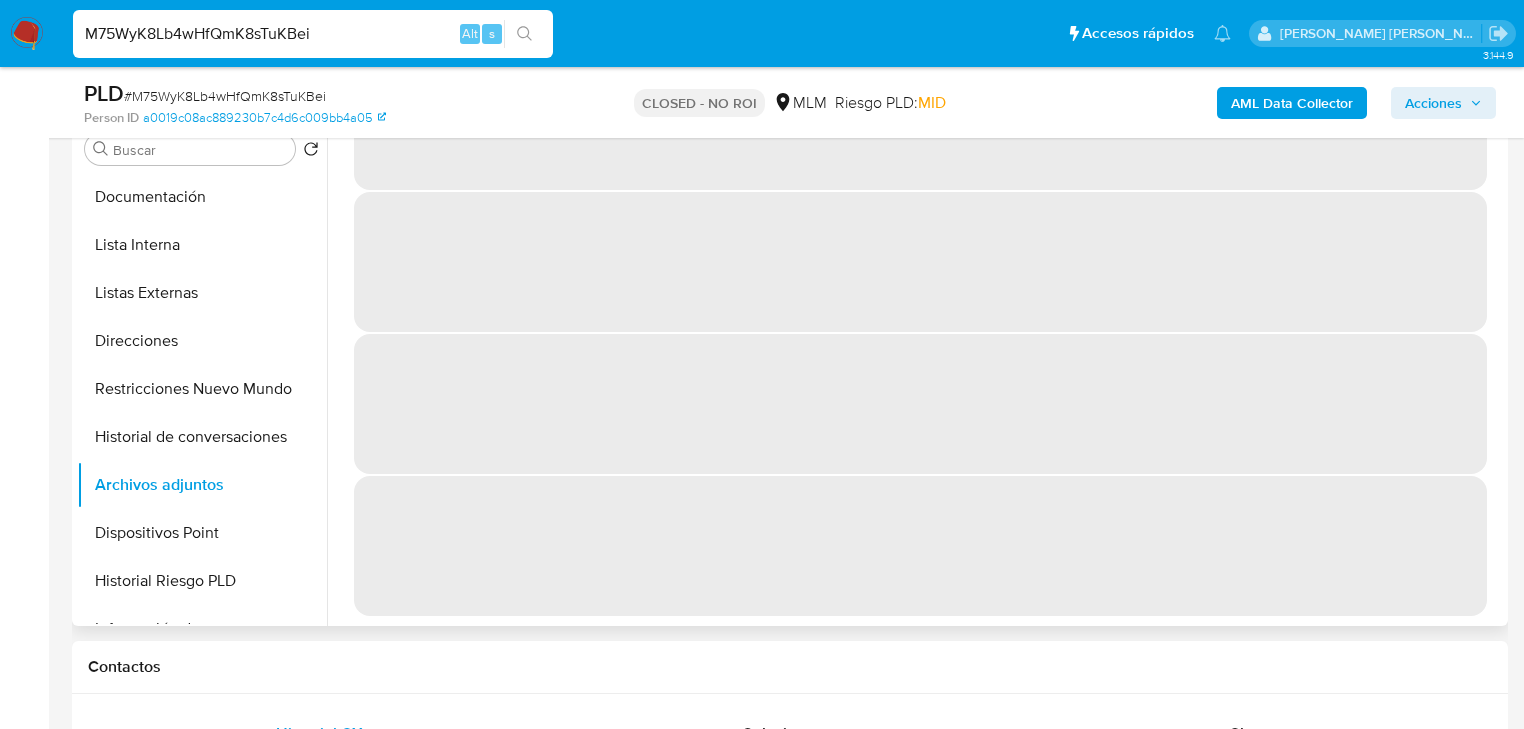 scroll, scrollTop: 0, scrollLeft: 0, axis: both 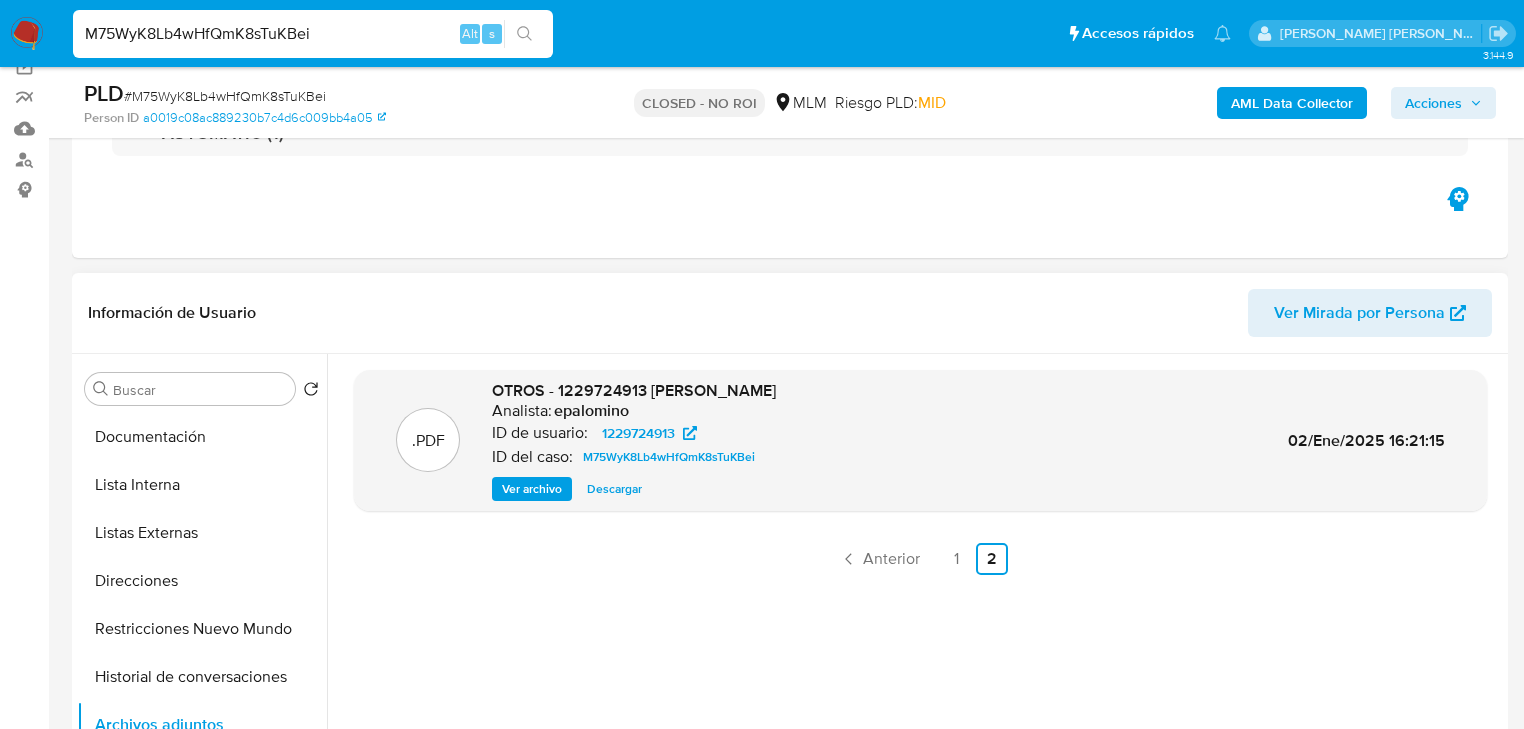 click on "Descargar" at bounding box center (614, 489) 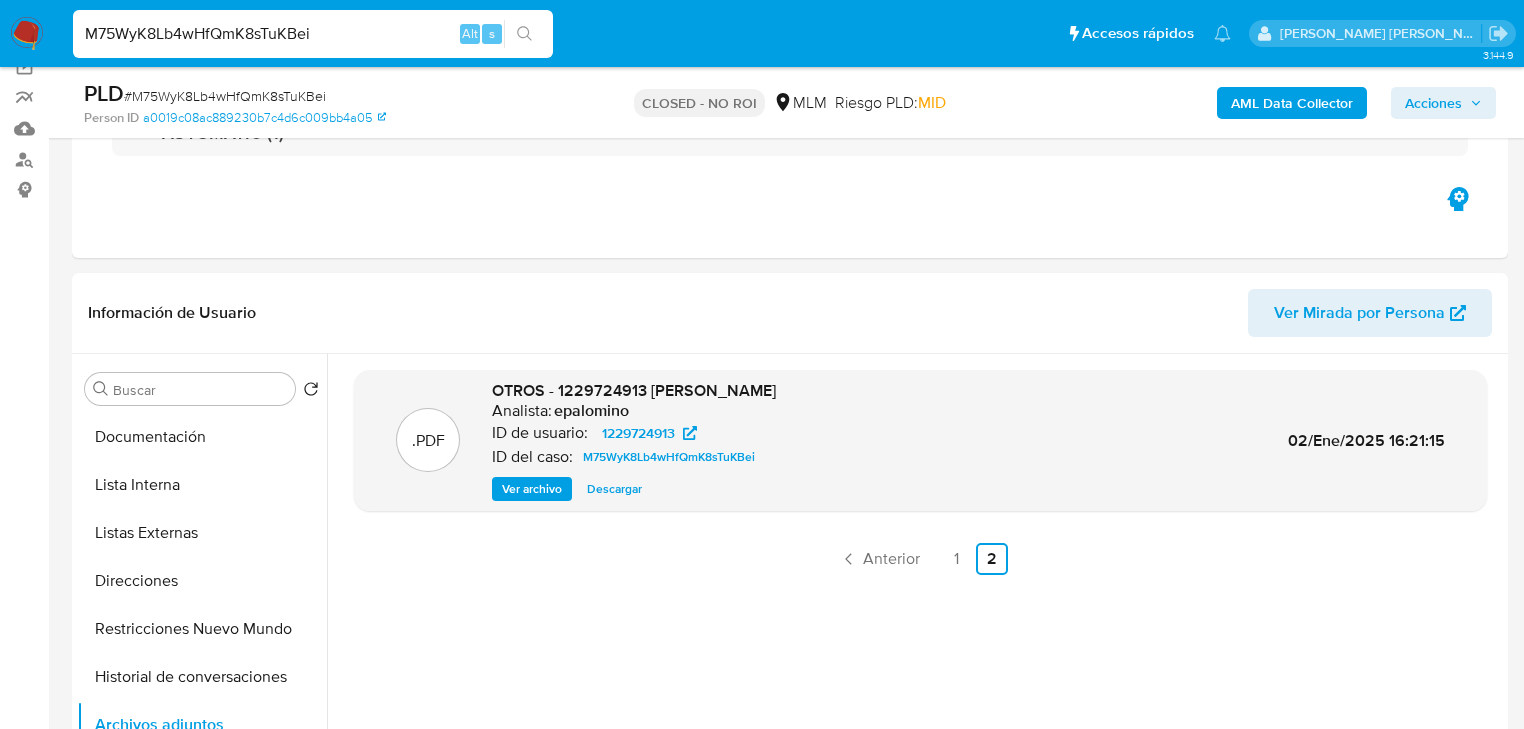 click on "M75WyK8Lb4wHfQmK8sTuKBei" at bounding box center [313, 34] 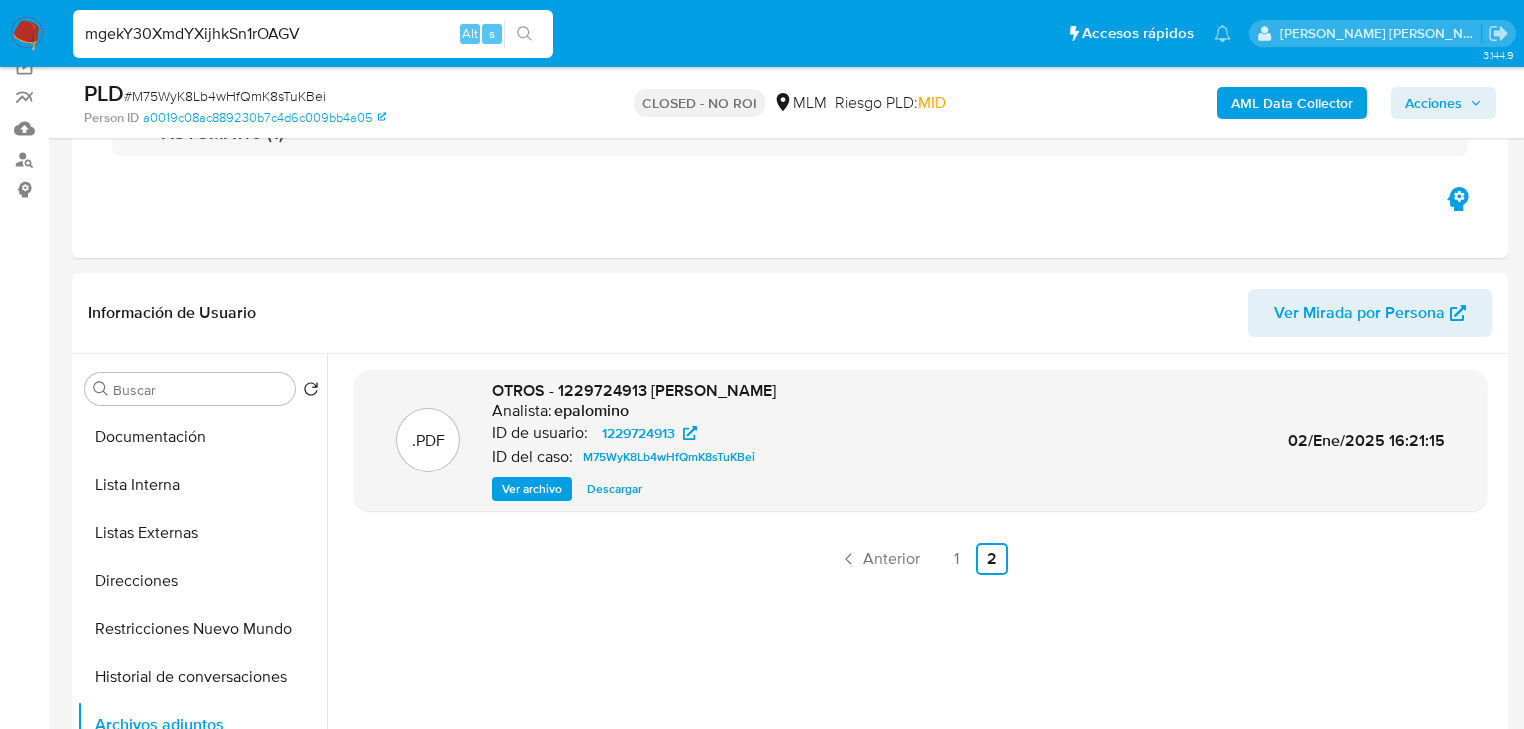 type on "mgekY30XmdYXijhkSn1rOAGV" 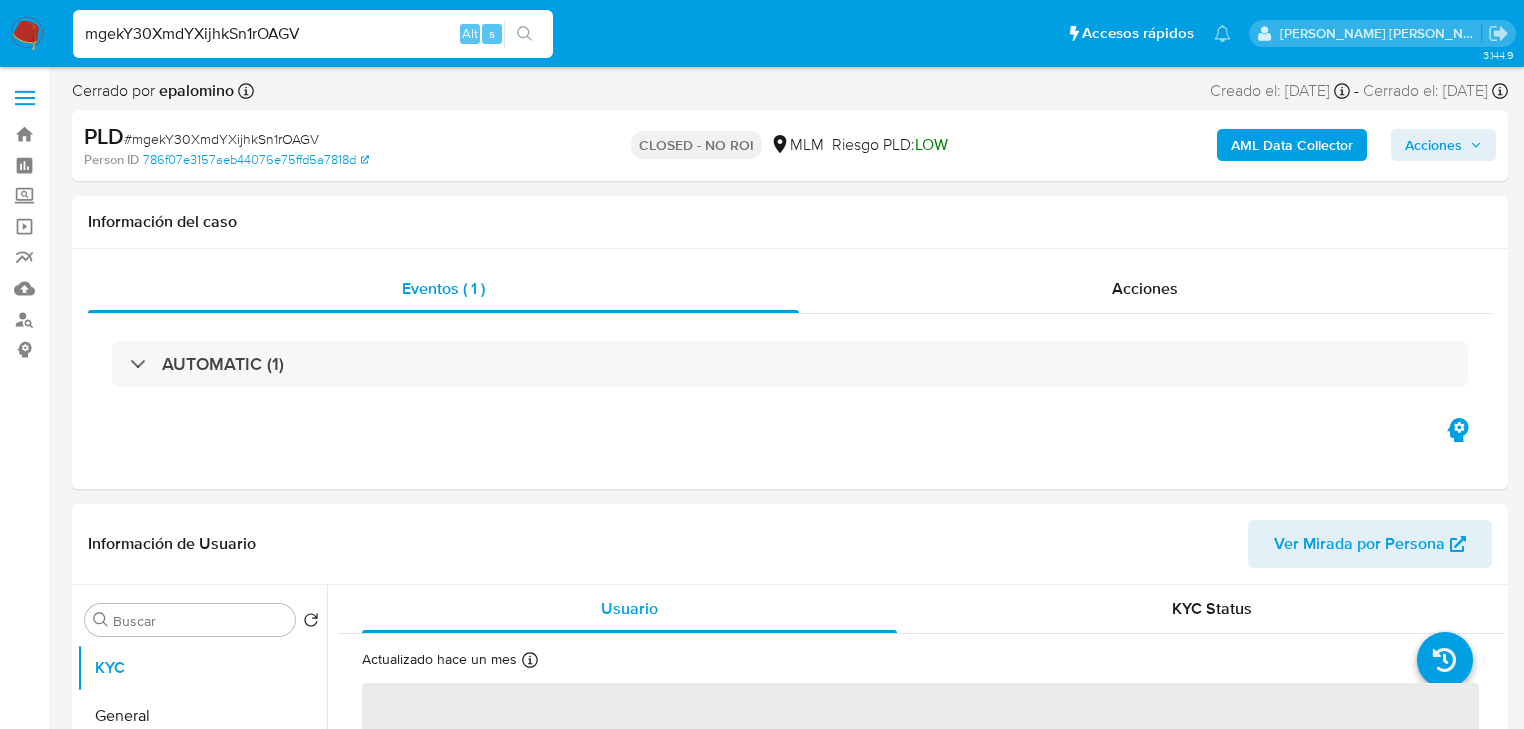 select on "10" 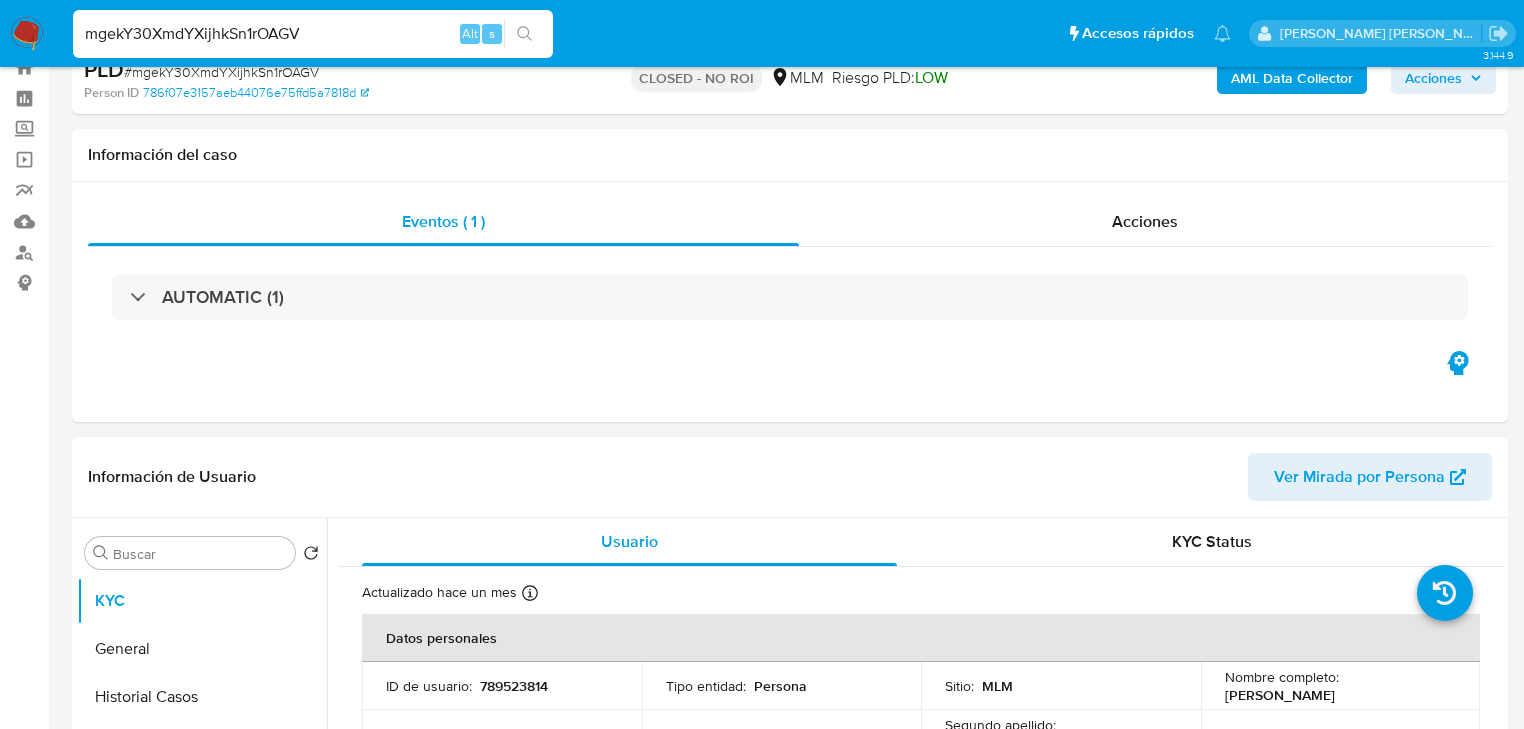 scroll, scrollTop: 160, scrollLeft: 0, axis: vertical 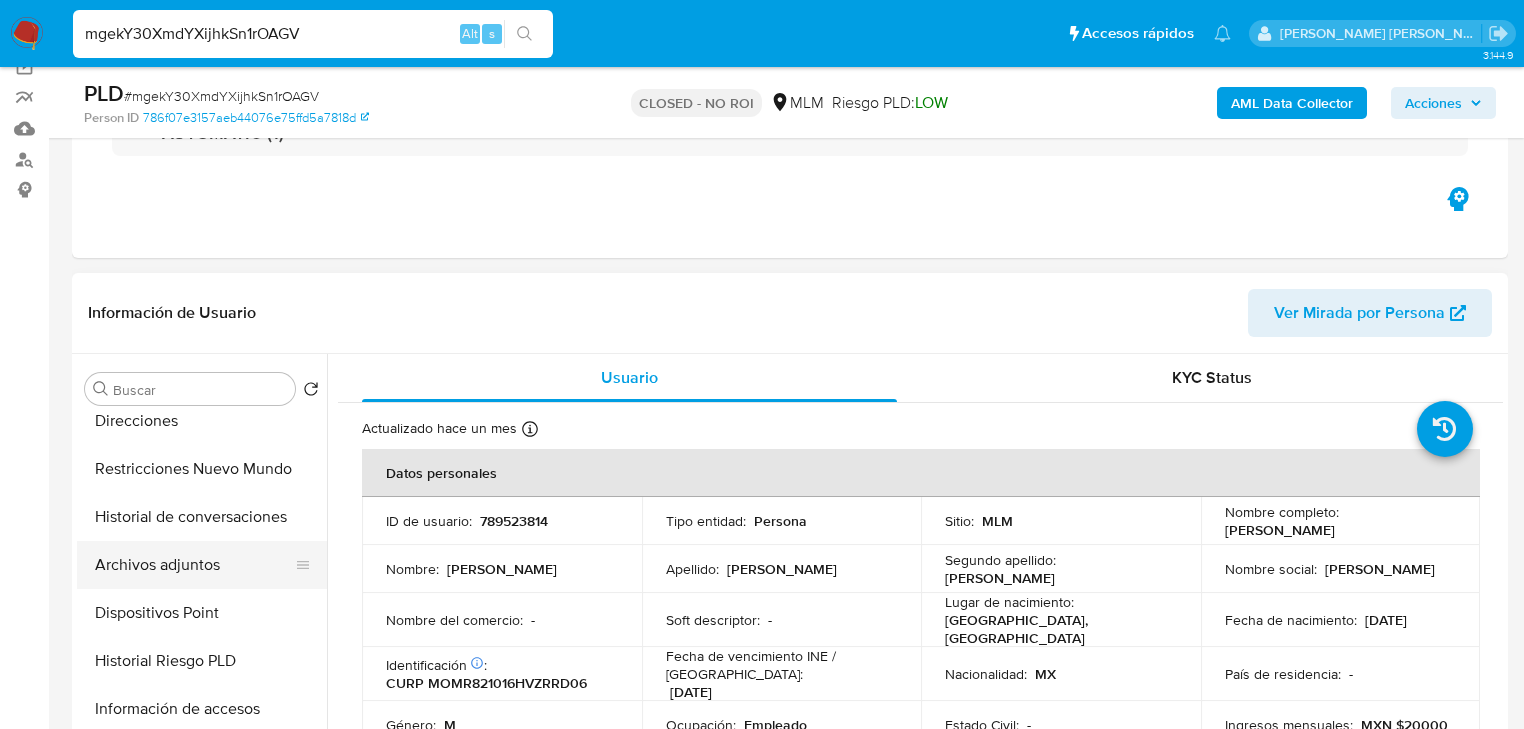 click on "Archivos adjuntos" at bounding box center [194, 565] 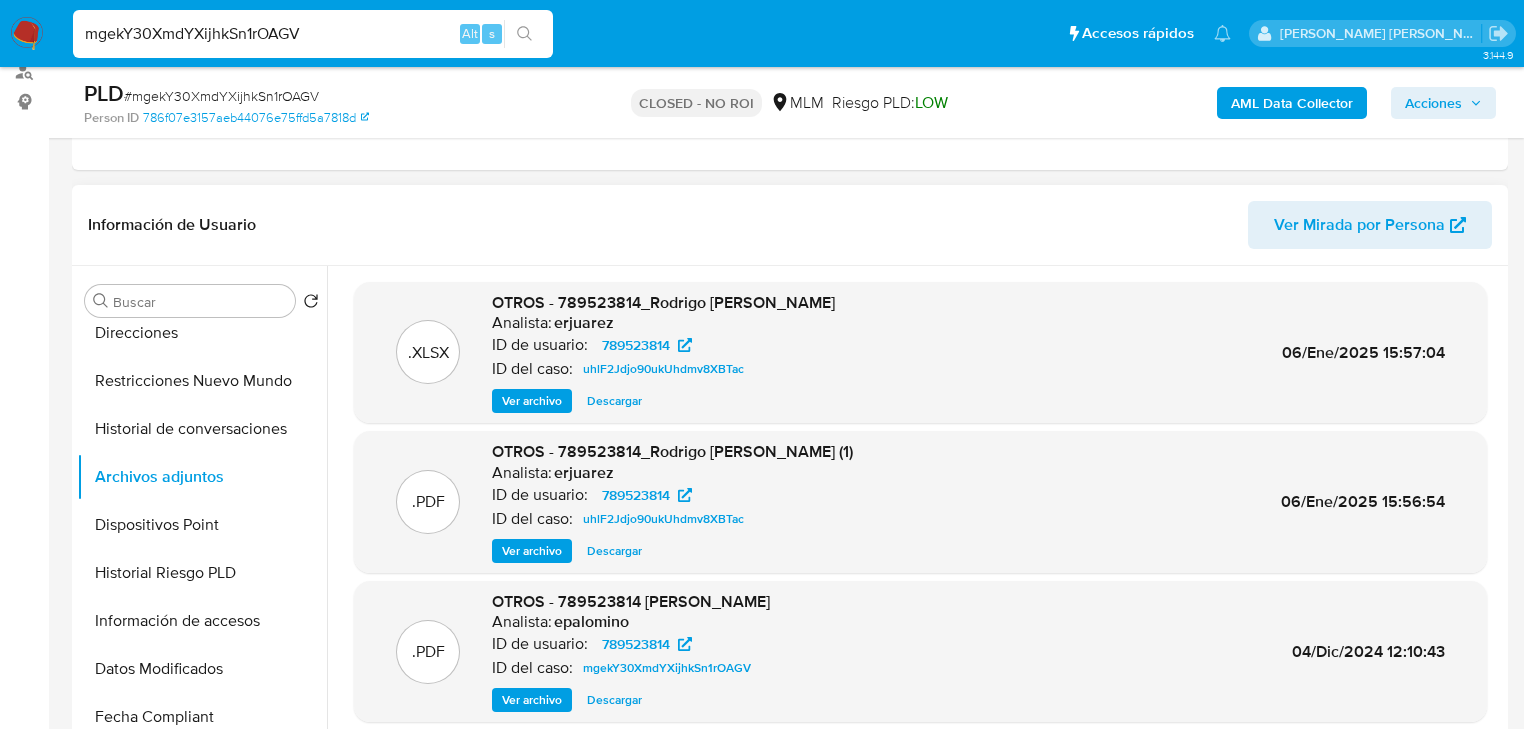 scroll, scrollTop: 320, scrollLeft: 0, axis: vertical 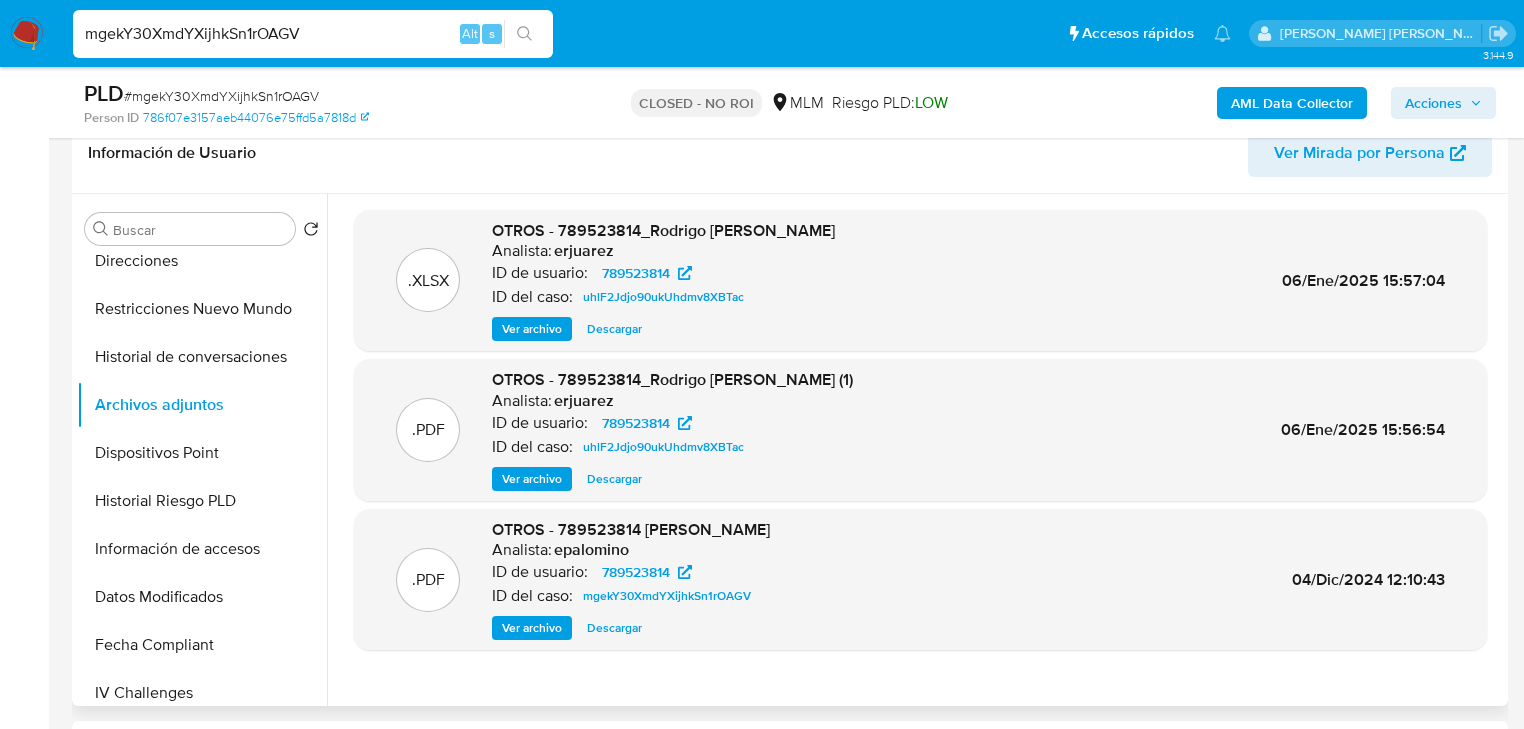 click on "Descargar" at bounding box center (614, 628) 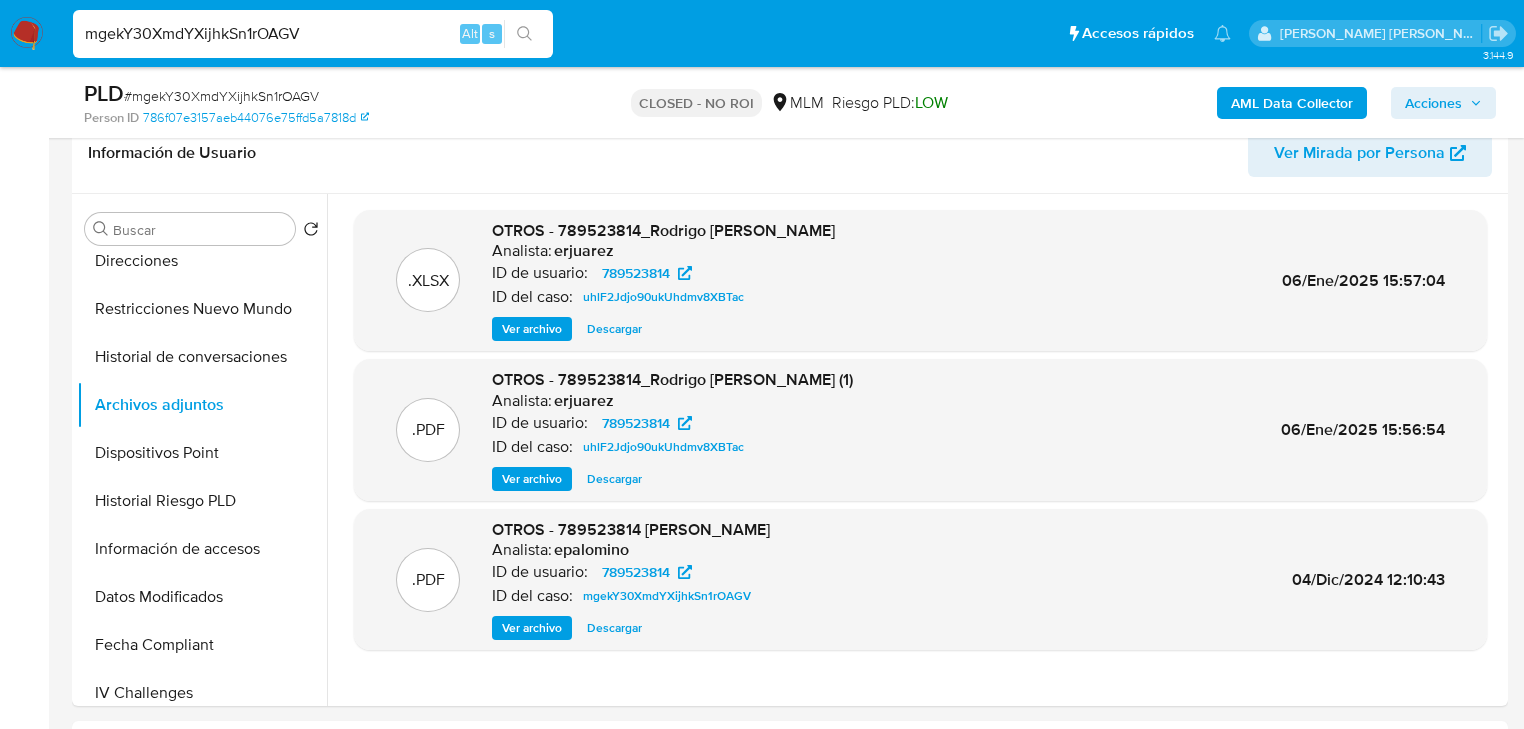 click on "mgekY30XmdYXijhkSn1rOAGV" at bounding box center [313, 34] 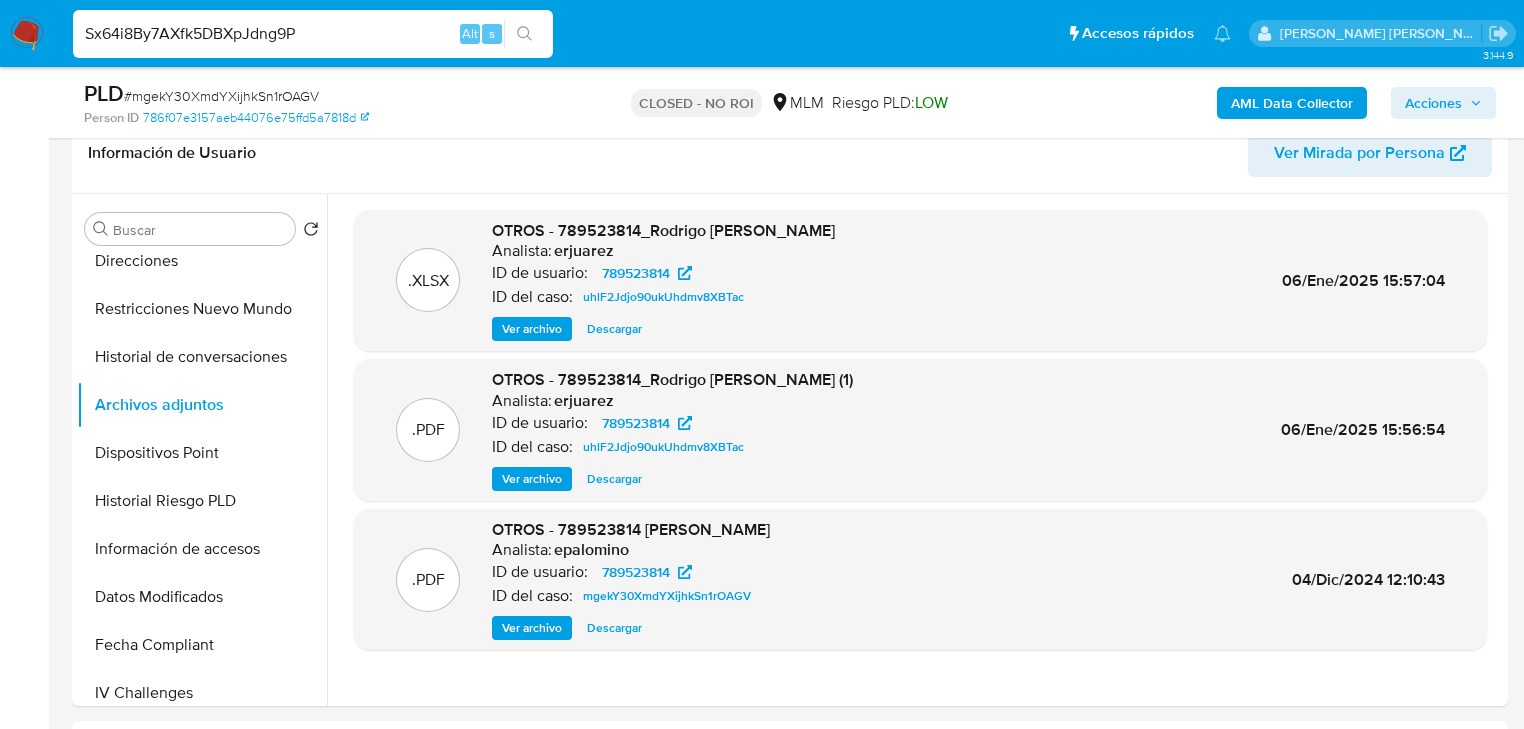 type on "Sx64i8By7AXfk5DBXpJdng9P" 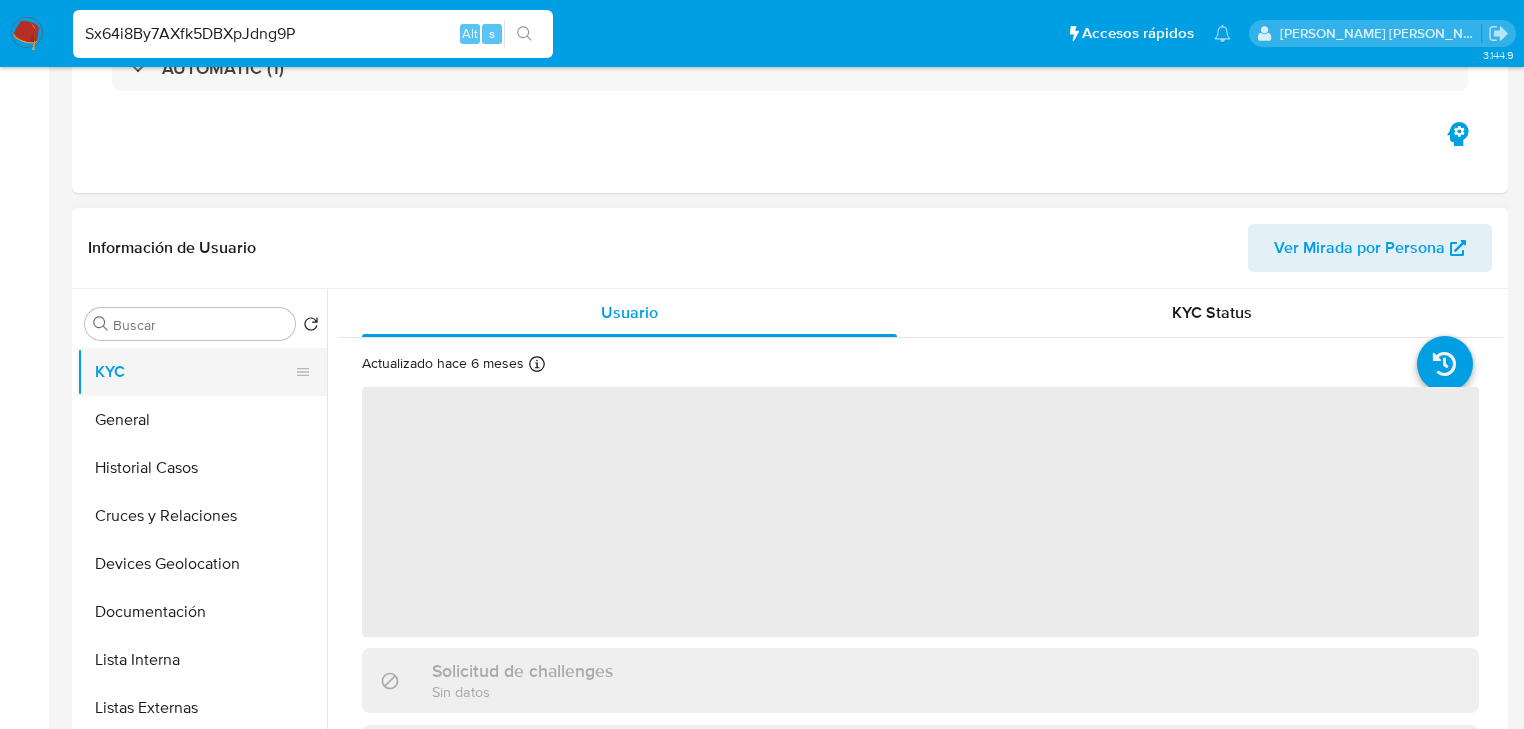 scroll, scrollTop: 480, scrollLeft: 0, axis: vertical 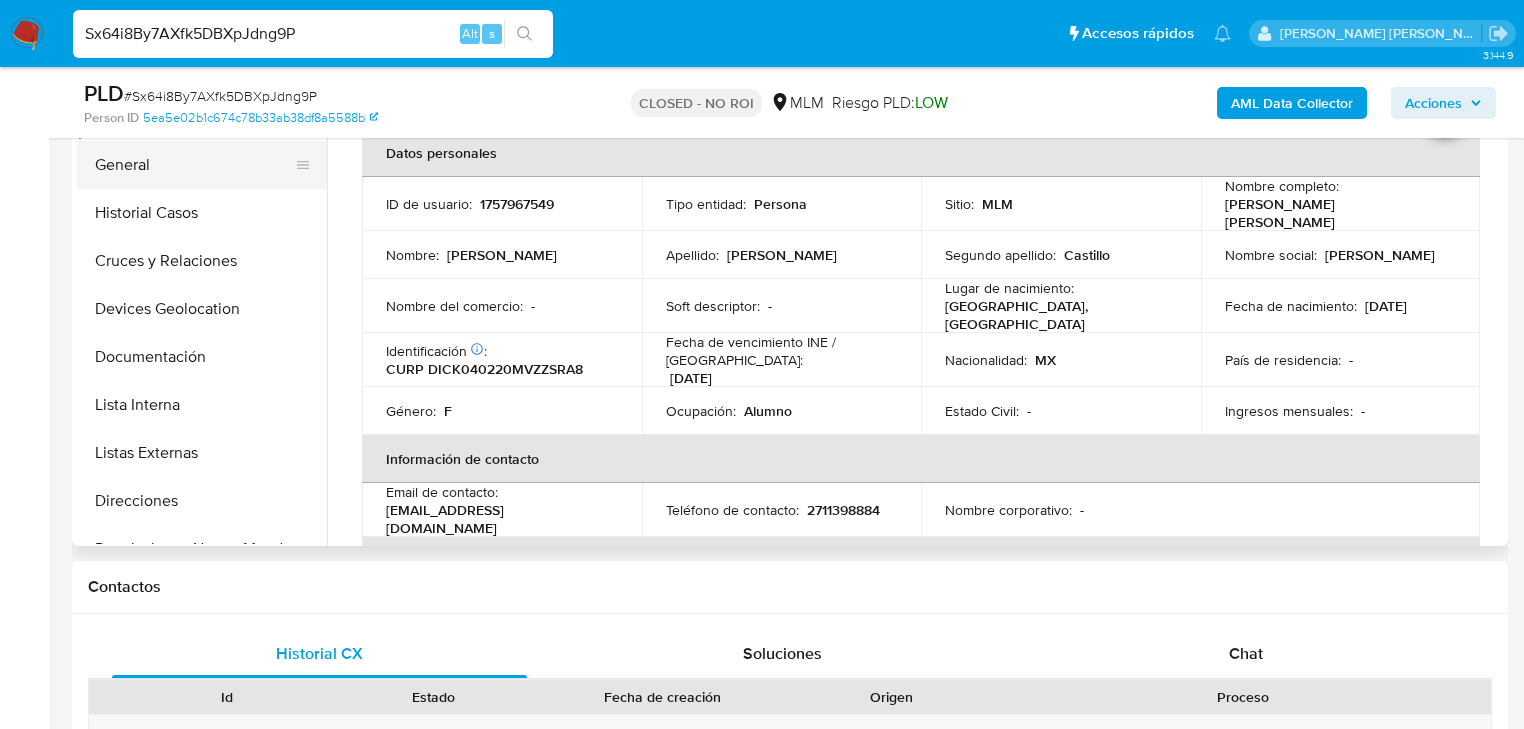 select on "10" 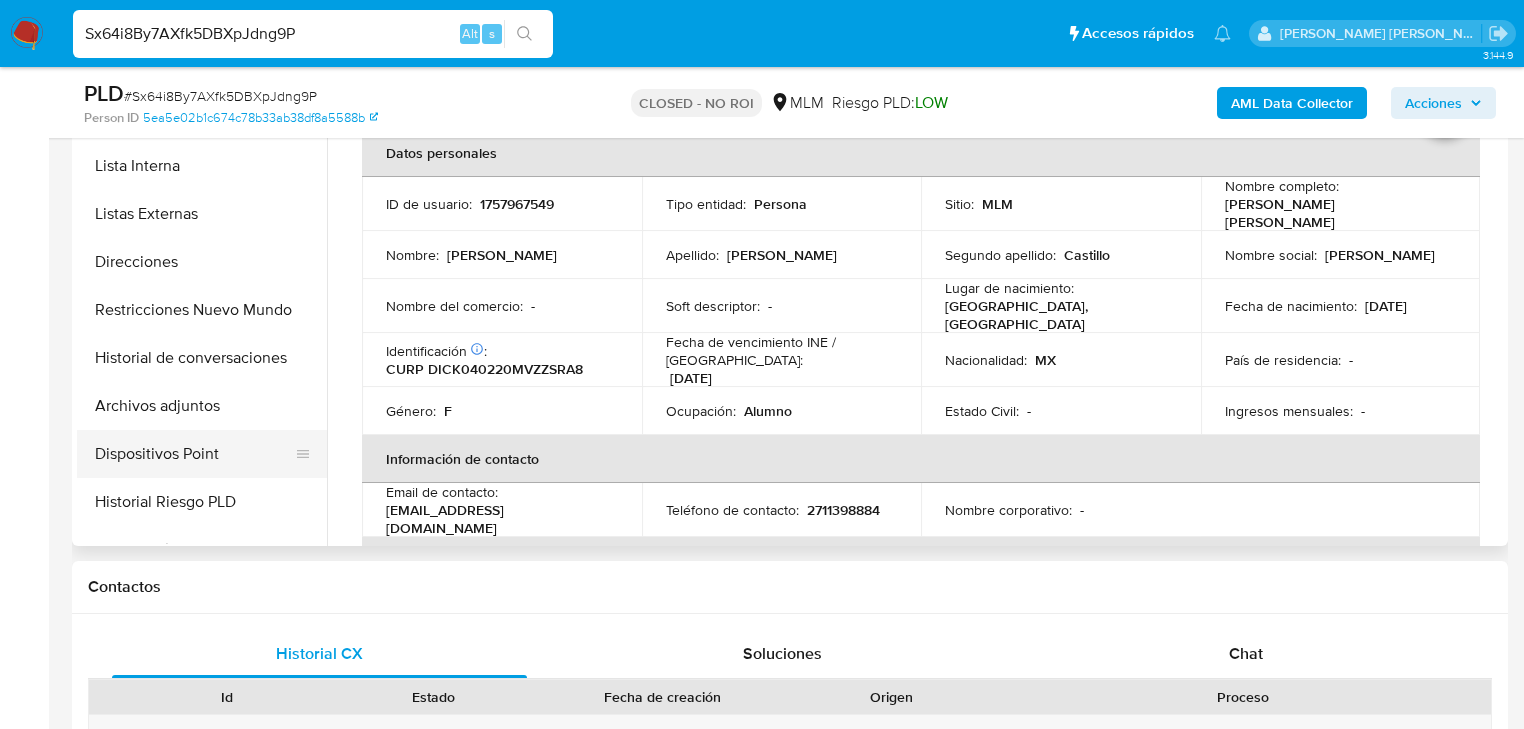 scroll, scrollTop: 240, scrollLeft: 0, axis: vertical 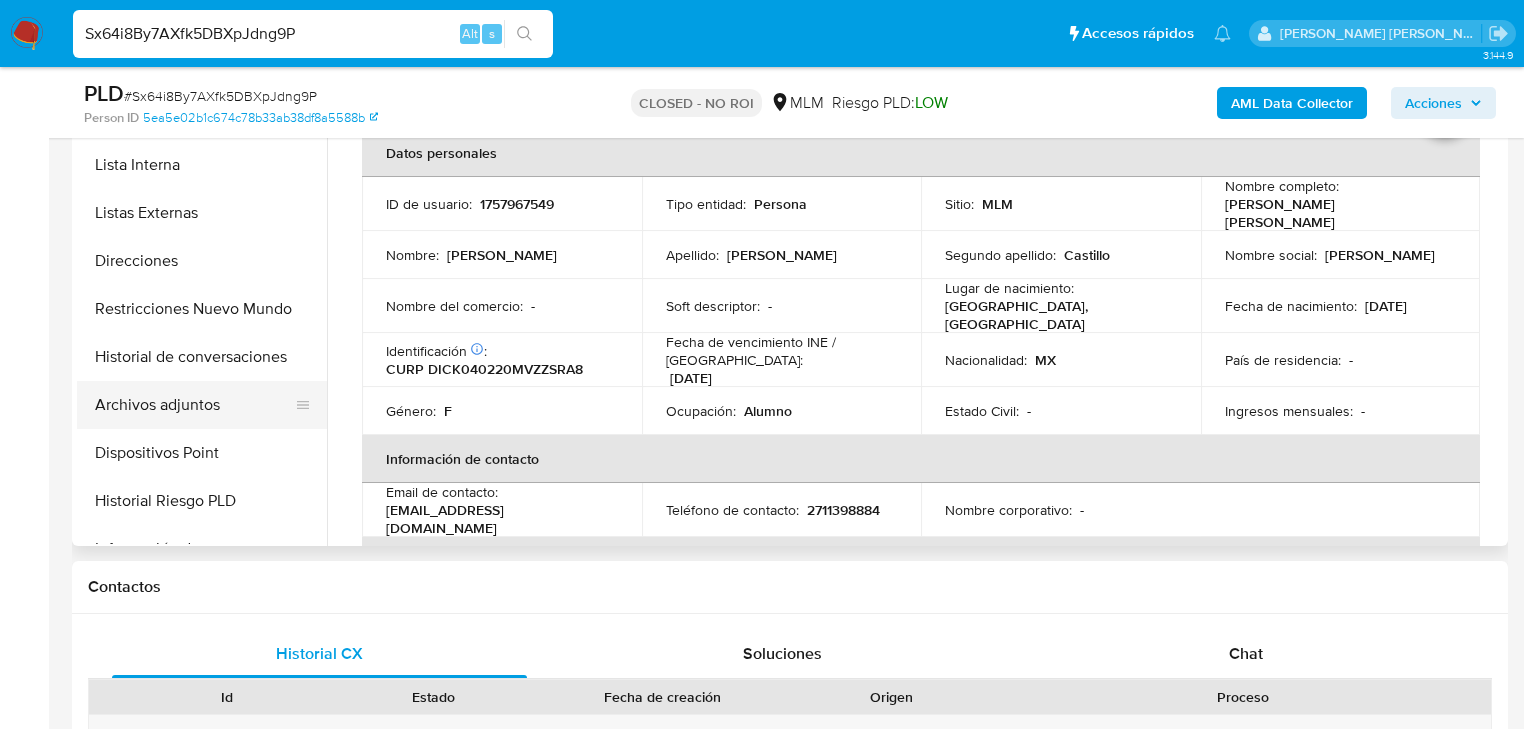 click on "Archivos adjuntos" at bounding box center (194, 405) 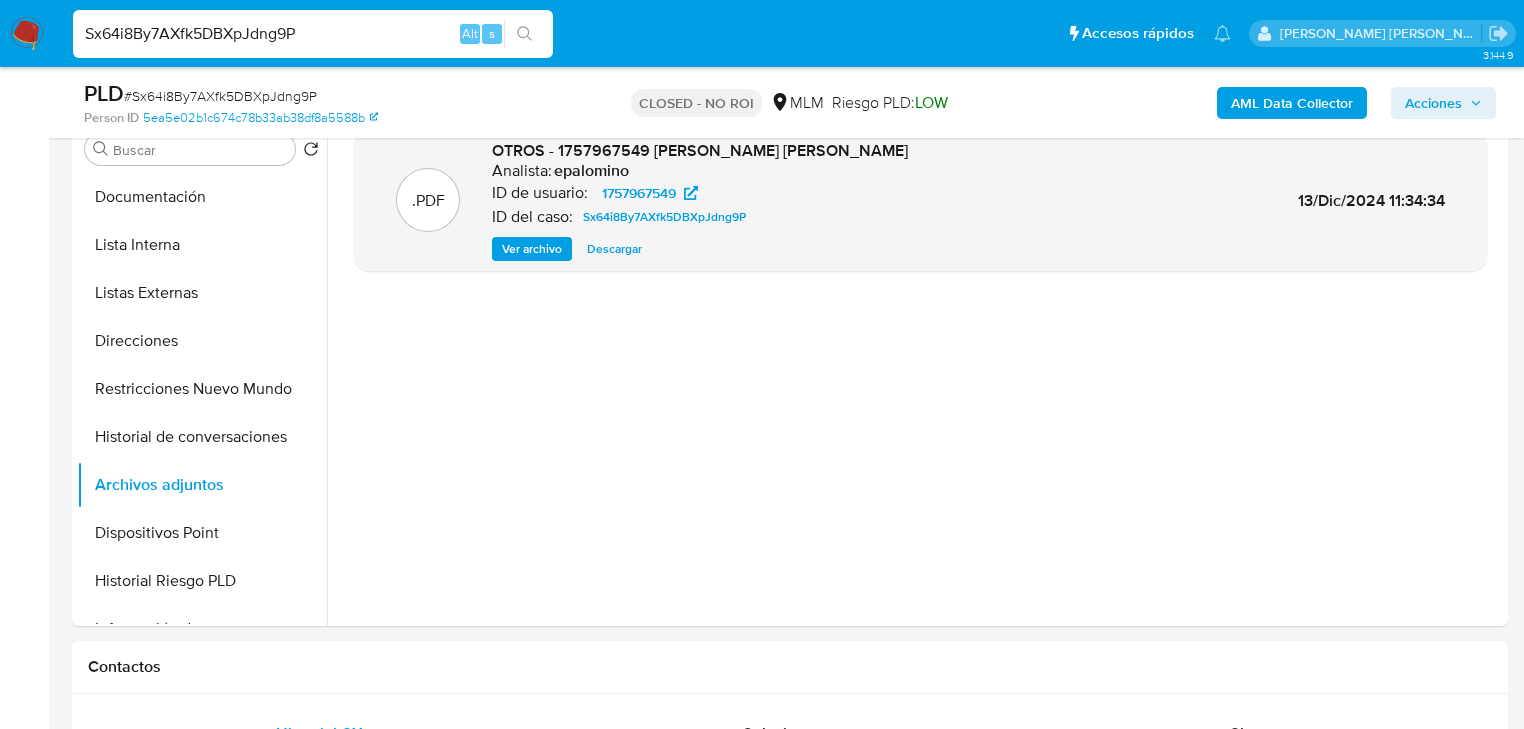 scroll, scrollTop: 320, scrollLeft: 0, axis: vertical 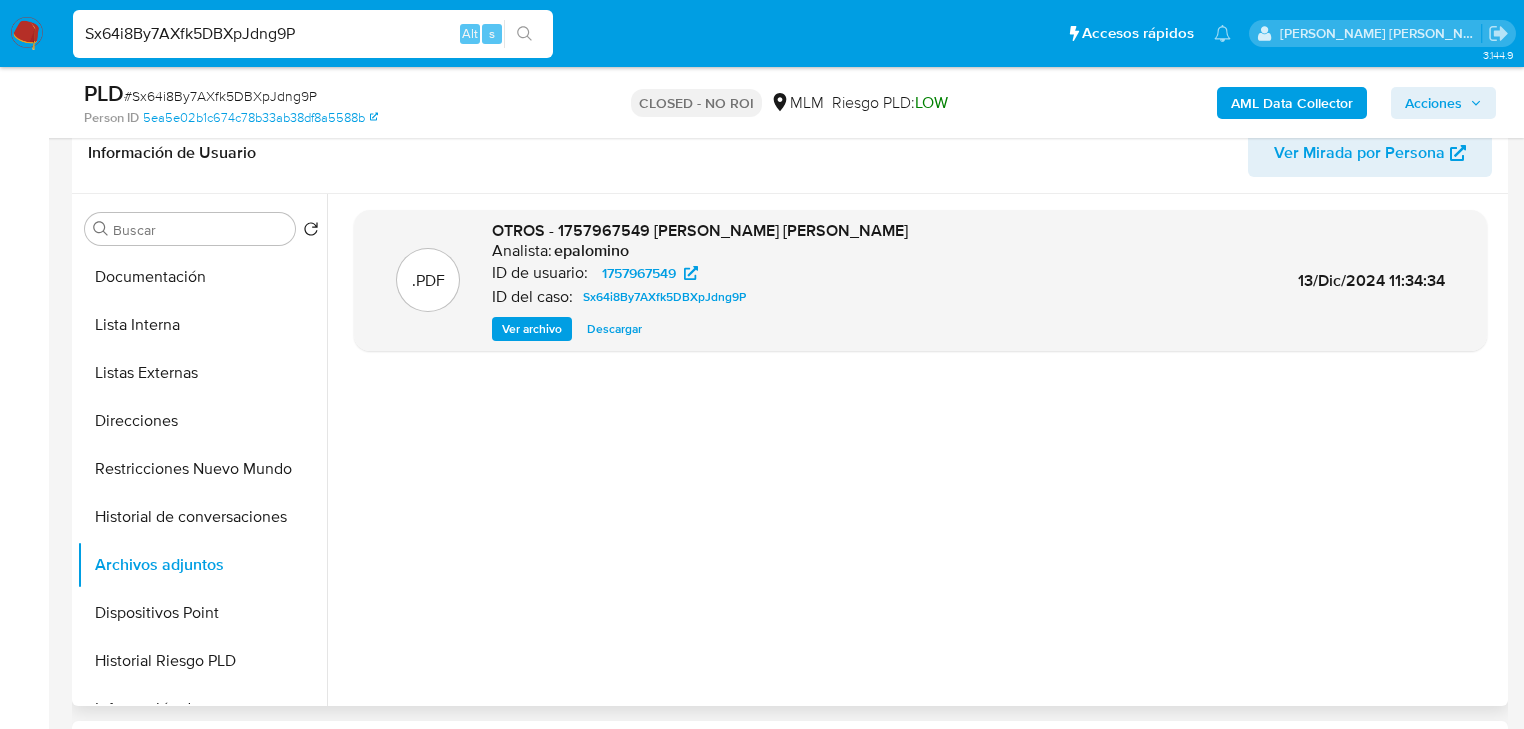 click on "Descargar" at bounding box center [614, 329] 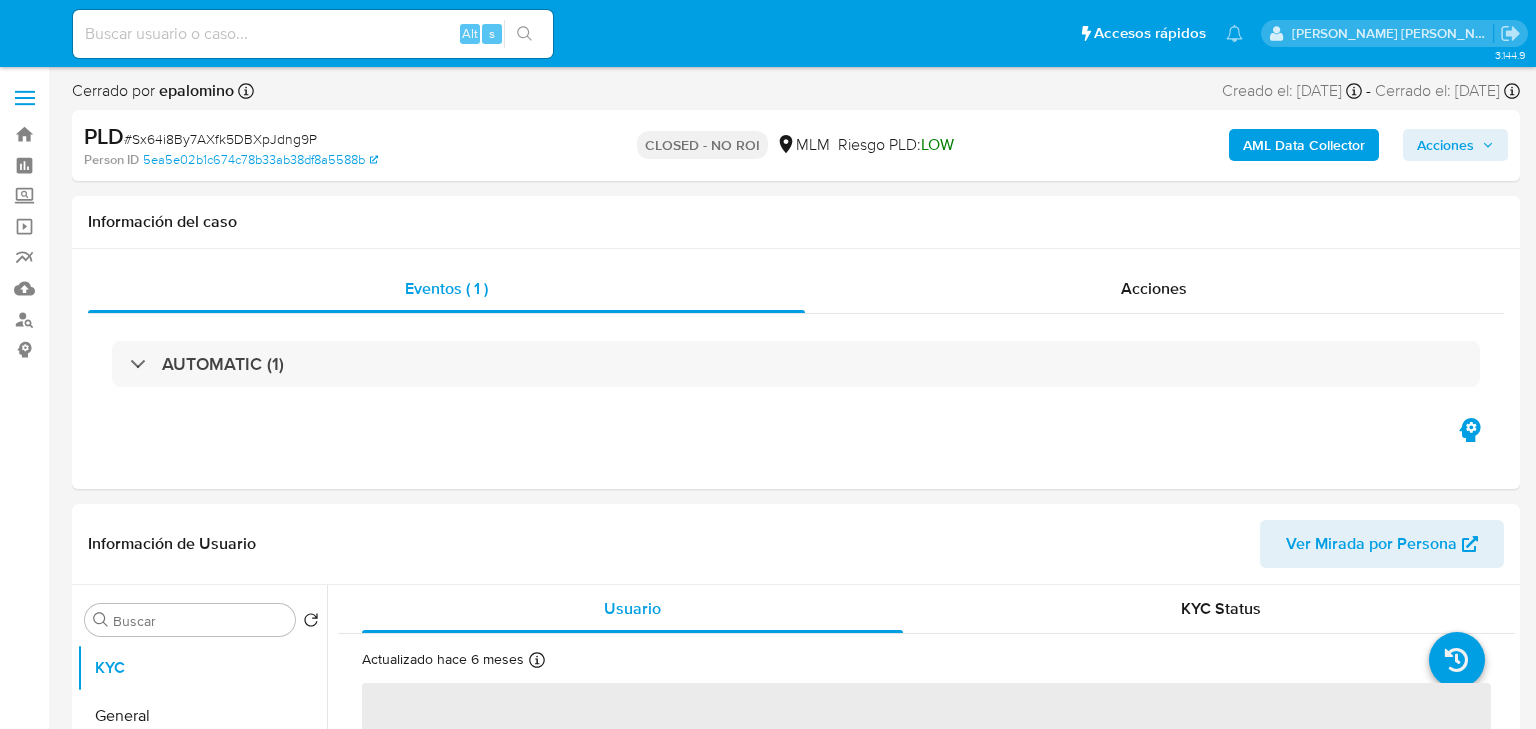 select on "10" 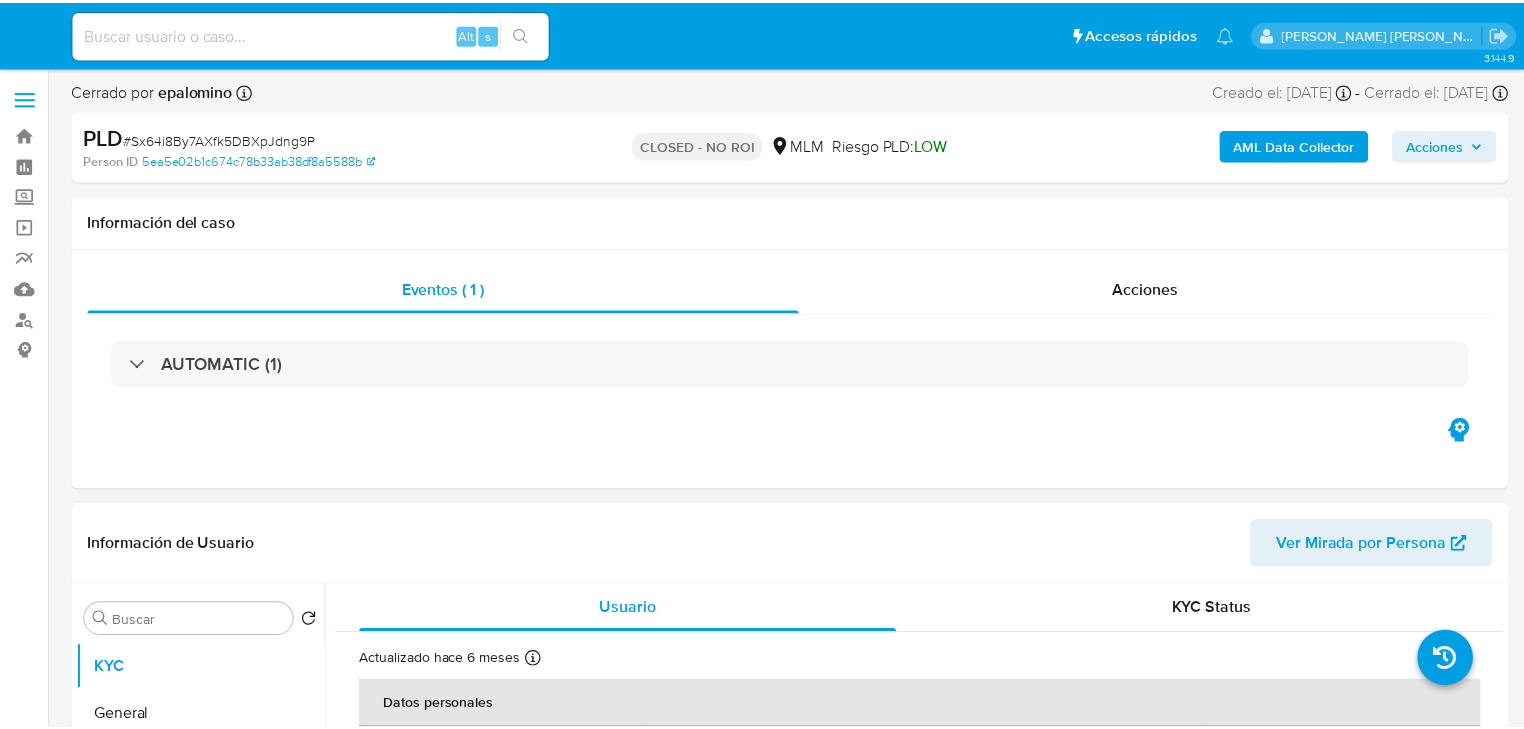 scroll, scrollTop: 0, scrollLeft: 0, axis: both 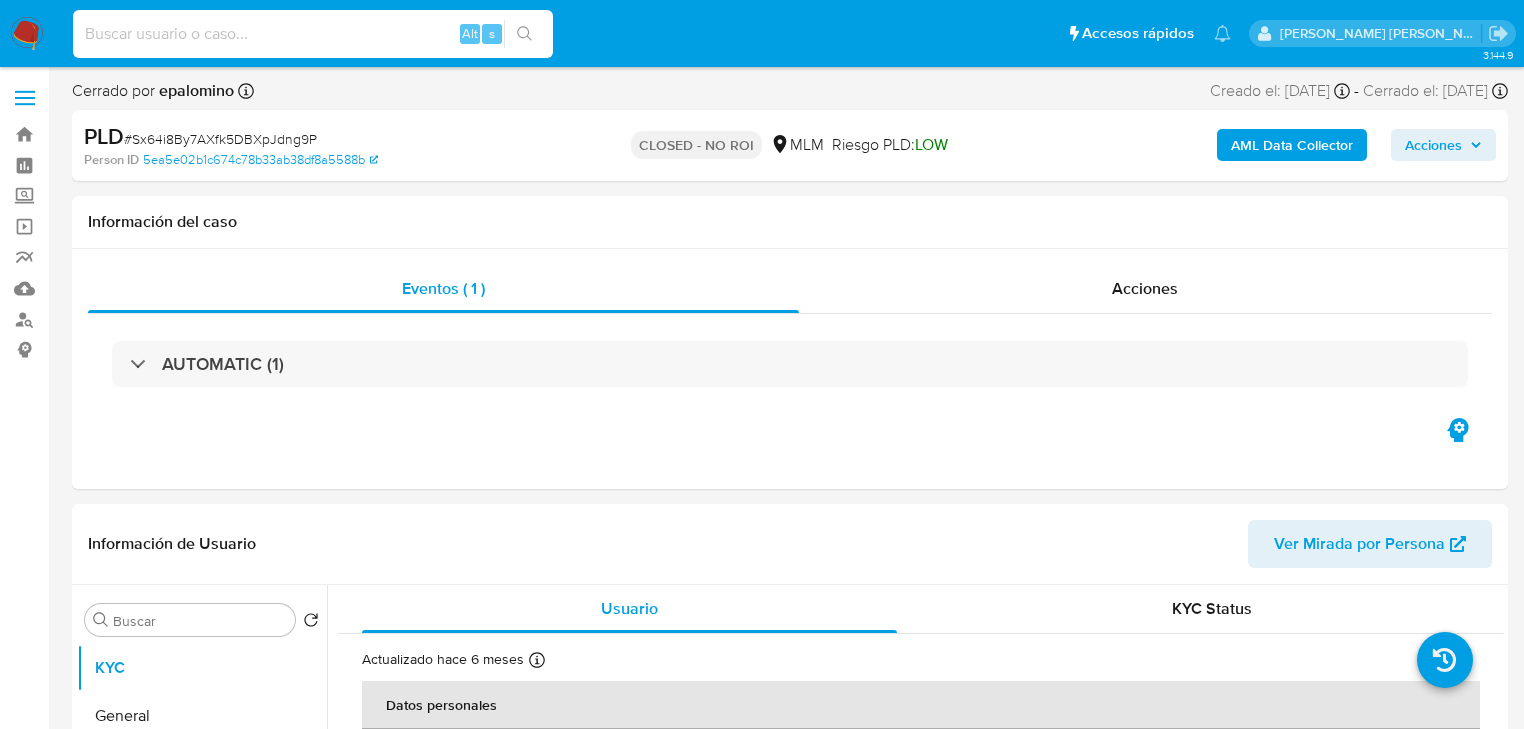 click at bounding box center (313, 34) 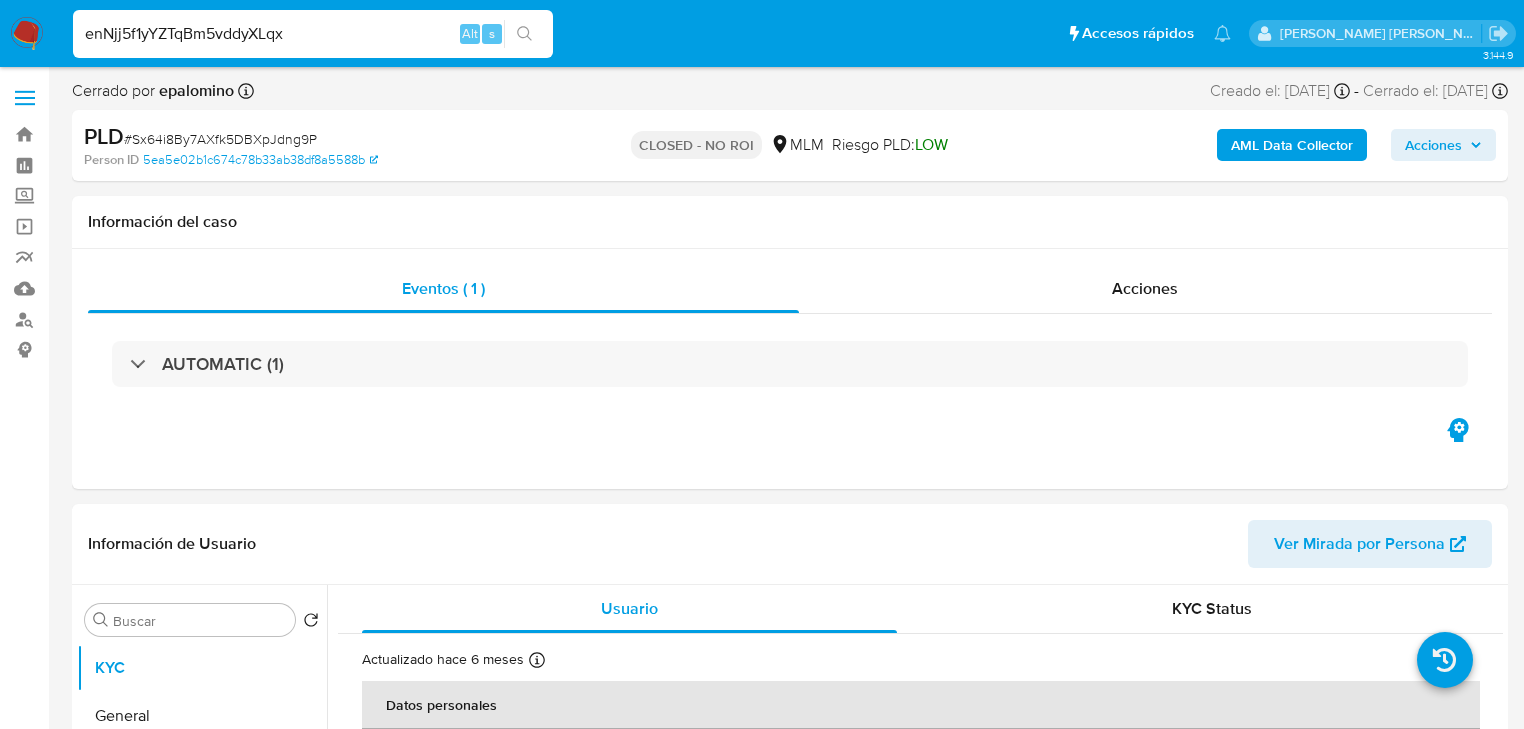 type on "enNjj5f1yYZTqBm5vddyXLqx" 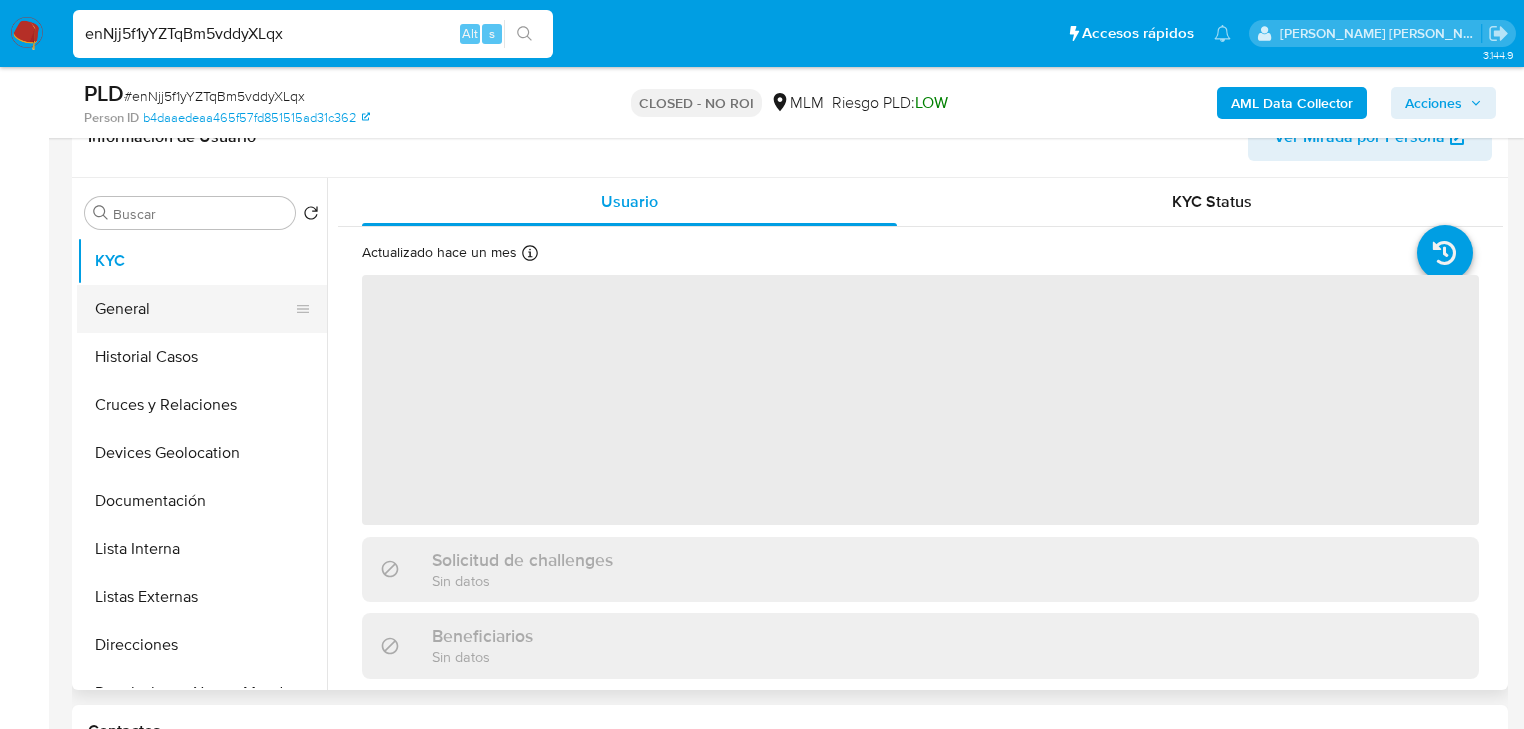scroll, scrollTop: 400, scrollLeft: 0, axis: vertical 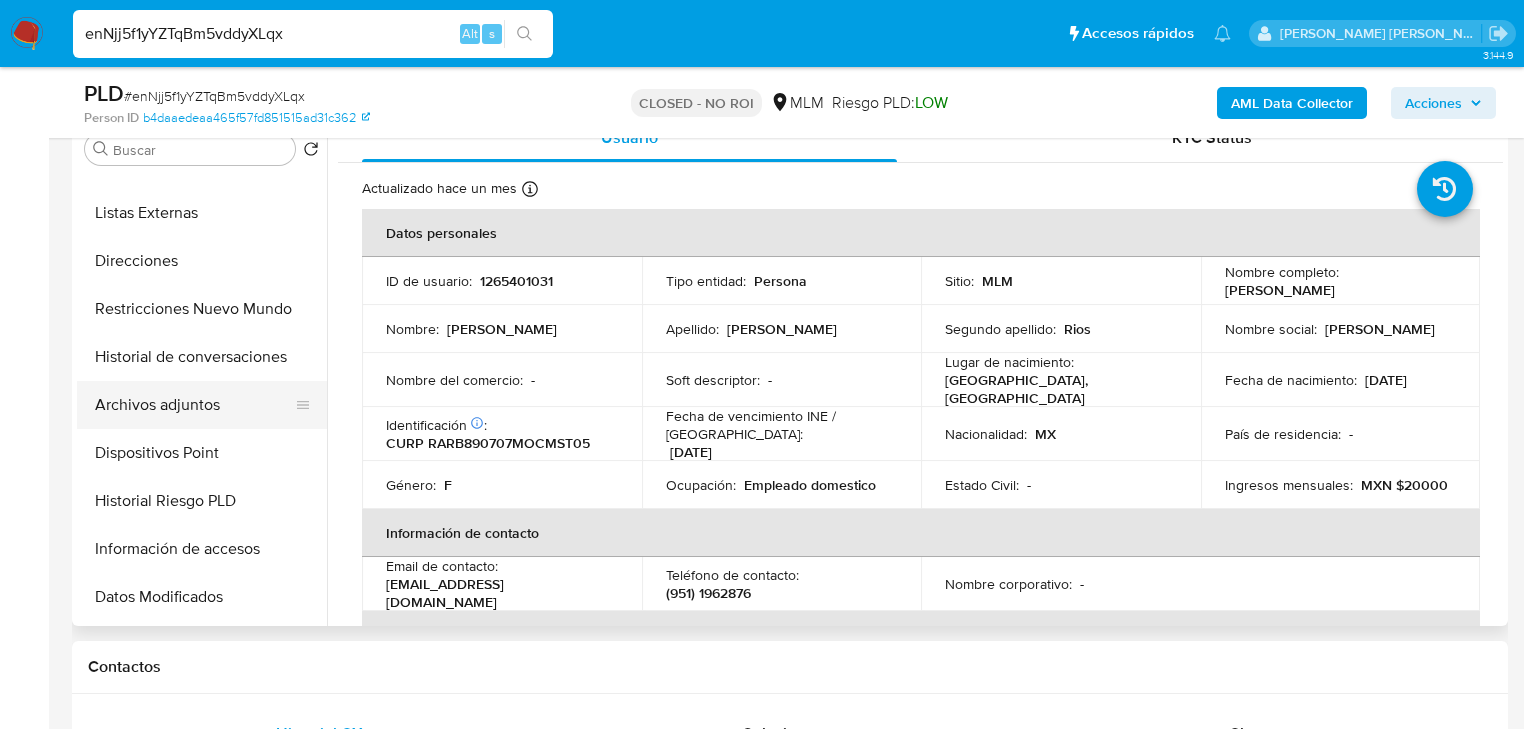 select on "10" 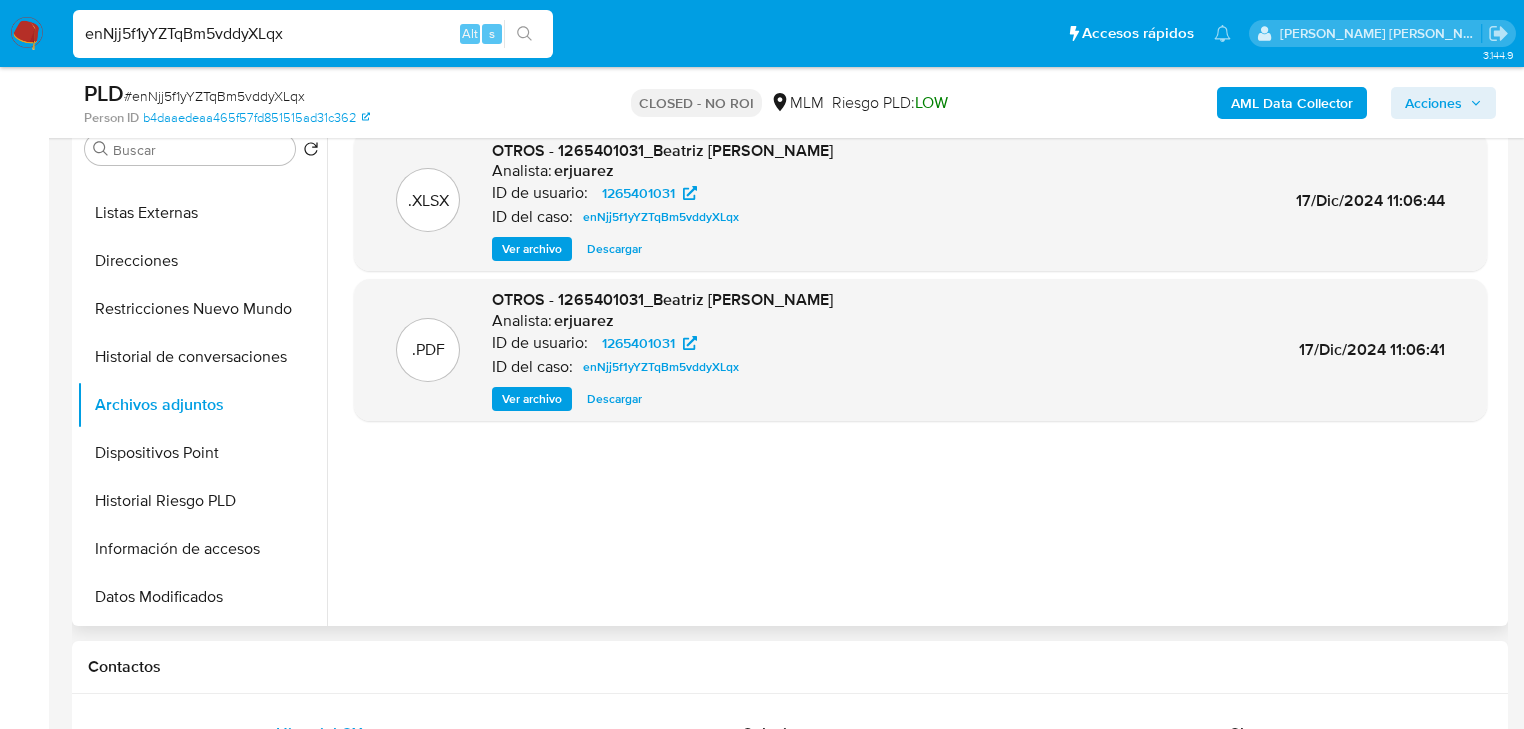 click on "Descargar" at bounding box center [614, 399] 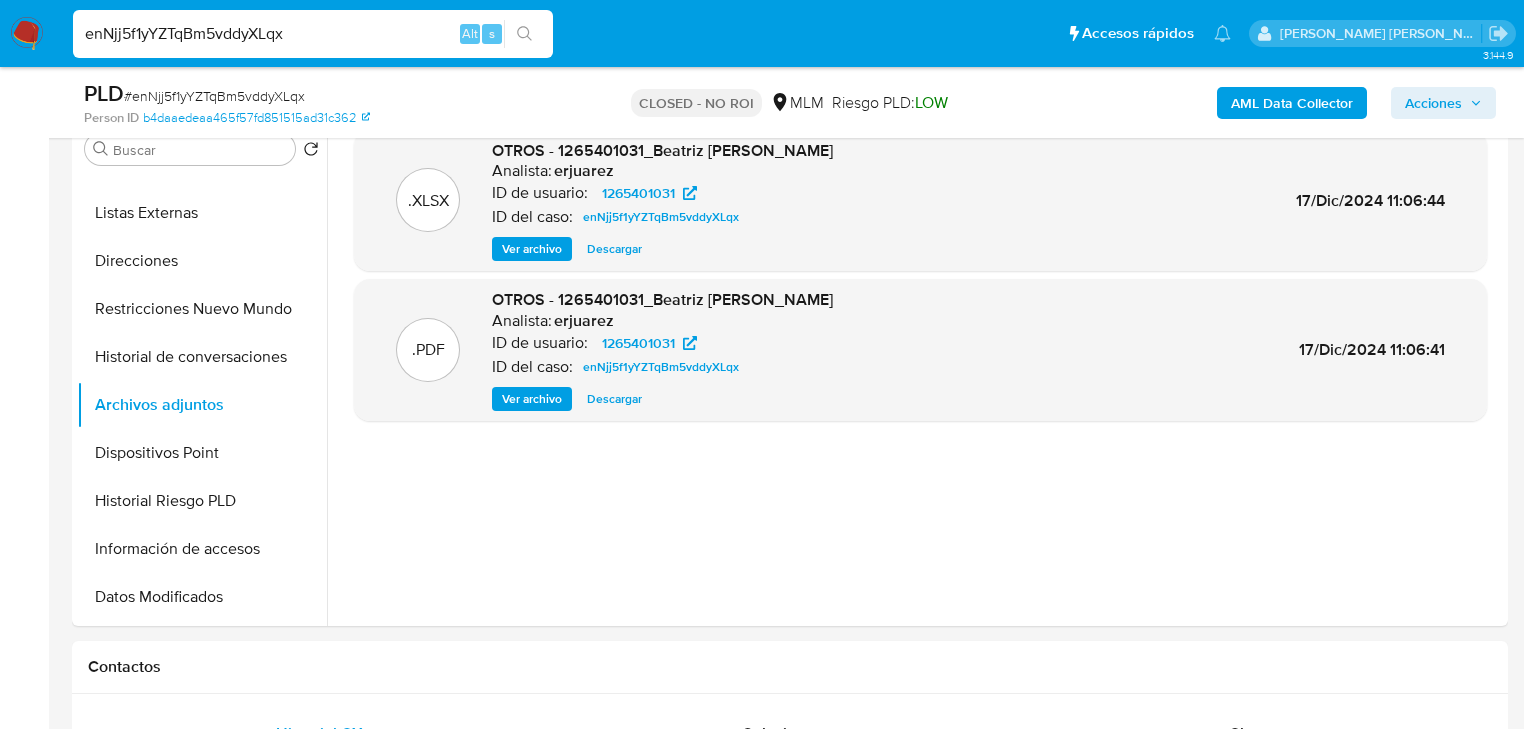 click on "enNjj5f1yYZTqBm5vddyXLqx Alt s" at bounding box center [313, 34] 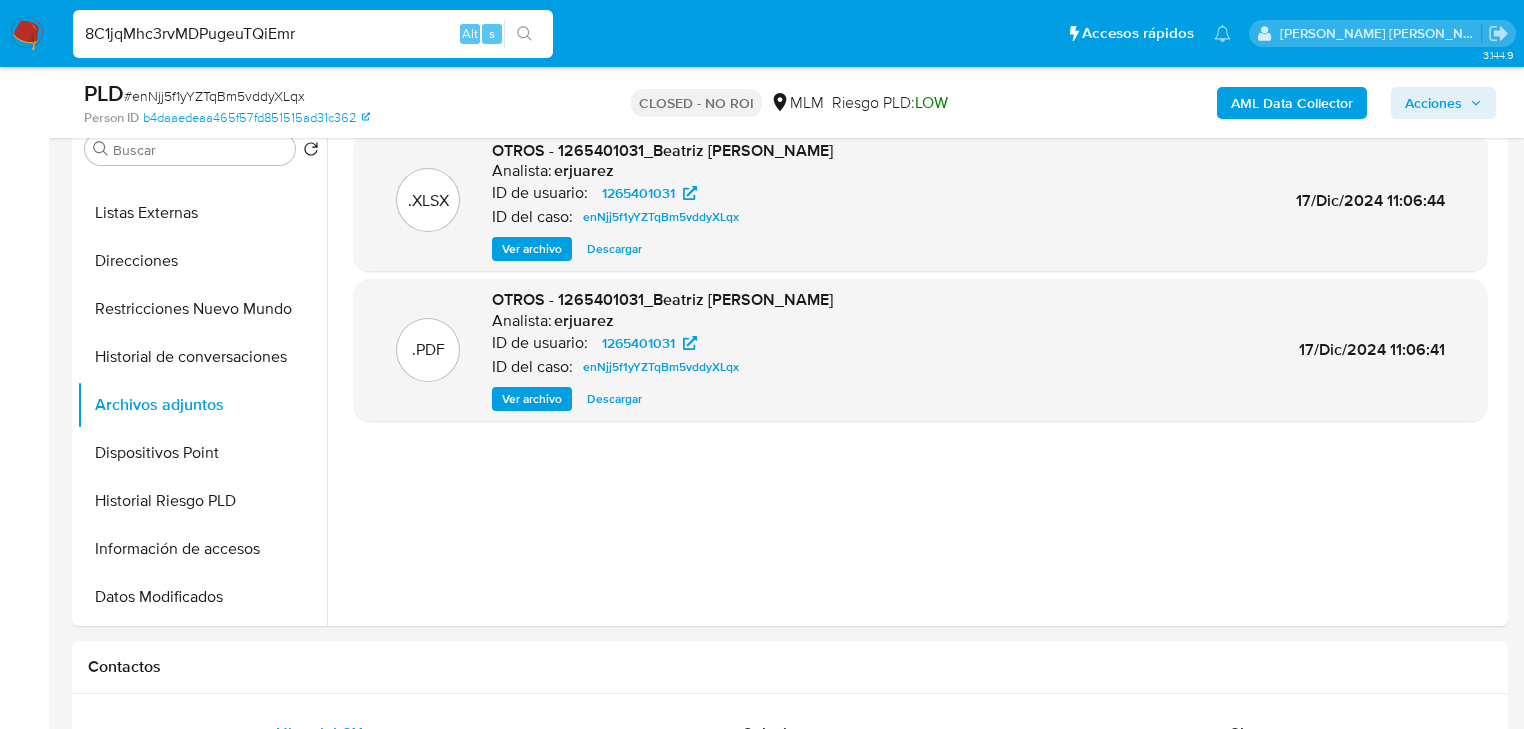 type on "8C1jqMhc3rvMDPugeuTQiEmr" 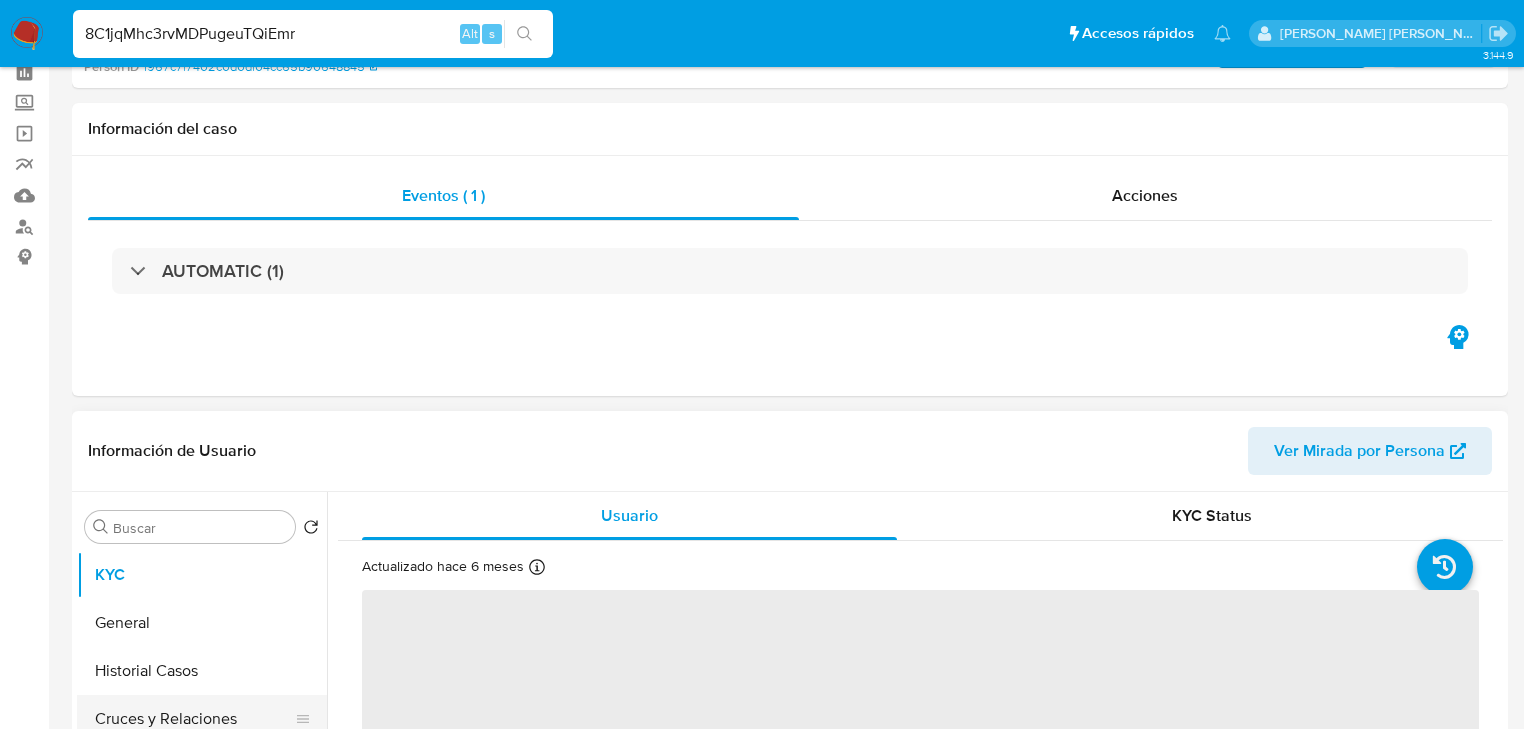 scroll, scrollTop: 240, scrollLeft: 0, axis: vertical 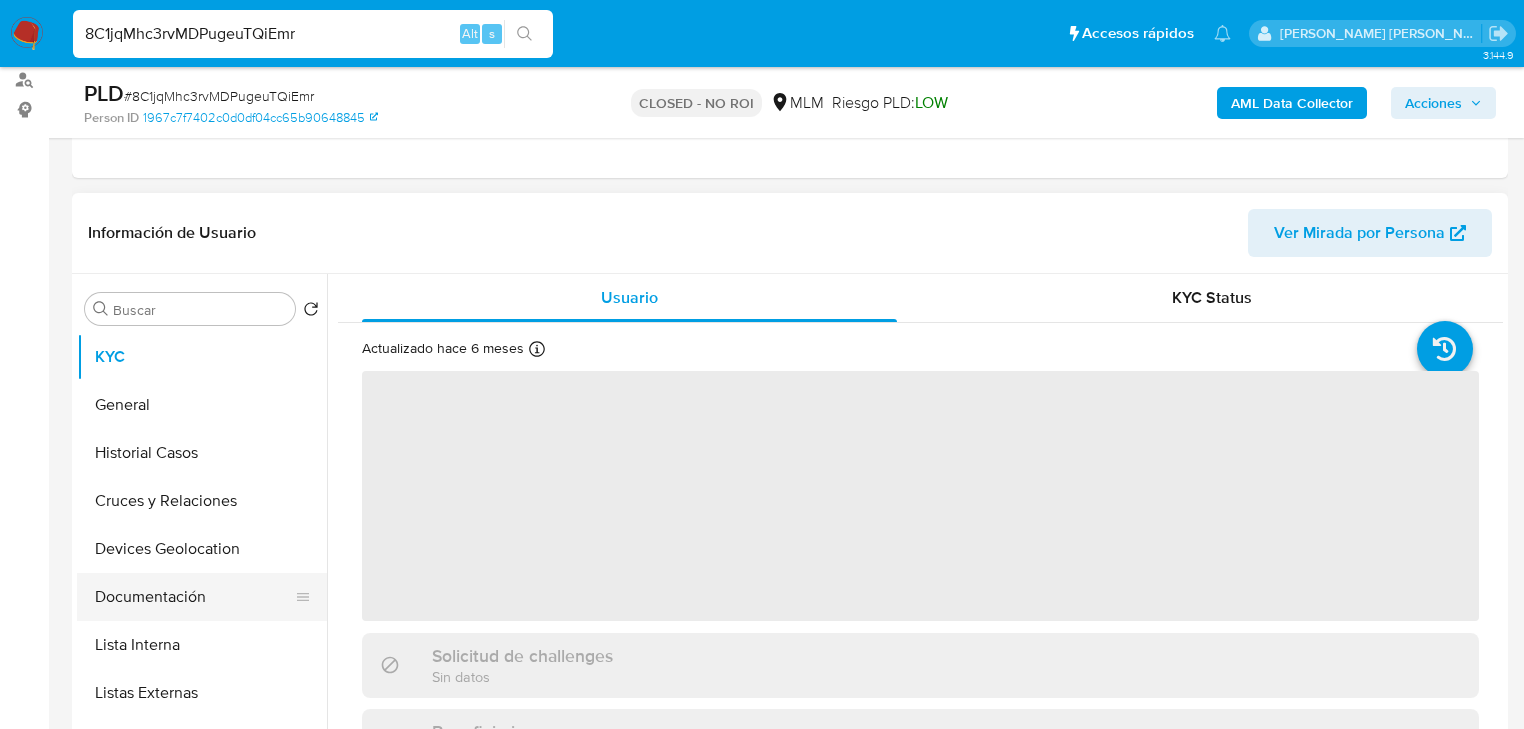 select on "10" 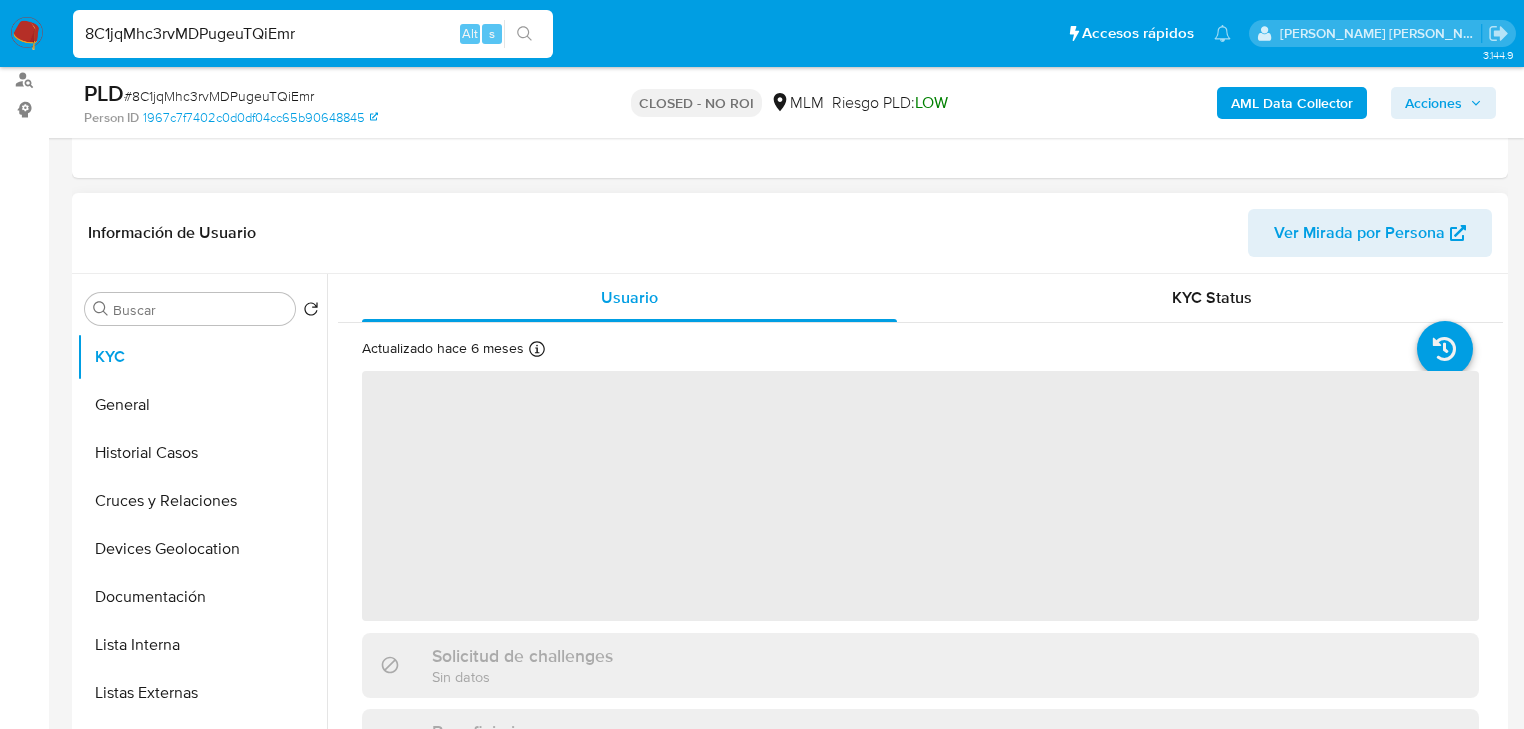 scroll, scrollTop: 320, scrollLeft: 0, axis: vertical 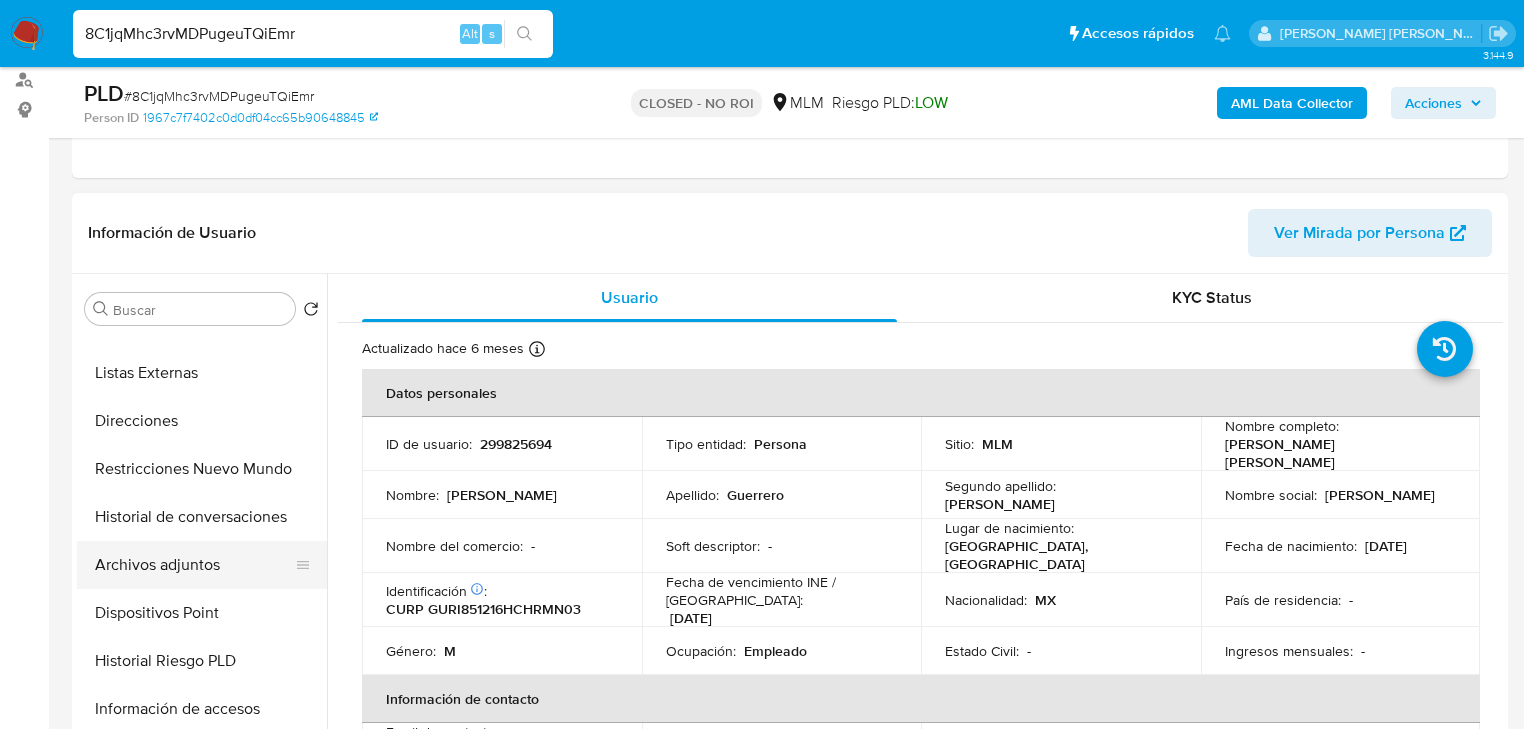 click on "Archivos adjuntos" at bounding box center (194, 565) 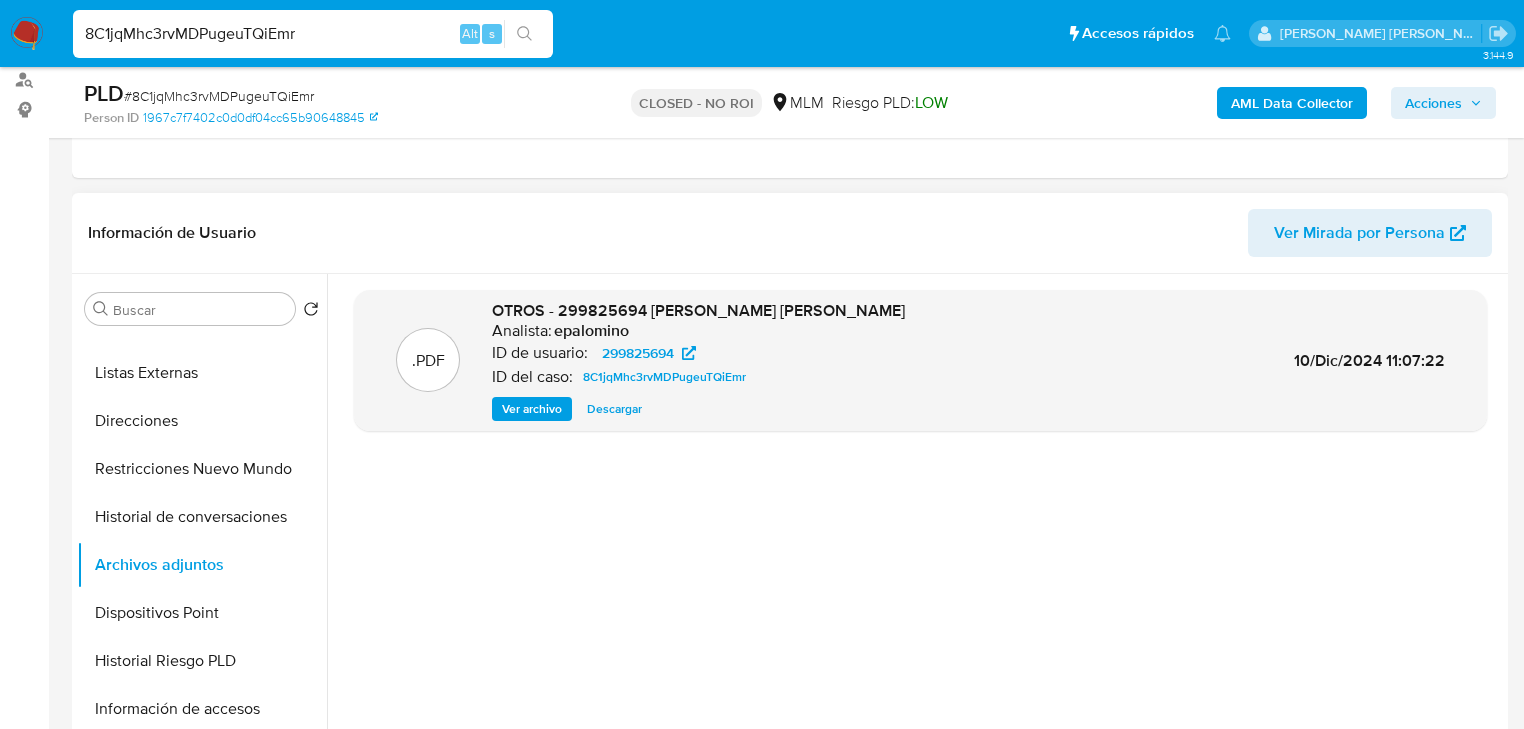 click on "Descargar" at bounding box center [614, 409] 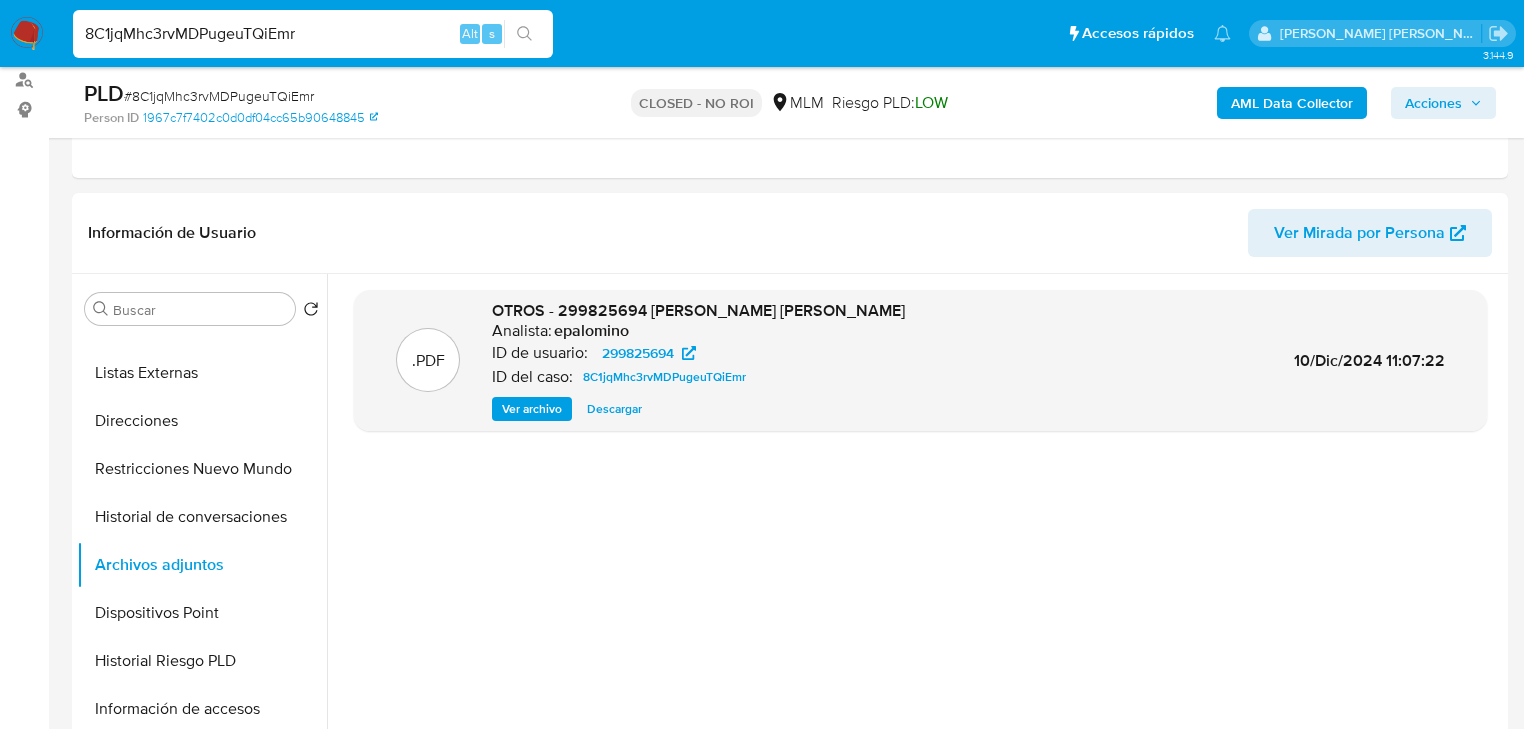click on "8C1jqMhc3rvMDPugeuTQiEmr" at bounding box center [313, 34] 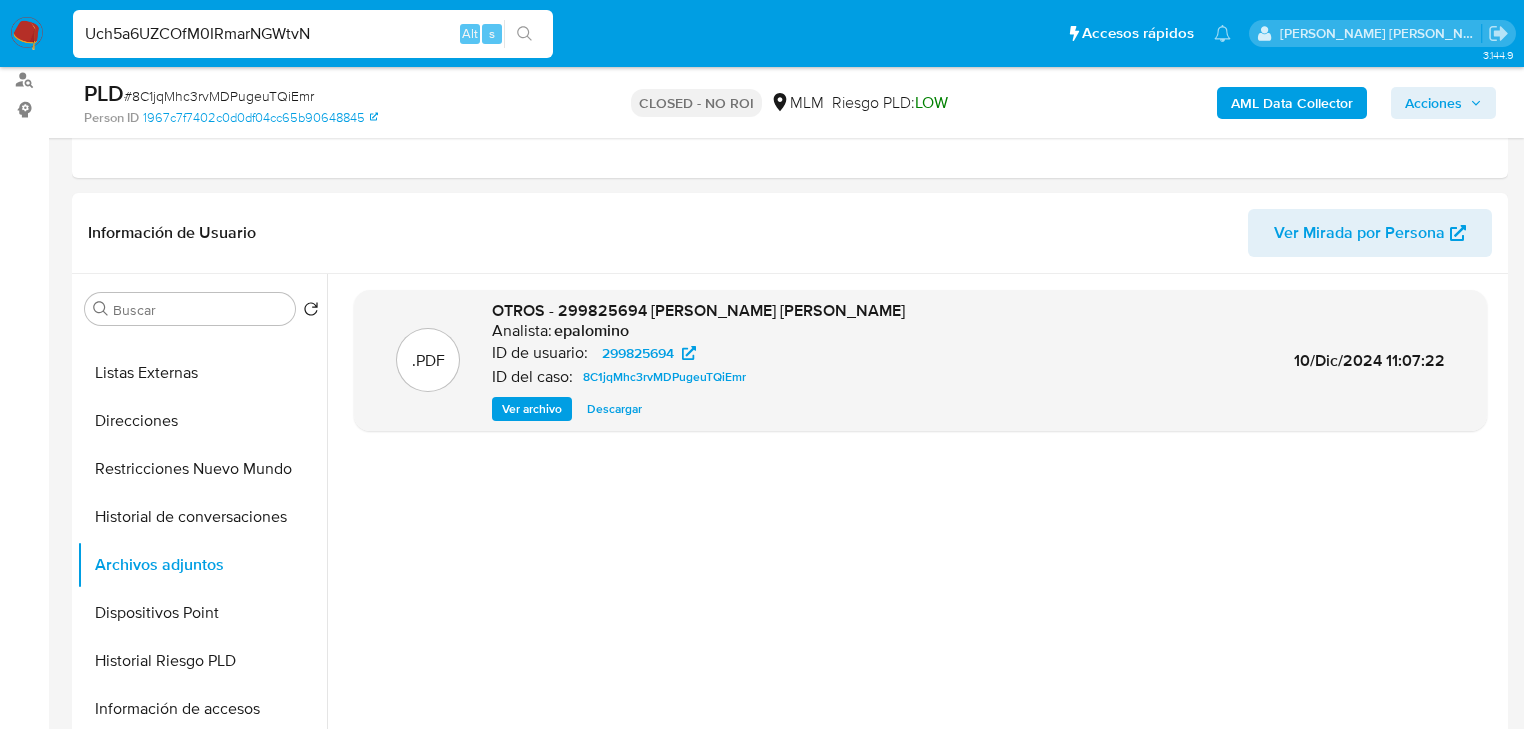 type on "Uch5a6UZCOfM0IRmarNGWtvN" 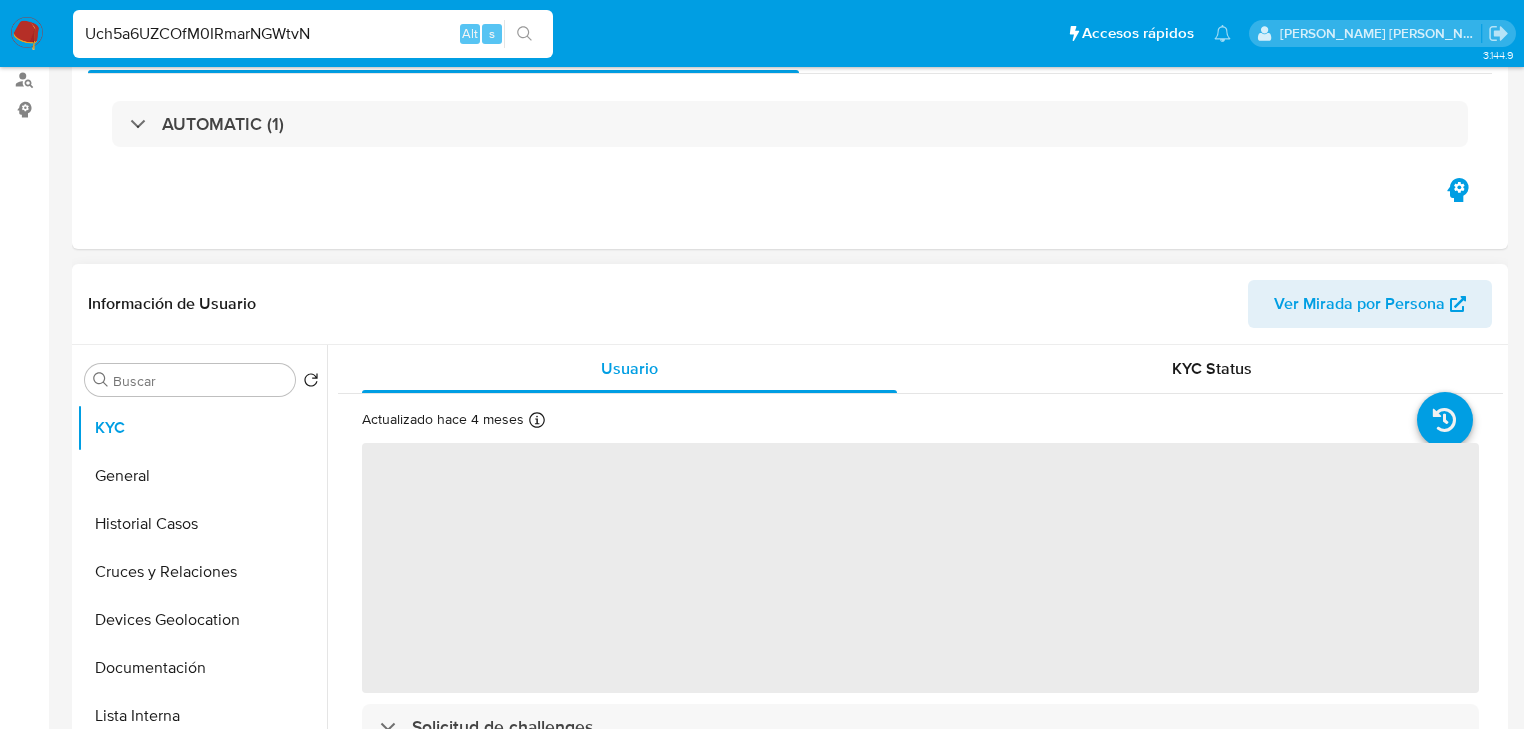scroll, scrollTop: 0, scrollLeft: 0, axis: both 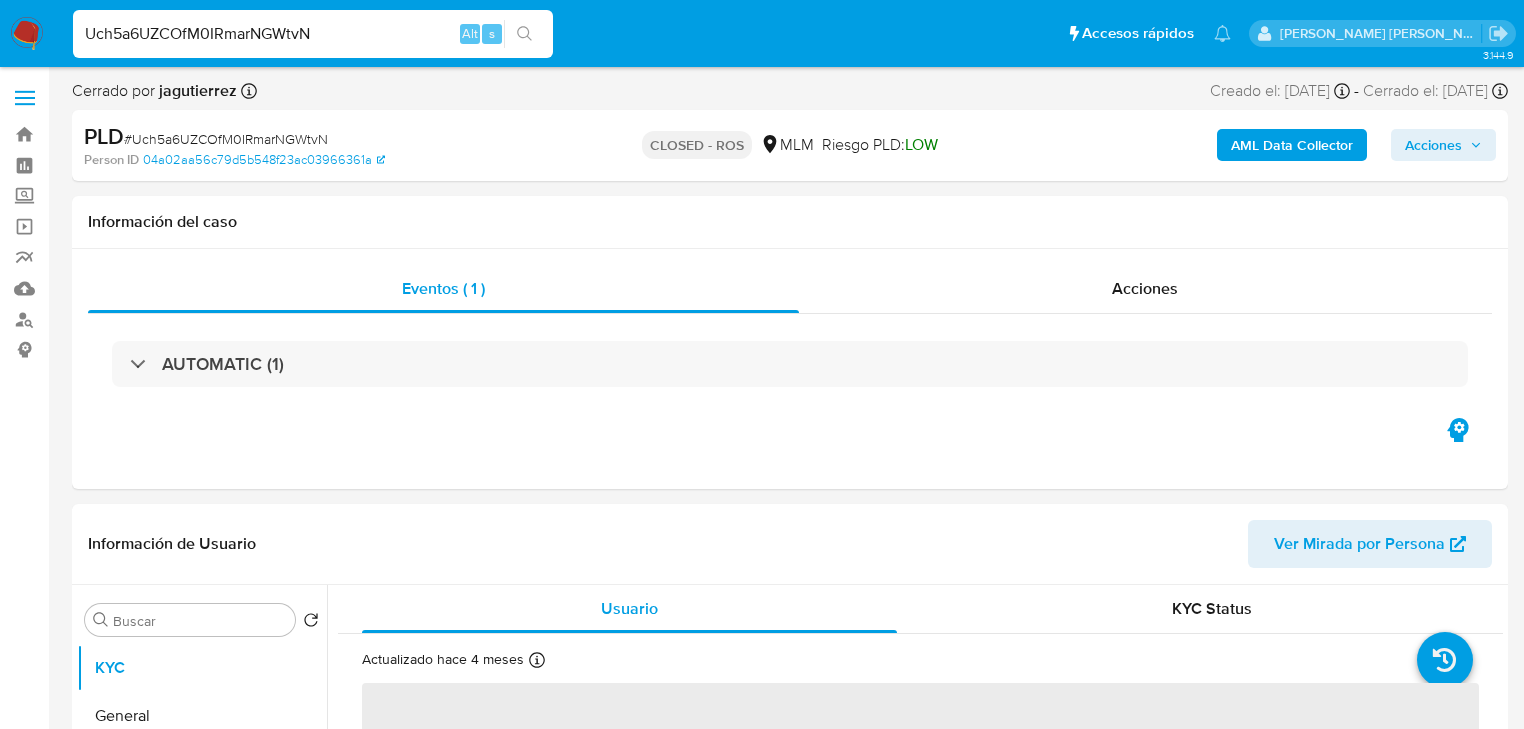 select on "10" 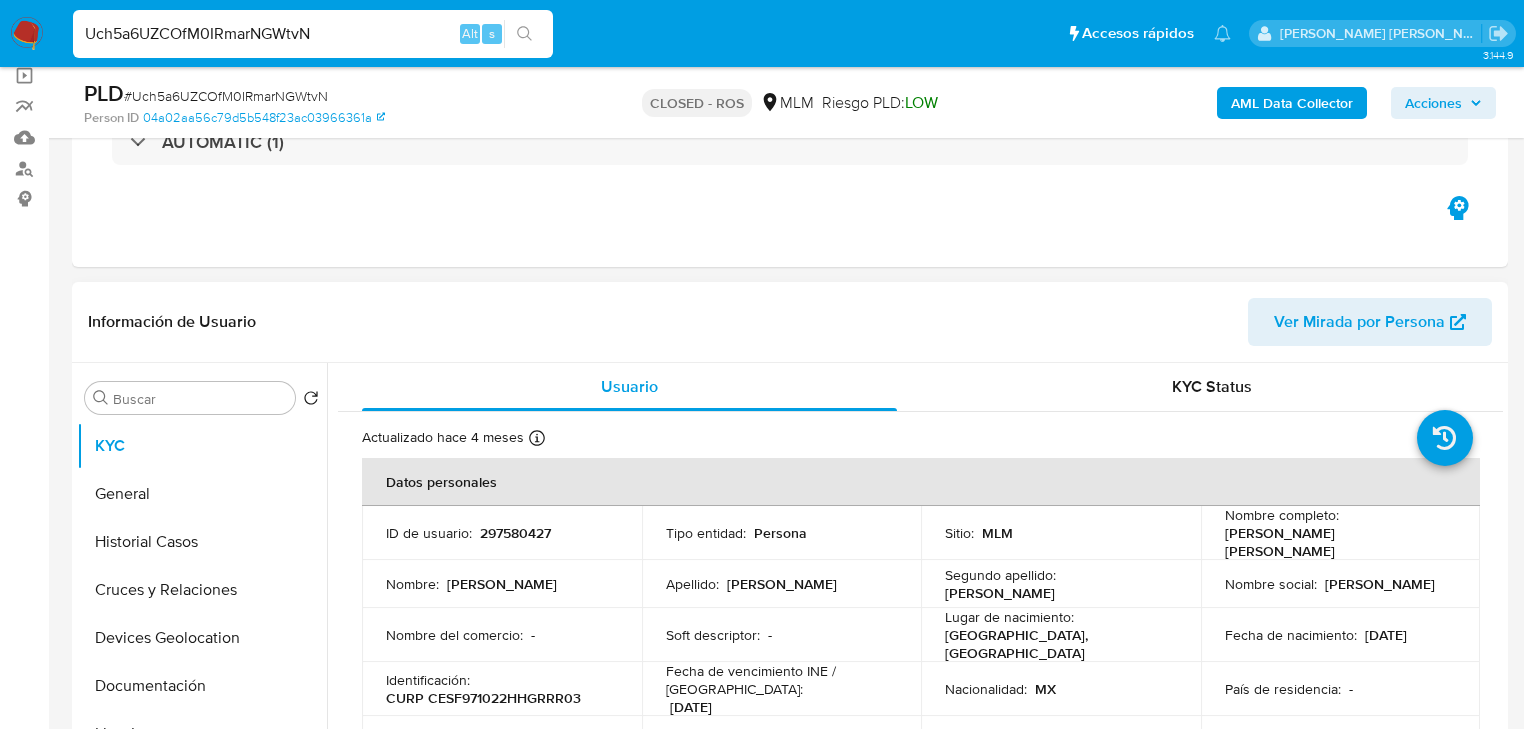 scroll, scrollTop: 240, scrollLeft: 0, axis: vertical 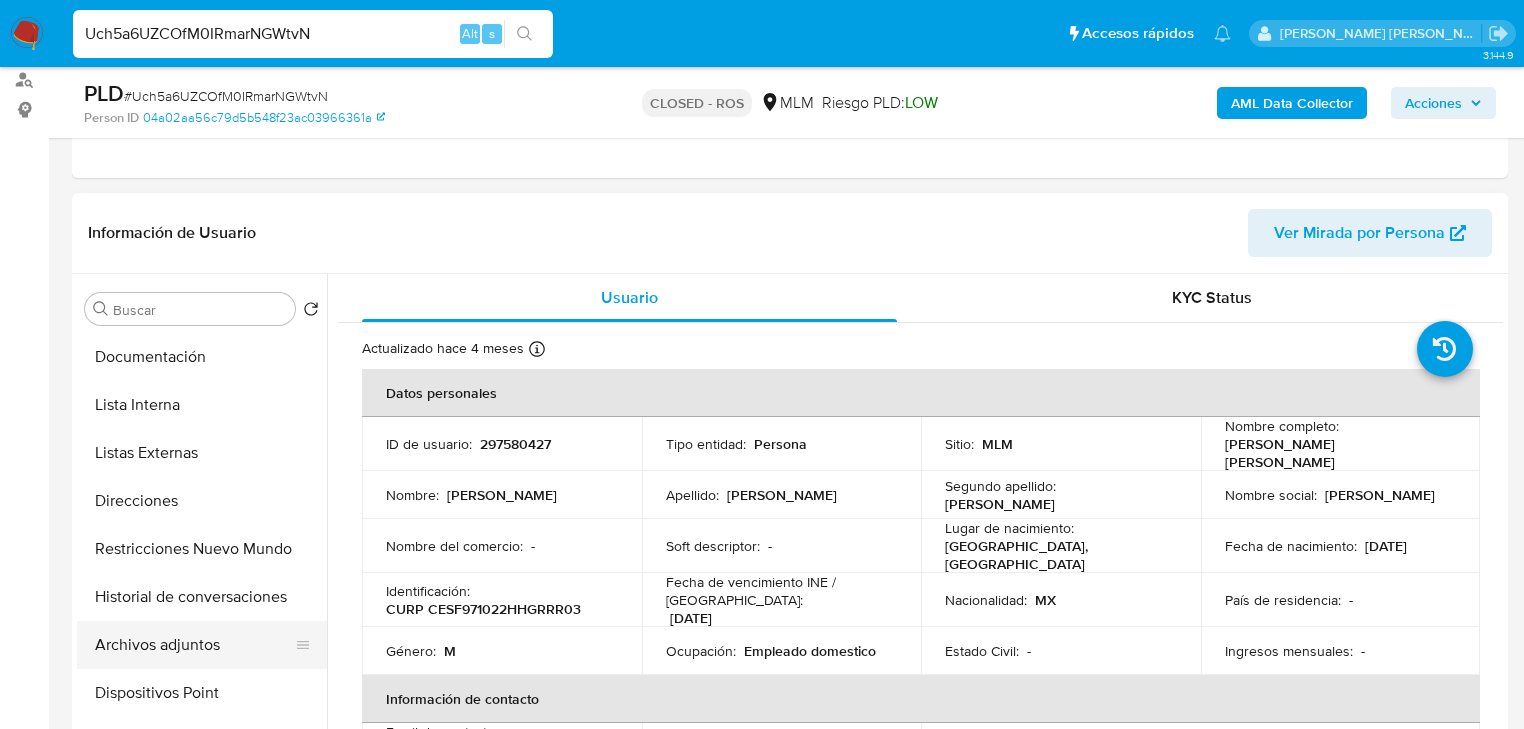 click on "Archivos adjuntos" at bounding box center (194, 645) 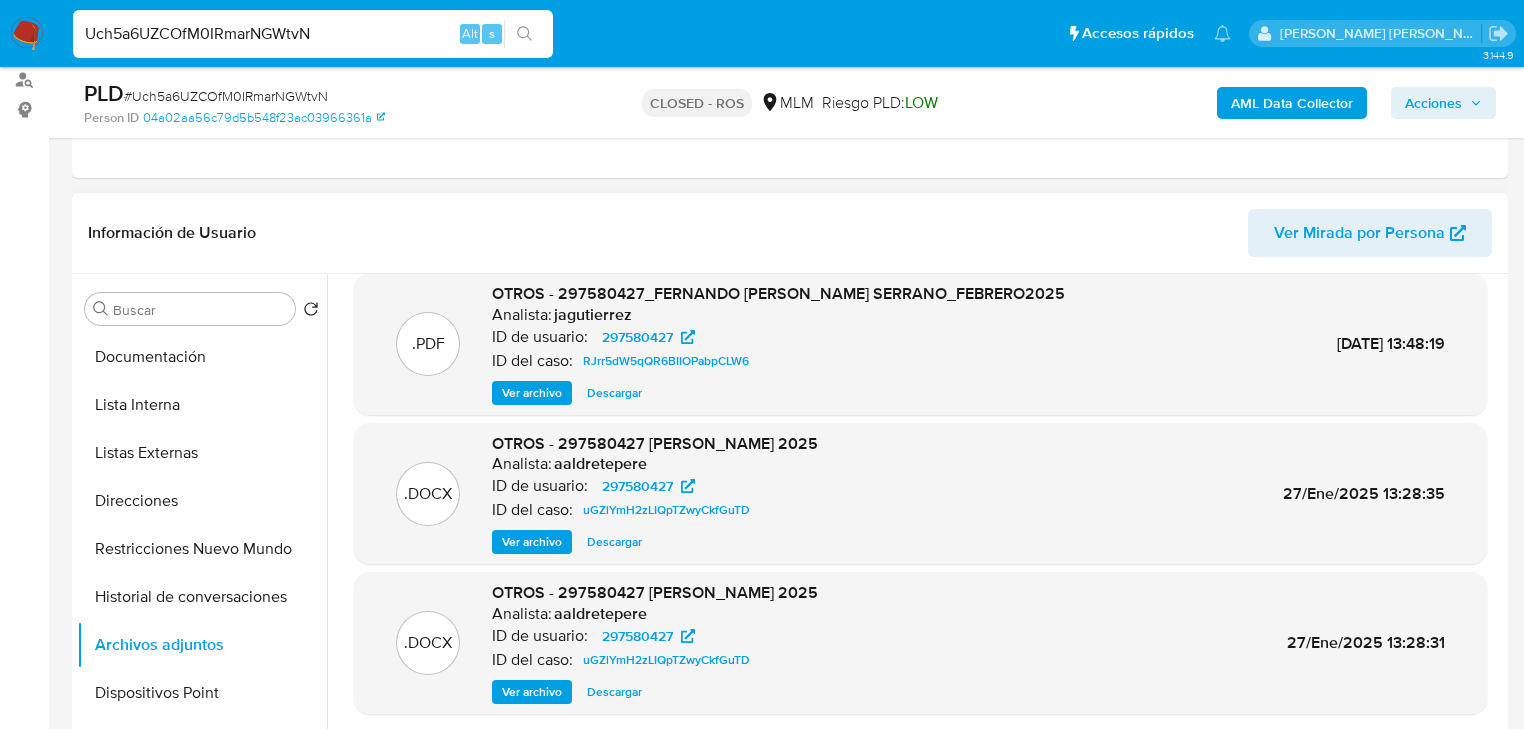 scroll, scrollTop: 168, scrollLeft: 0, axis: vertical 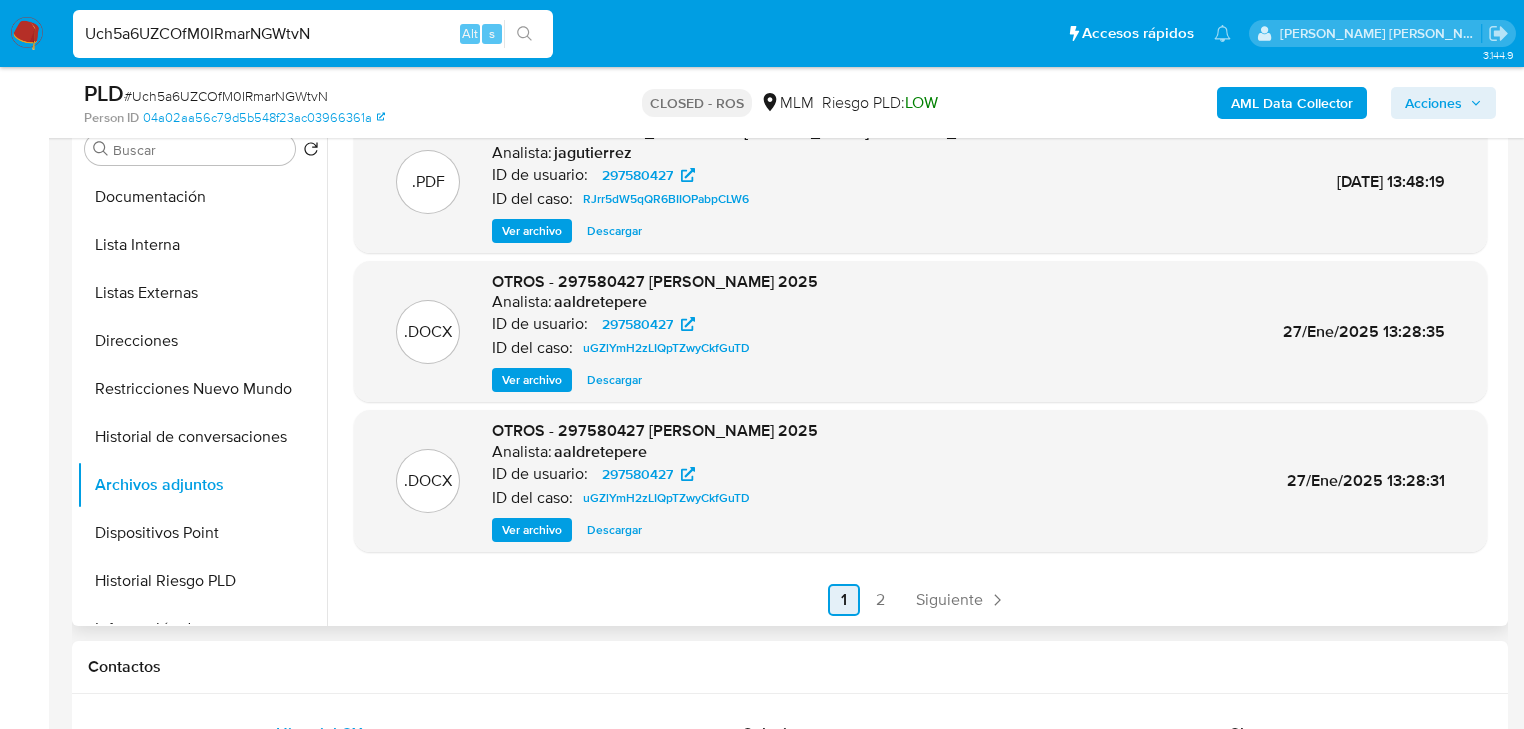 click on "Siguiente" at bounding box center (949, 600) 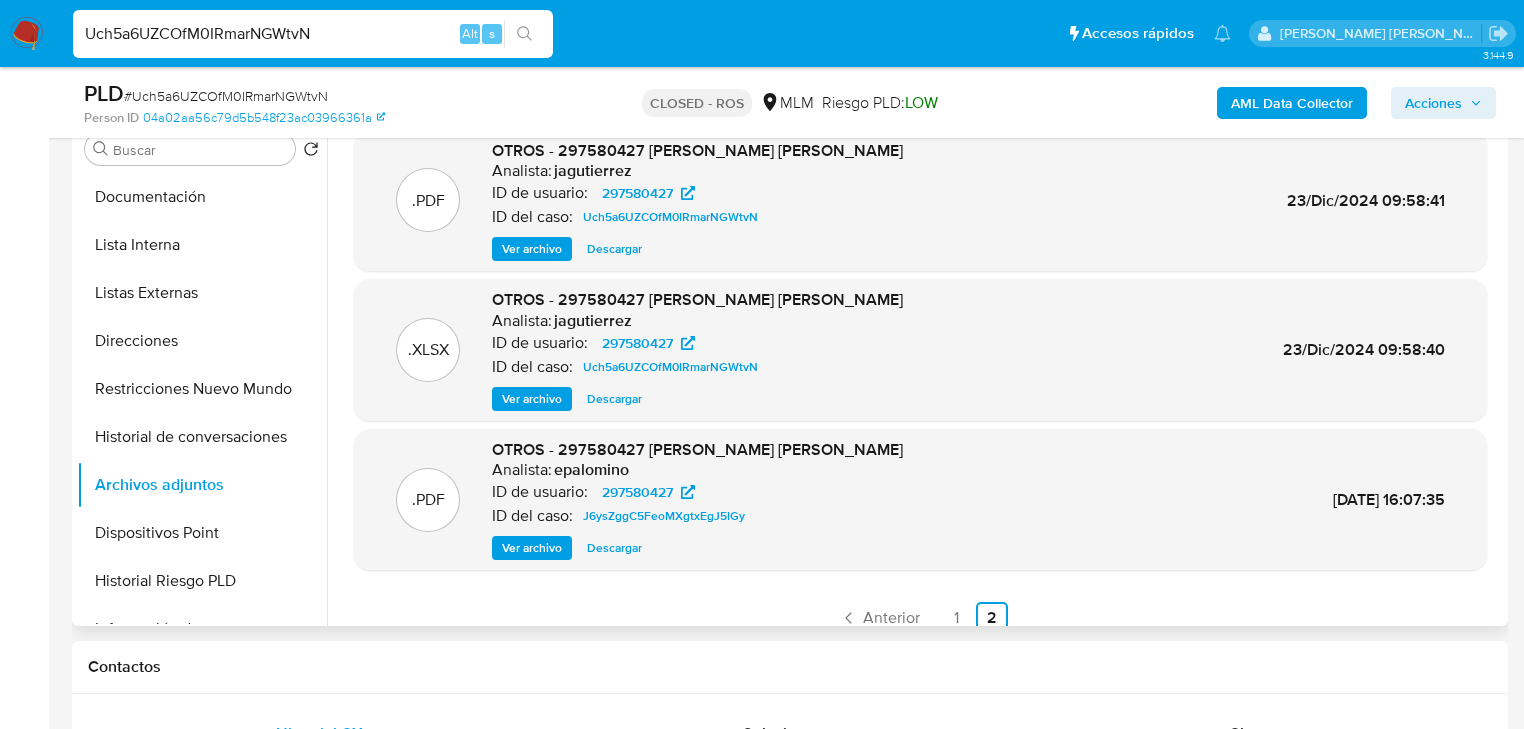 click on "Descargar" at bounding box center (614, 249) 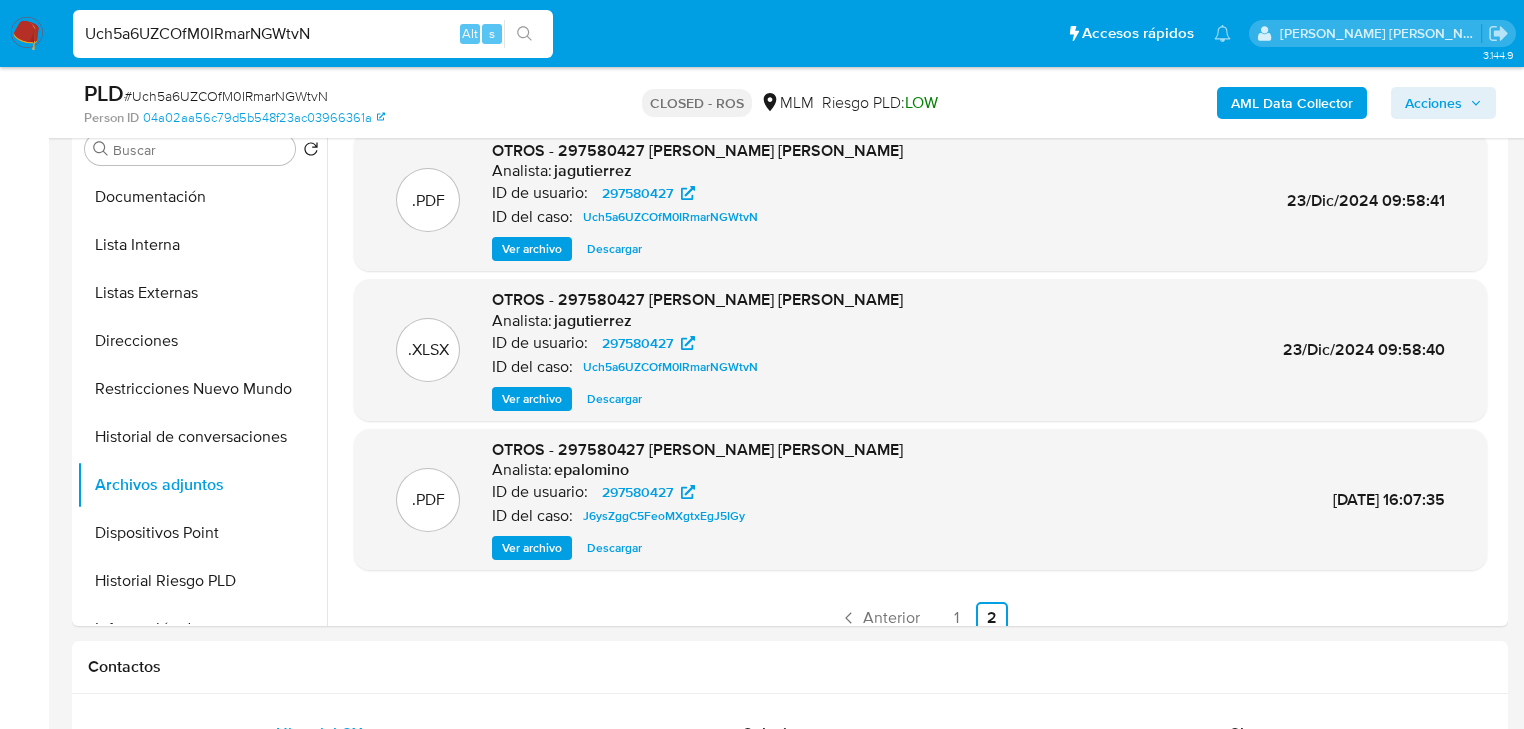 click on "Uch5a6UZCOfM0IRmarNGWtvN" at bounding box center (313, 34) 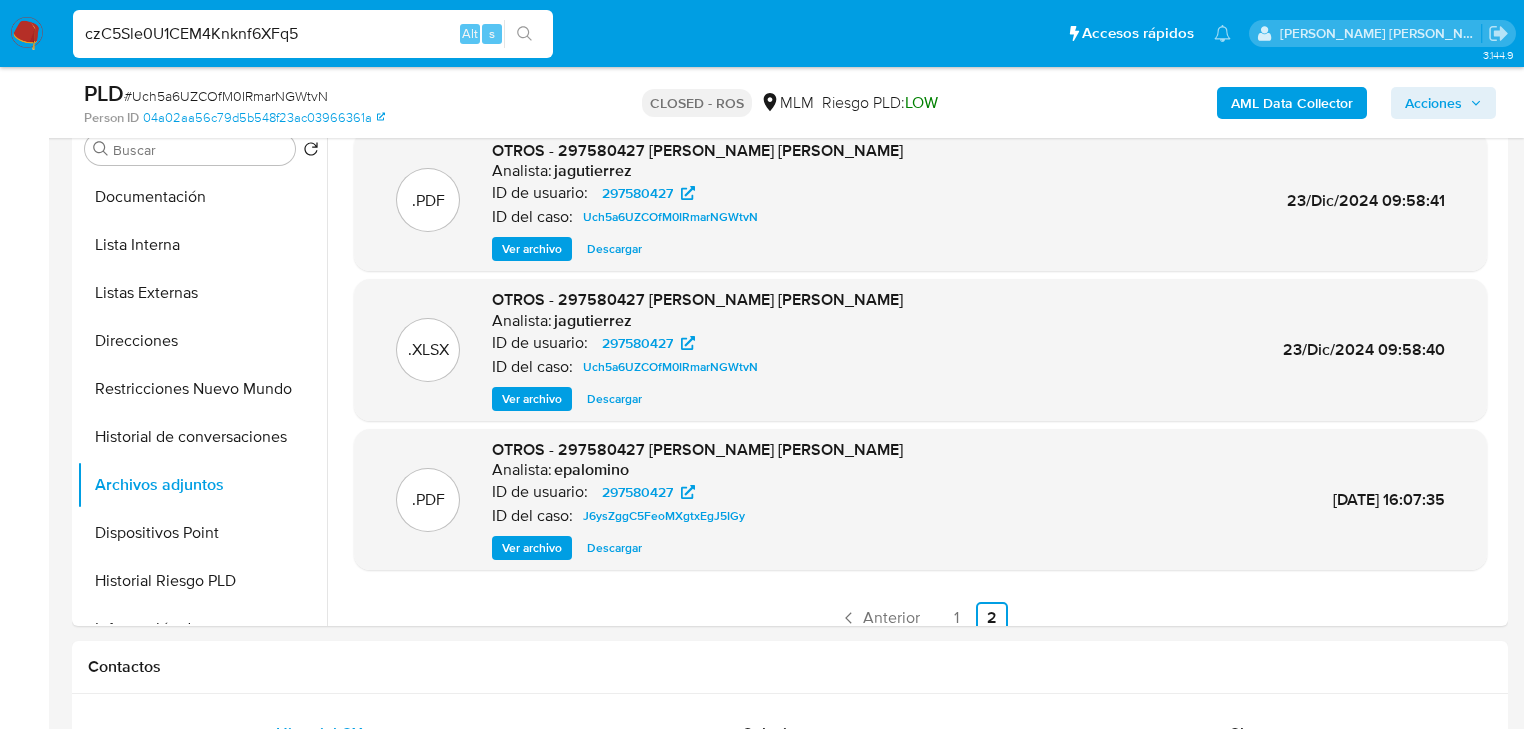 type on "czC5Sle0U1CEM4Knknf6XFq5" 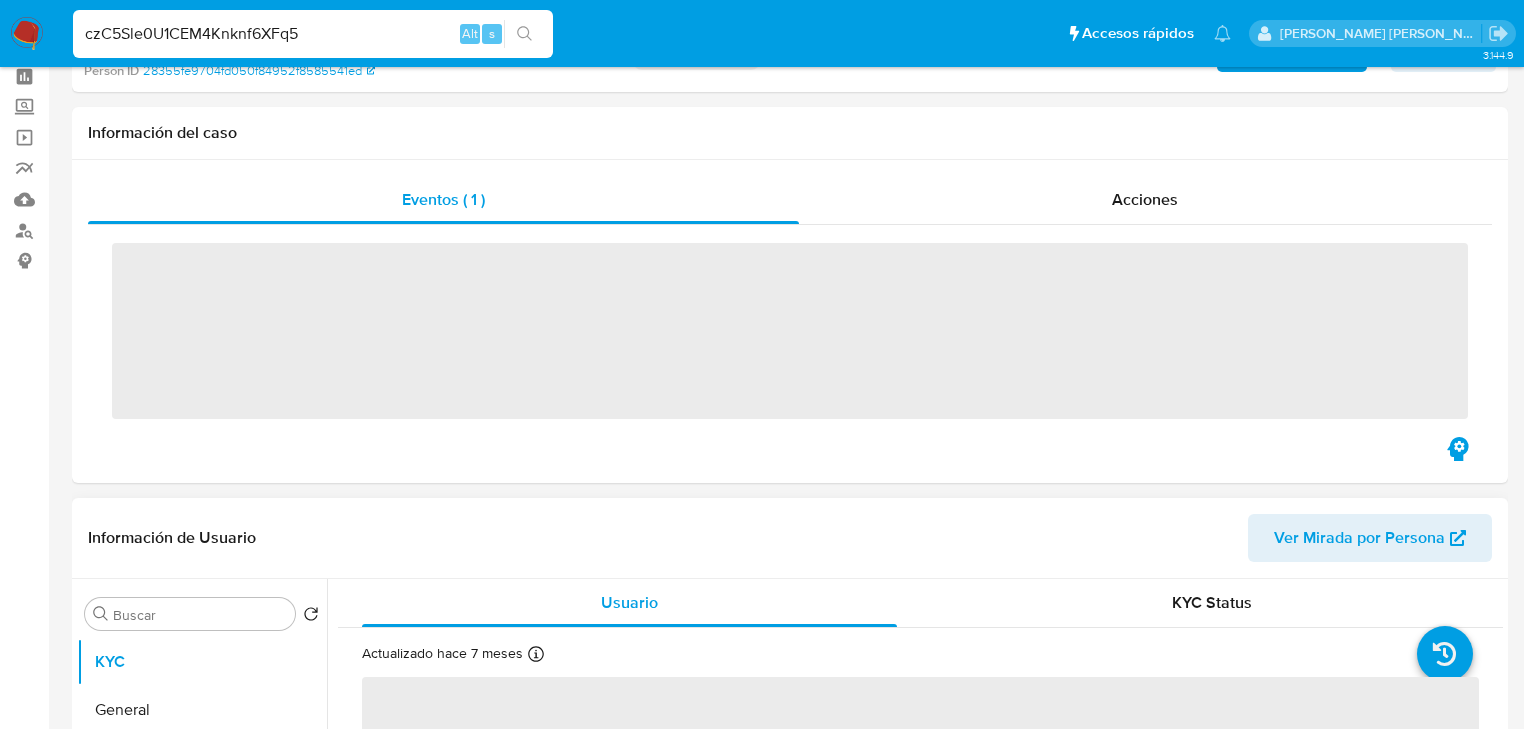 scroll, scrollTop: 400, scrollLeft: 0, axis: vertical 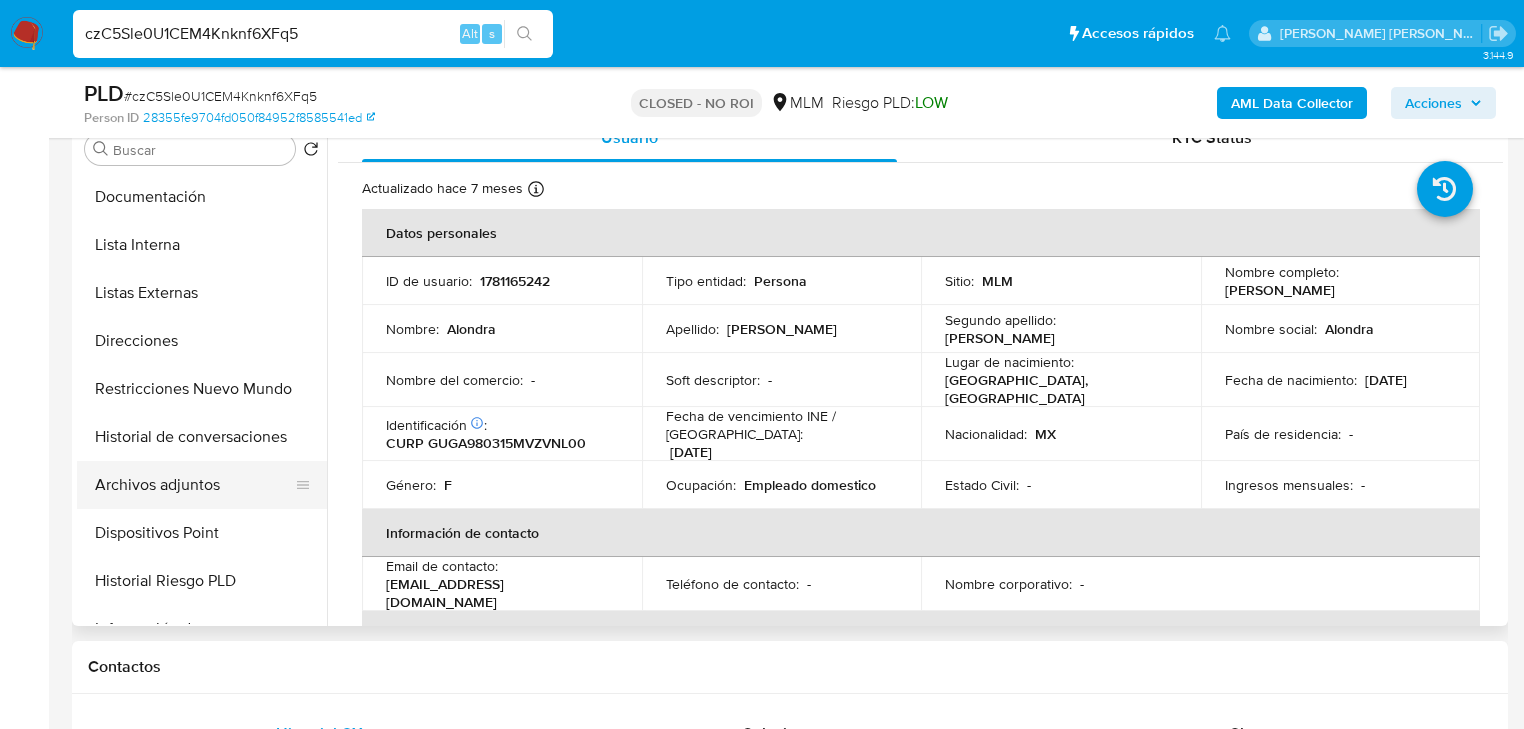 select on "10" 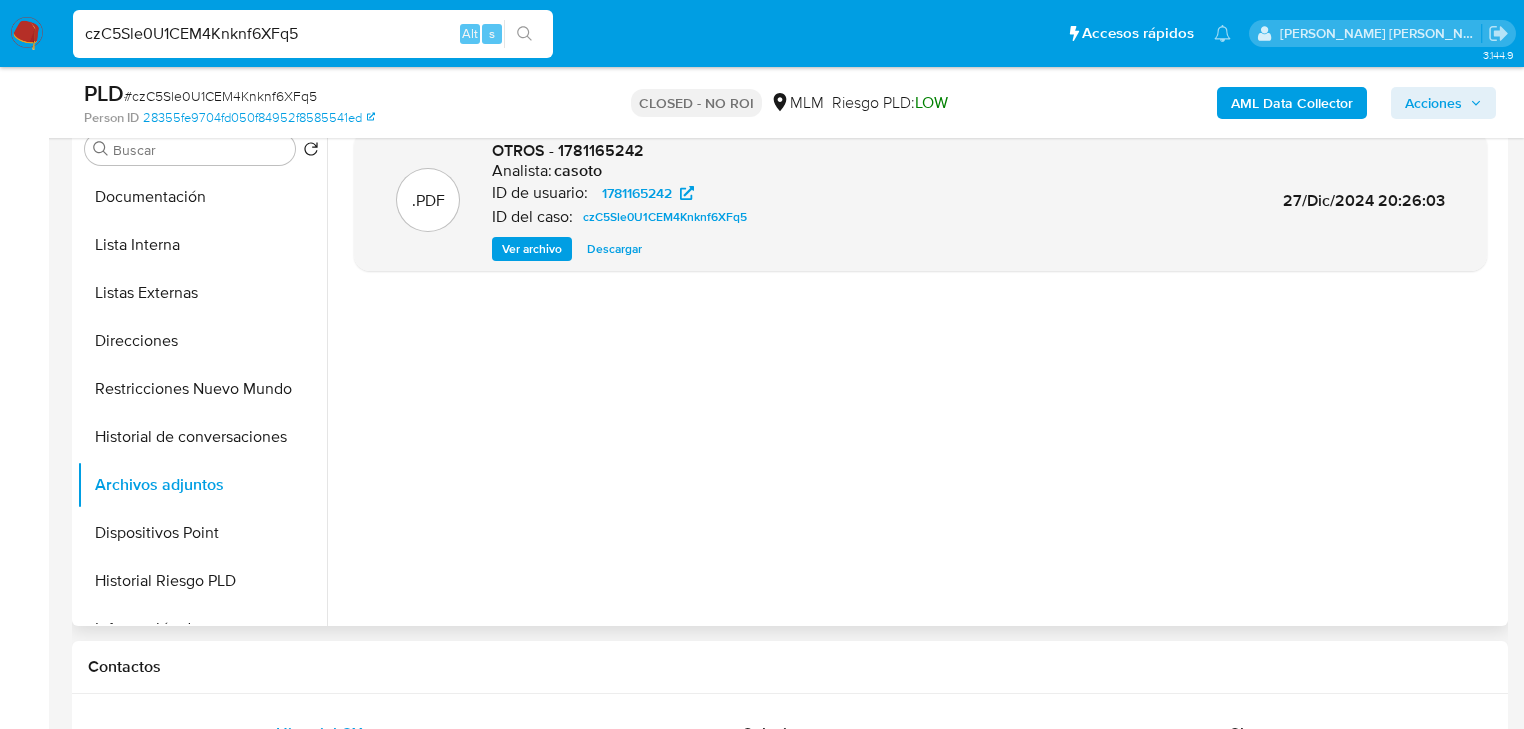 scroll, scrollTop: 320, scrollLeft: 0, axis: vertical 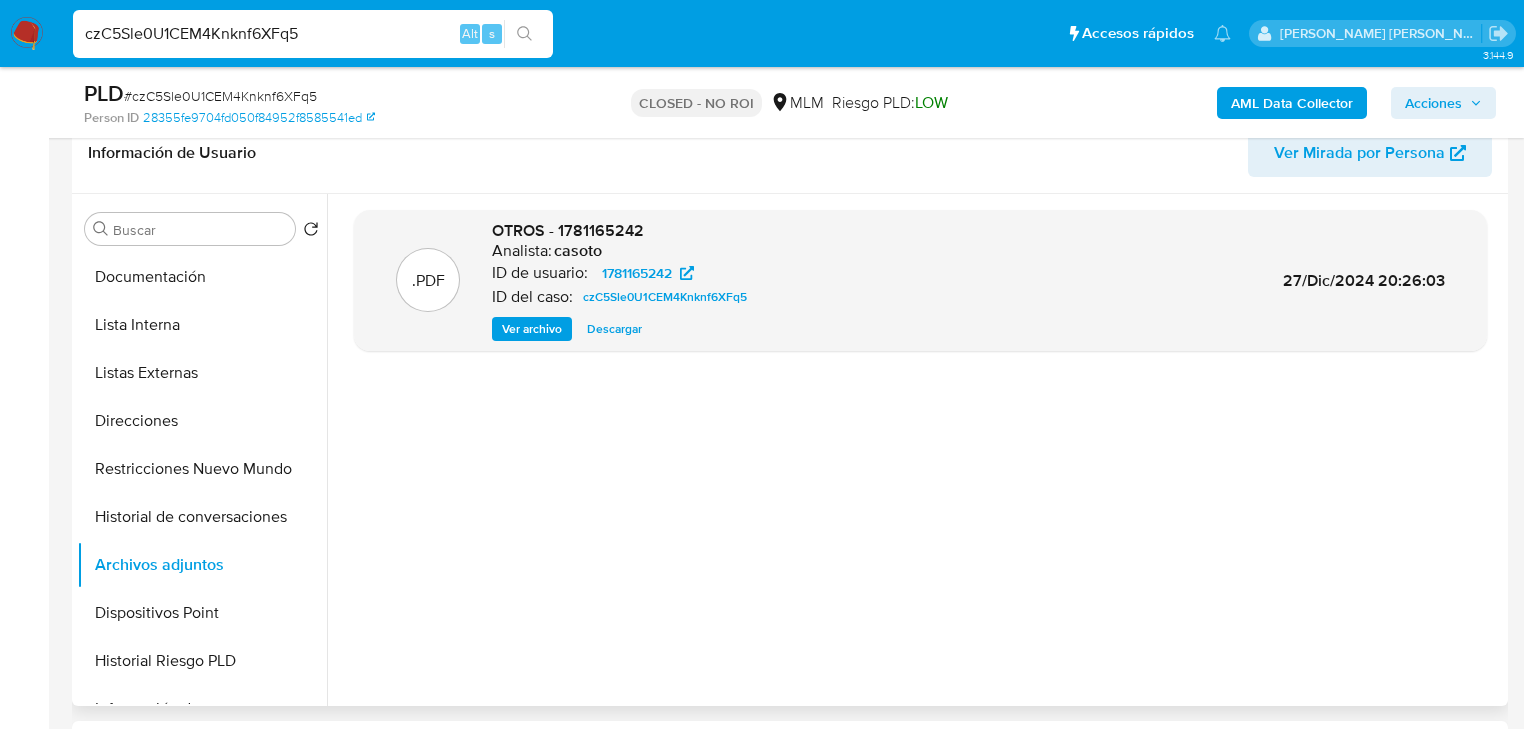click on "Descargar" at bounding box center (614, 329) 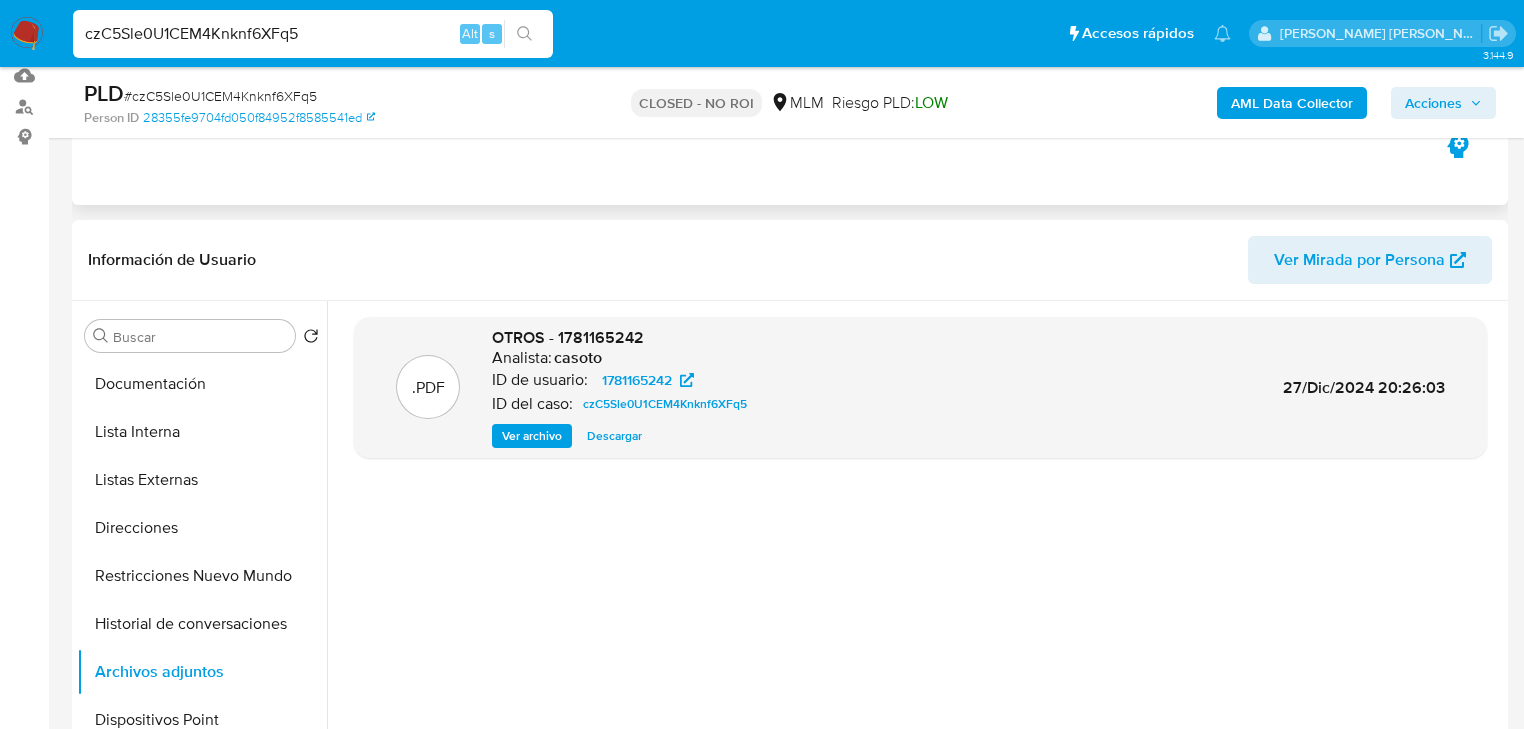 scroll, scrollTop: 80, scrollLeft: 0, axis: vertical 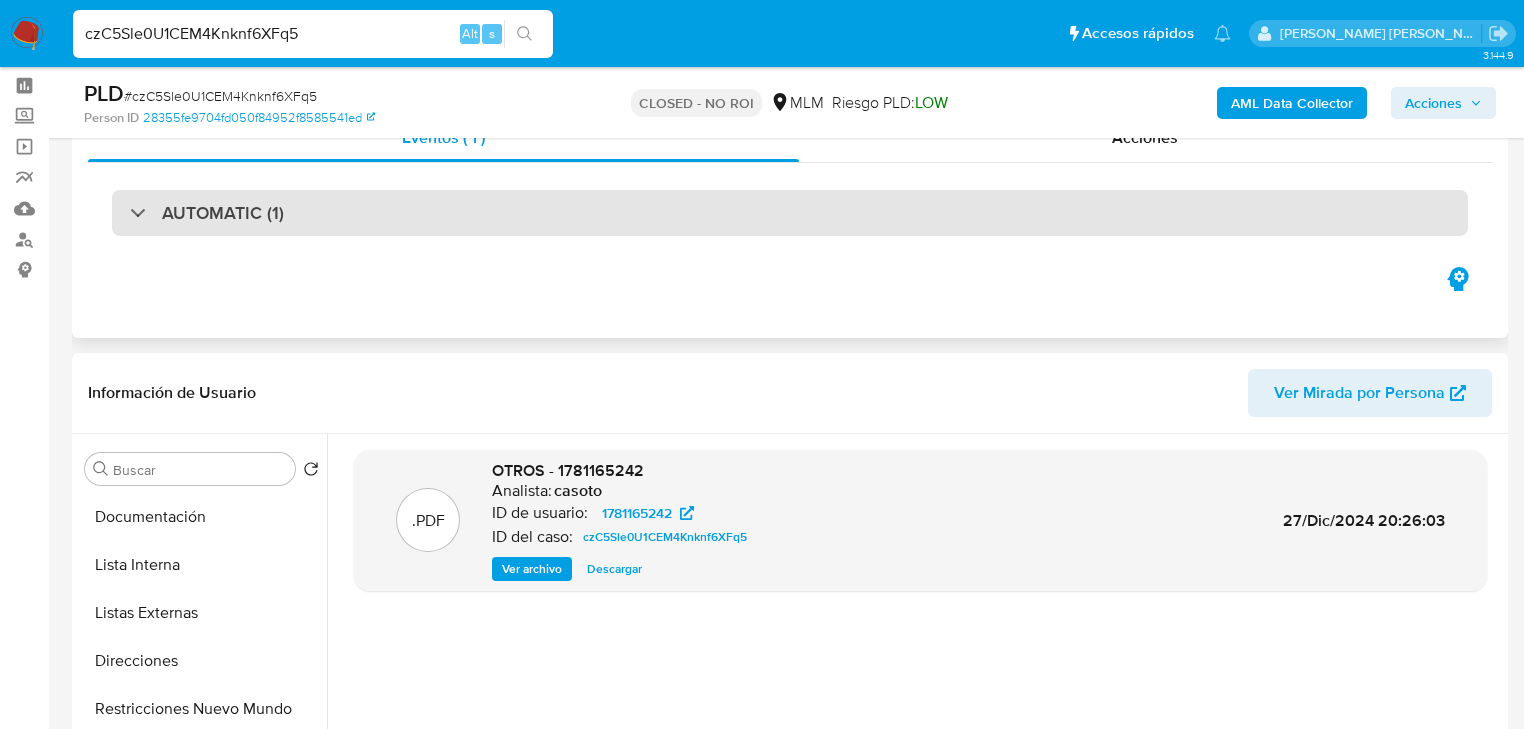 click at bounding box center [130, 212] 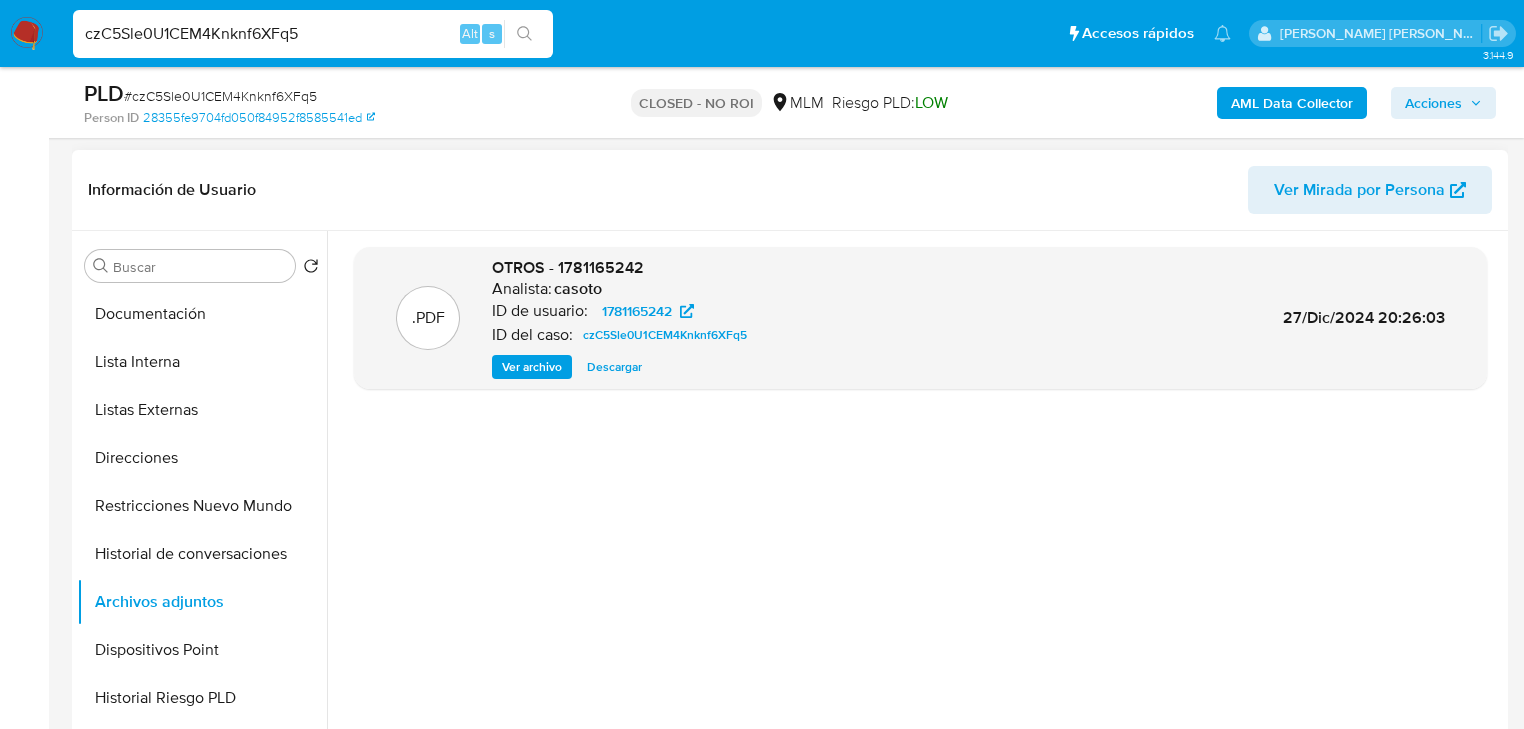 scroll, scrollTop: 800, scrollLeft: 0, axis: vertical 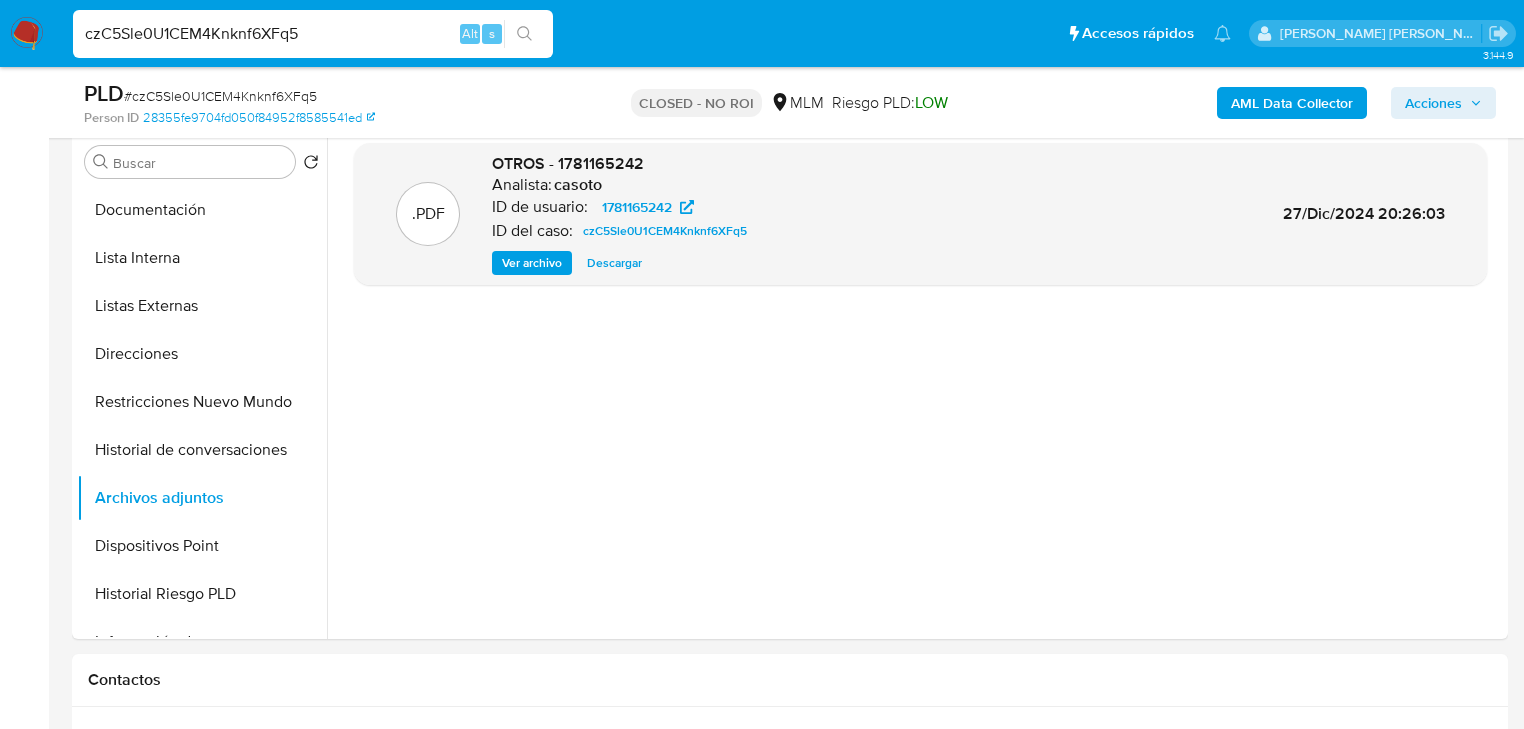 click on "czC5Sle0U1CEM4Knknf6XFq5" at bounding box center (313, 34) 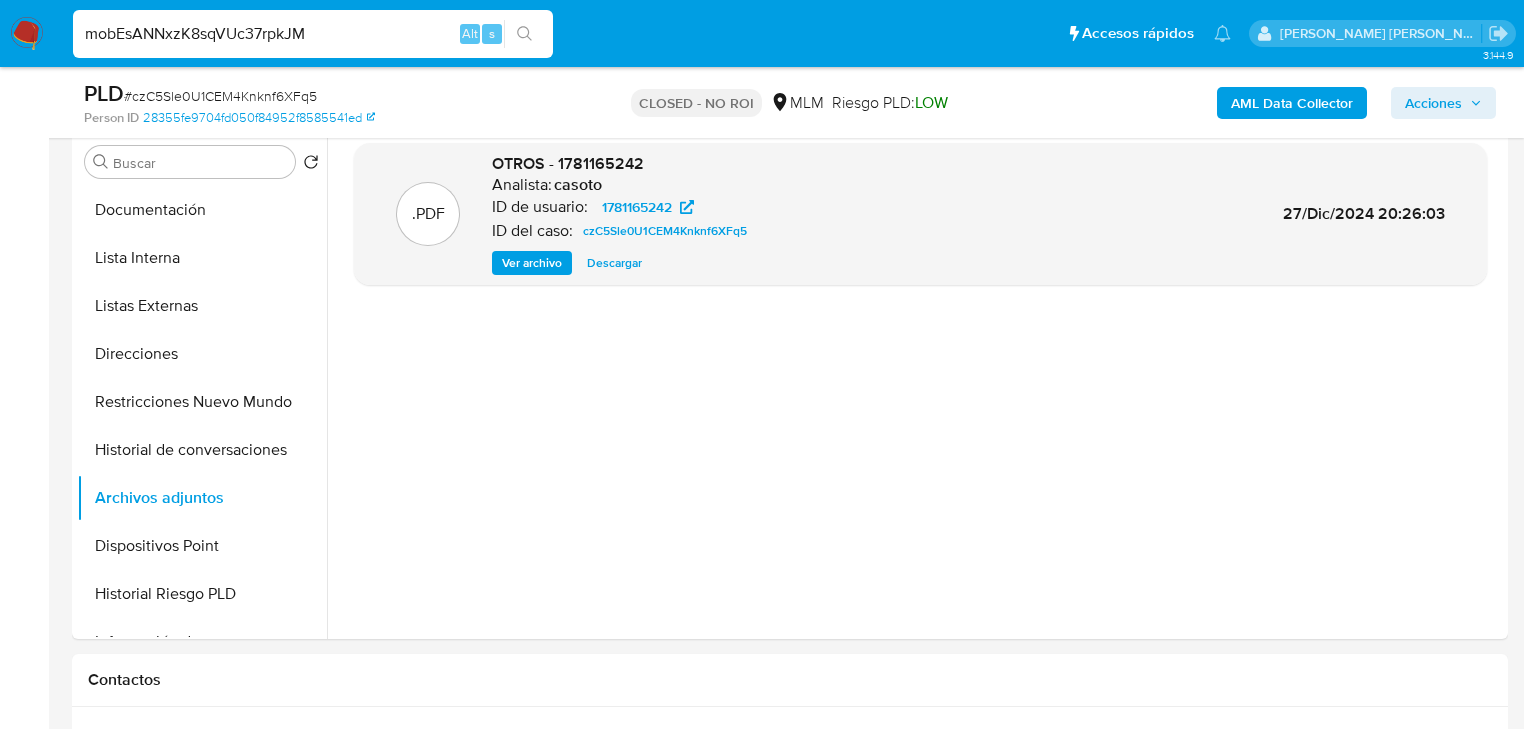type on "mobEsANNxzK8sqVUc37rpkJM" 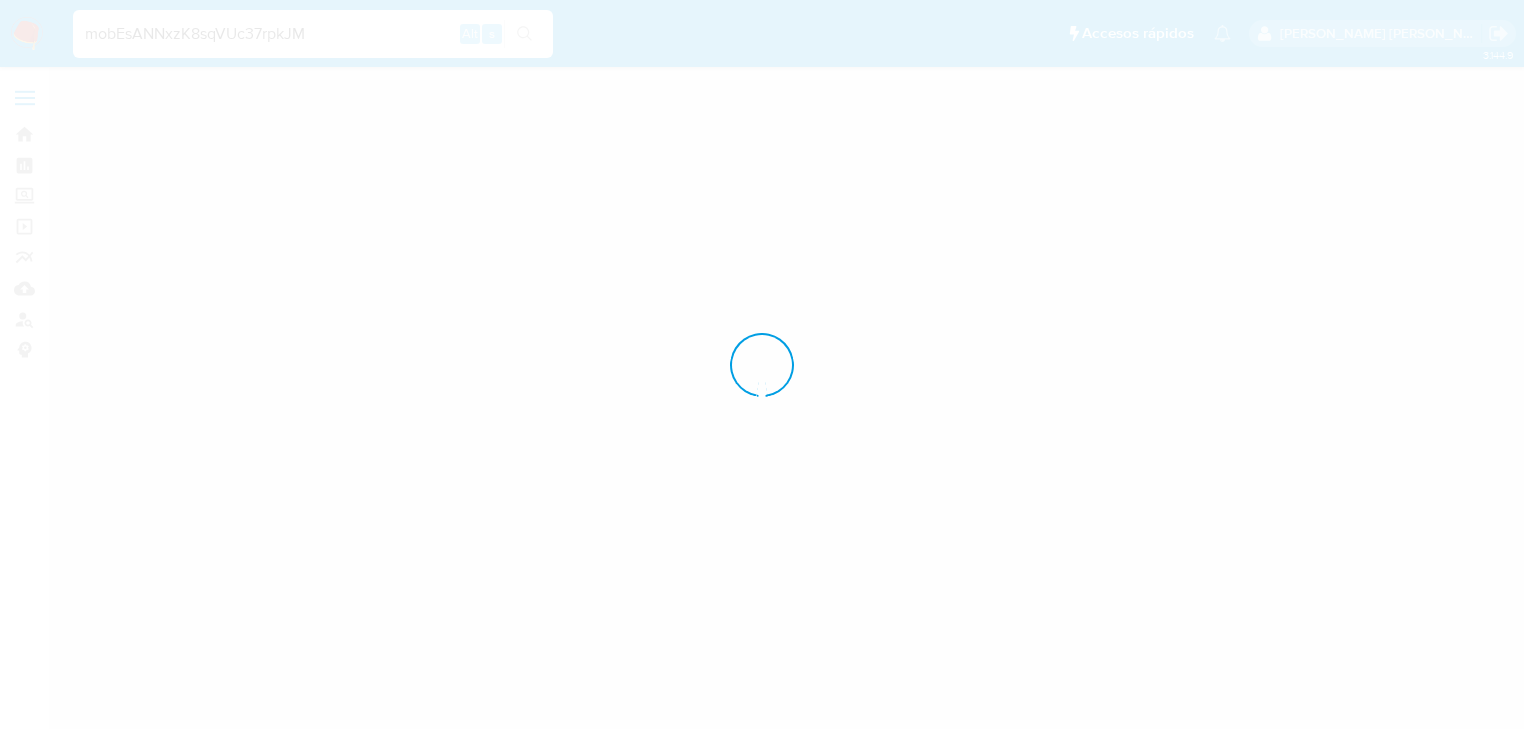 scroll, scrollTop: 0, scrollLeft: 0, axis: both 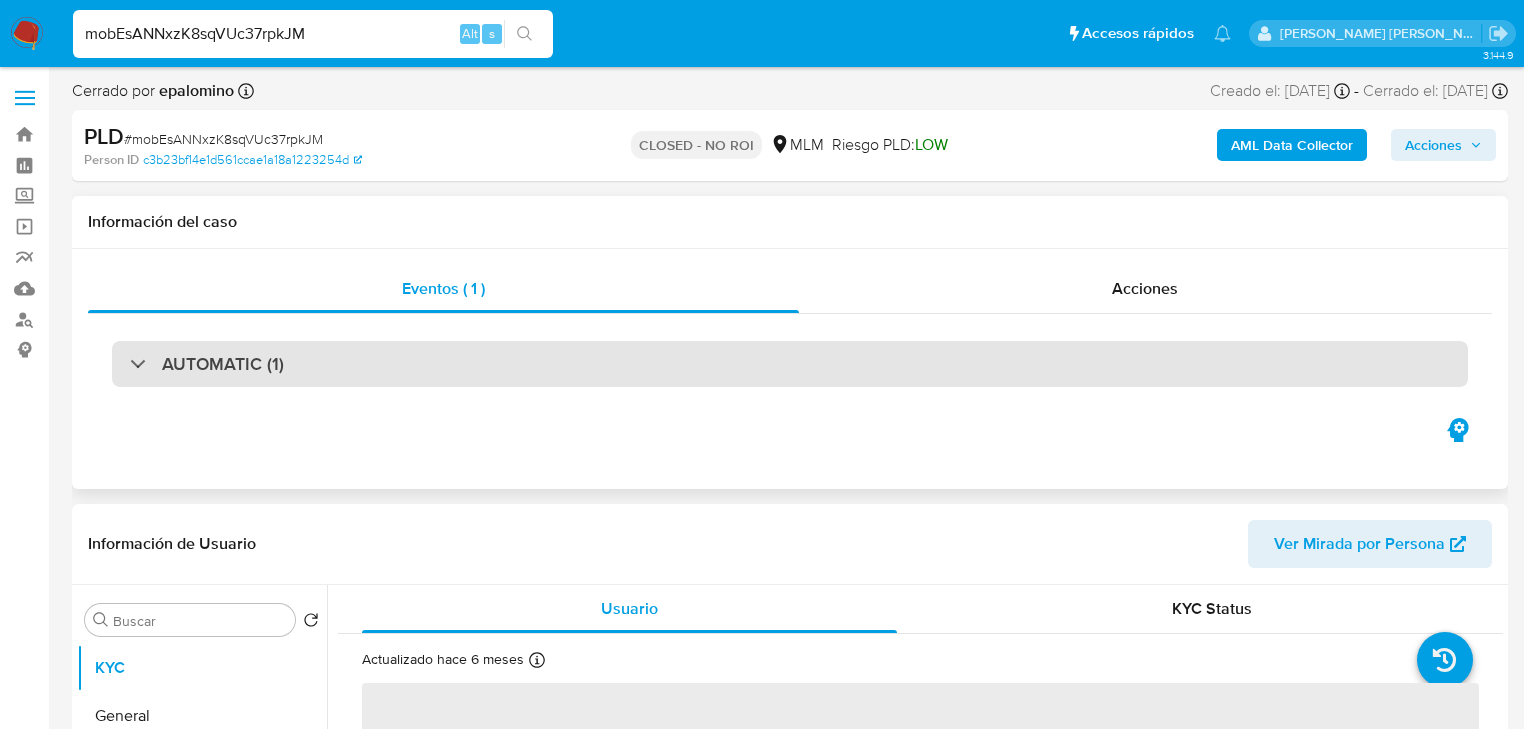 click on "AUTOMATIC (1)" at bounding box center [207, 364] 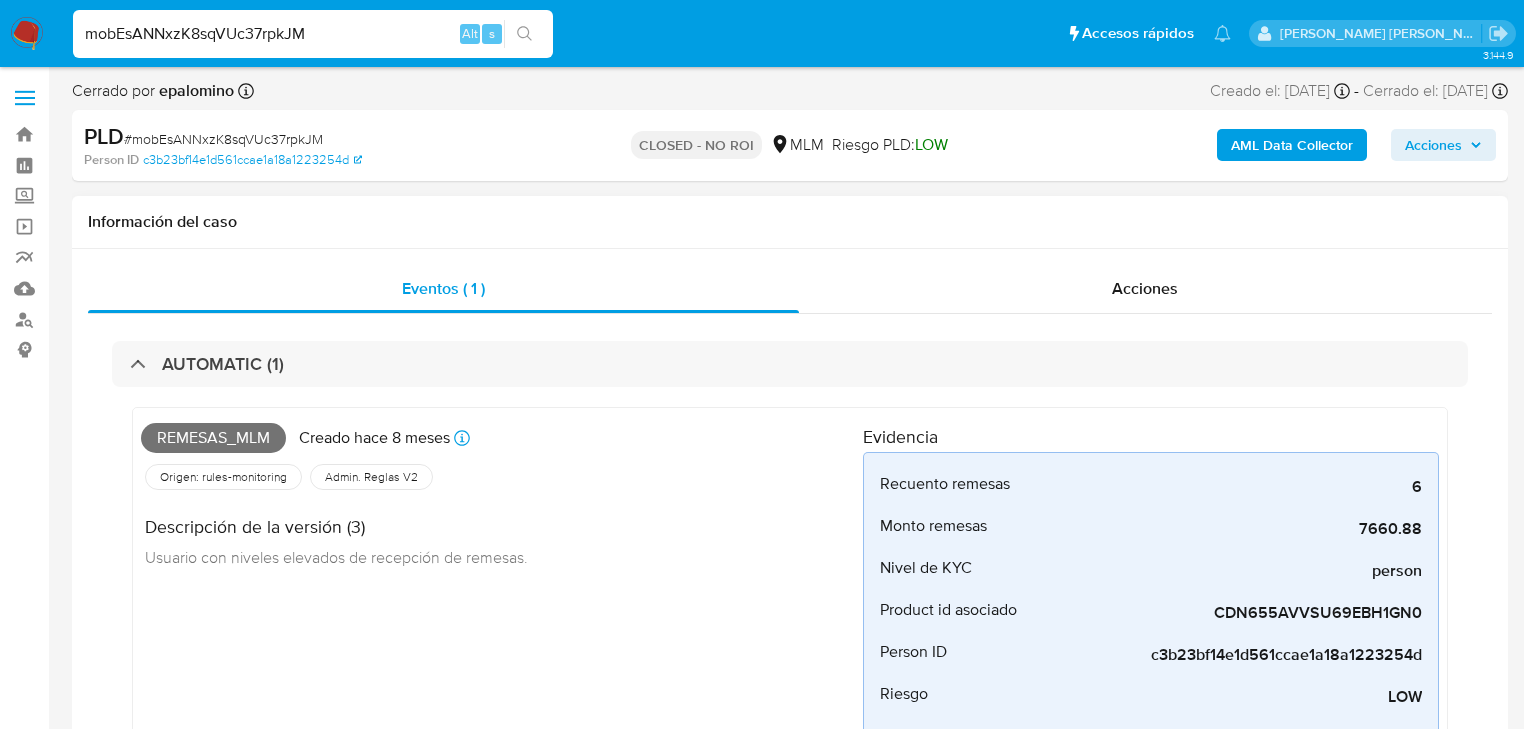 select on "10" 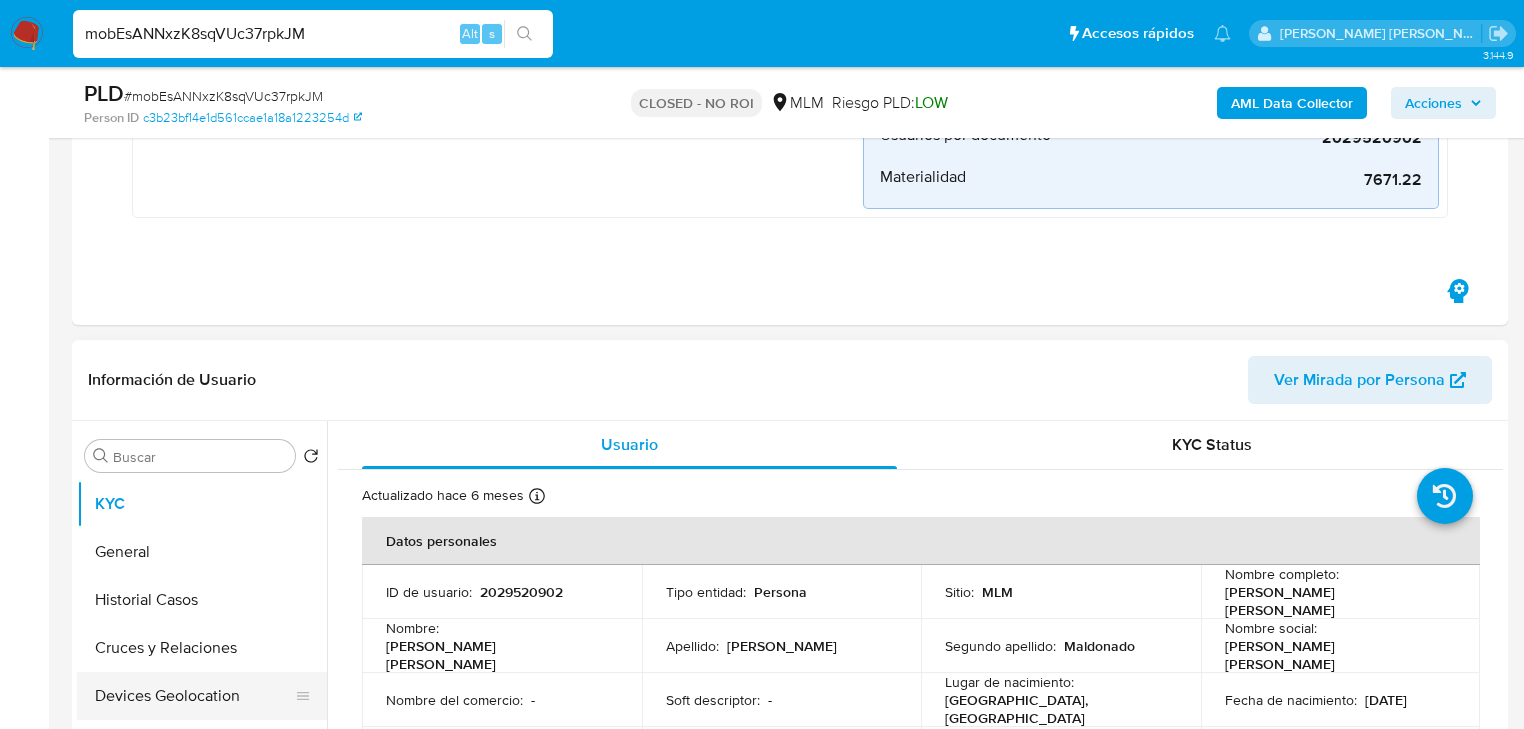 scroll, scrollTop: 640, scrollLeft: 0, axis: vertical 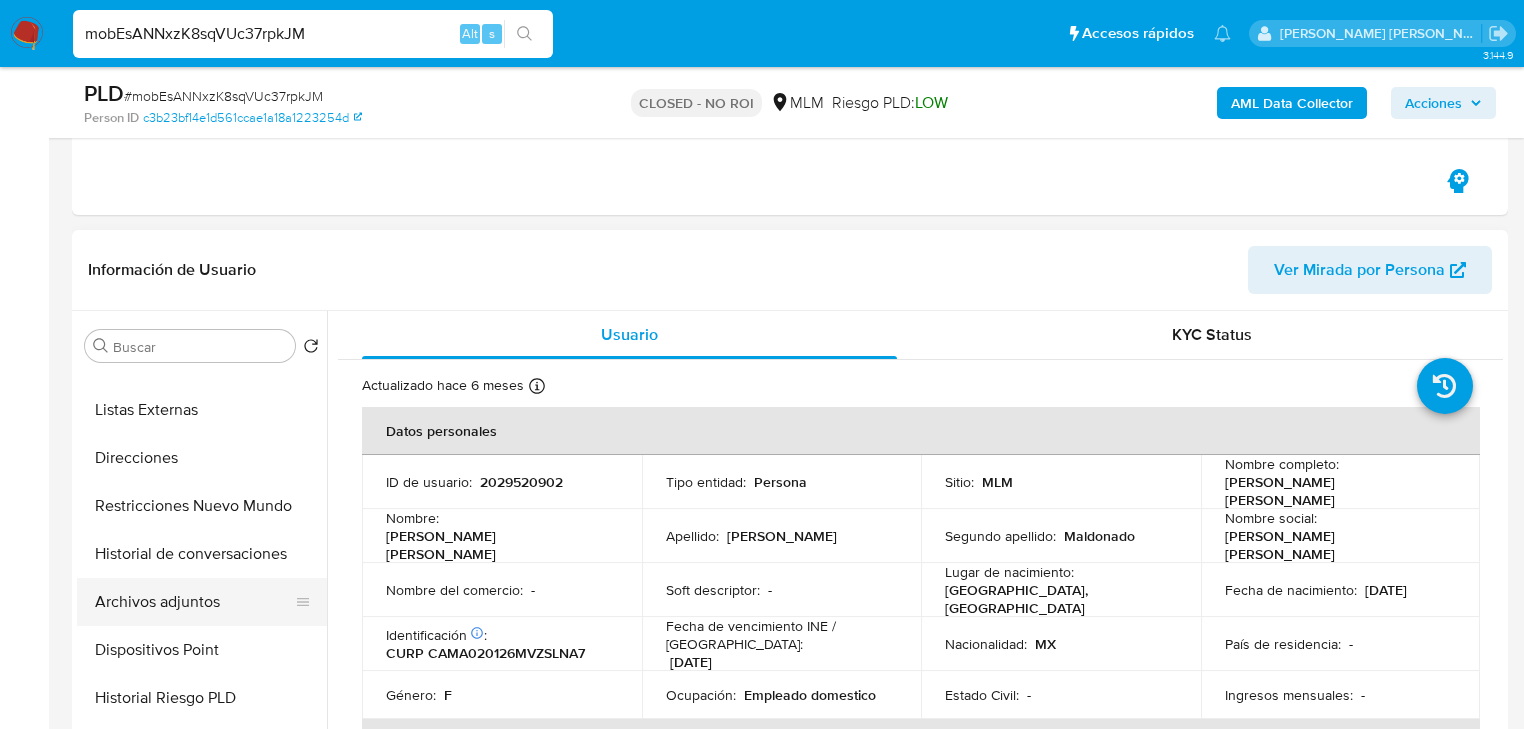 click on "Archivos adjuntos" at bounding box center [194, 602] 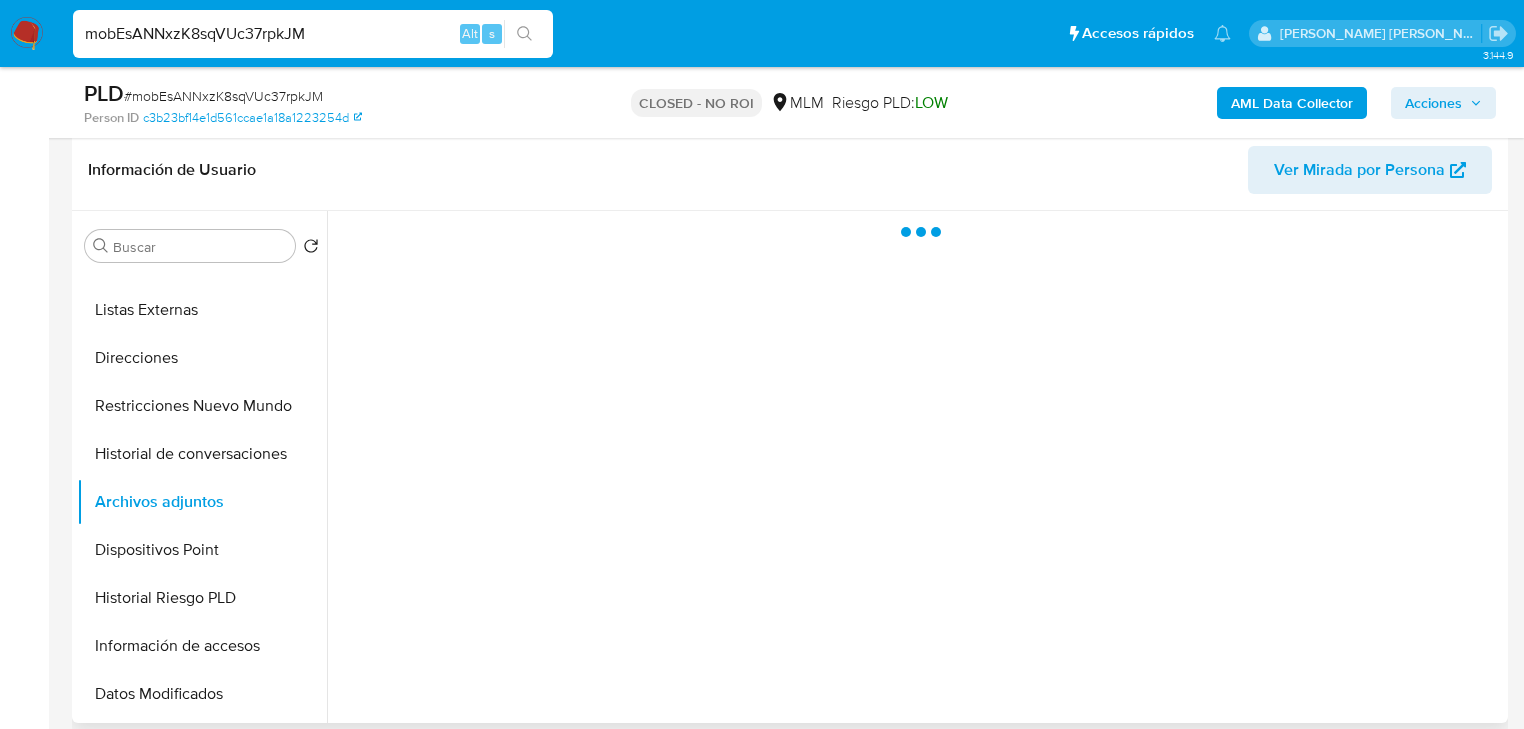 scroll, scrollTop: 800, scrollLeft: 0, axis: vertical 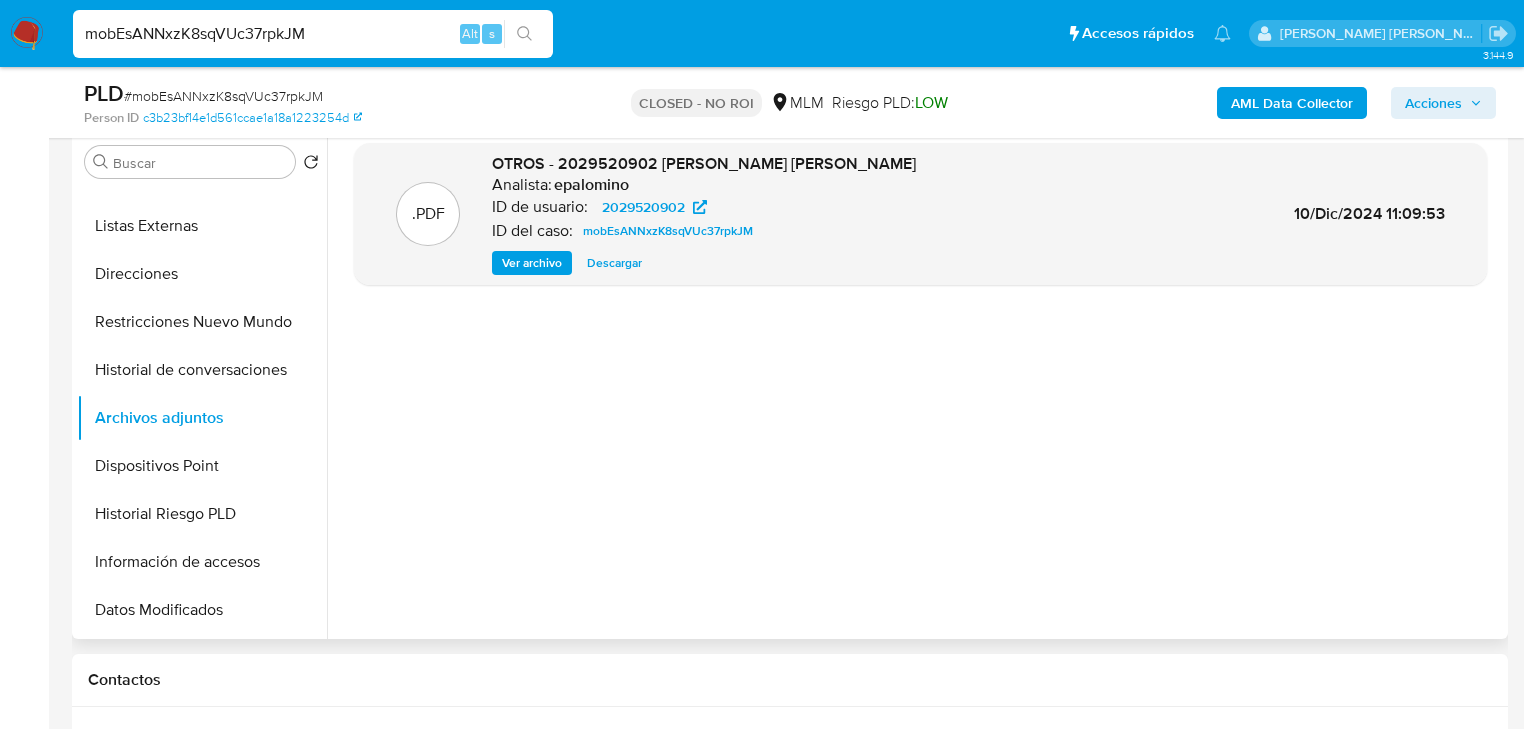 click on "Descargar" at bounding box center (614, 263) 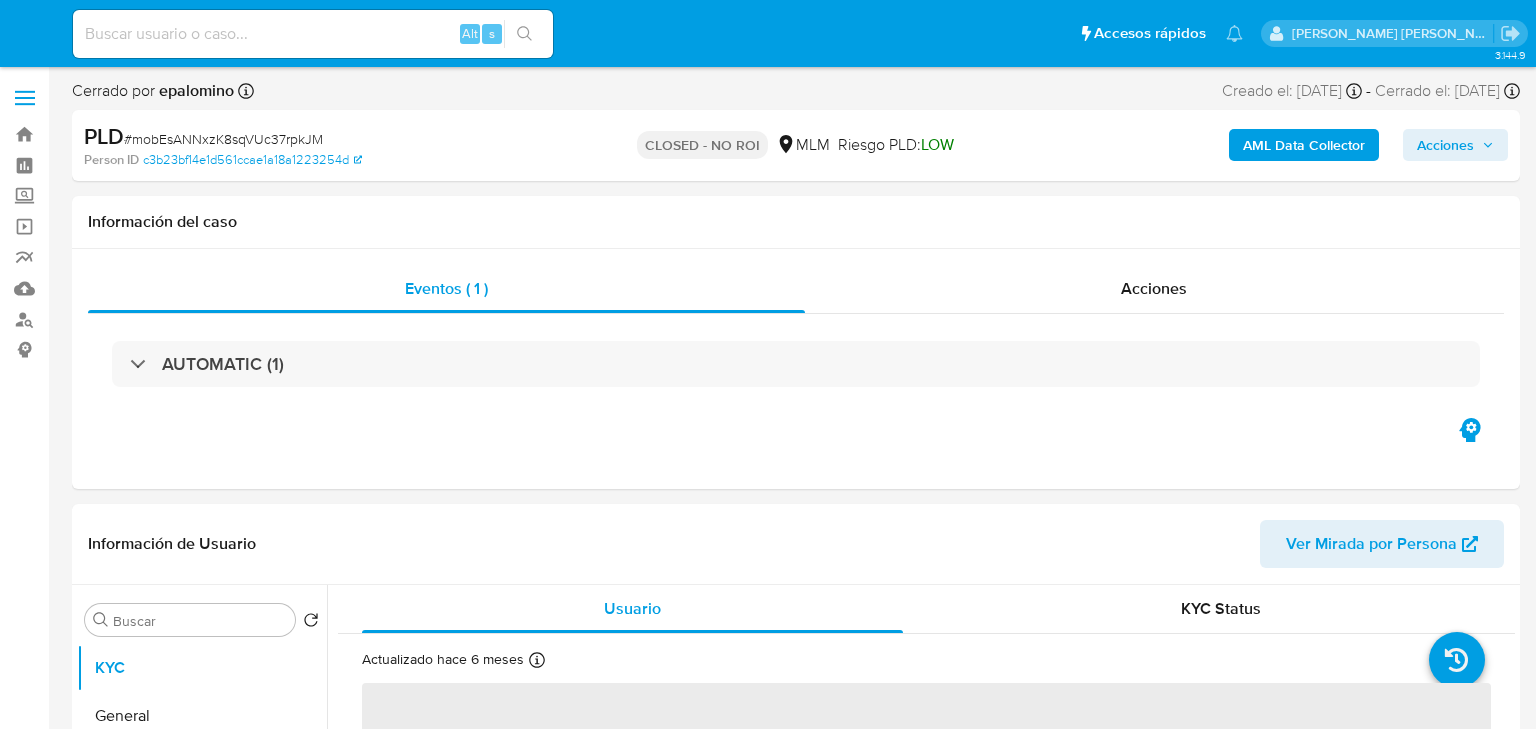 select on "10" 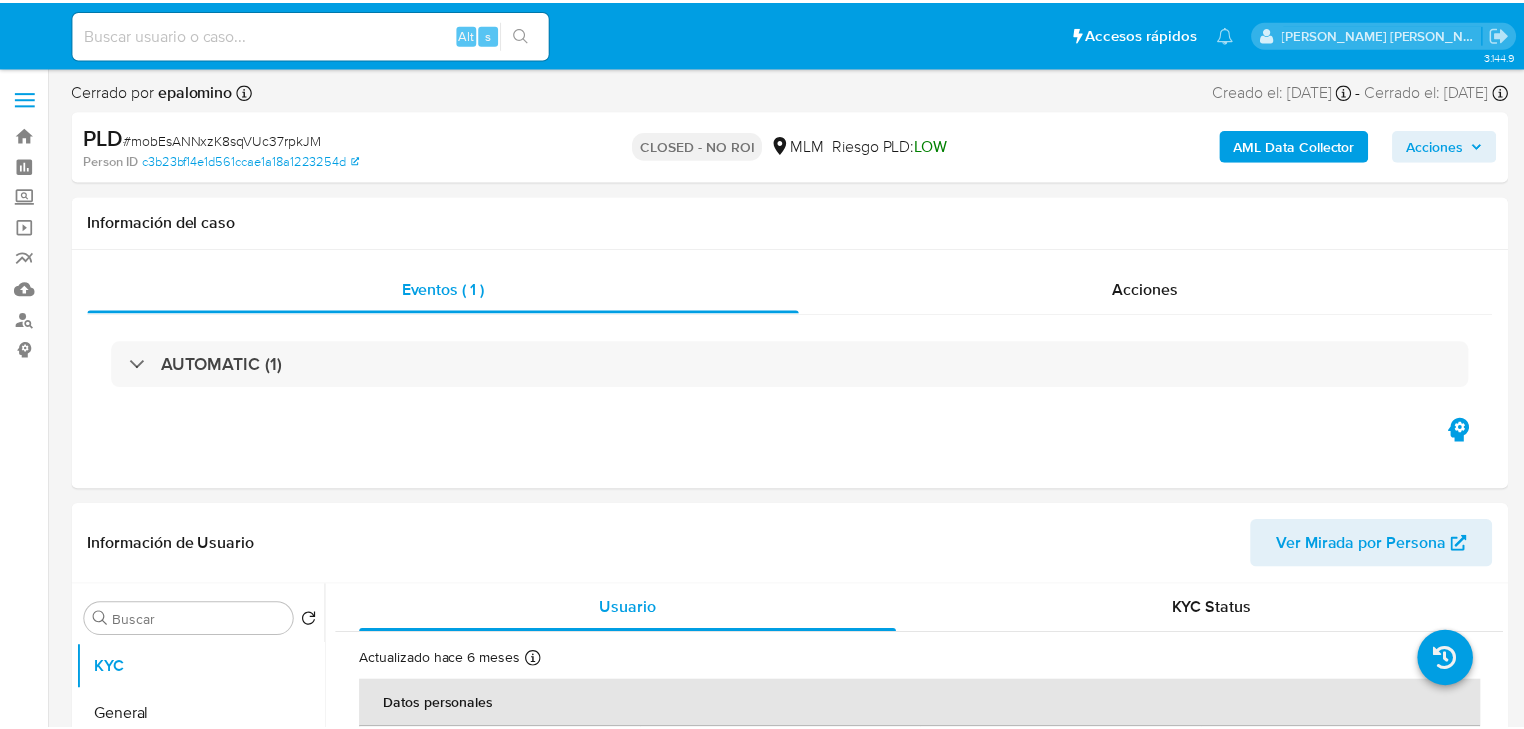 scroll, scrollTop: 0, scrollLeft: 0, axis: both 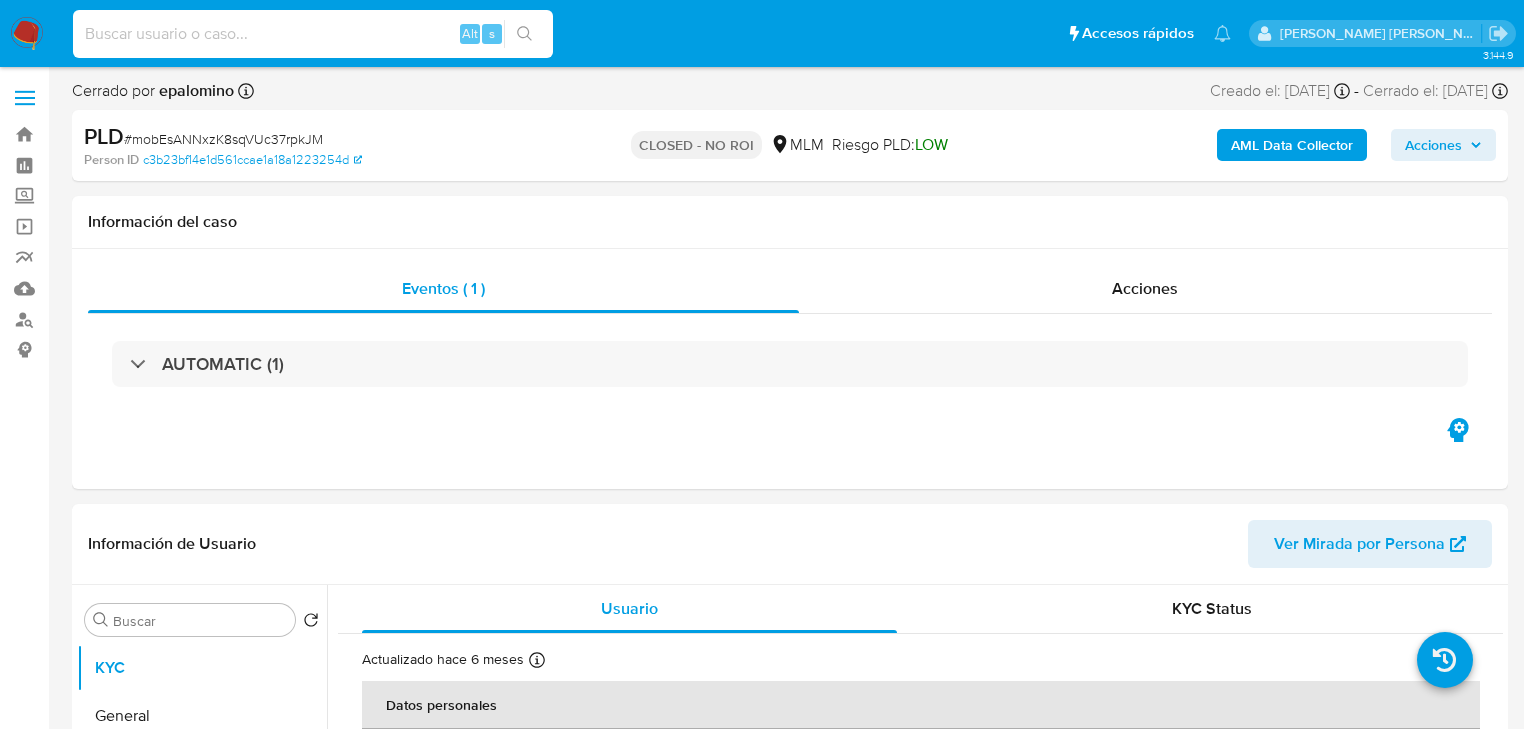 click at bounding box center [313, 34] 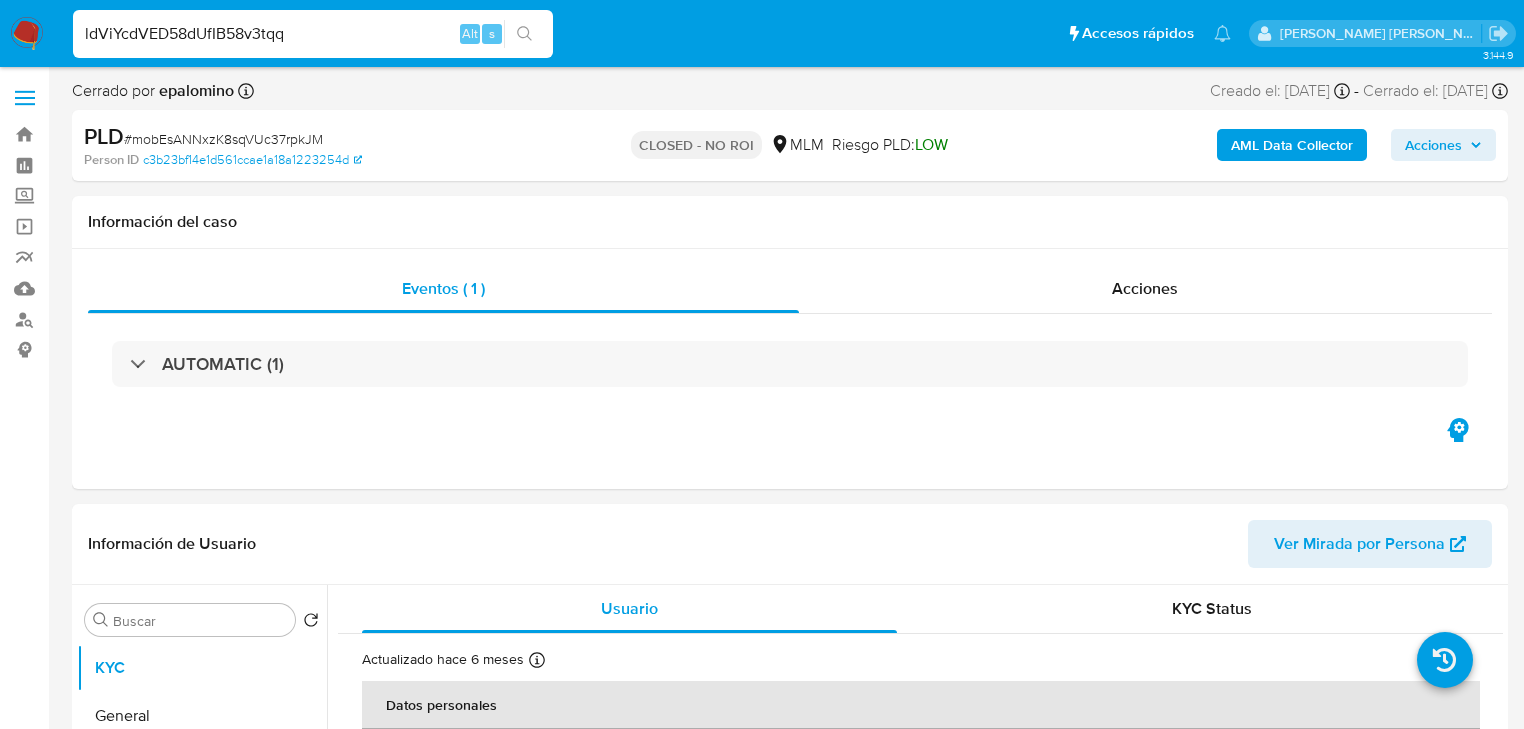 type on "ldViYcdVED58dUfIB58v3tqq" 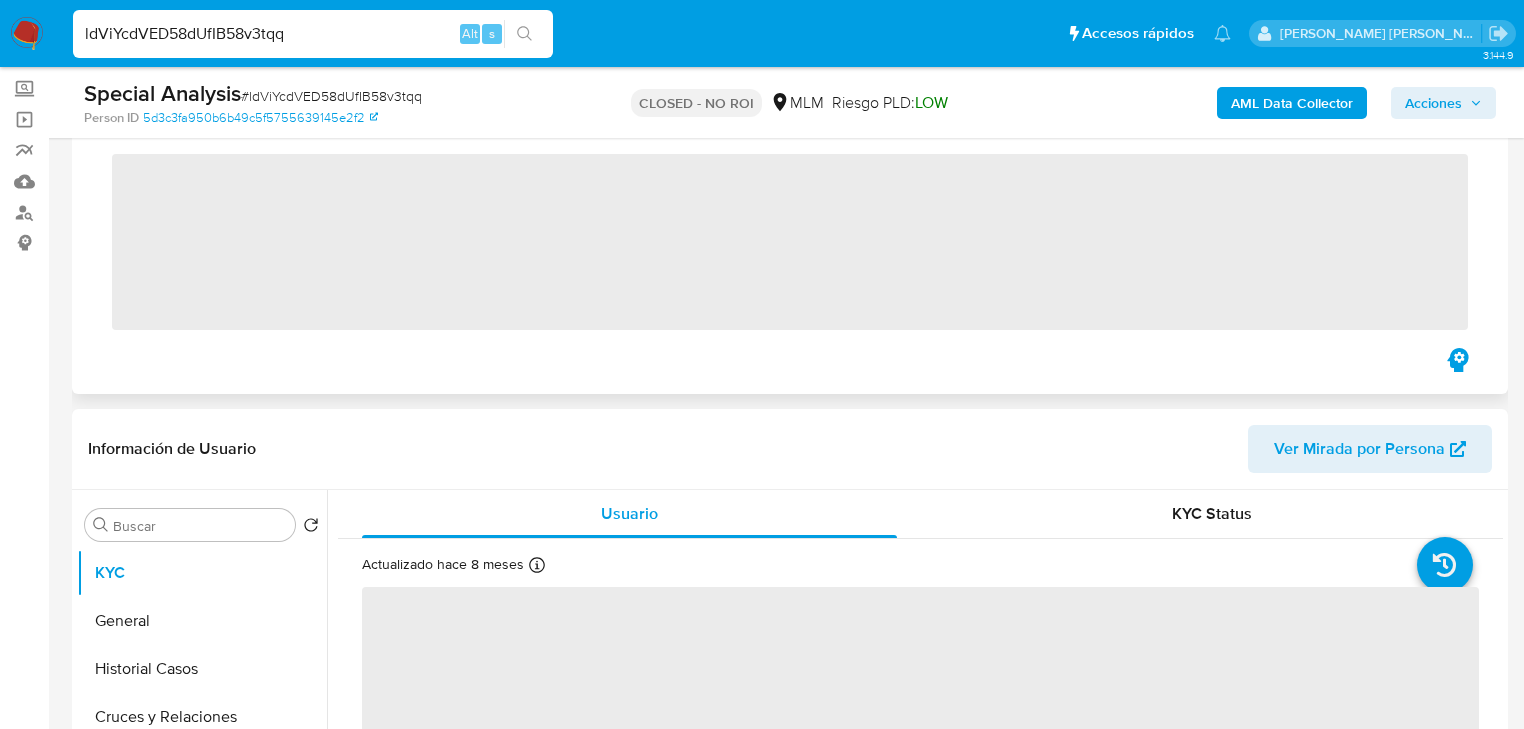 scroll, scrollTop: 240, scrollLeft: 0, axis: vertical 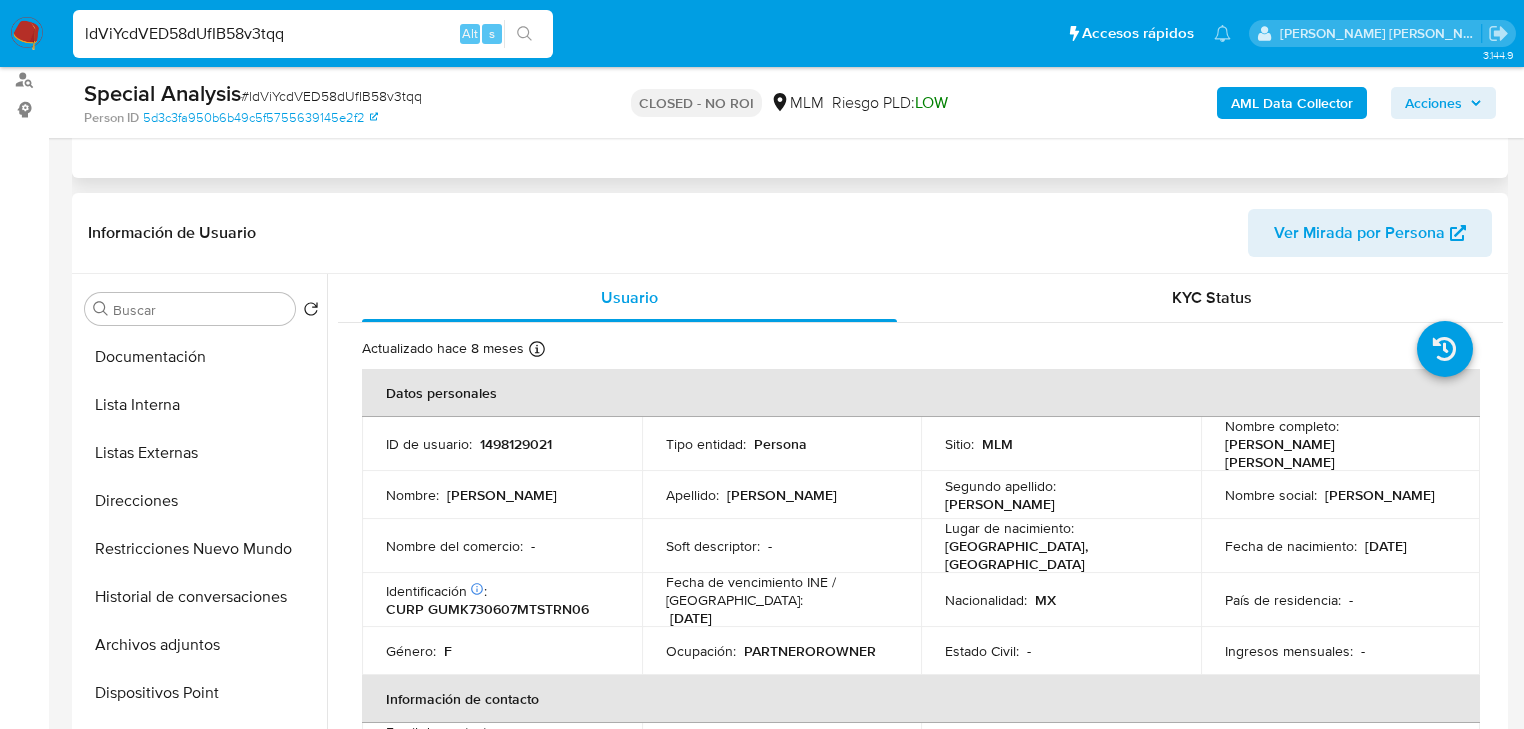 drag, startPoint x: 187, startPoint y: 637, endPoint x: 383, endPoint y: 616, distance: 197.1218 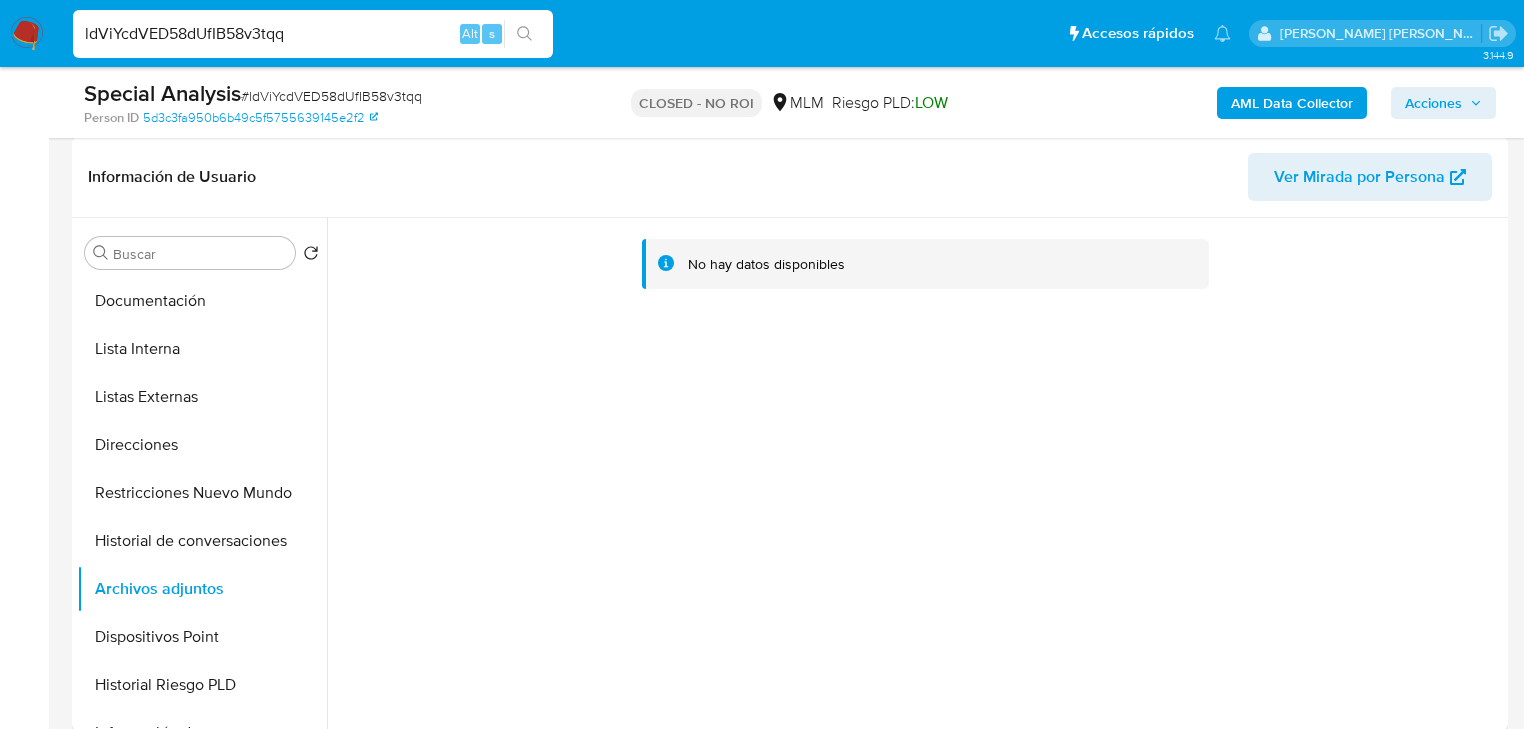 scroll, scrollTop: 320, scrollLeft: 0, axis: vertical 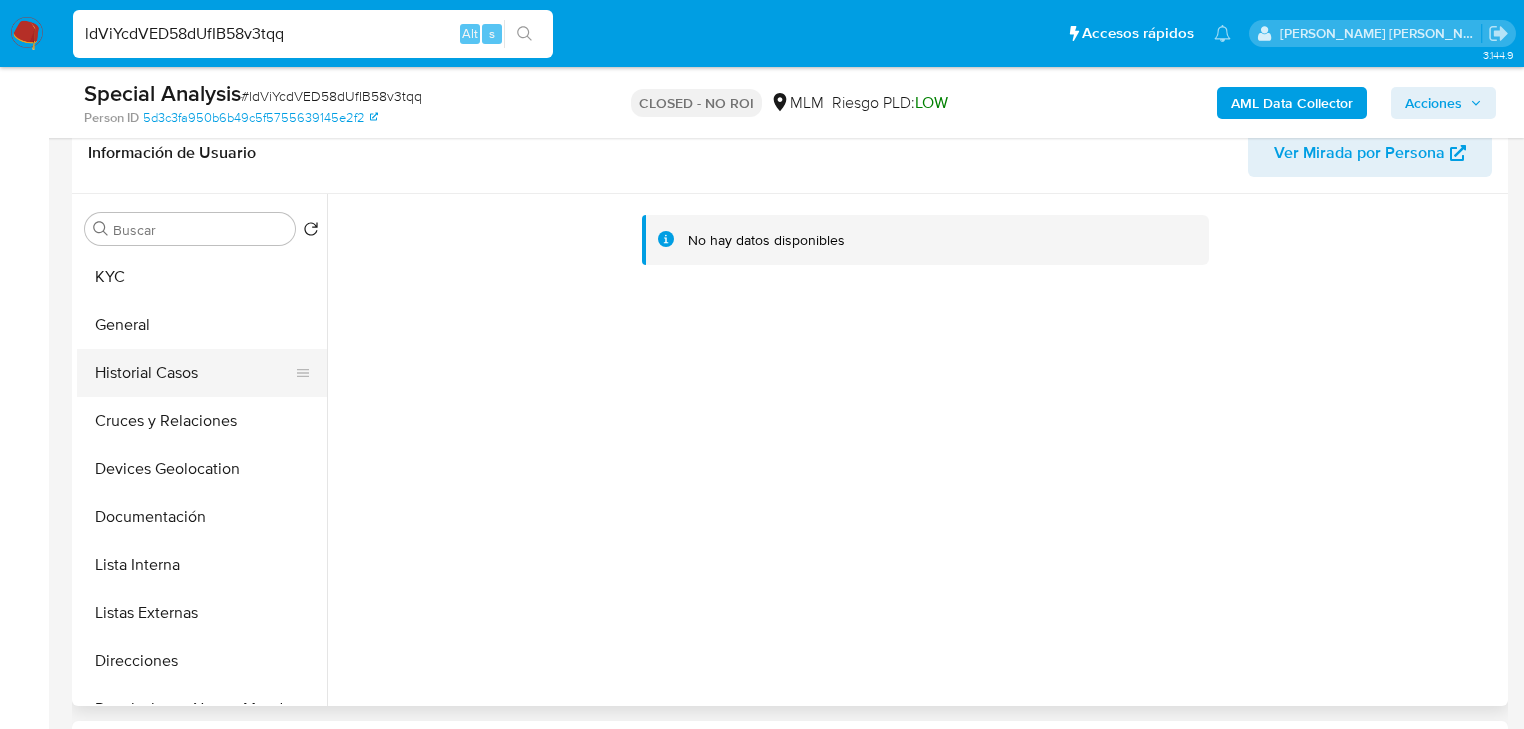 click on "Historial Casos" at bounding box center [194, 373] 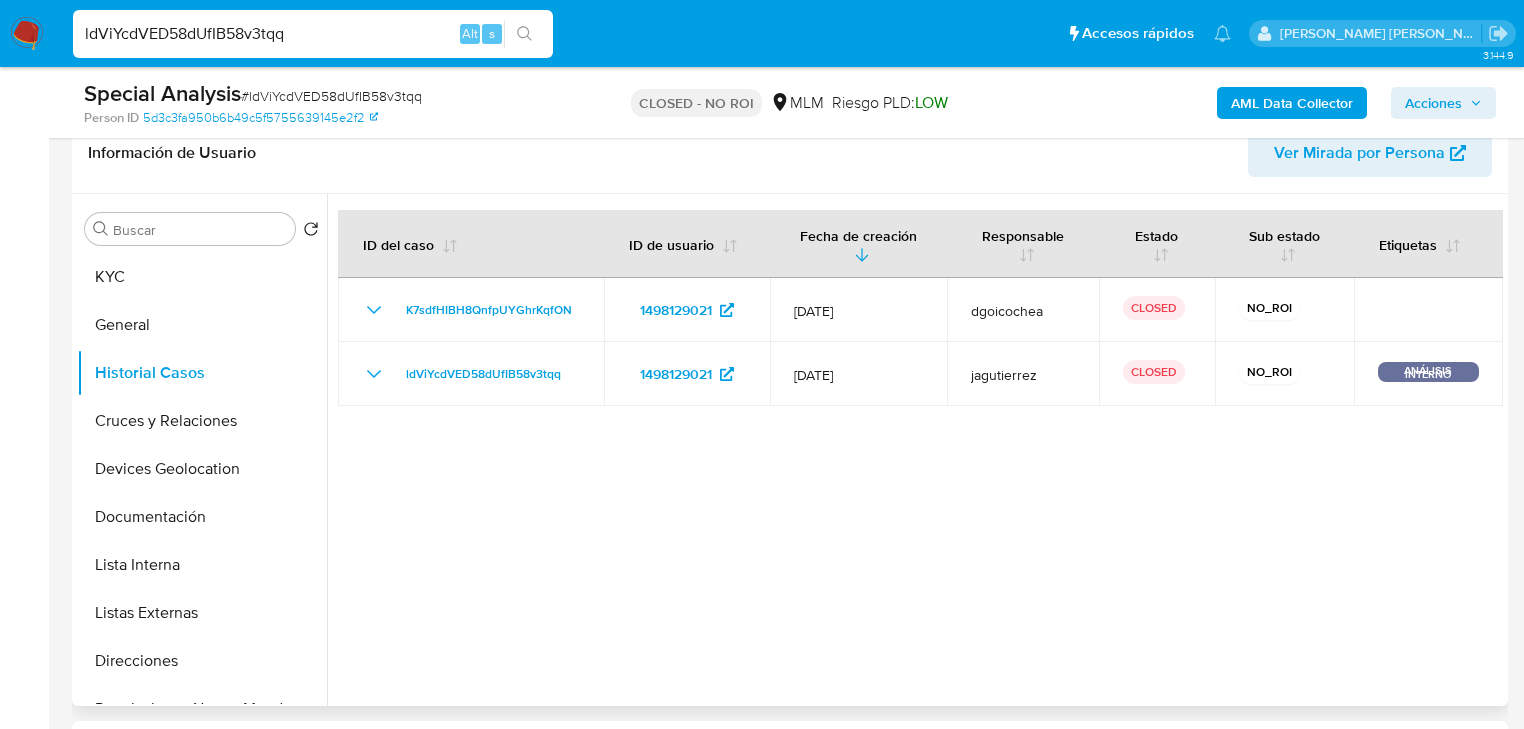 click at bounding box center (915, 450) 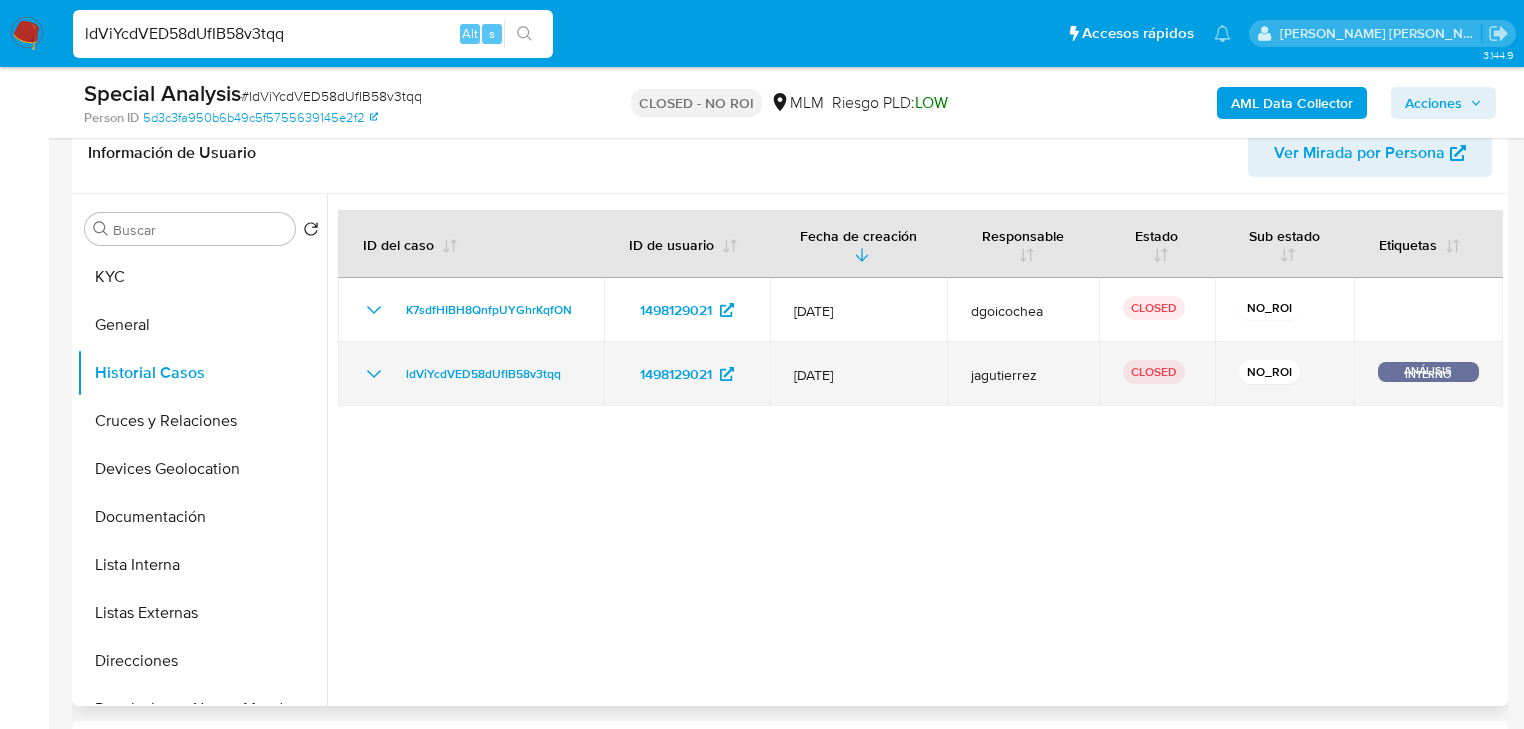 drag, startPoint x: 370, startPoint y: 373, endPoint x: 552, endPoint y: 396, distance: 183.44754 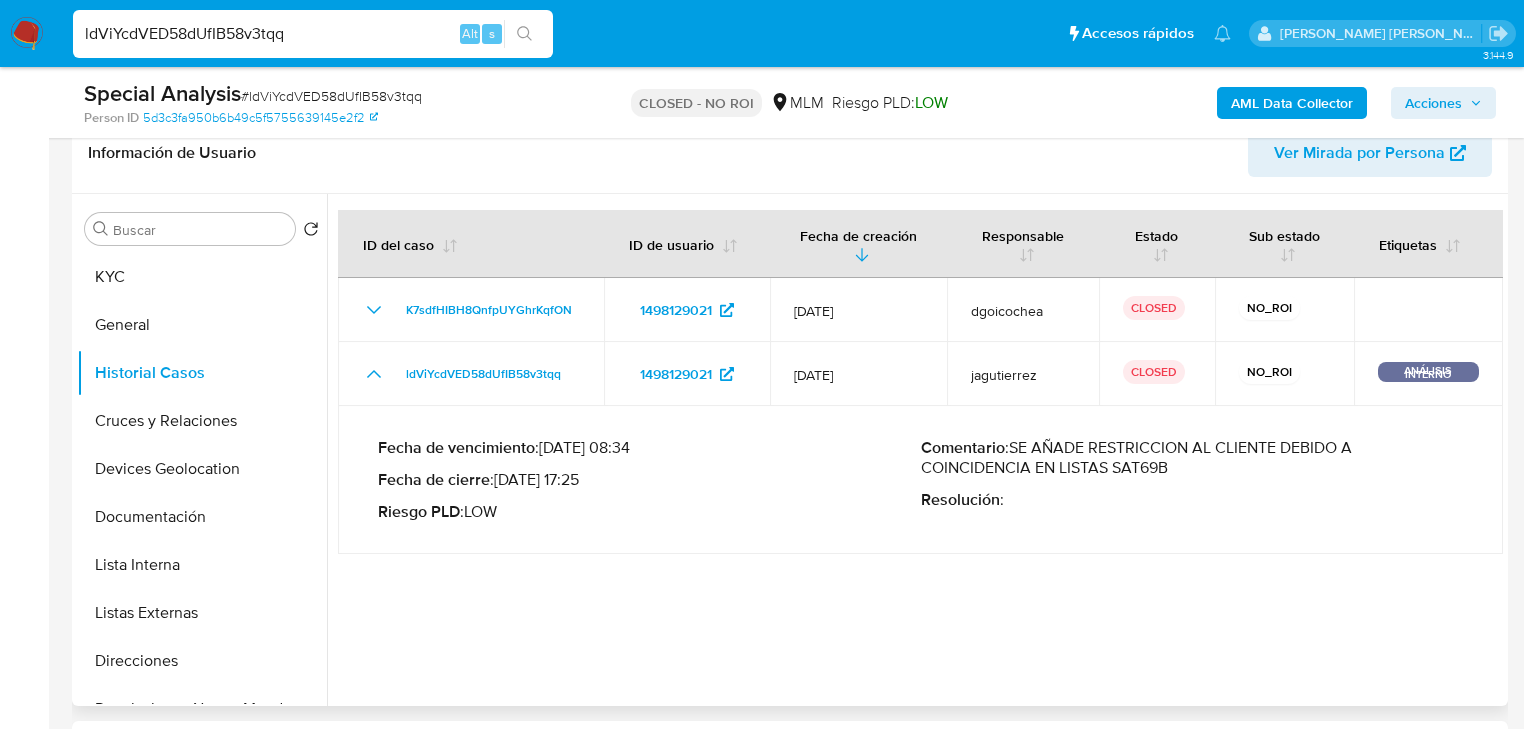 type 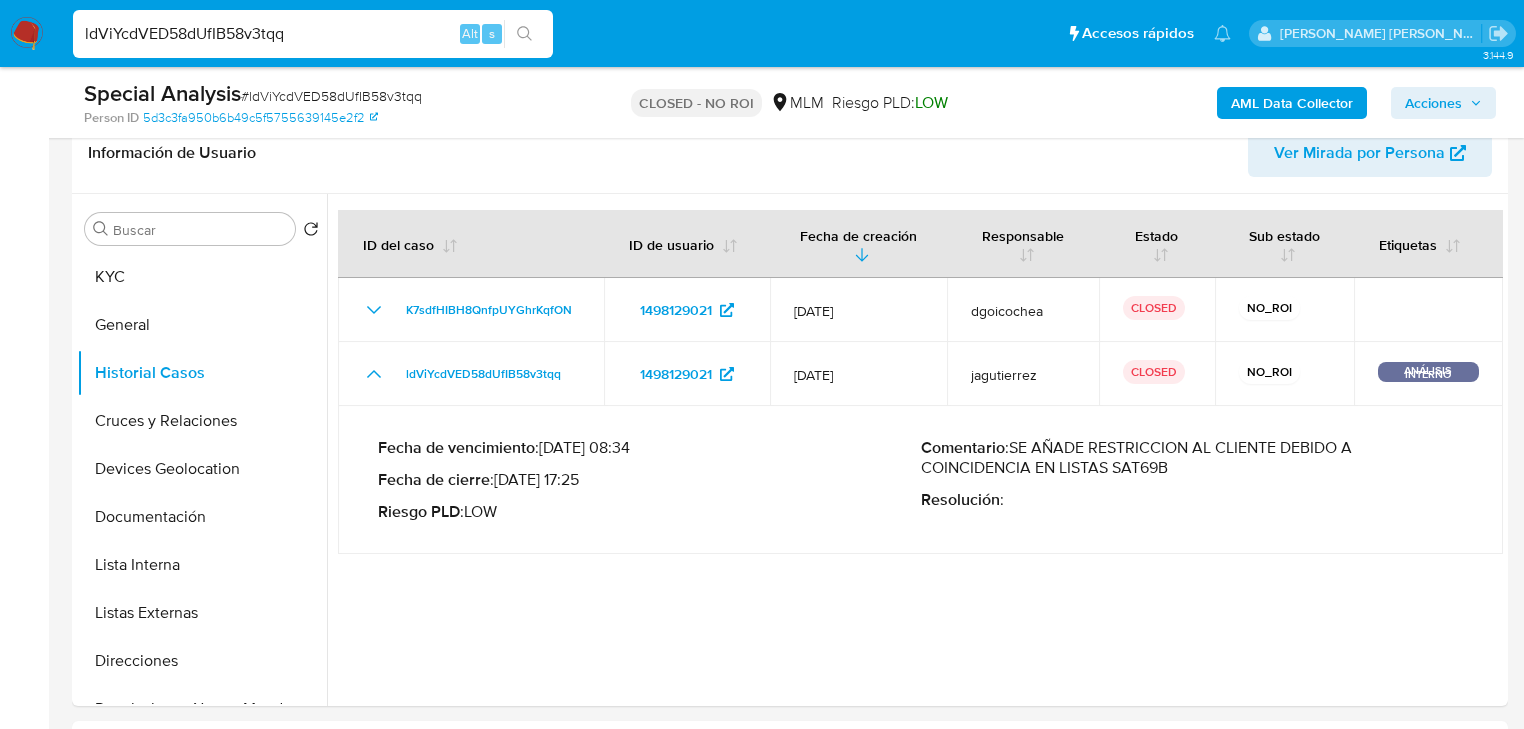 click on "ldViYcdVED58dUfIB58v3tqq" at bounding box center (313, 34) 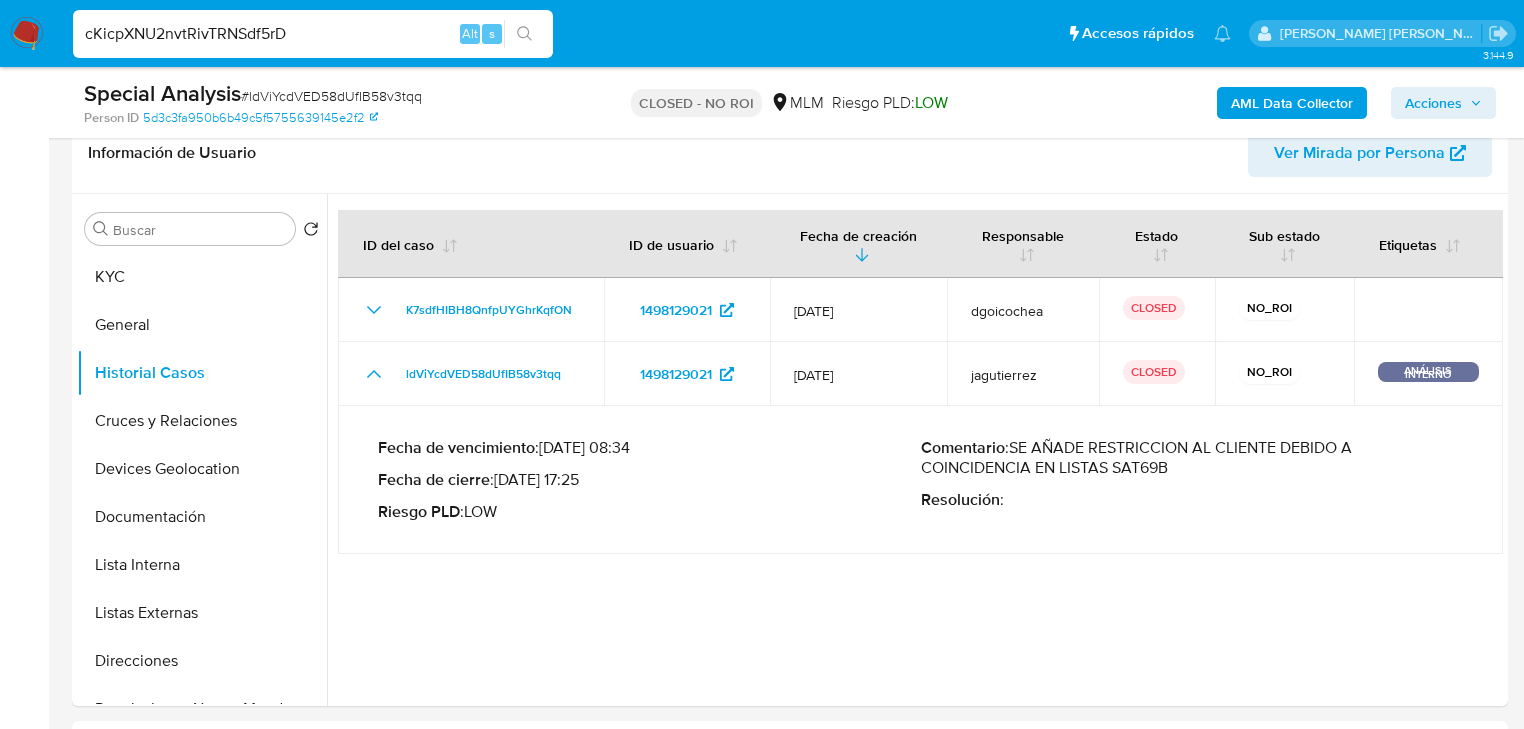 type on "cKicpXNU2nvtRivTRNSdf5rD" 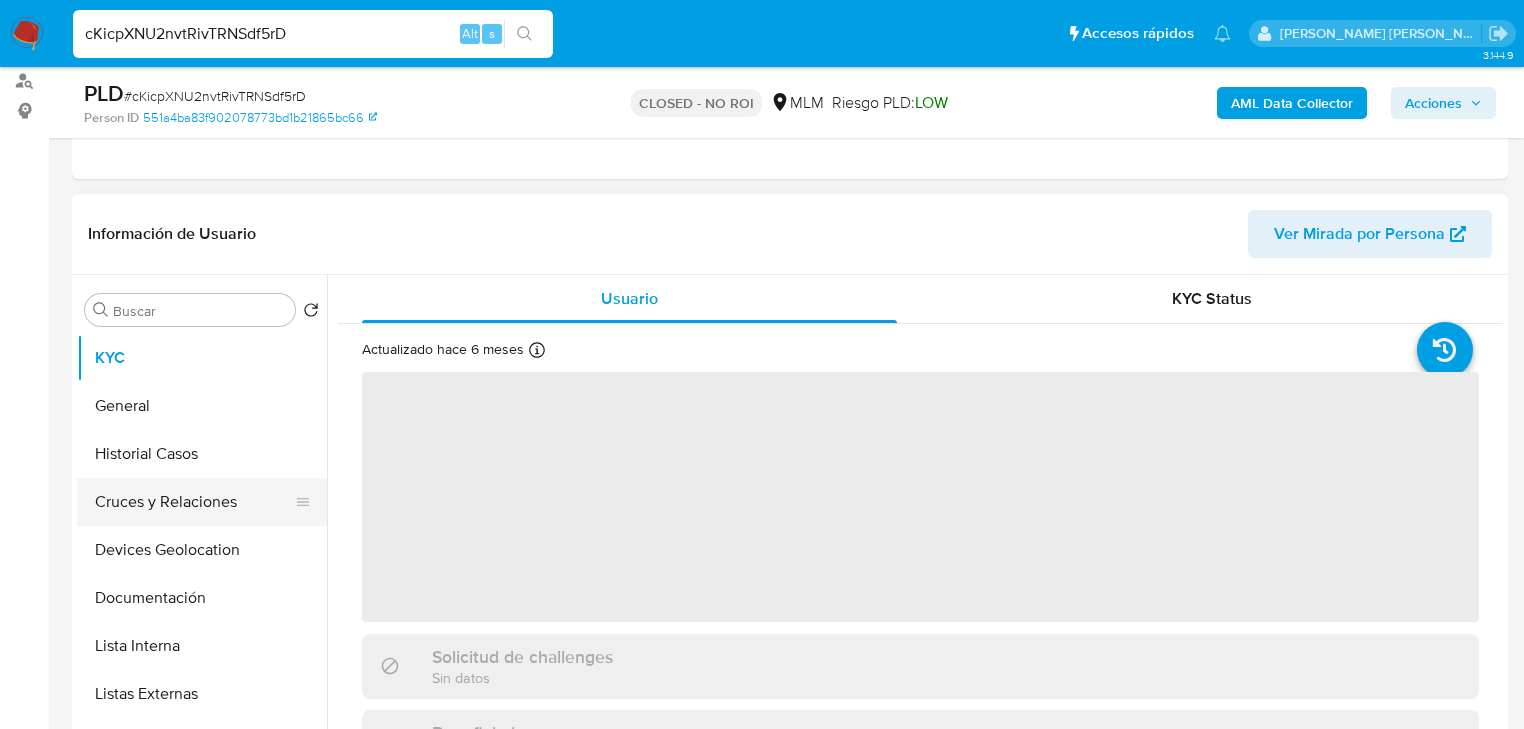 scroll, scrollTop: 240, scrollLeft: 0, axis: vertical 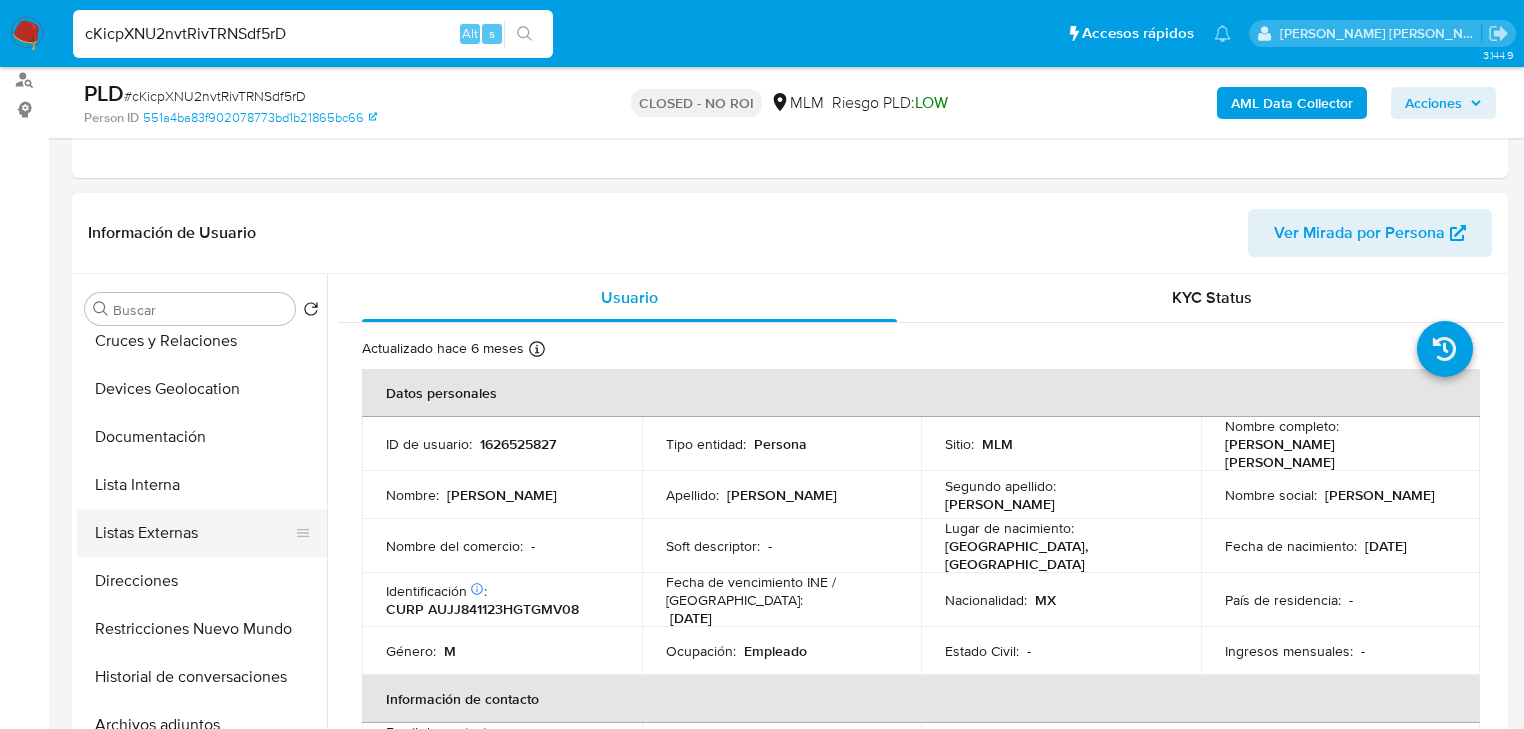 select on "10" 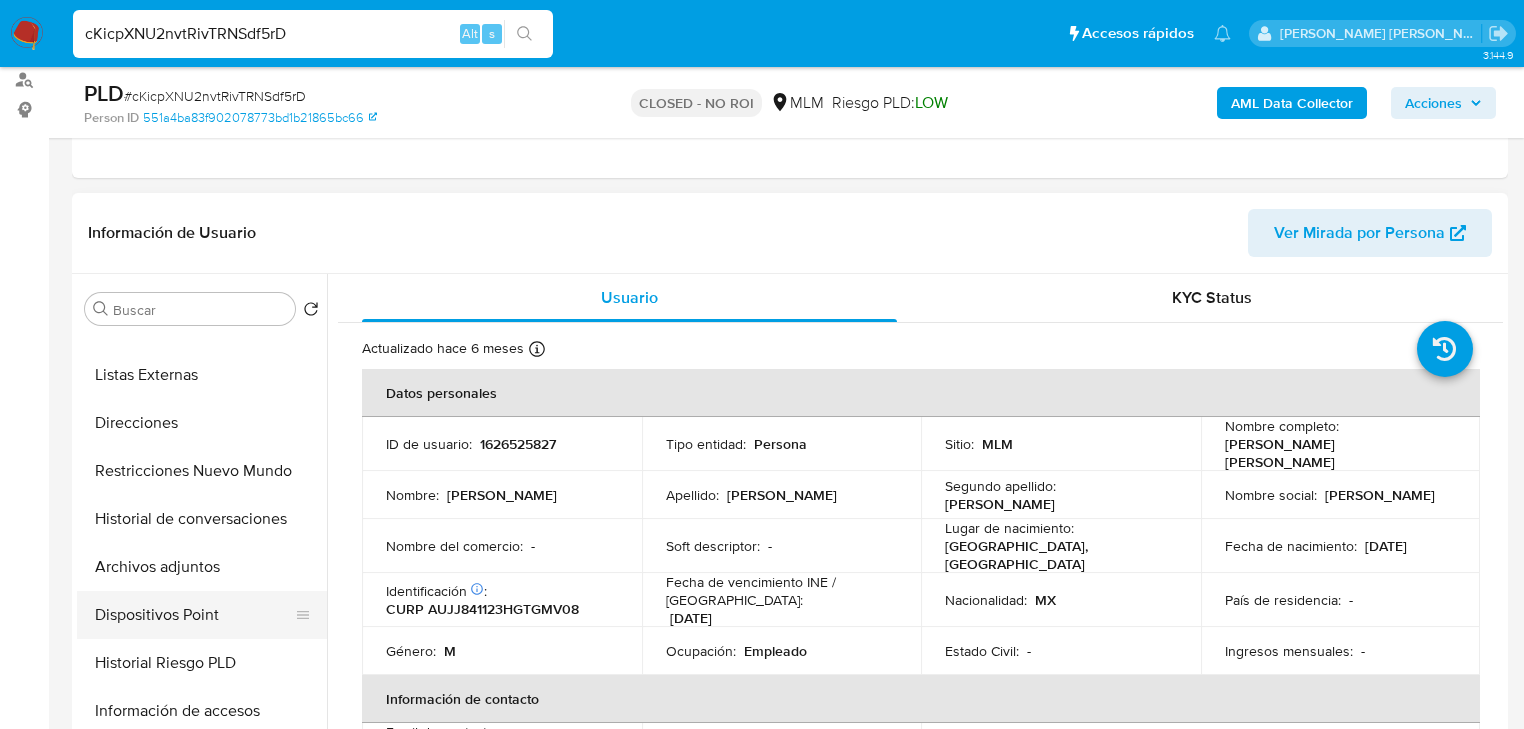 scroll, scrollTop: 320, scrollLeft: 0, axis: vertical 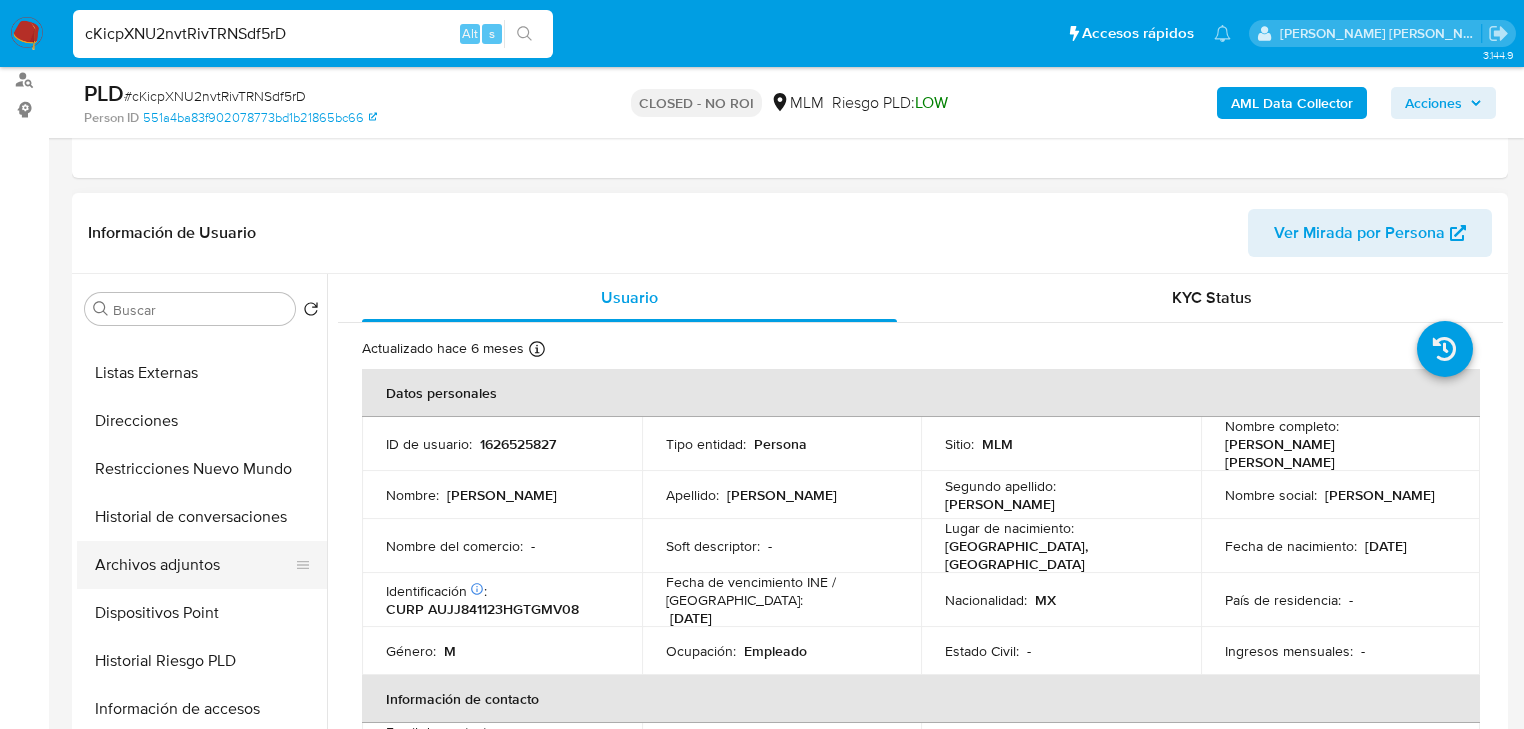 click on "Archivos adjuntos" at bounding box center [194, 565] 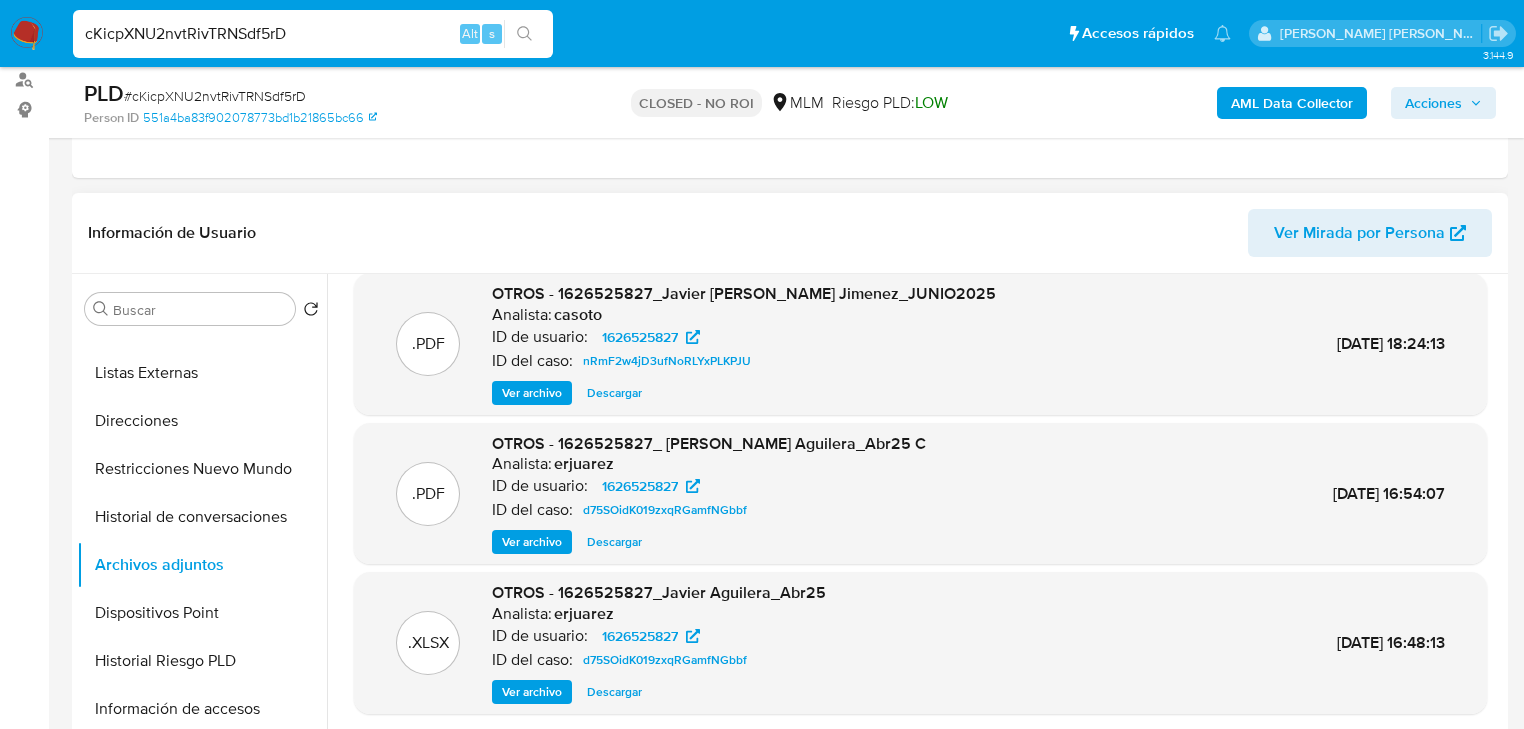 scroll, scrollTop: 168, scrollLeft: 0, axis: vertical 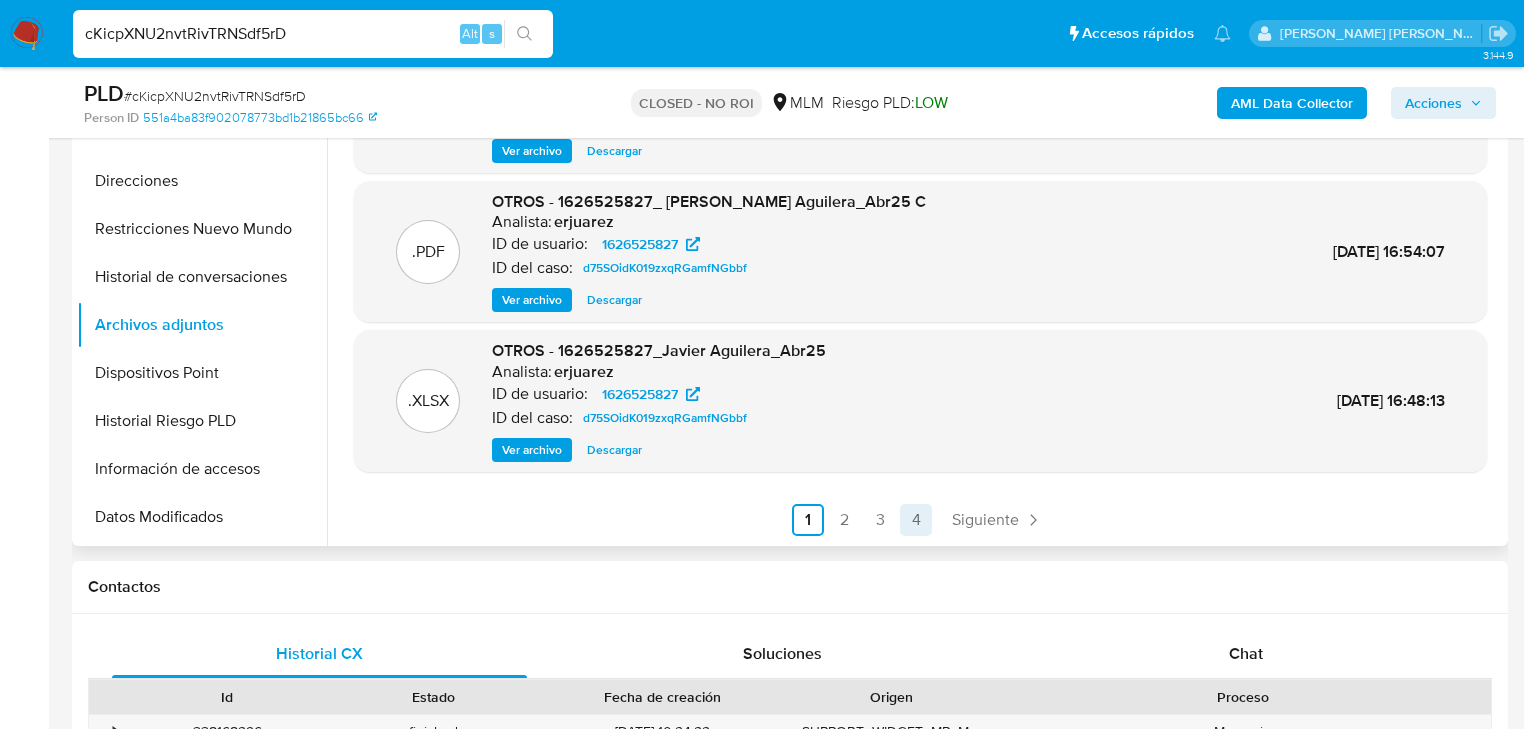 click on "4" at bounding box center [916, 520] 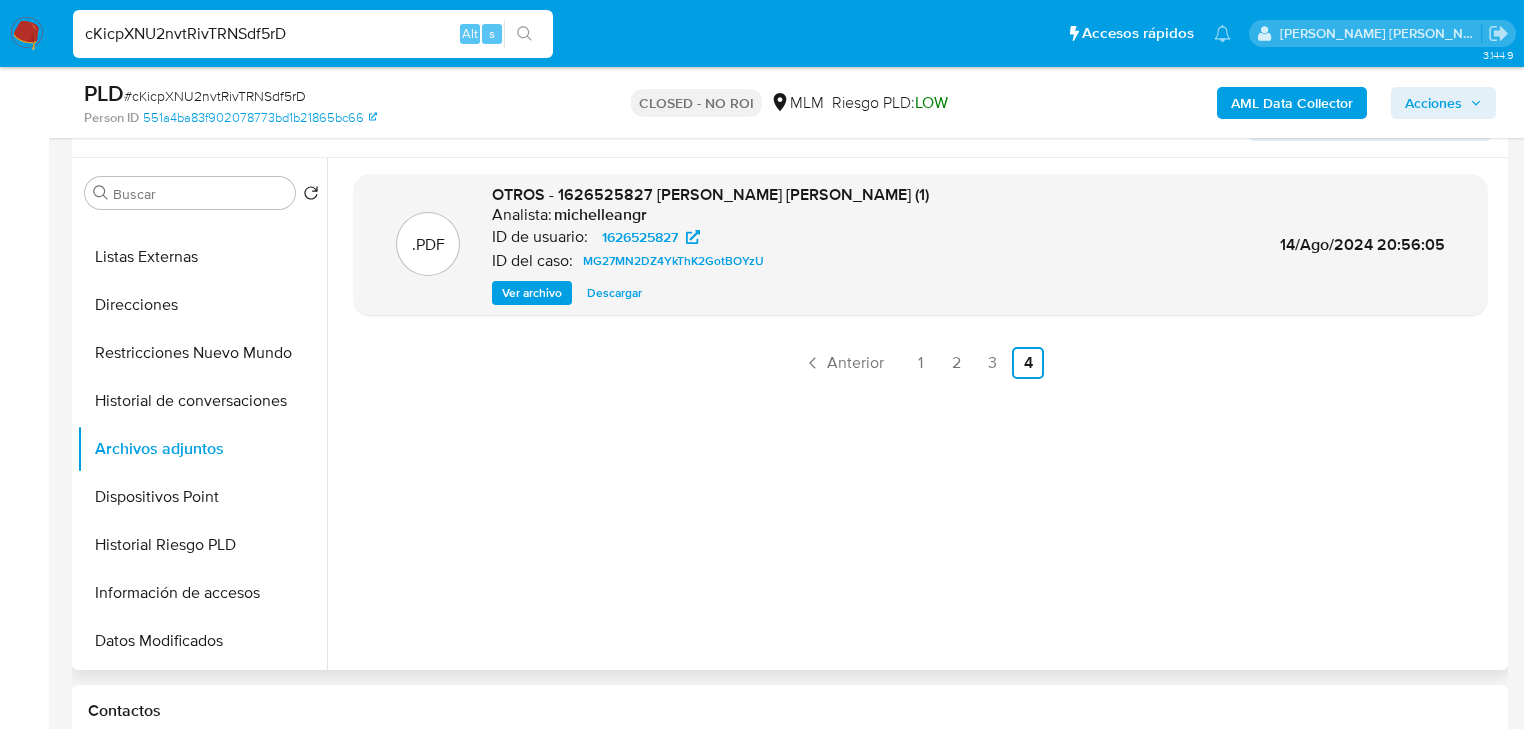 scroll, scrollTop: 320, scrollLeft: 0, axis: vertical 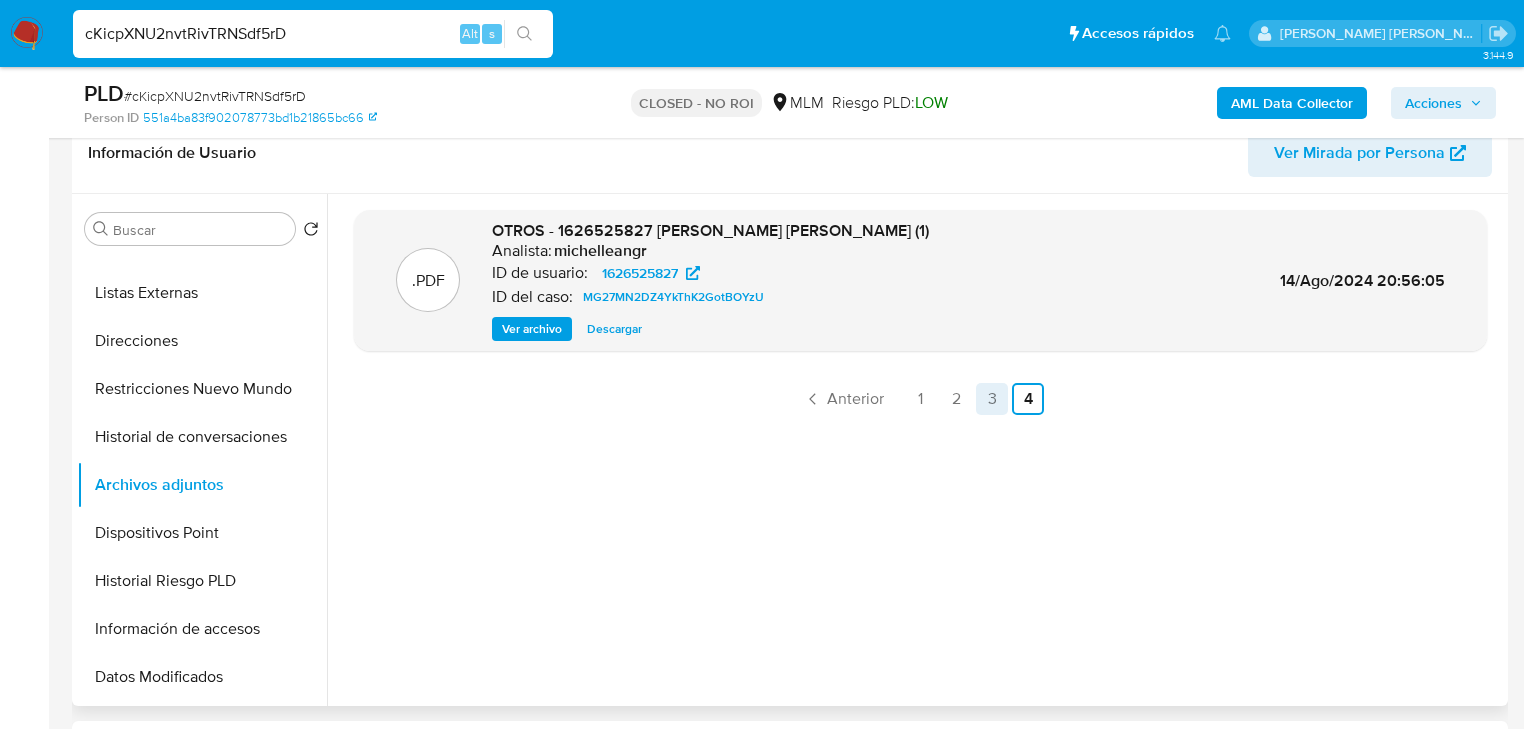 click on "3" at bounding box center (992, 399) 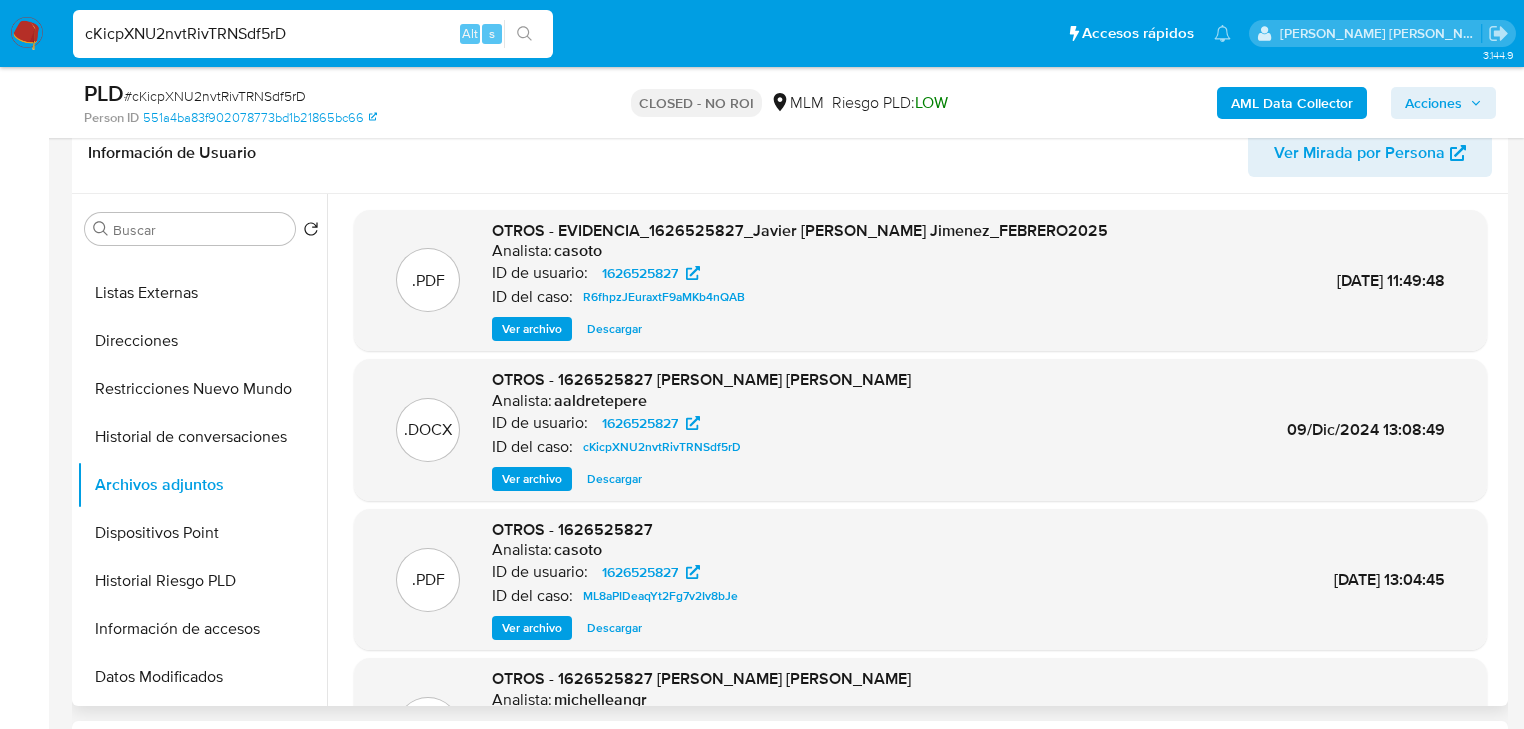 click on "Descargar" at bounding box center [614, 479] 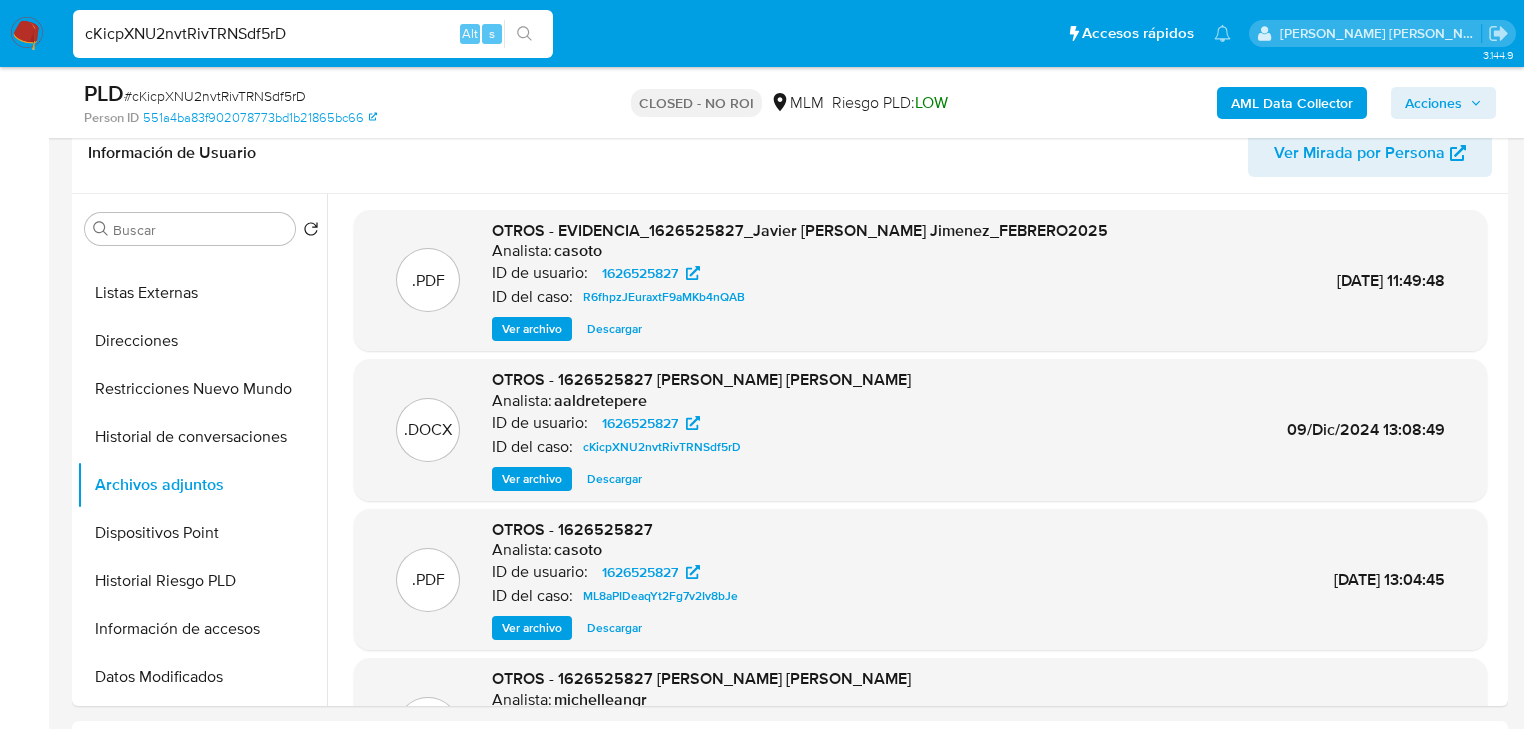 click on "cKicpXNU2nvtRivTRNSdf5rD" at bounding box center (313, 34) 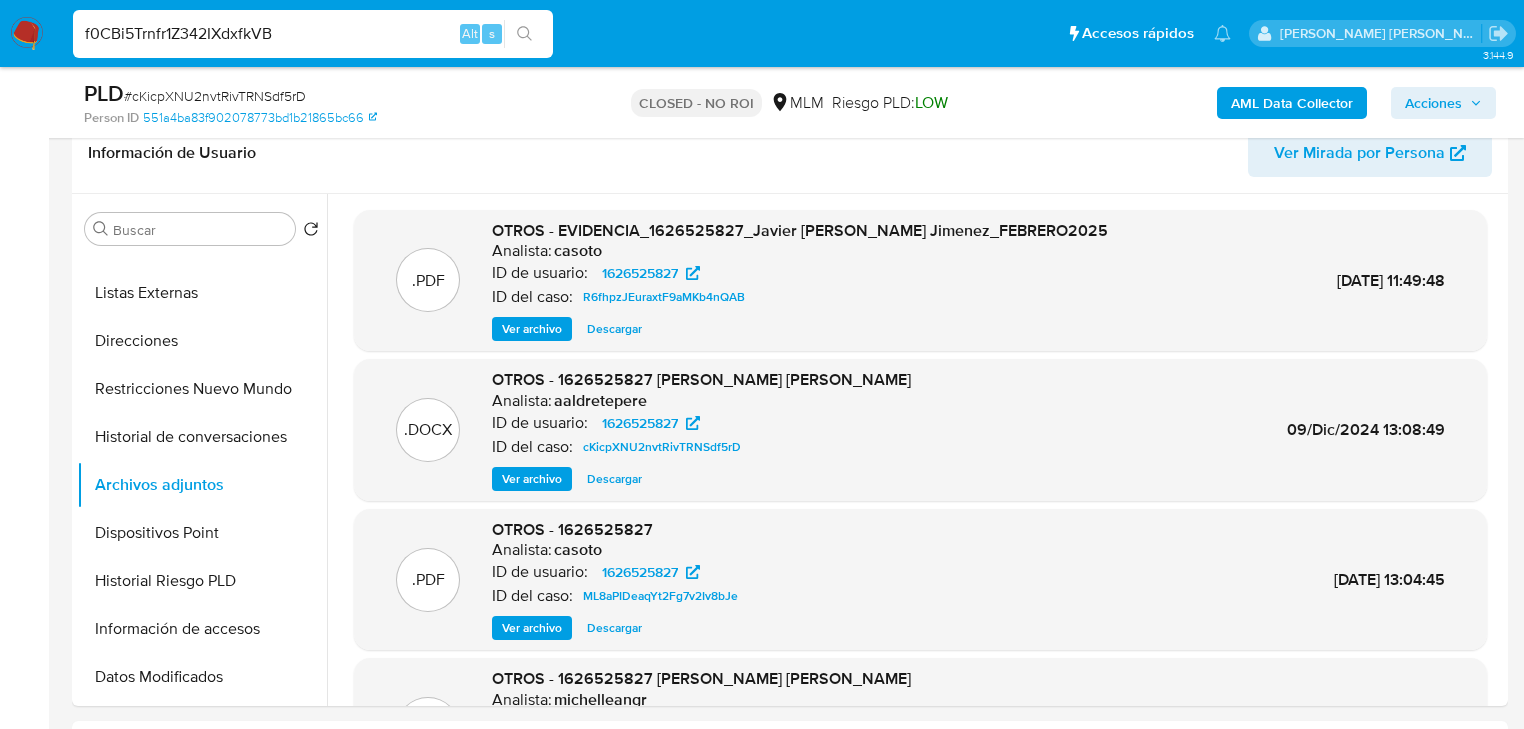 type on "f0CBi5Trnfr1Z342IXdxfkVB" 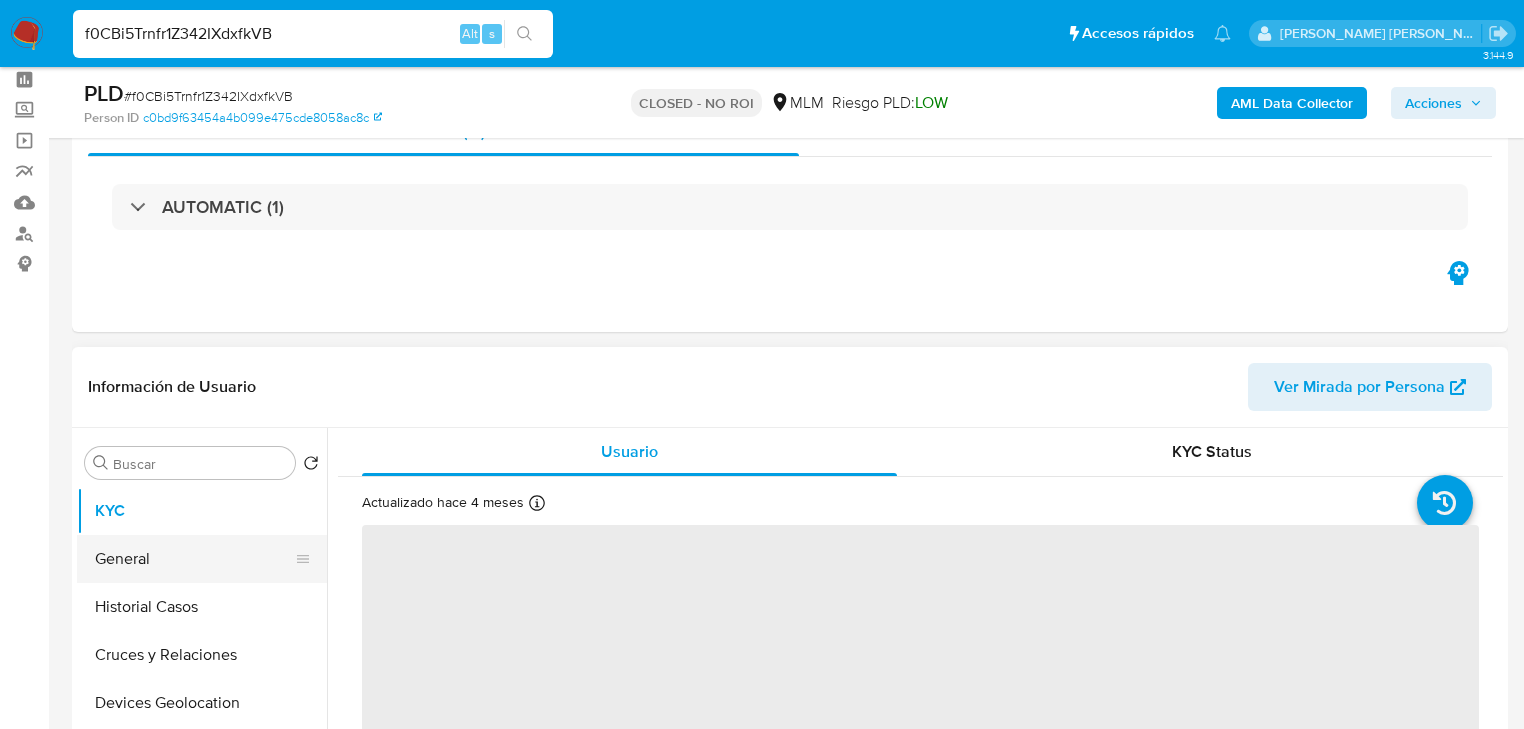scroll, scrollTop: 160, scrollLeft: 0, axis: vertical 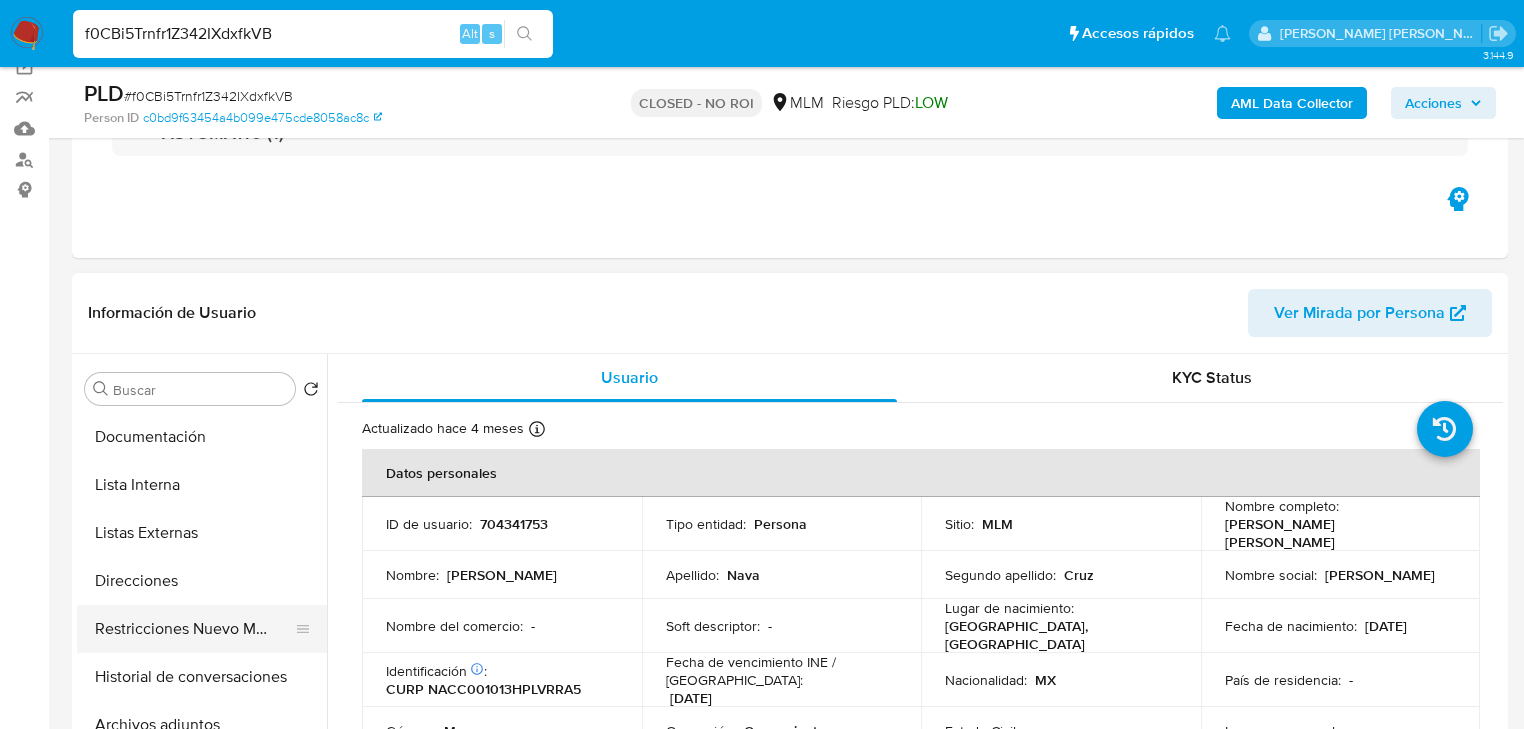 select on "10" 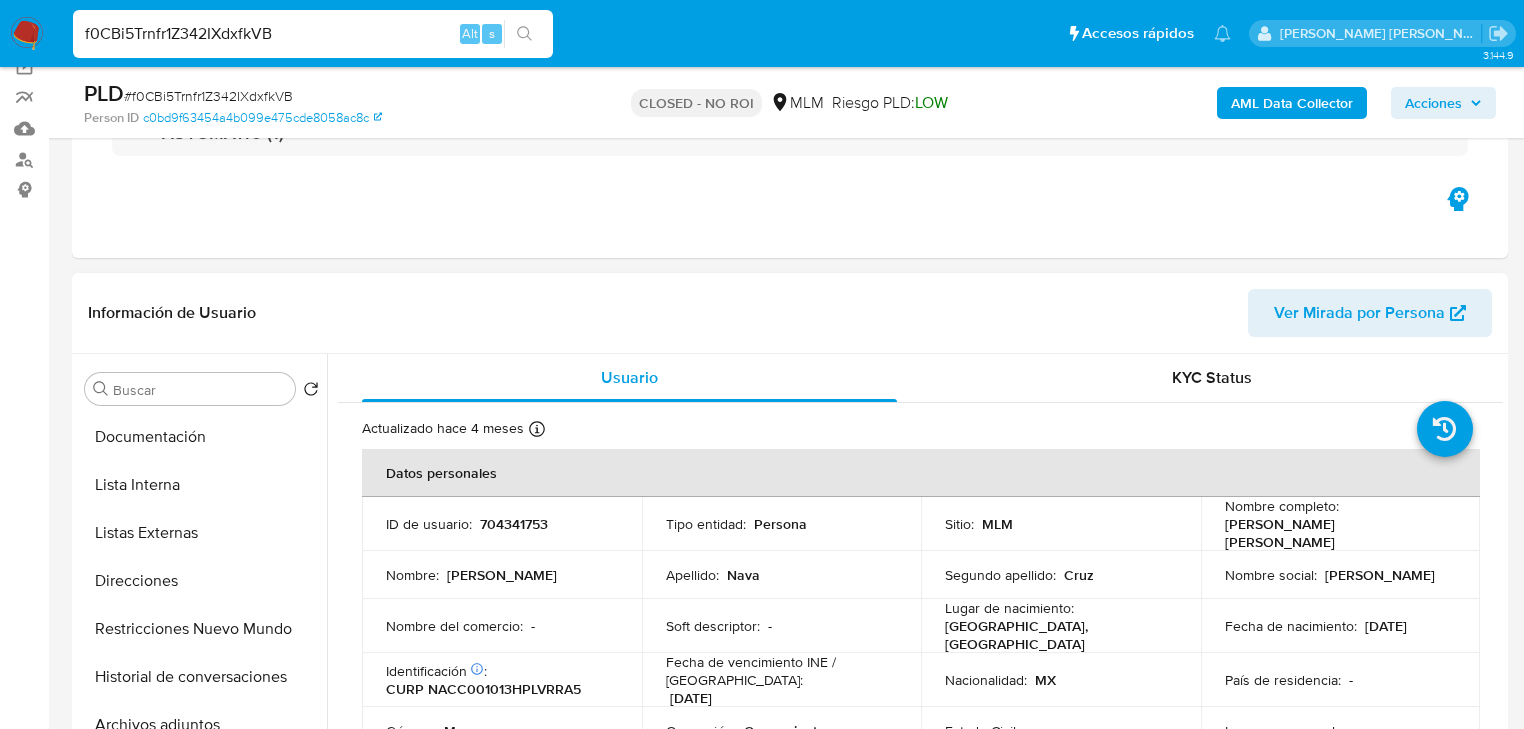 scroll, scrollTop: 320, scrollLeft: 0, axis: vertical 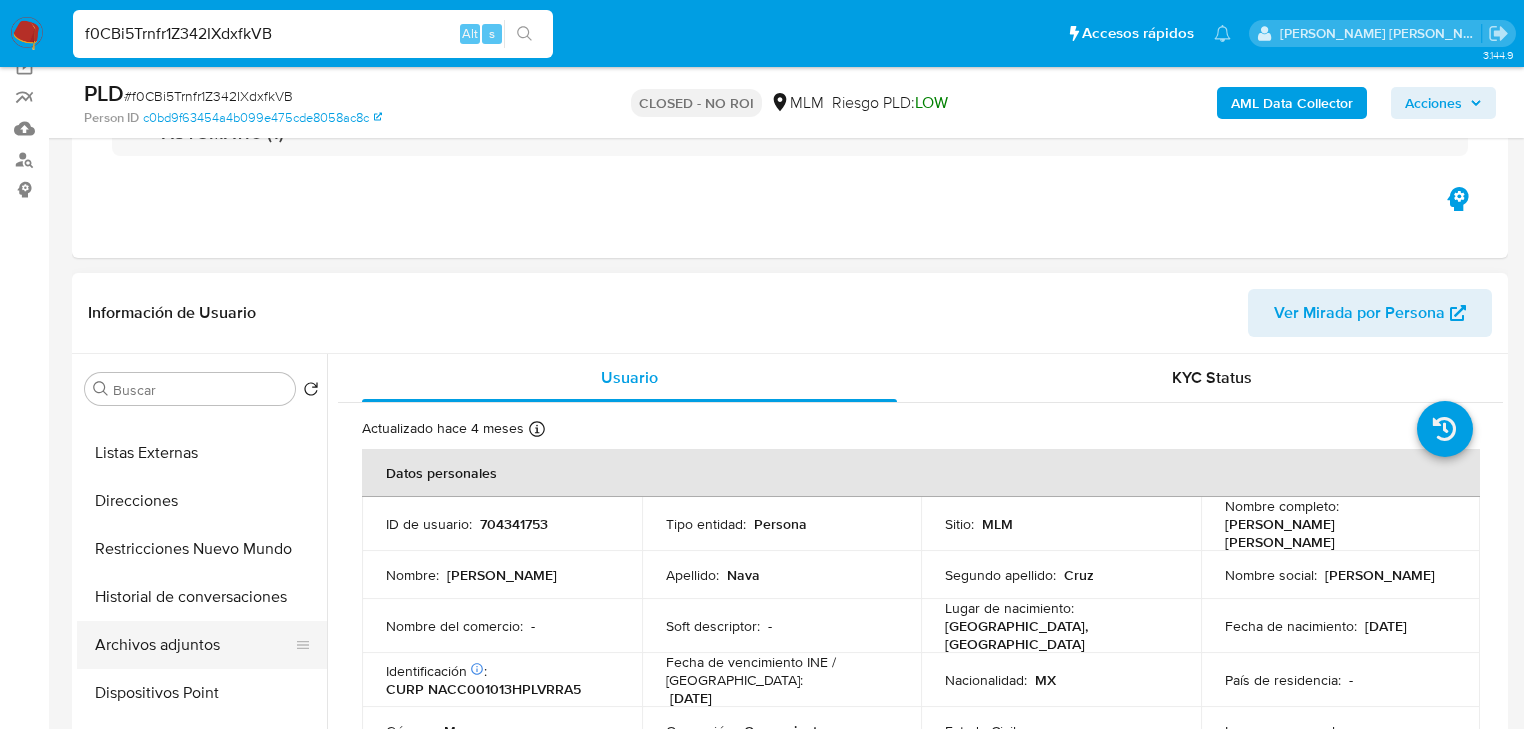 click on "Archivos adjuntos" at bounding box center [194, 645] 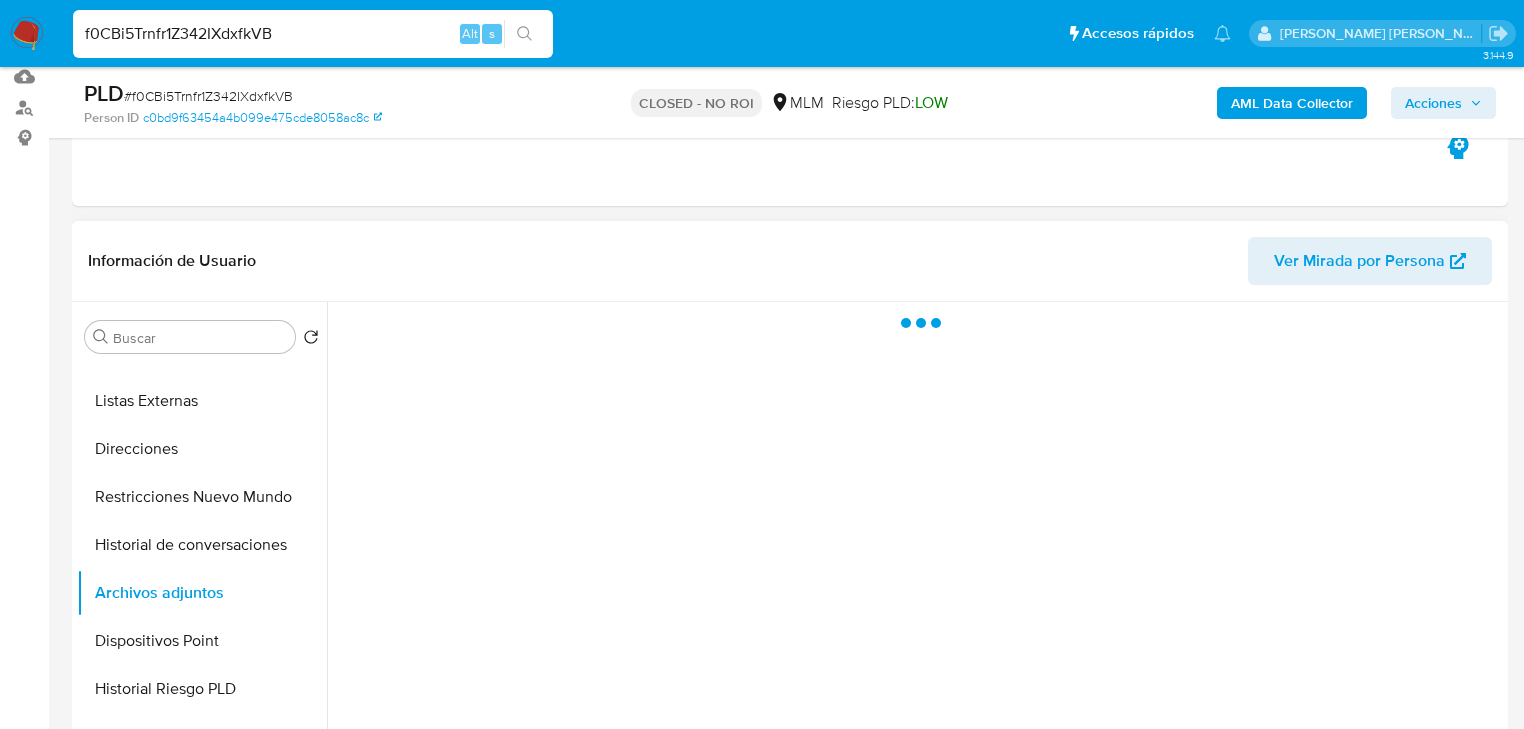 scroll, scrollTop: 240, scrollLeft: 0, axis: vertical 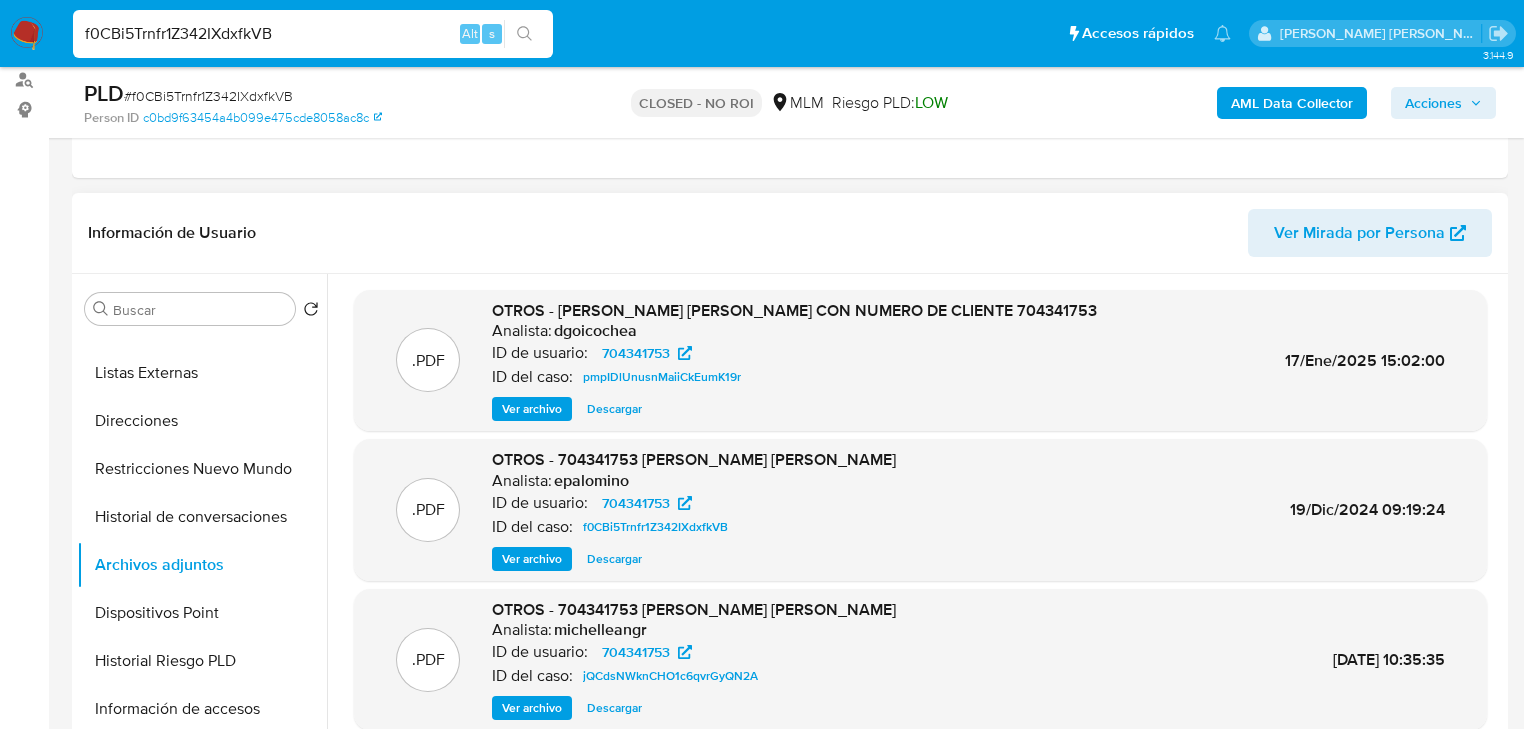 click on "Descargar" at bounding box center [614, 559] 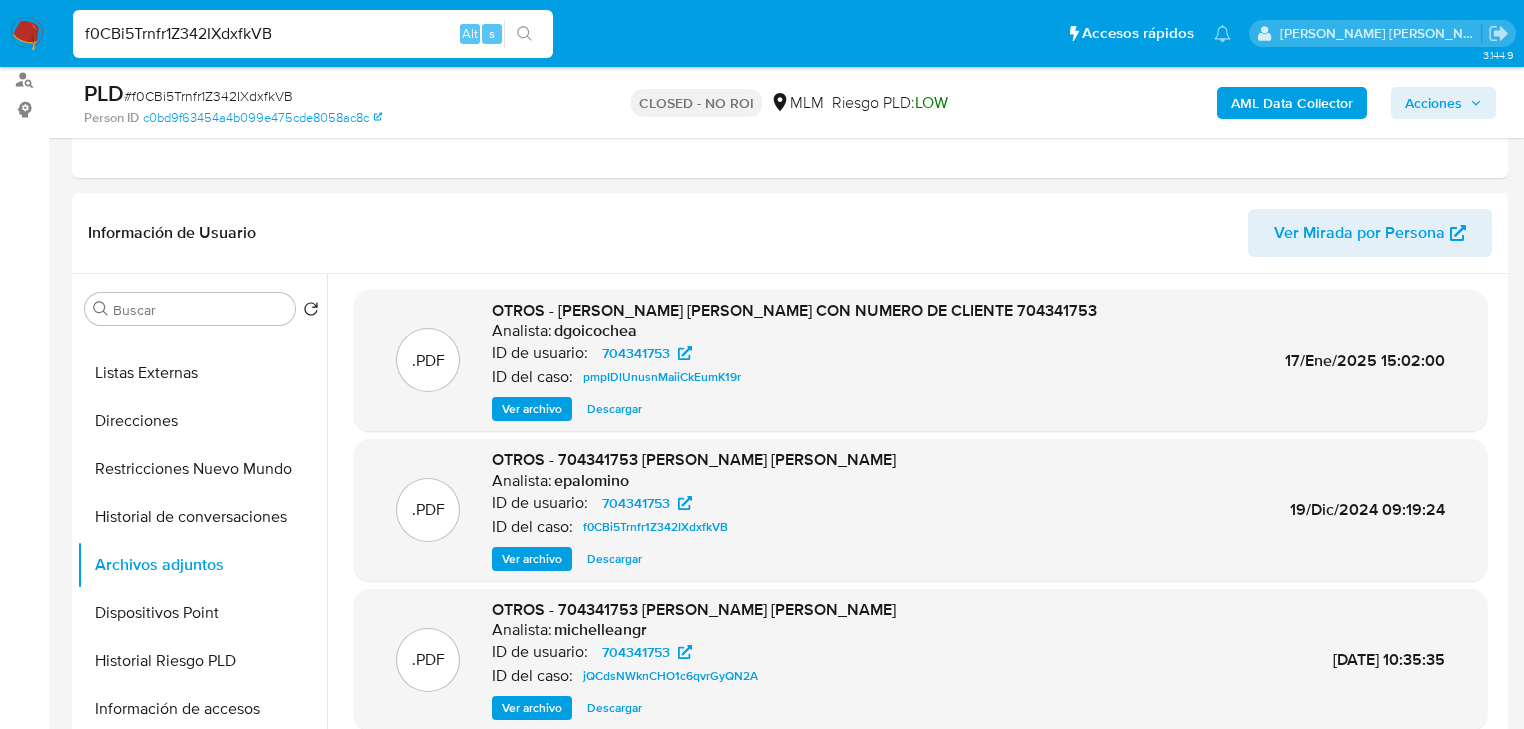 click on "f0CBi5Trnfr1Z342IXdxfkVB" at bounding box center (313, 34) 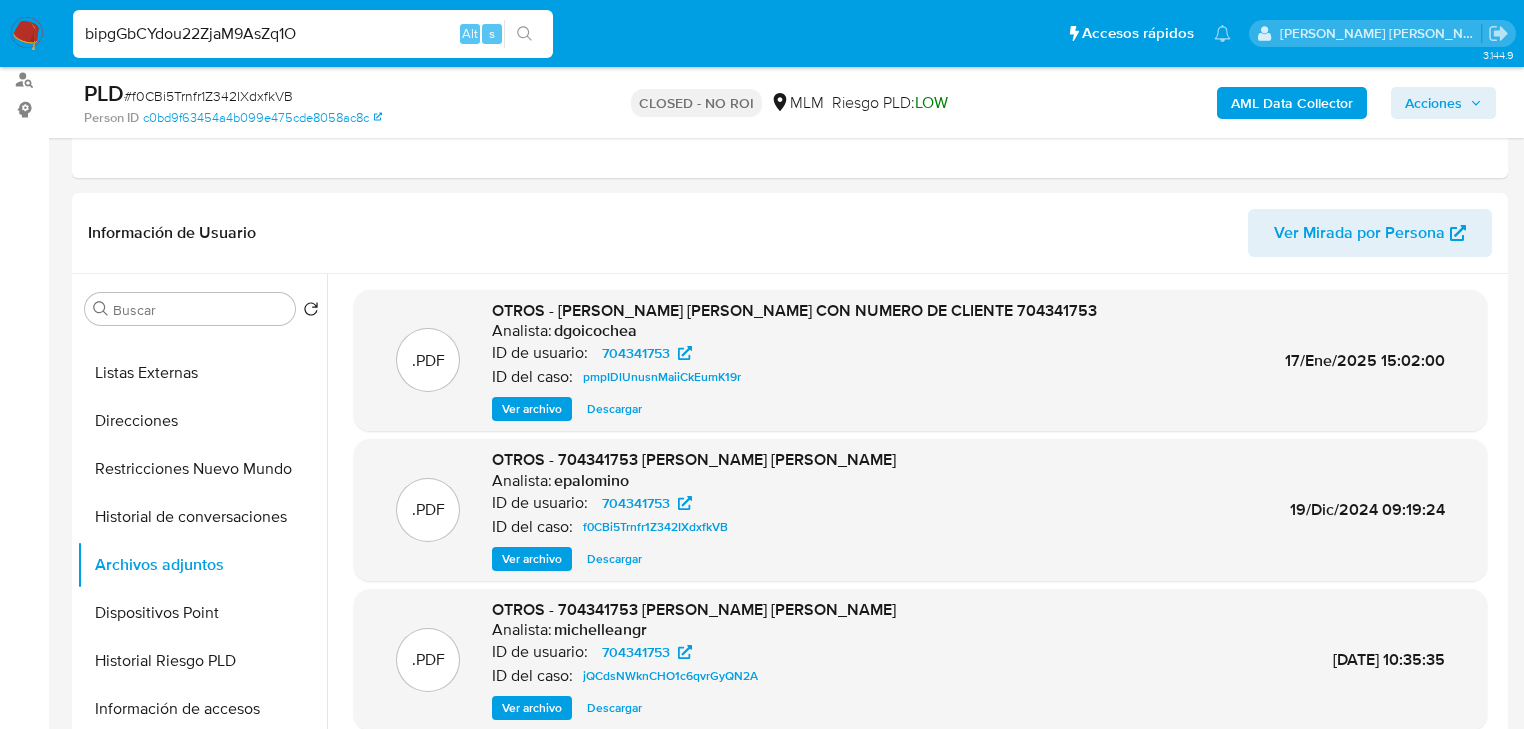 type on "bipgGbCYdou22ZjaM9AsZq1O" 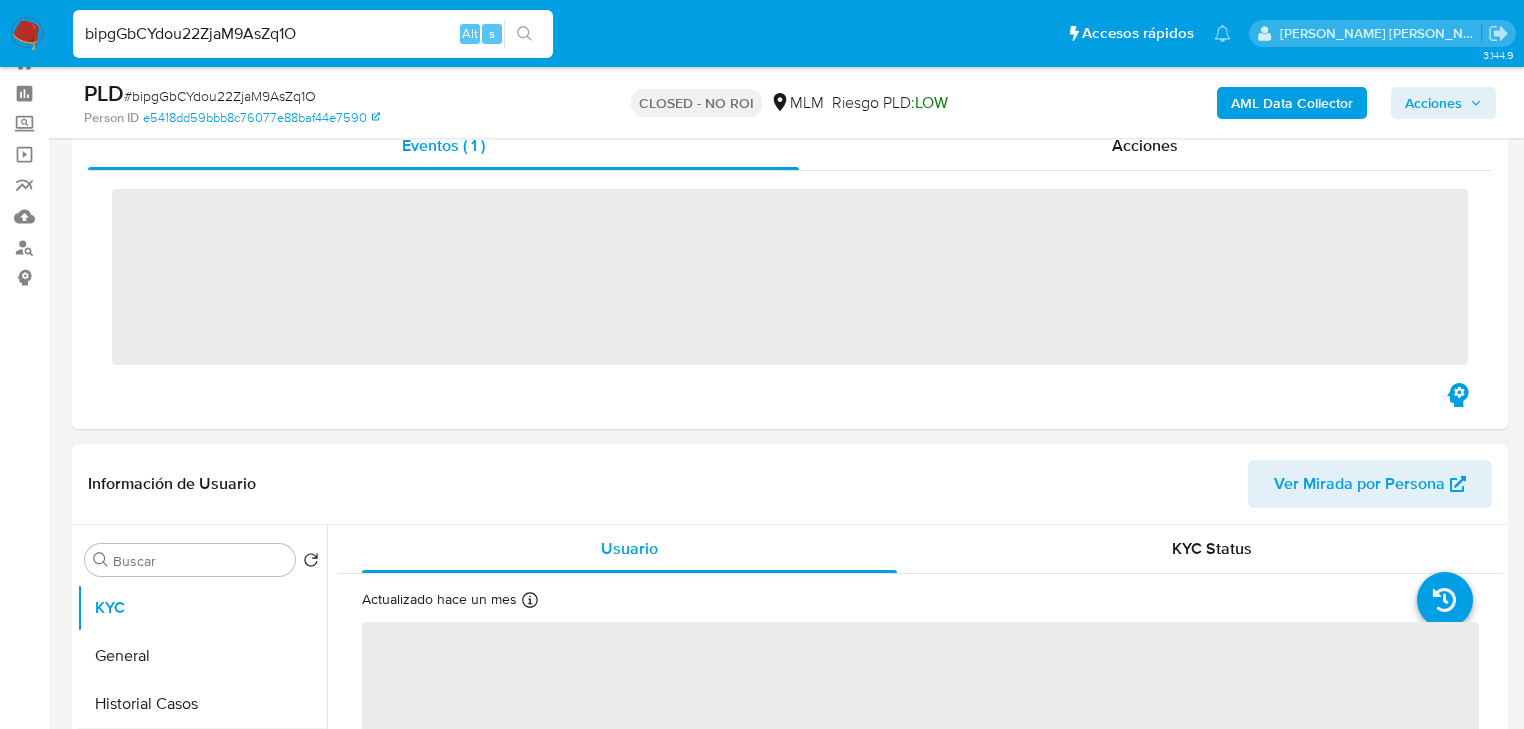 scroll, scrollTop: 240, scrollLeft: 0, axis: vertical 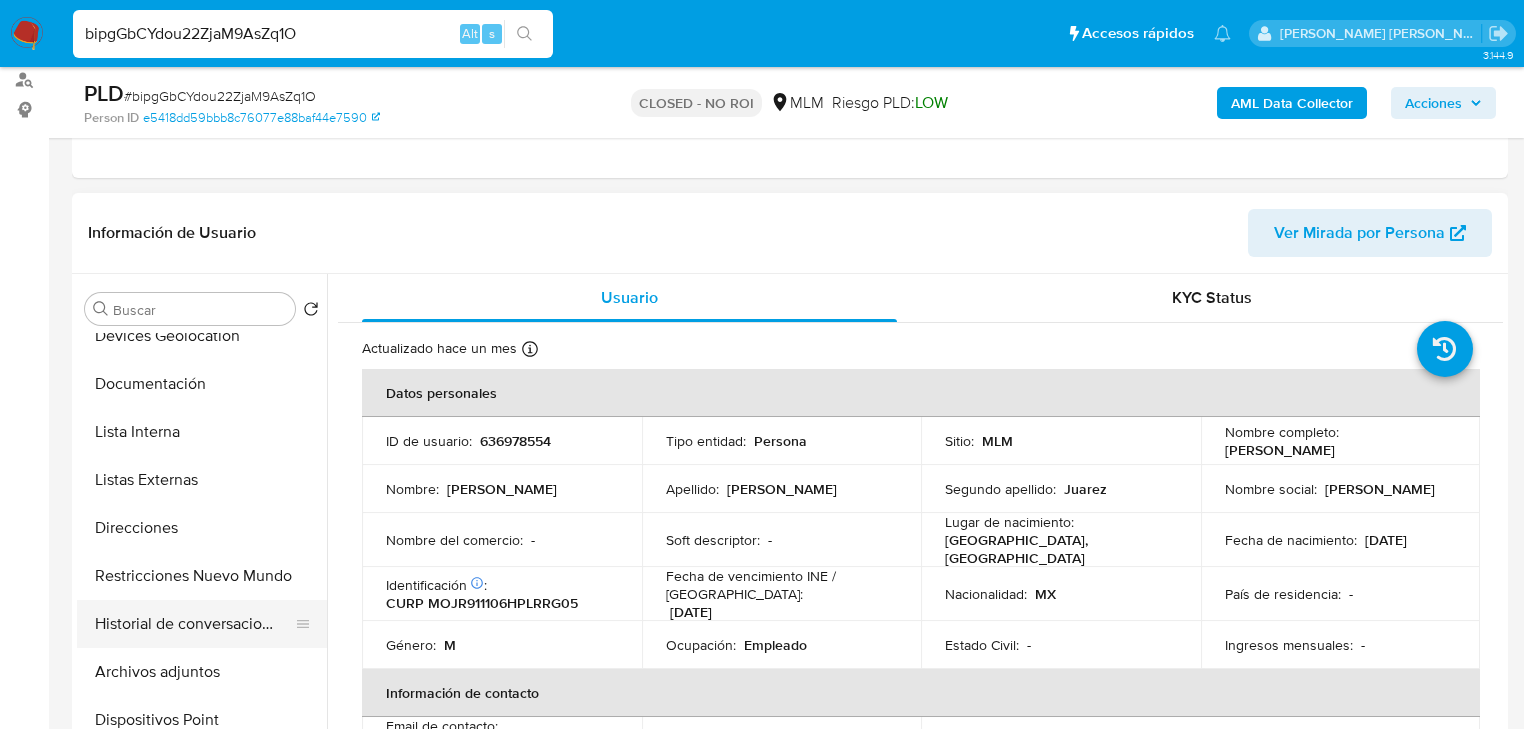 select on "10" 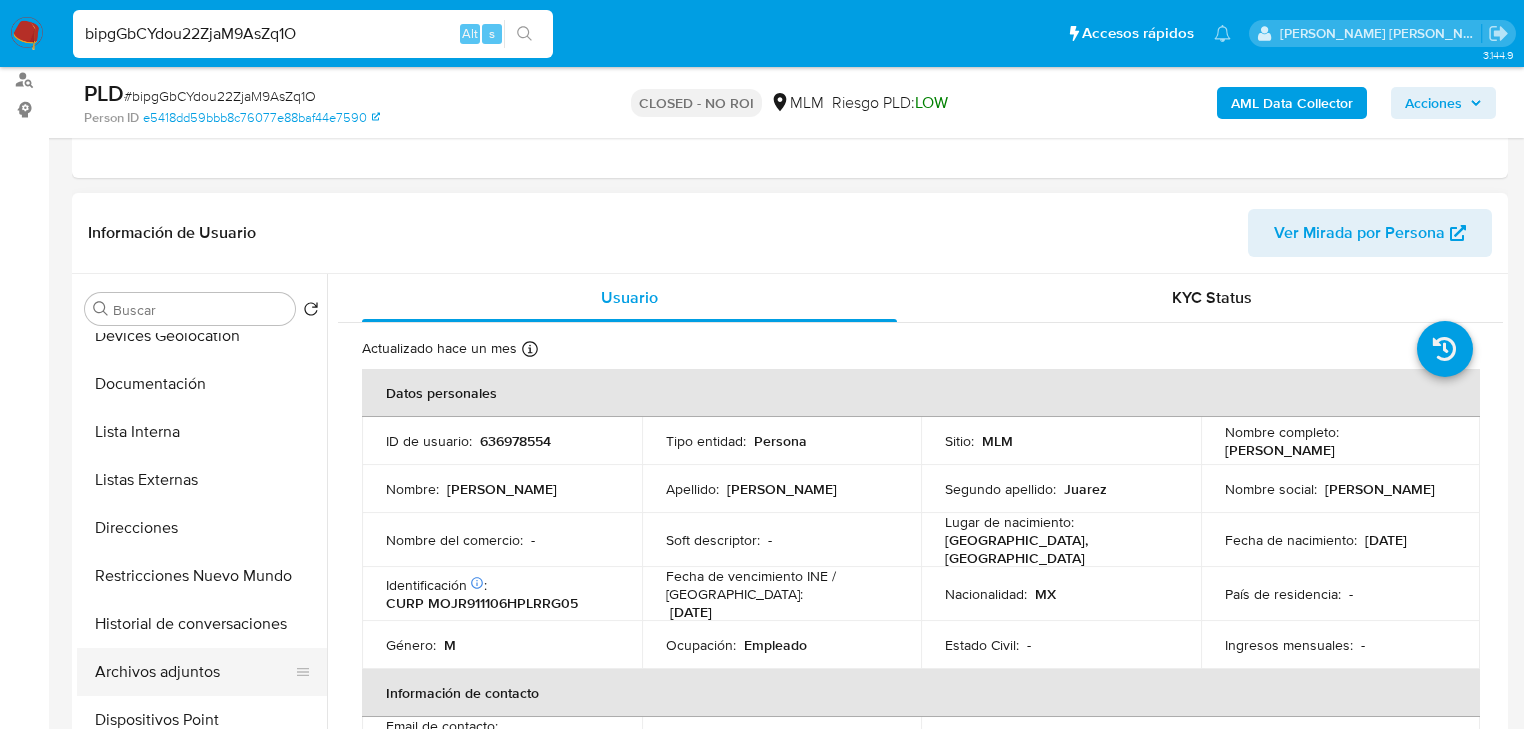 scroll, scrollTop: 320, scrollLeft: 0, axis: vertical 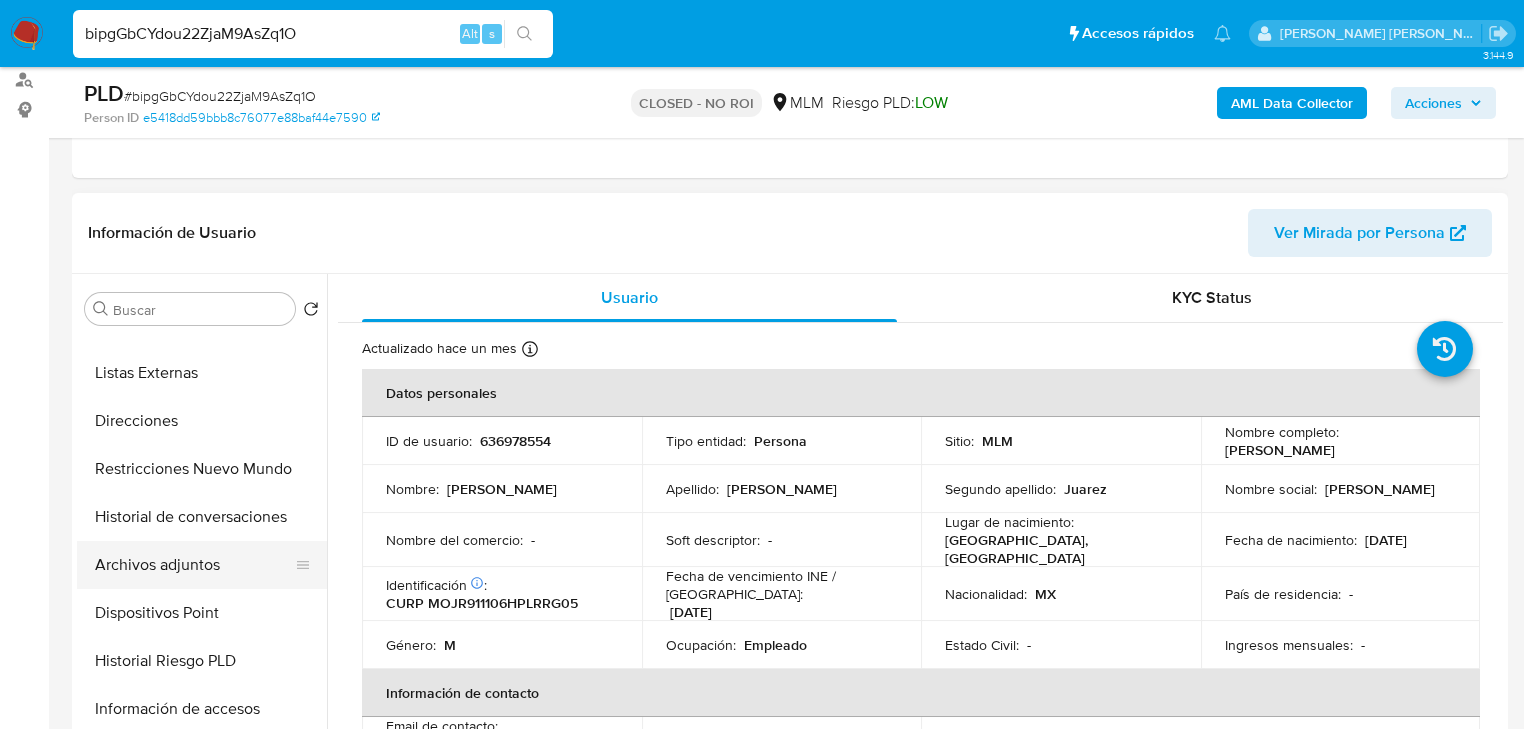 click on "Archivos adjuntos" at bounding box center [194, 565] 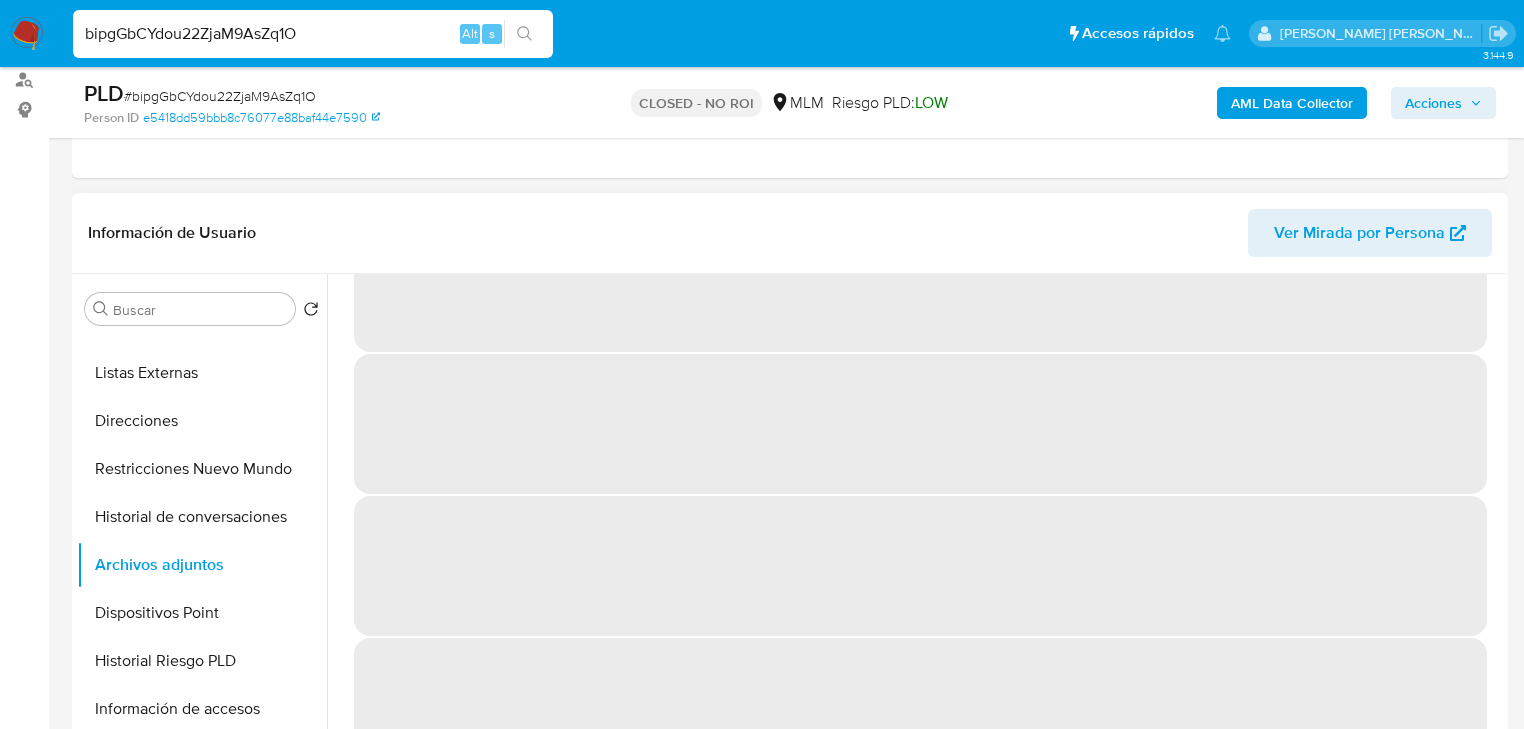 scroll, scrollTop: 0, scrollLeft: 0, axis: both 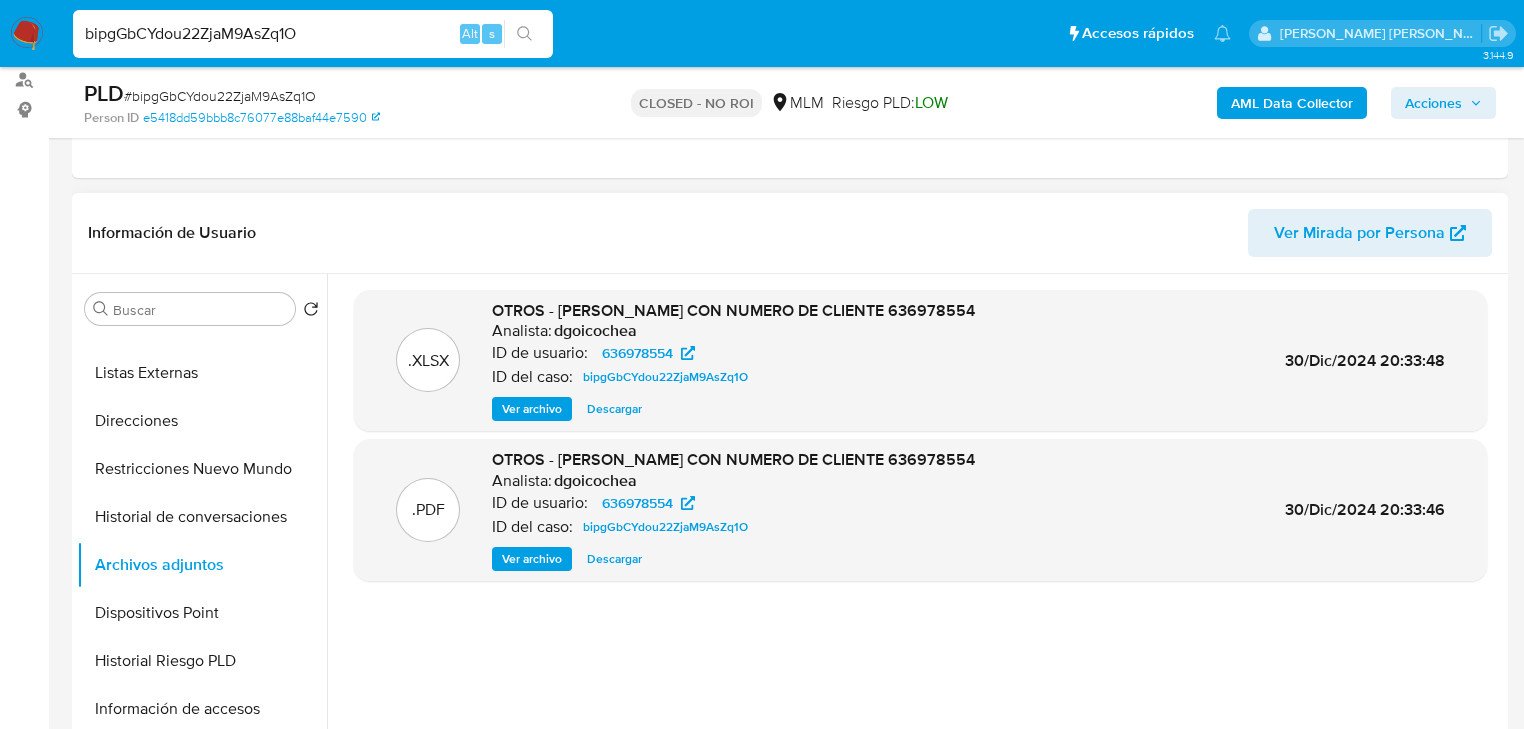 click on "Descargar" at bounding box center [614, 559] 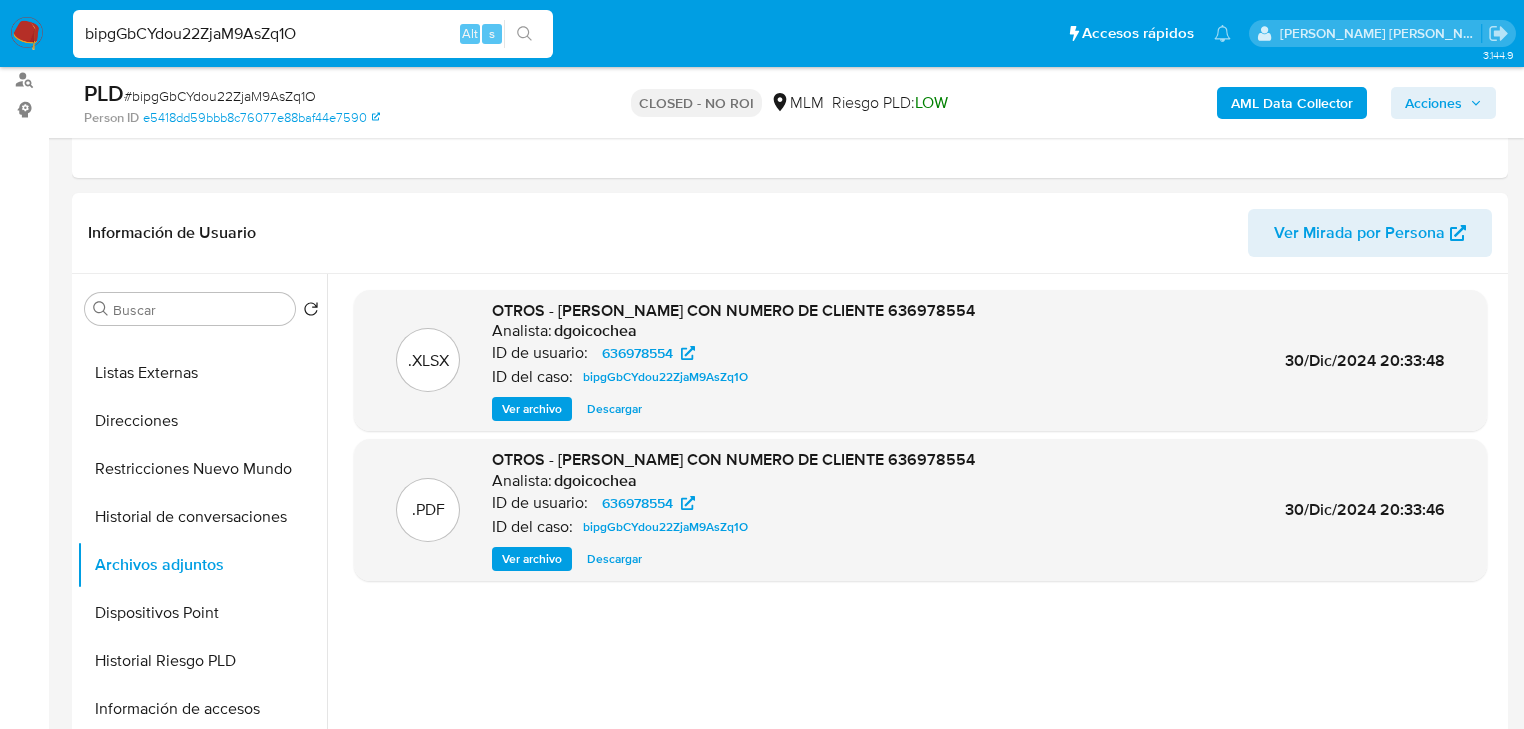 click on "bipgGbCYdou22ZjaM9AsZq1O" at bounding box center [313, 34] 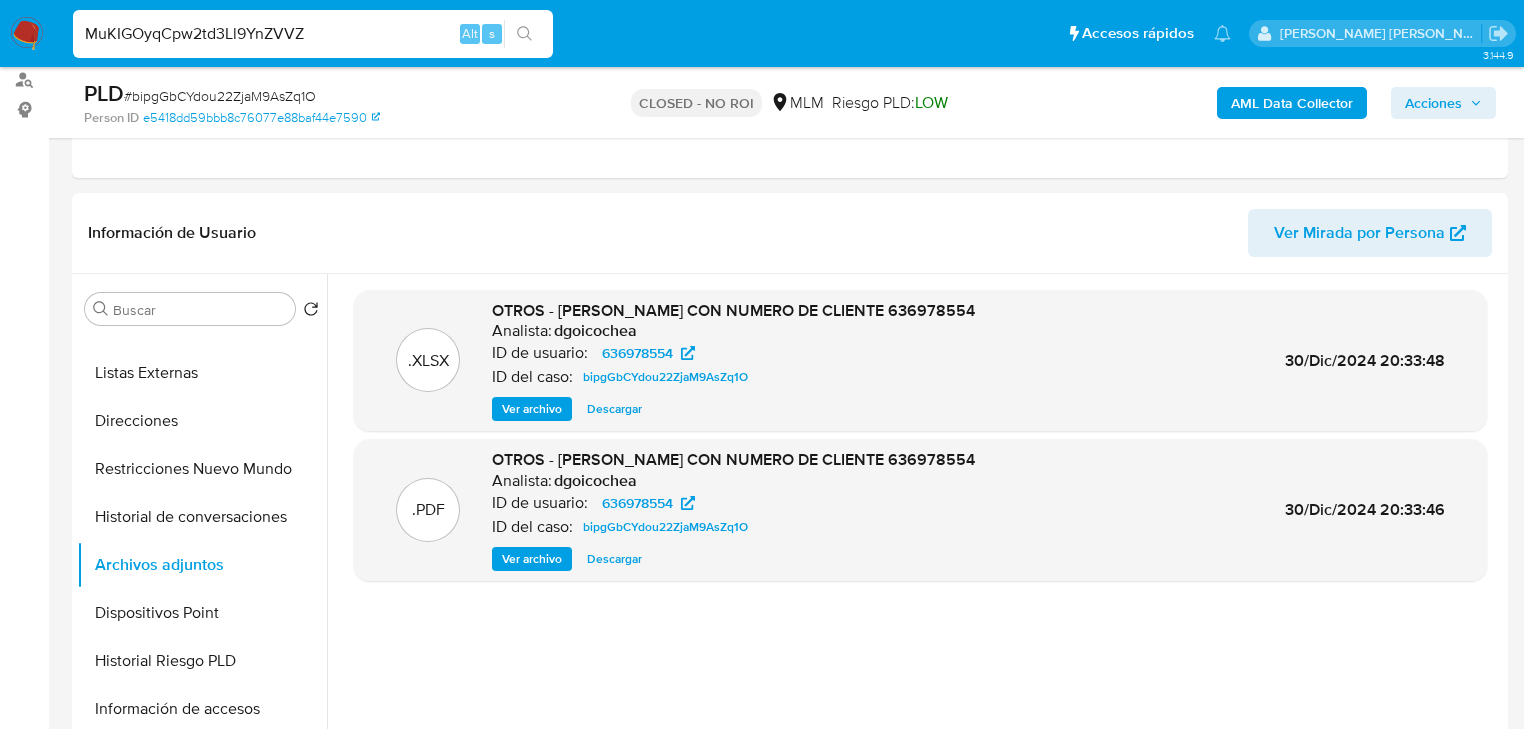 type on "MuKIGOyqCpw2td3Ll9YnZVVZ" 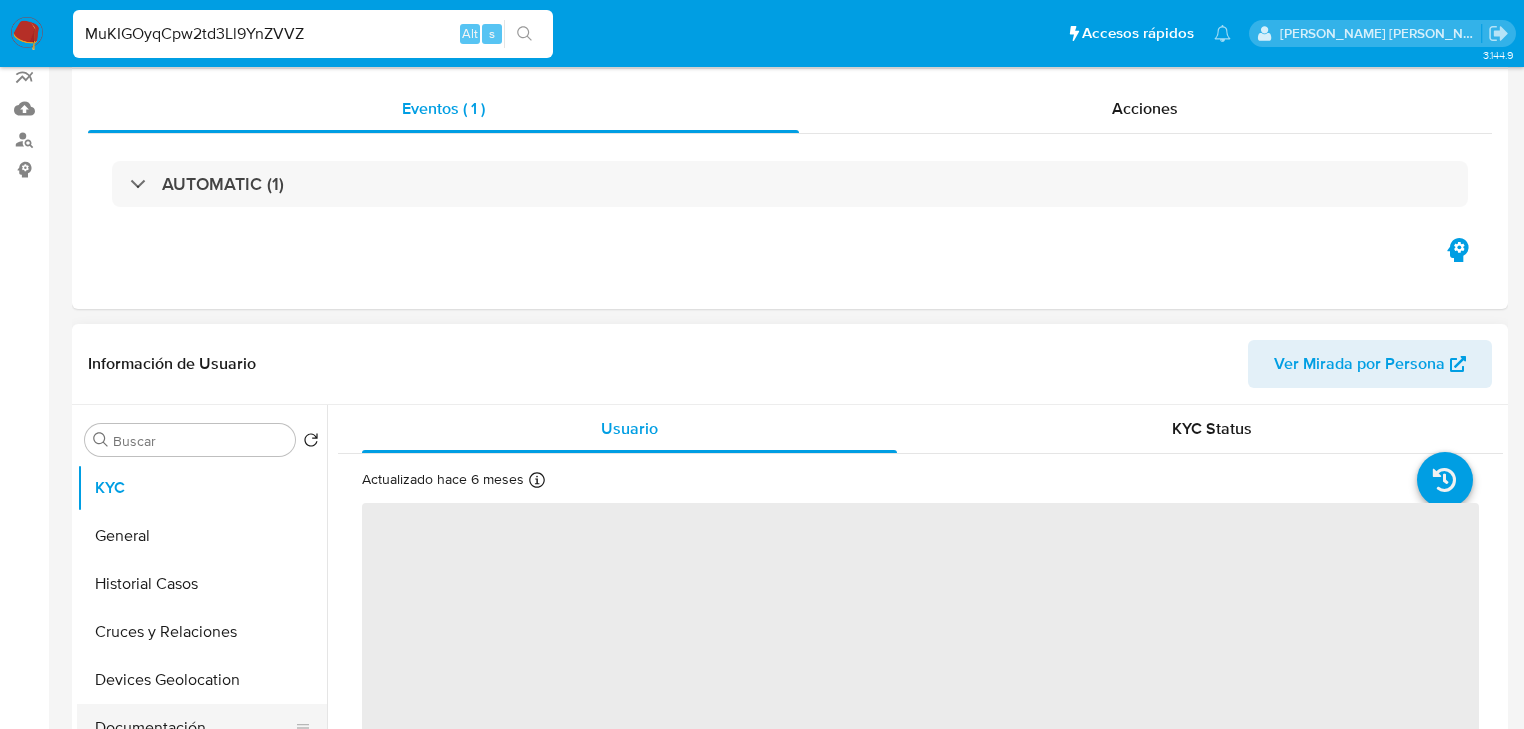 scroll, scrollTop: 400, scrollLeft: 0, axis: vertical 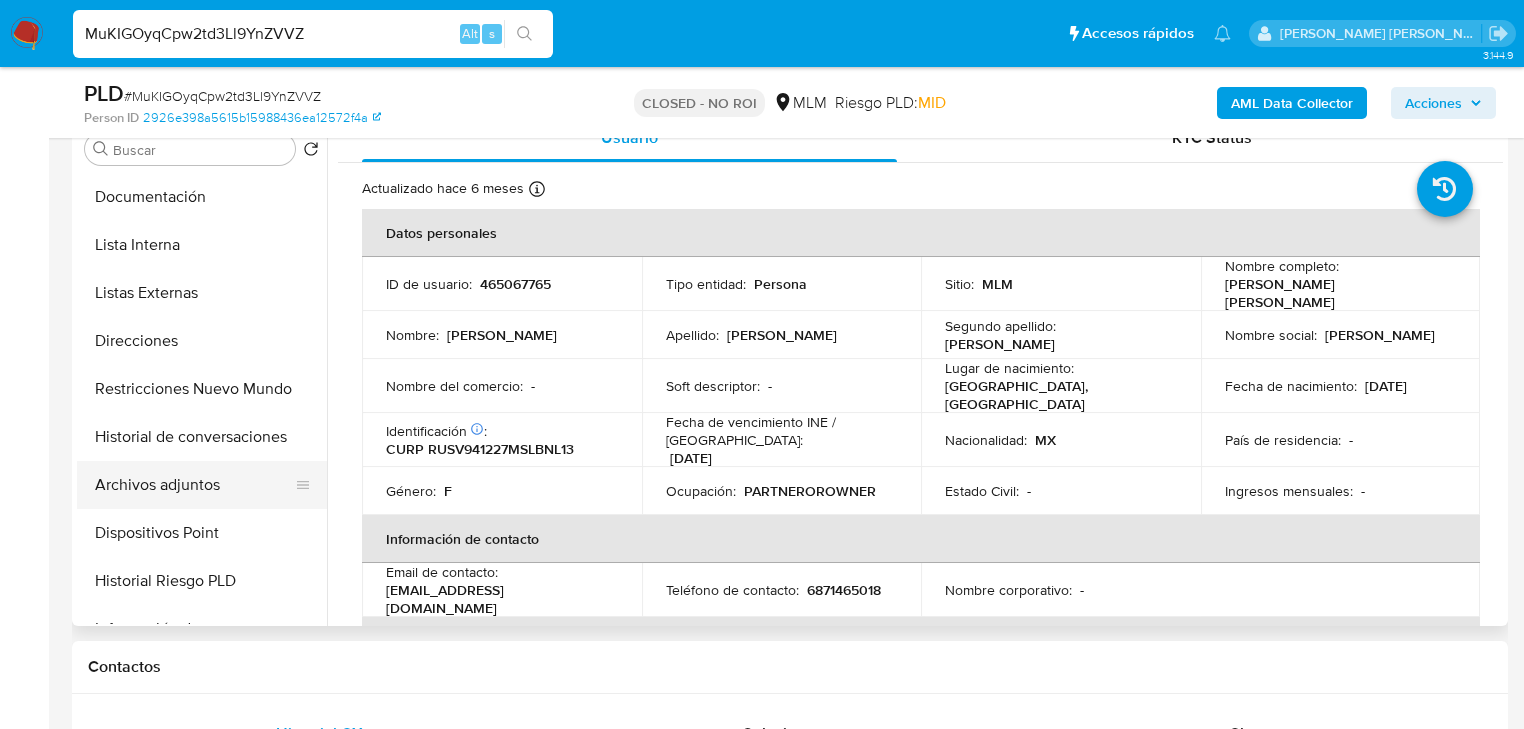 select on "10" 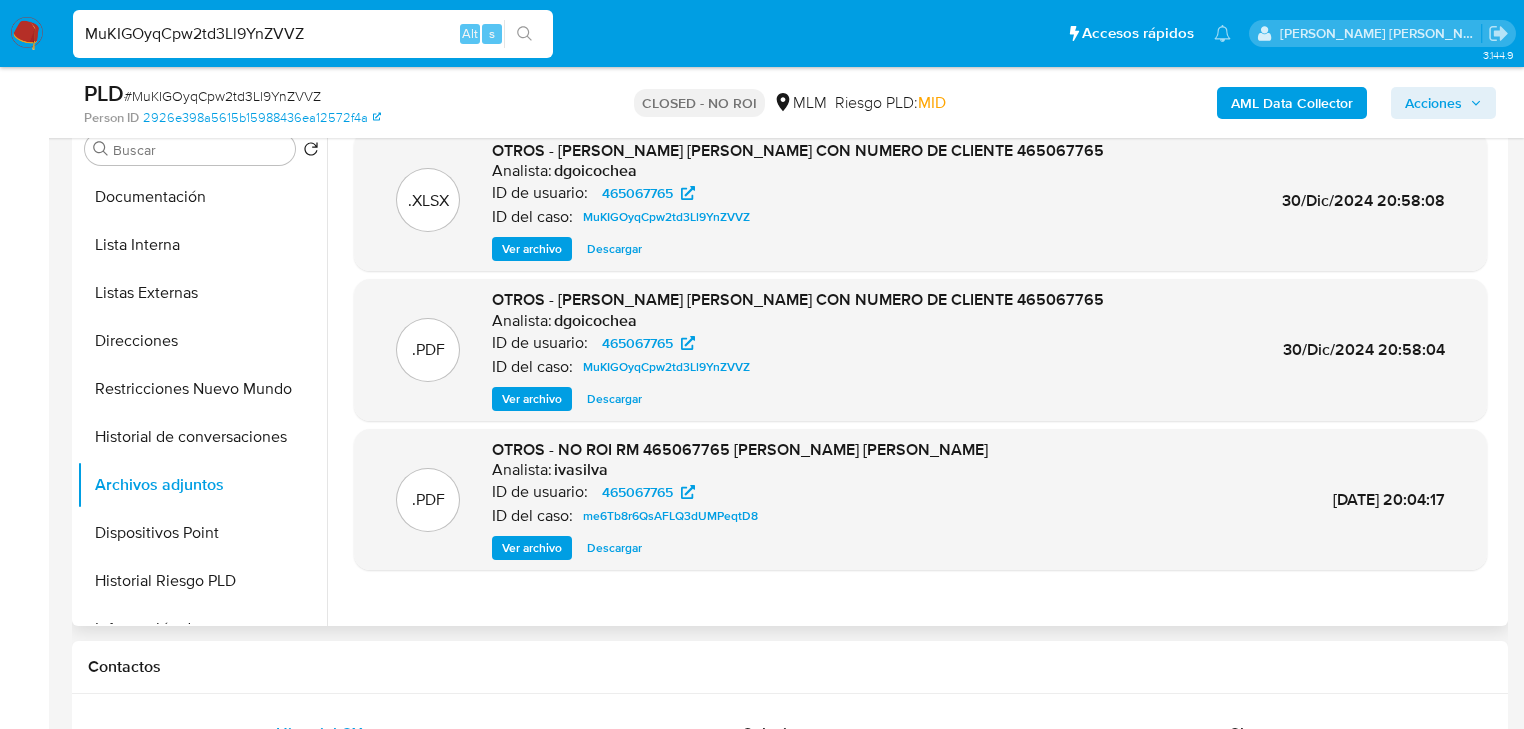 click on "Descargar" at bounding box center (614, 399) 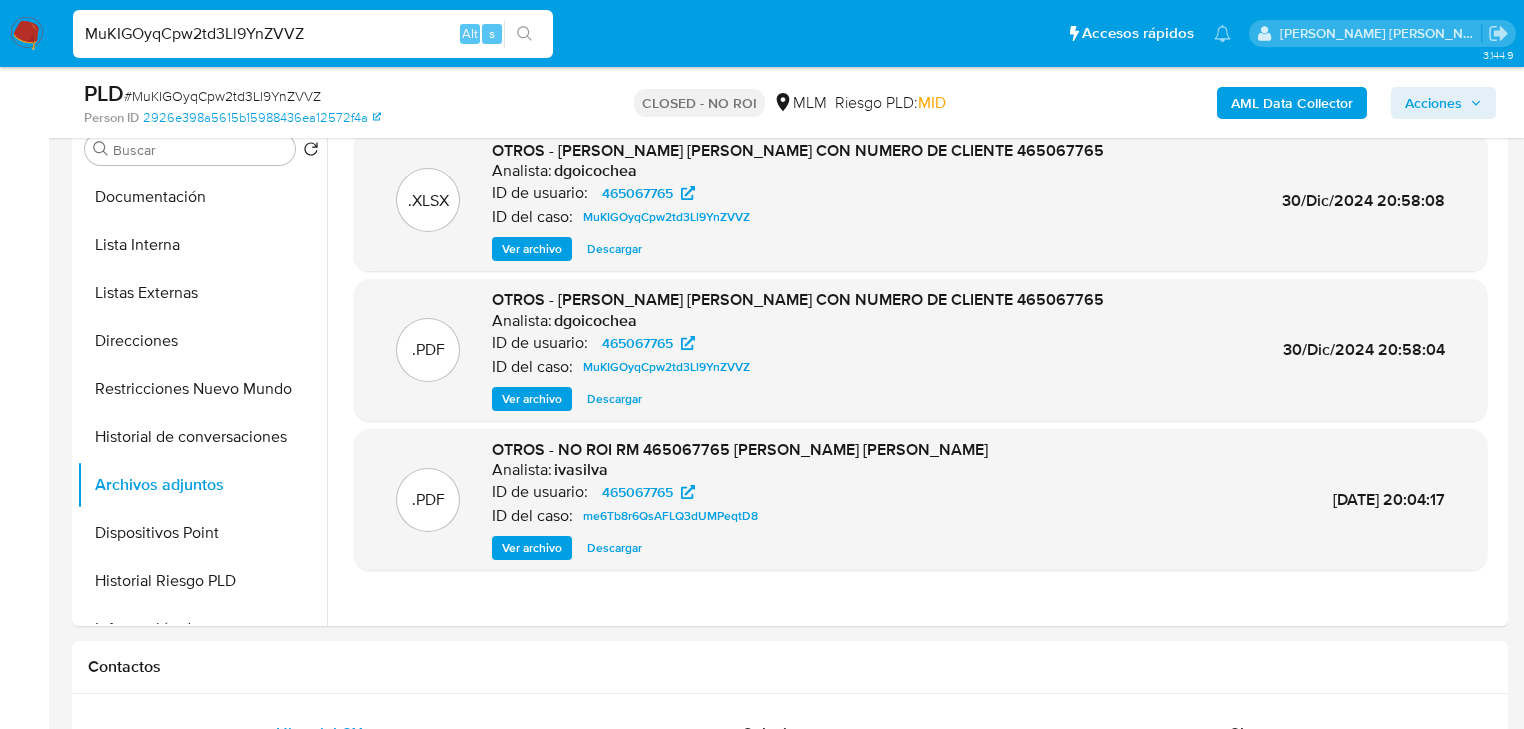 click on "MuKIGOyqCpw2td3Ll9YnZVVZ" at bounding box center [313, 34] 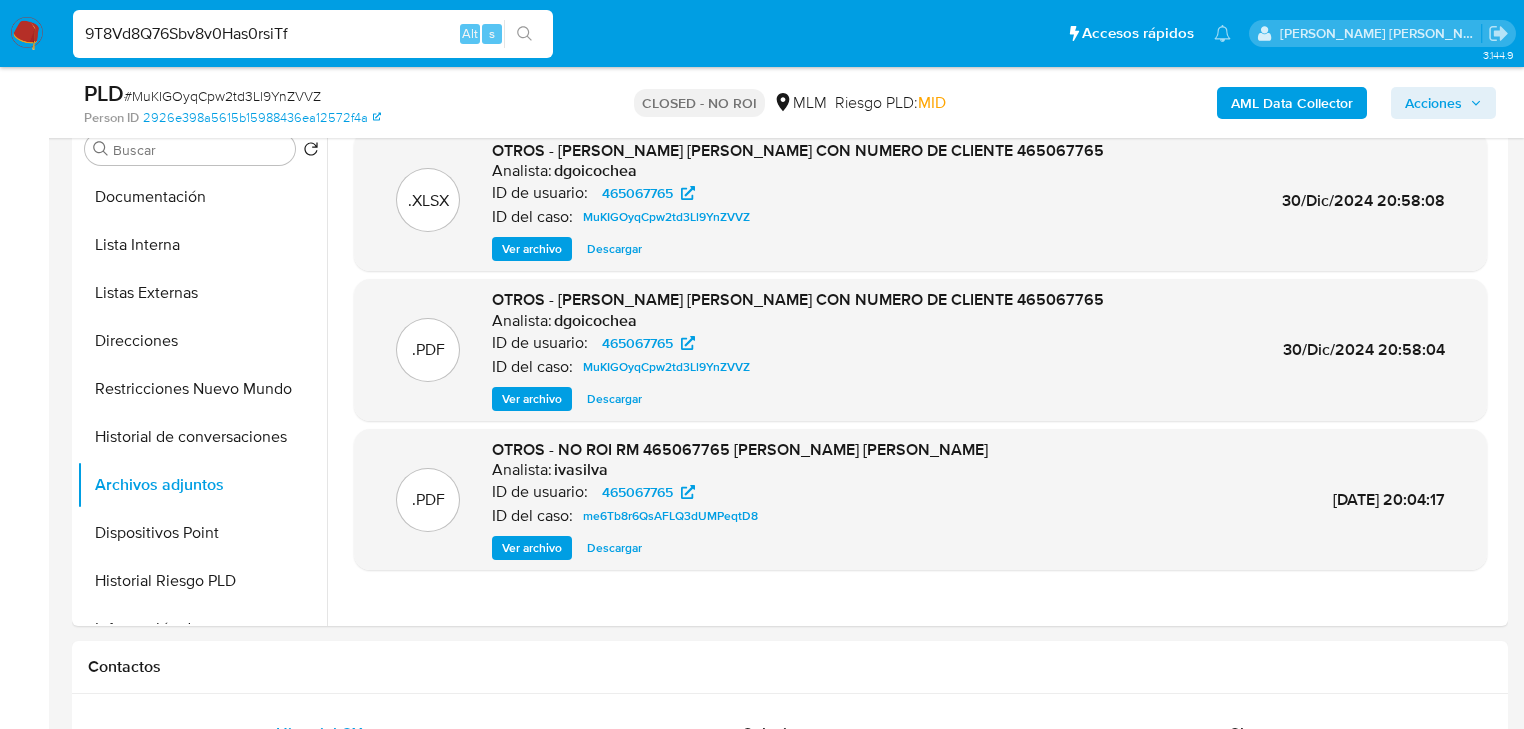 type on "9T8Vd8Q76Sbv8v0Has0rsiTf" 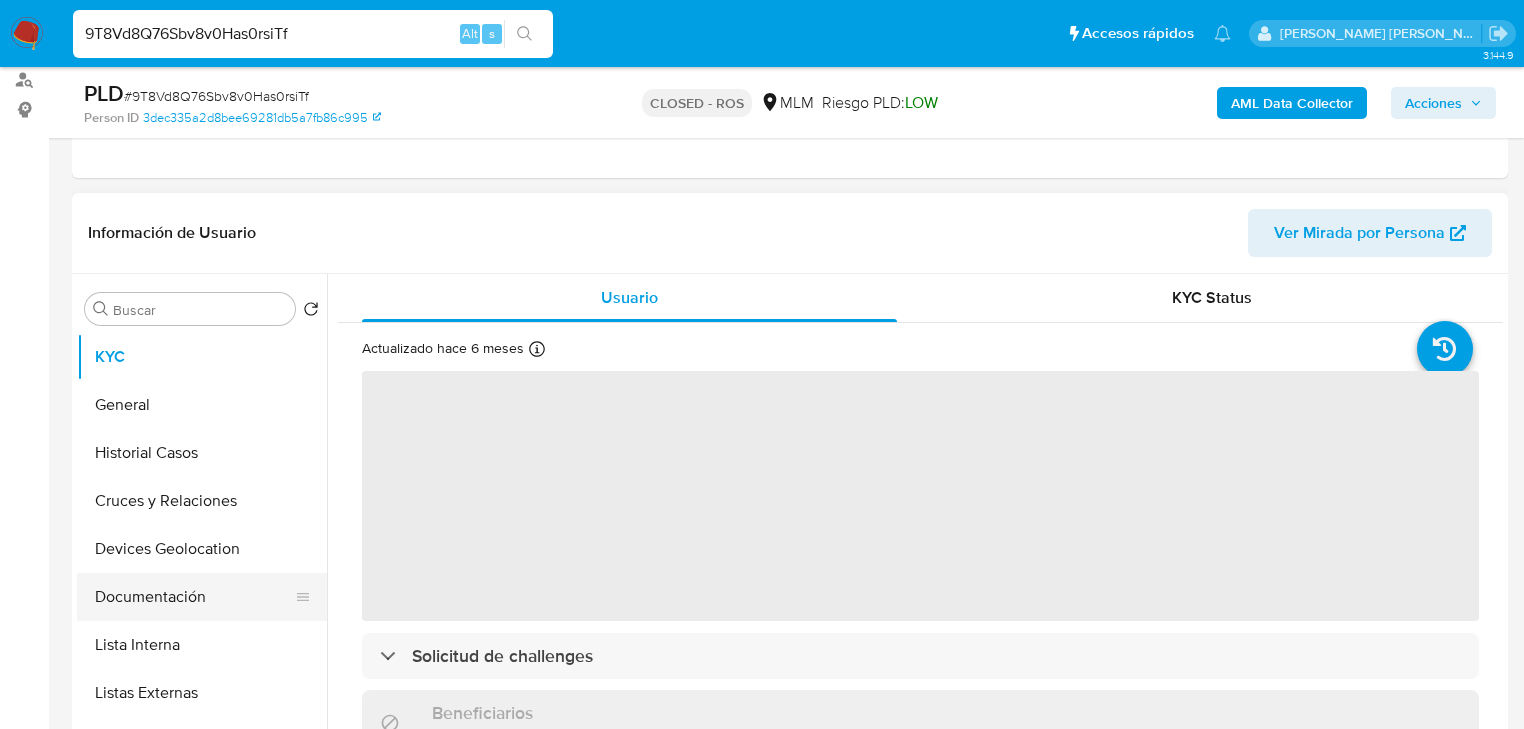 scroll, scrollTop: 400, scrollLeft: 0, axis: vertical 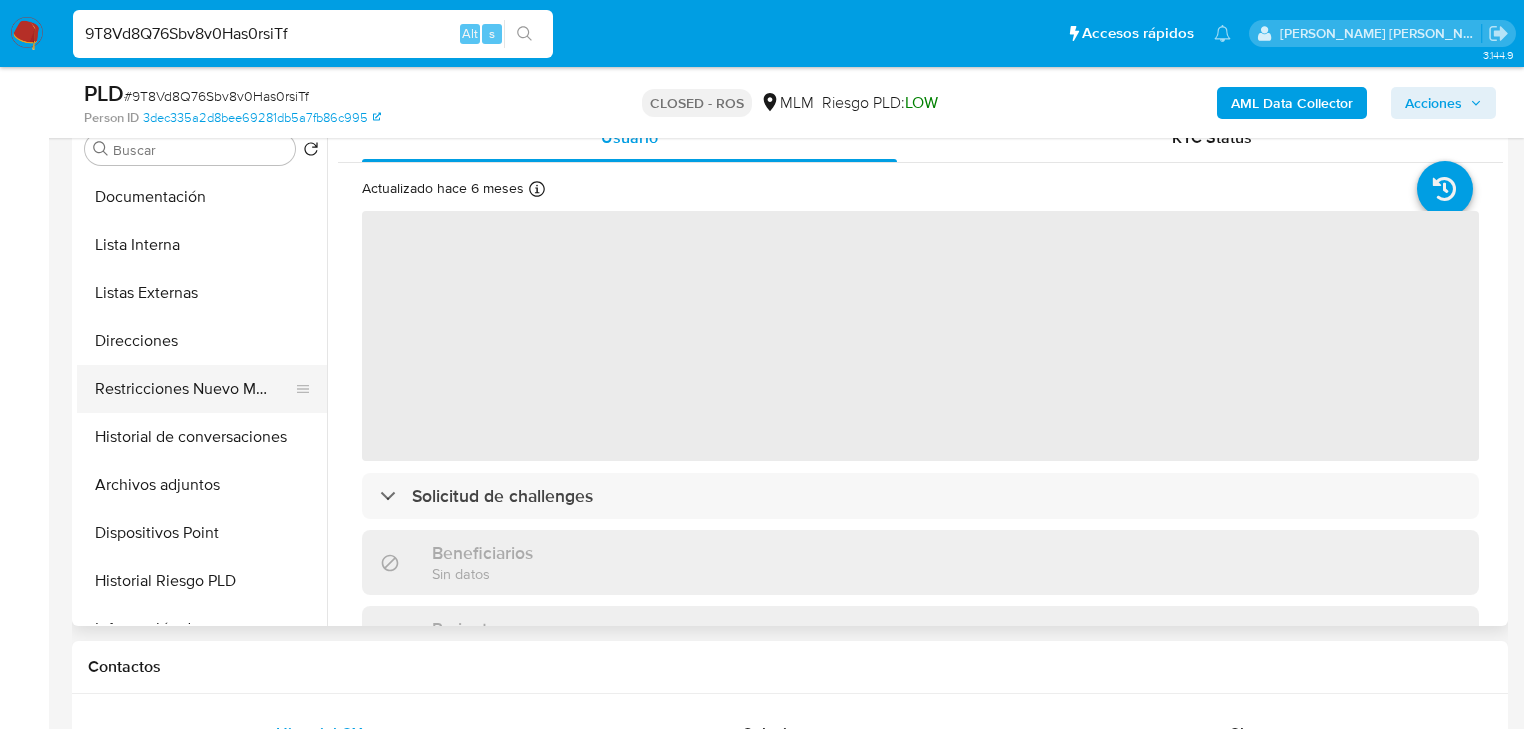 select on "10" 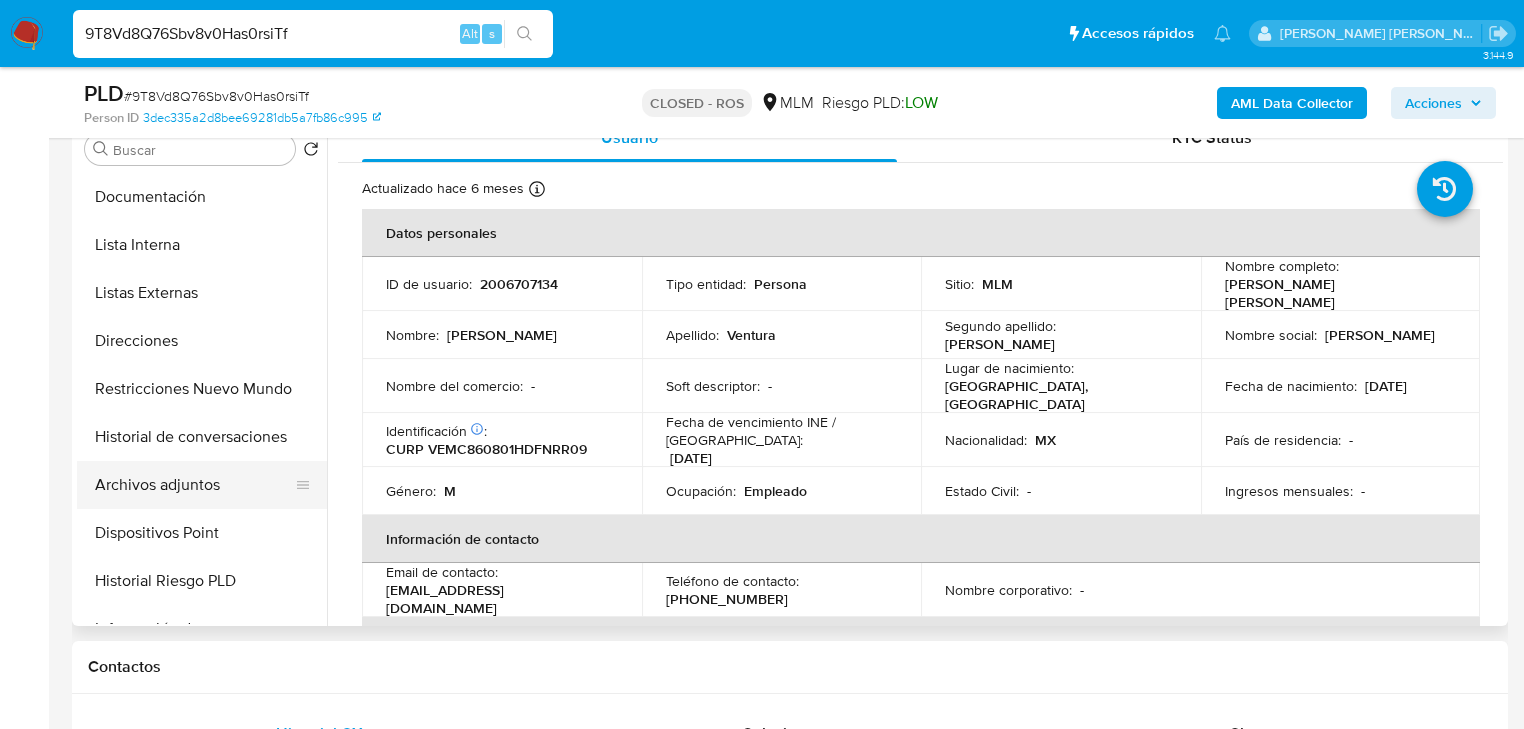 click on "Archivos adjuntos" at bounding box center [194, 485] 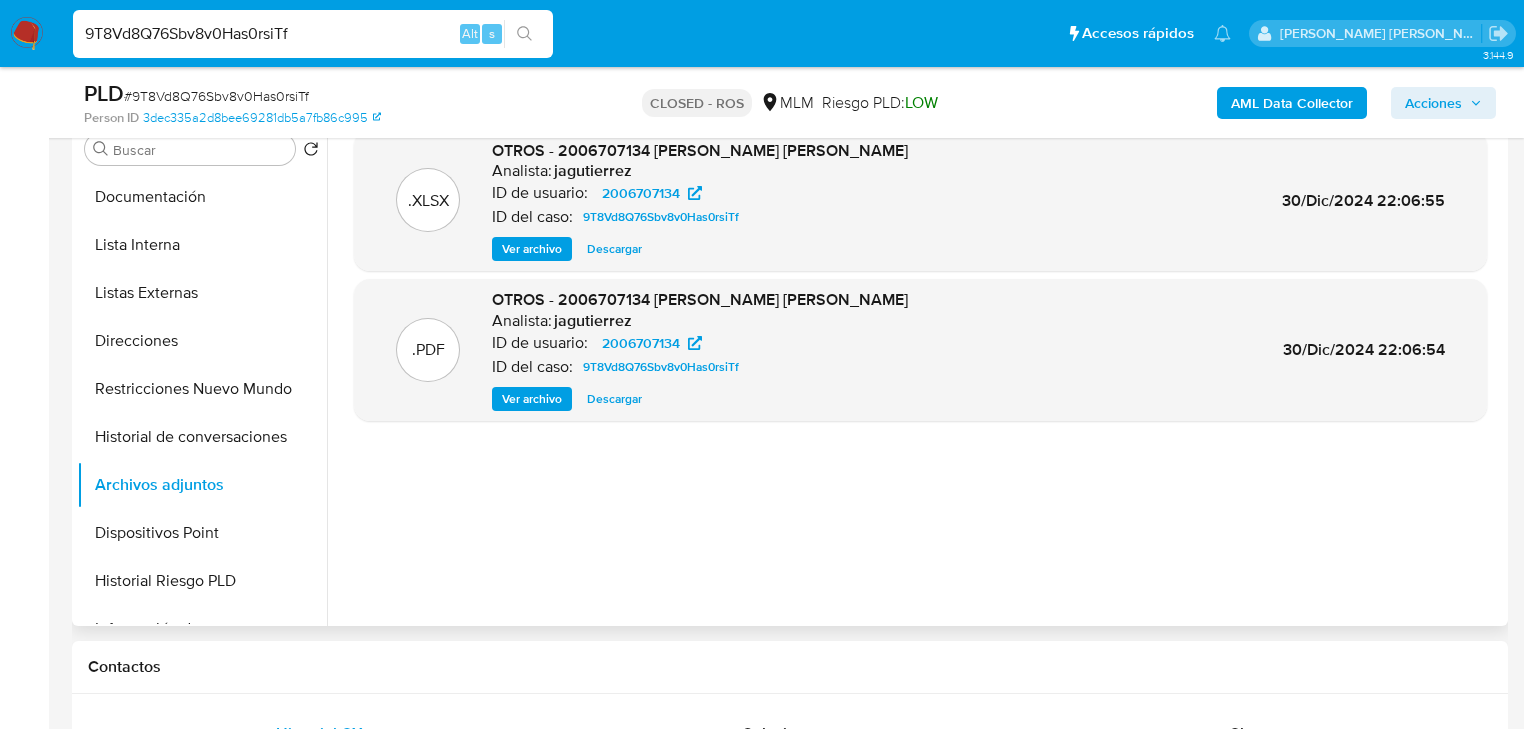 click on "Descargar" at bounding box center (614, 399) 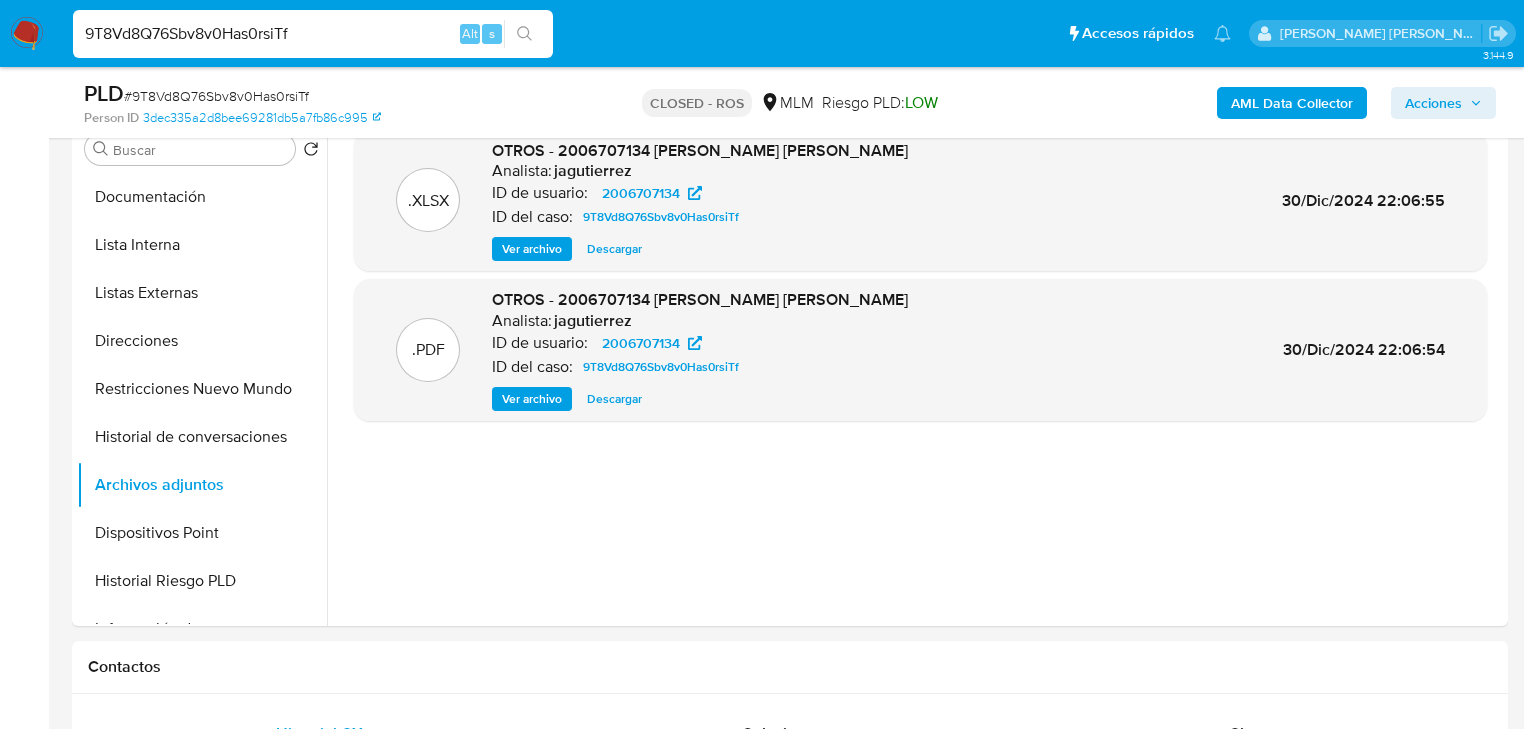 click on "9T8Vd8Q76Sbv8v0Has0rsiTf" at bounding box center [313, 34] 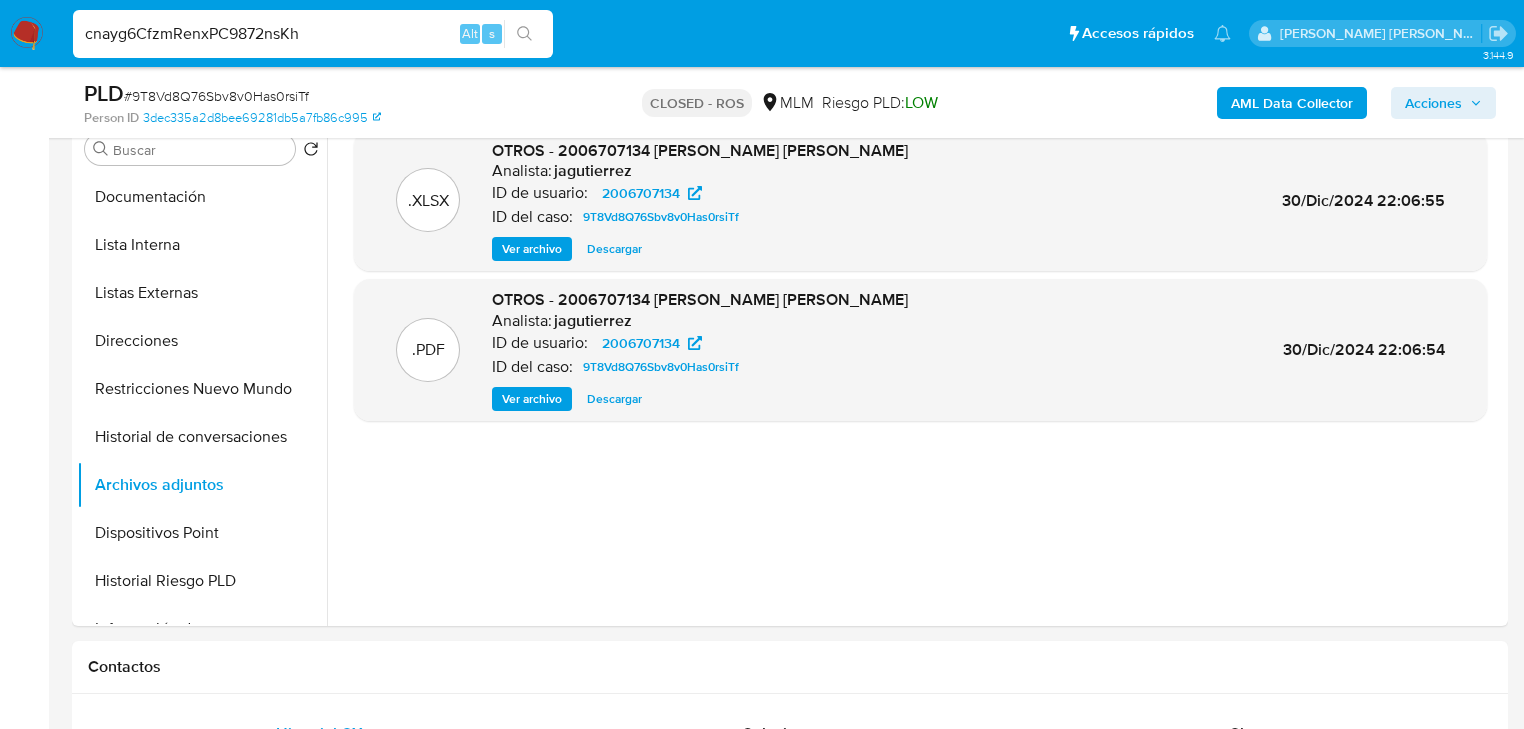 type on "cnayg6CfzmRenxPC9872nsKh" 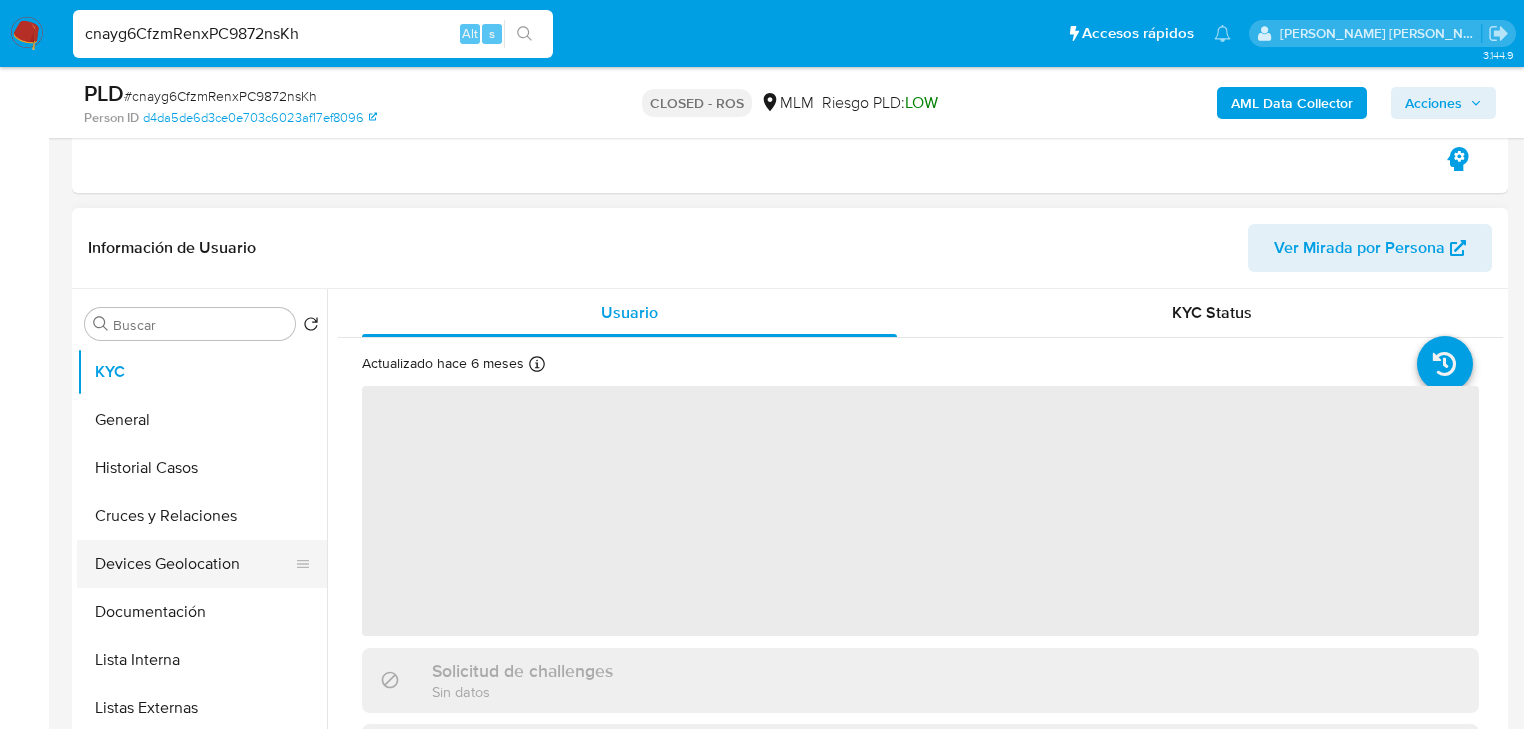 scroll, scrollTop: 400, scrollLeft: 0, axis: vertical 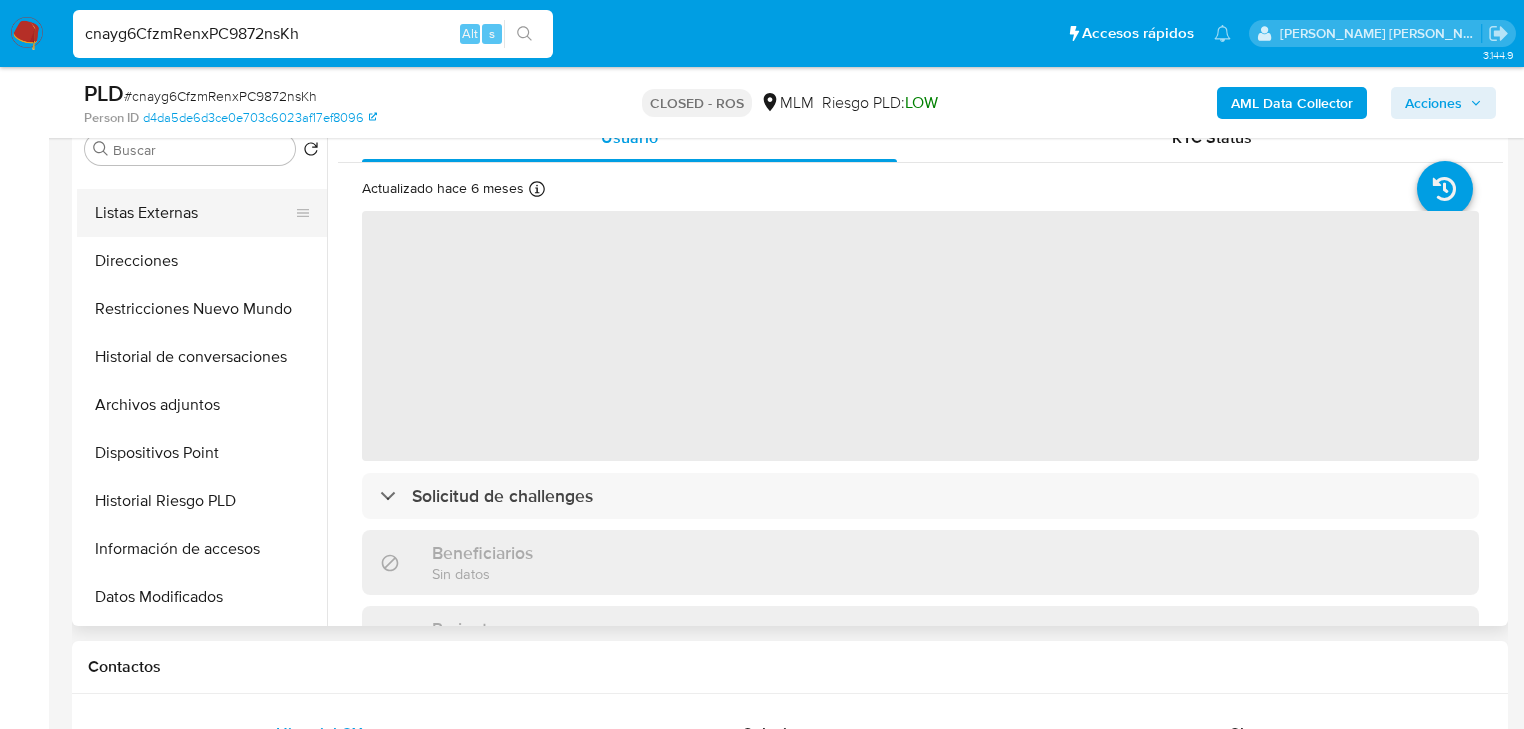 select on "10" 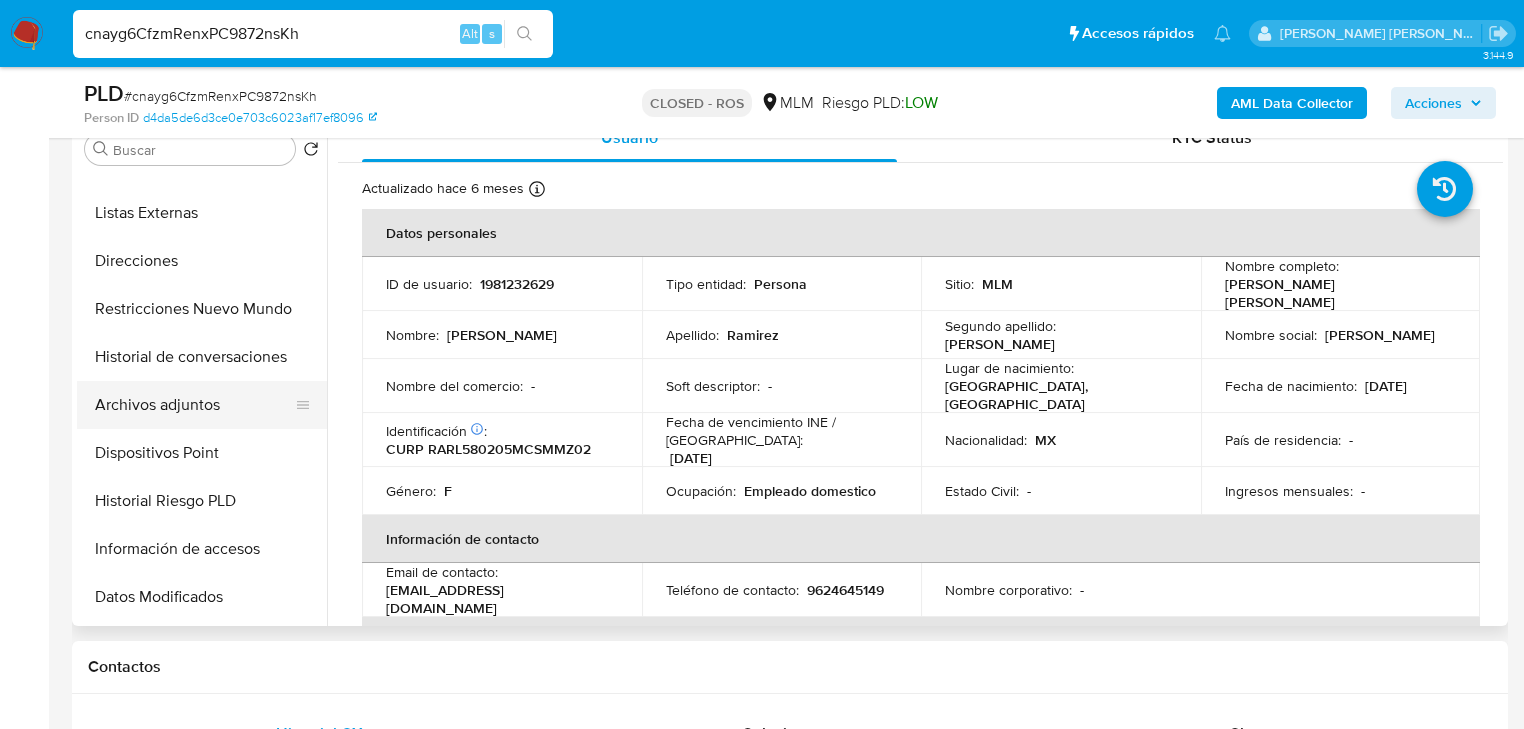 click on "Archivos adjuntos" at bounding box center (194, 405) 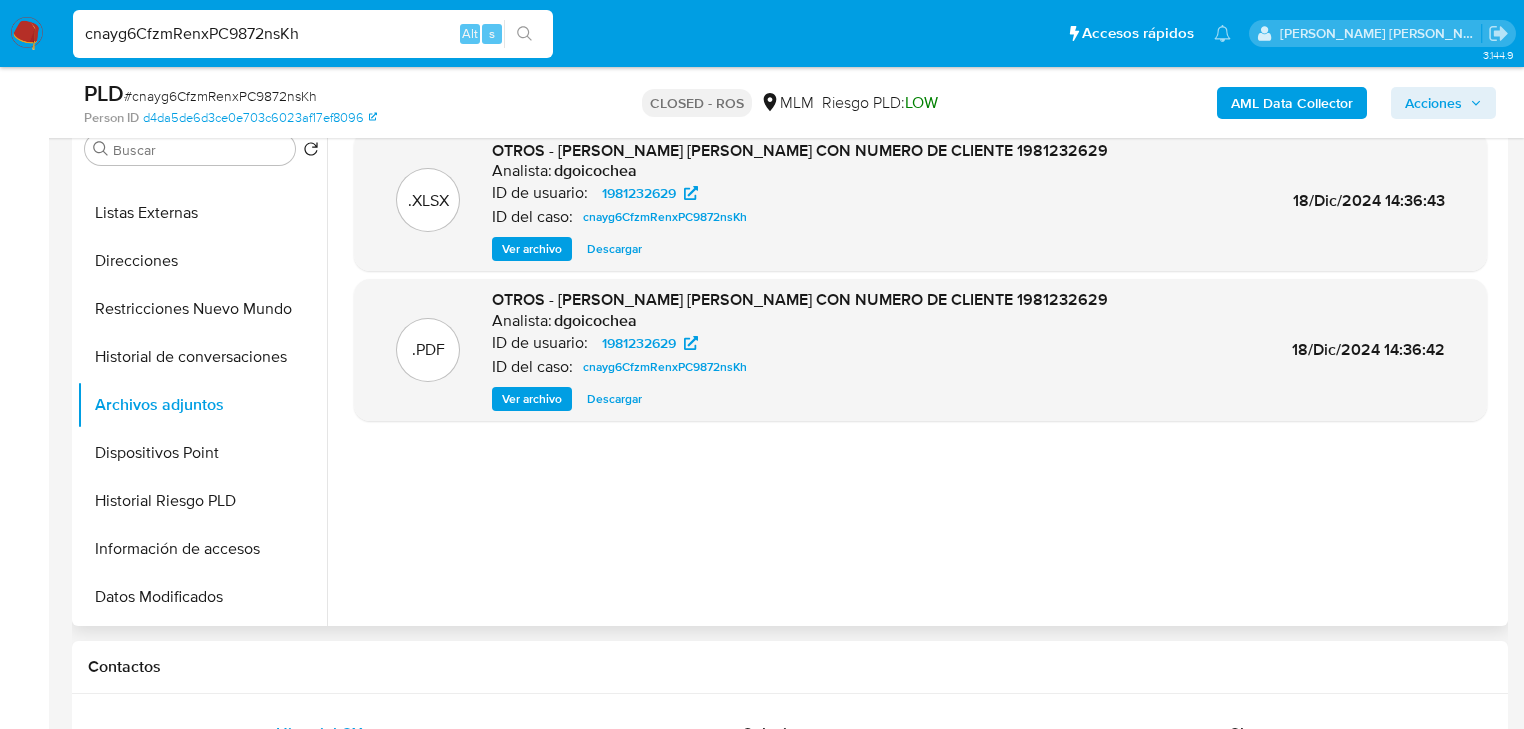 click on "Descargar" at bounding box center (614, 399) 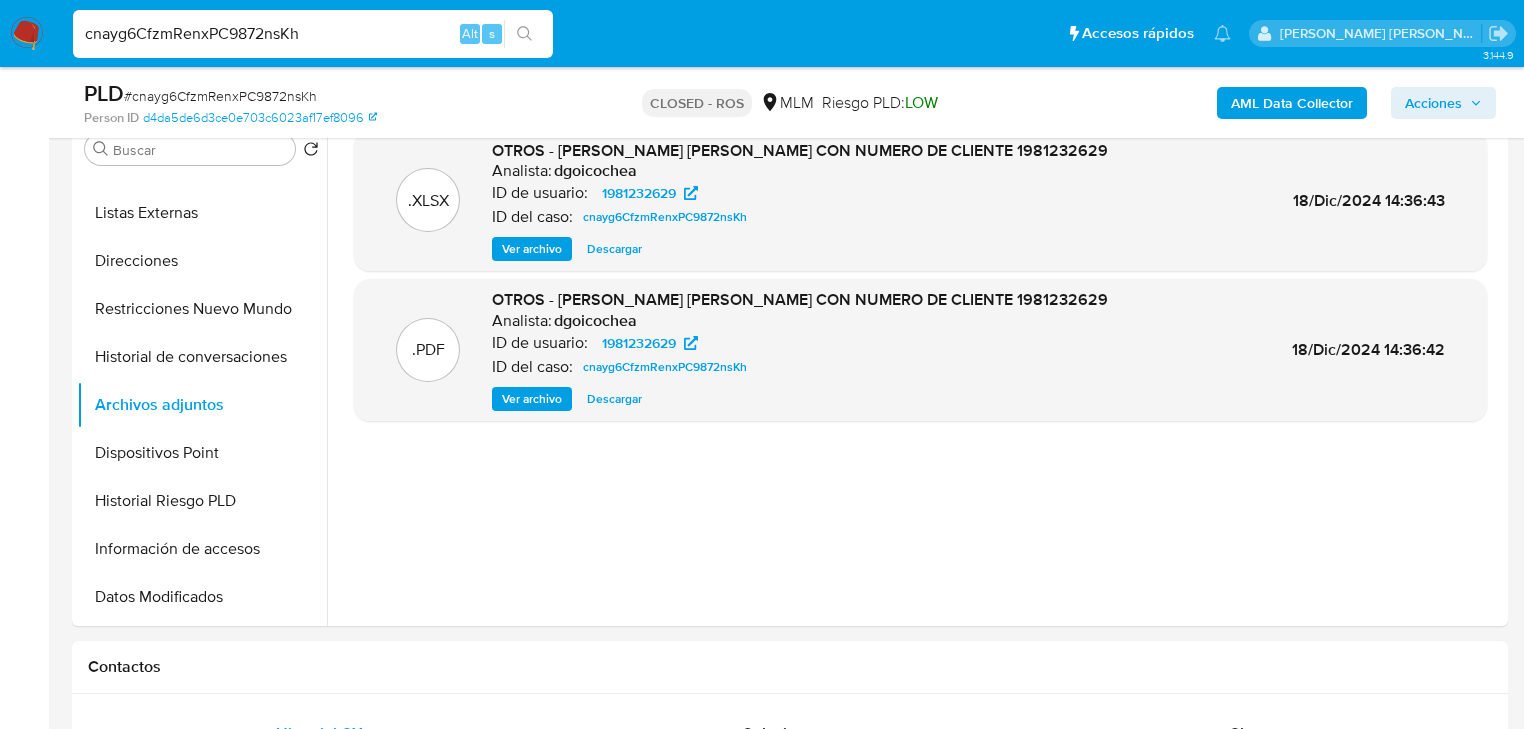 click on "cnayg6CfzmRenxPC9872nsKh" at bounding box center [313, 34] 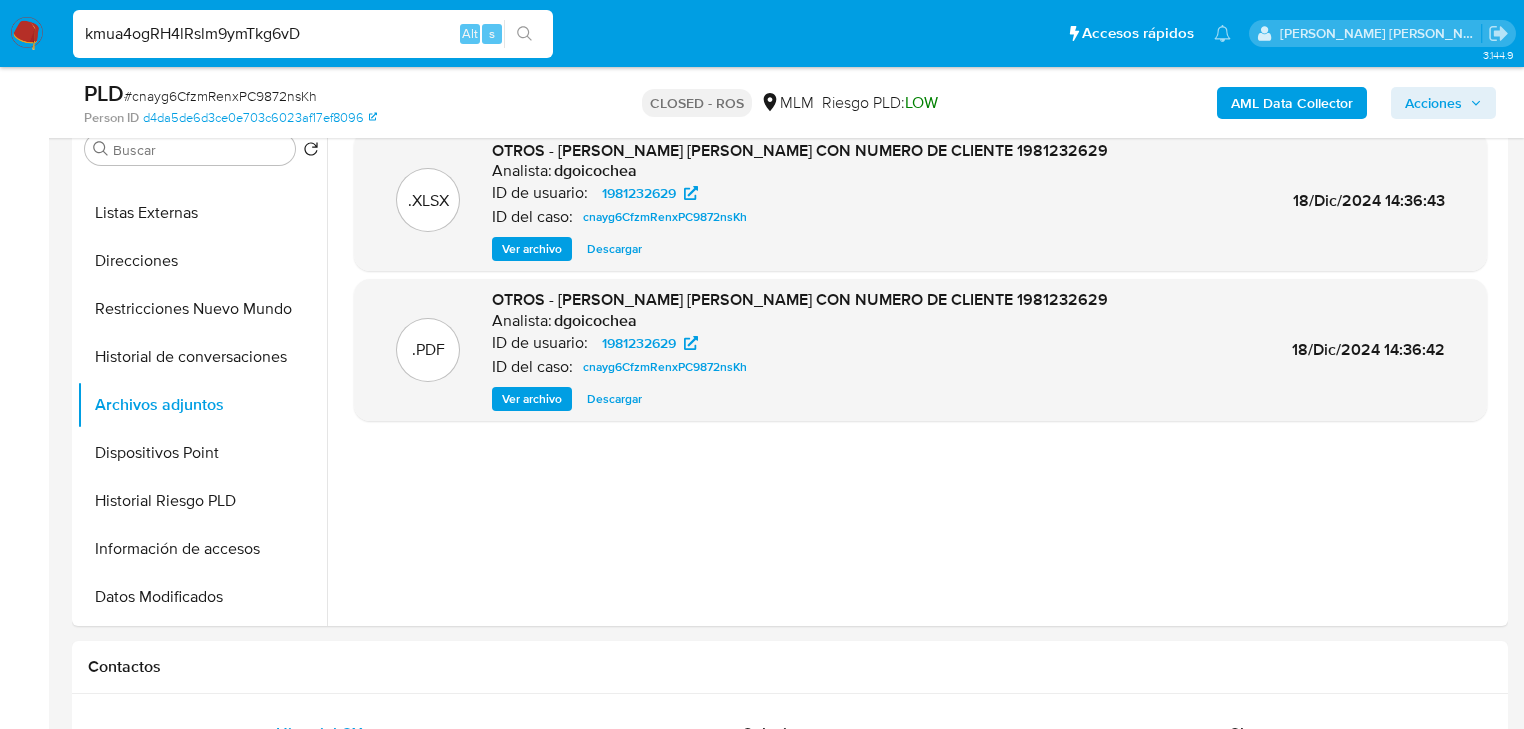 type on "kmua4ogRH4lRslm9ymTkg6vD" 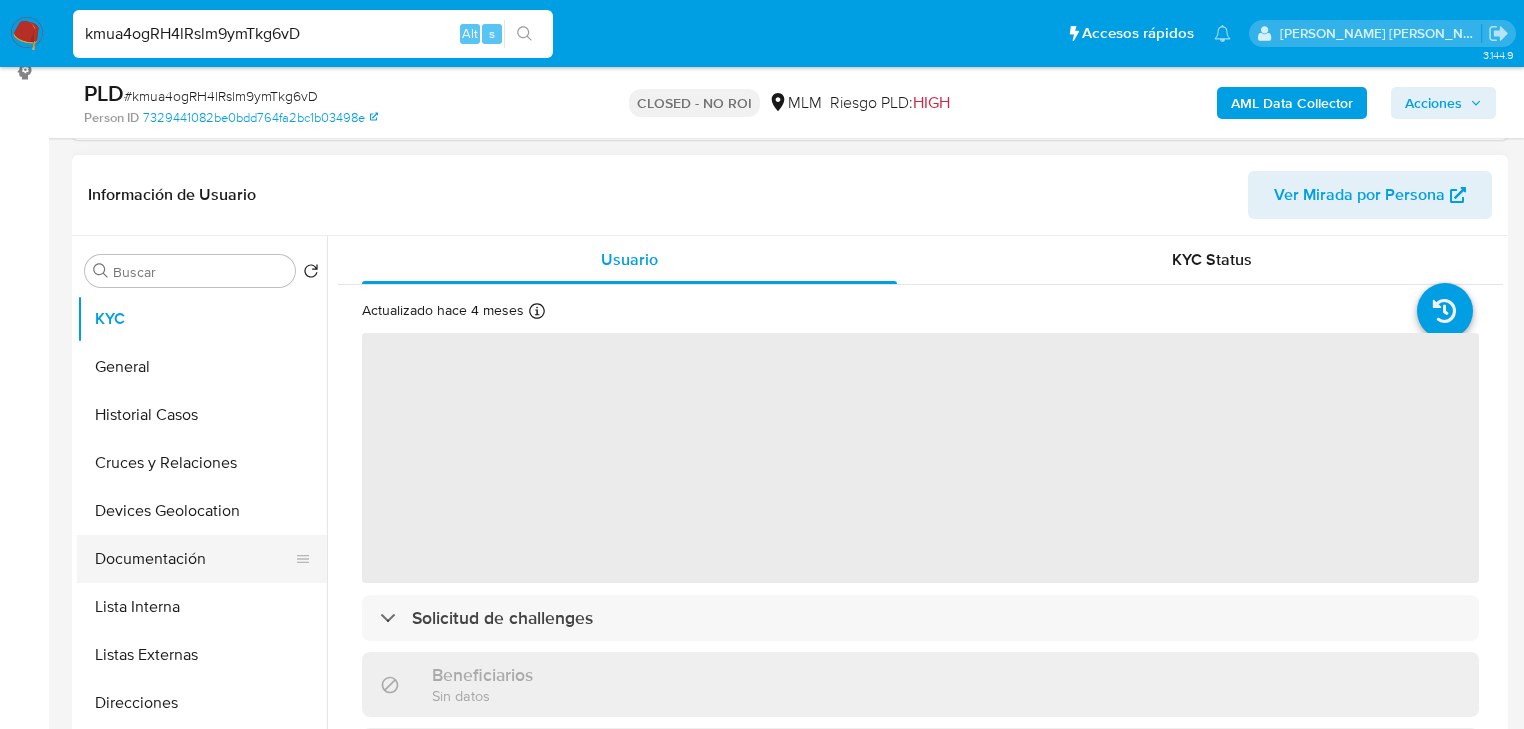 scroll, scrollTop: 400, scrollLeft: 0, axis: vertical 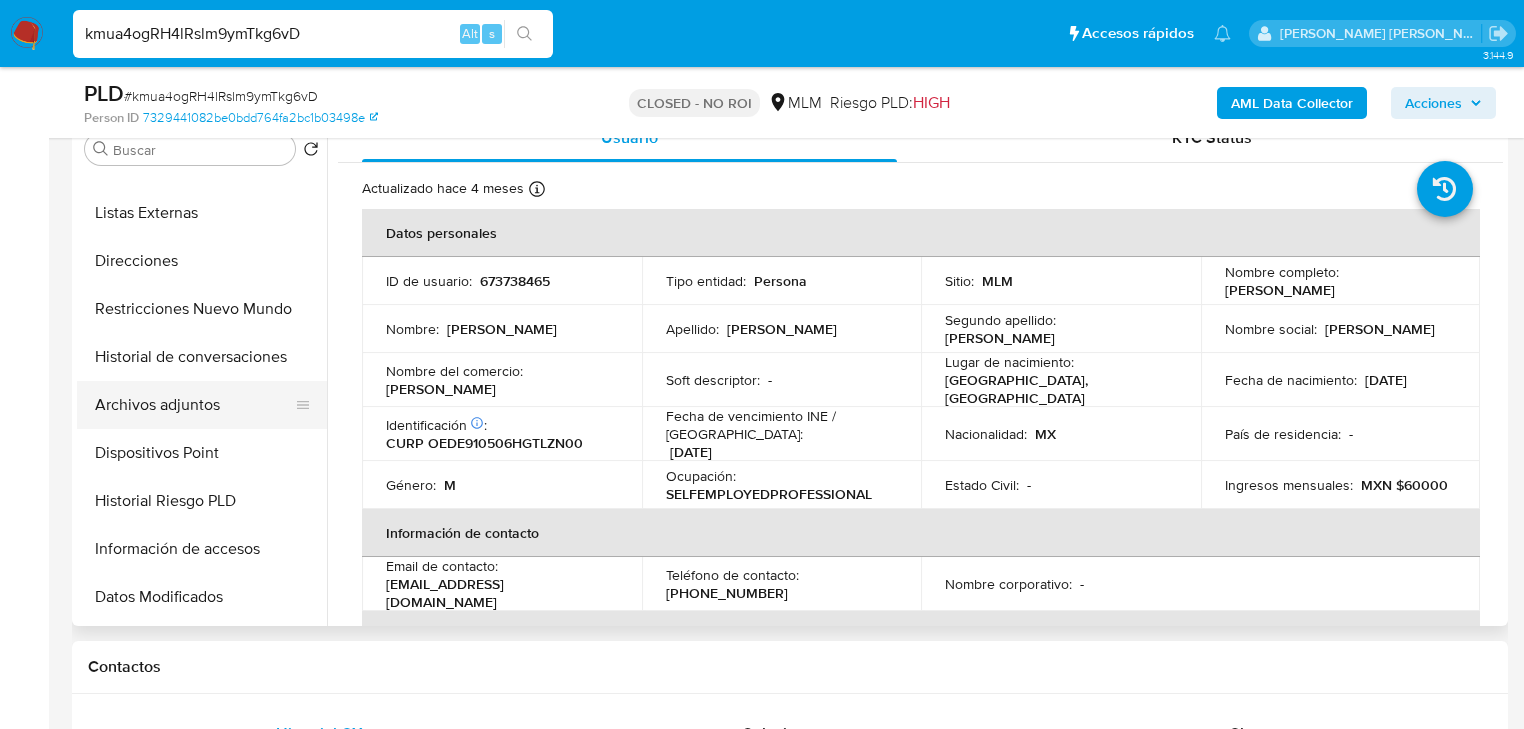 click on "Archivos adjuntos" at bounding box center (194, 405) 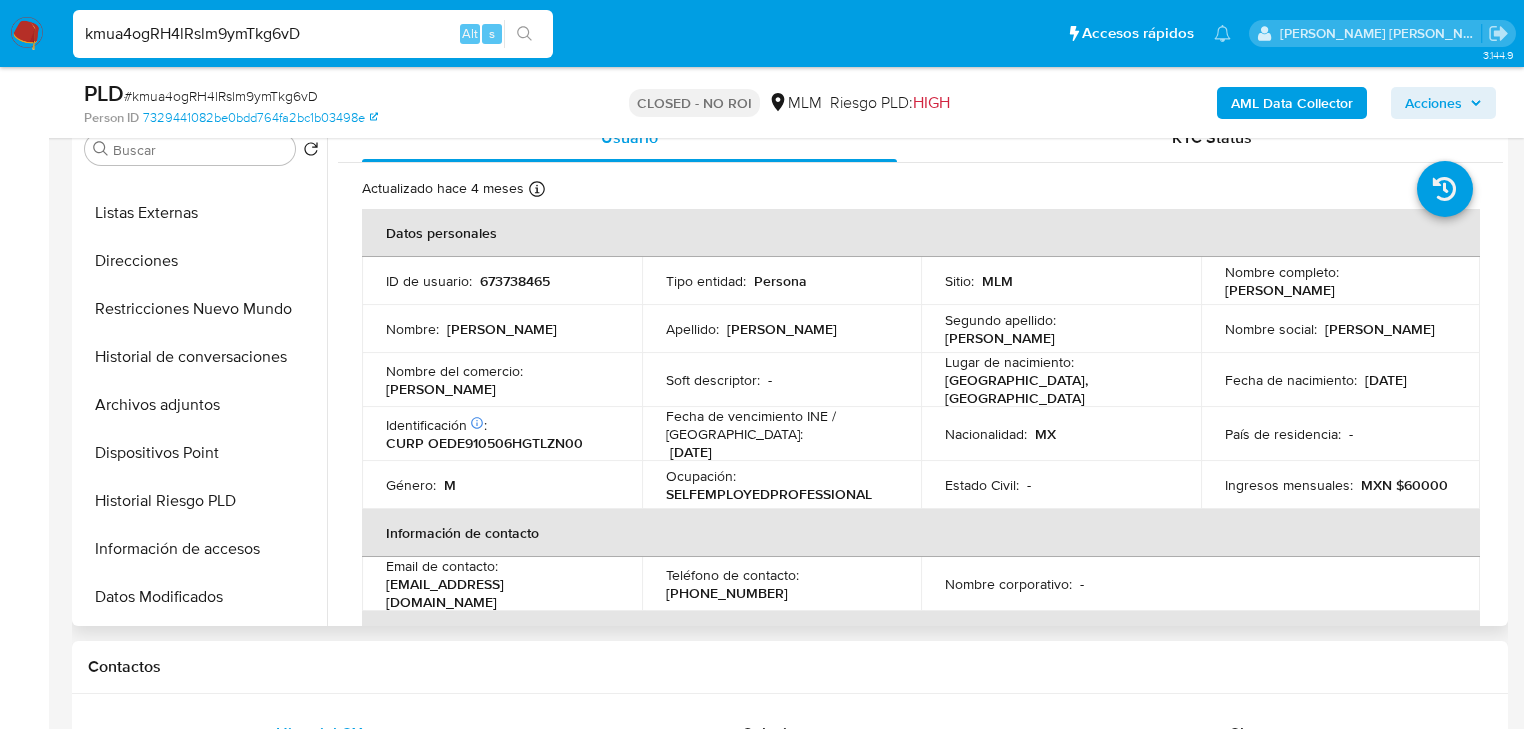 select on "10" 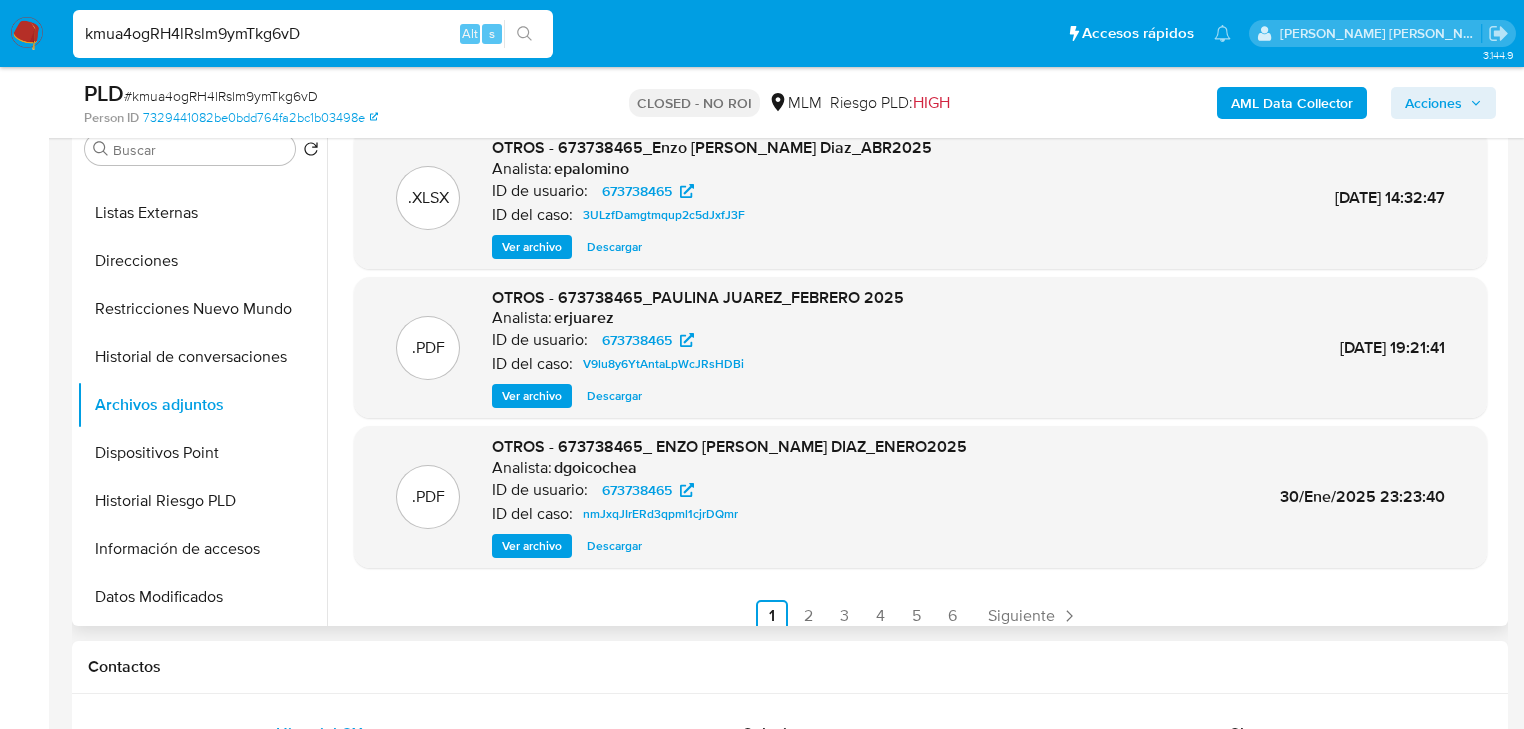 scroll, scrollTop: 160, scrollLeft: 0, axis: vertical 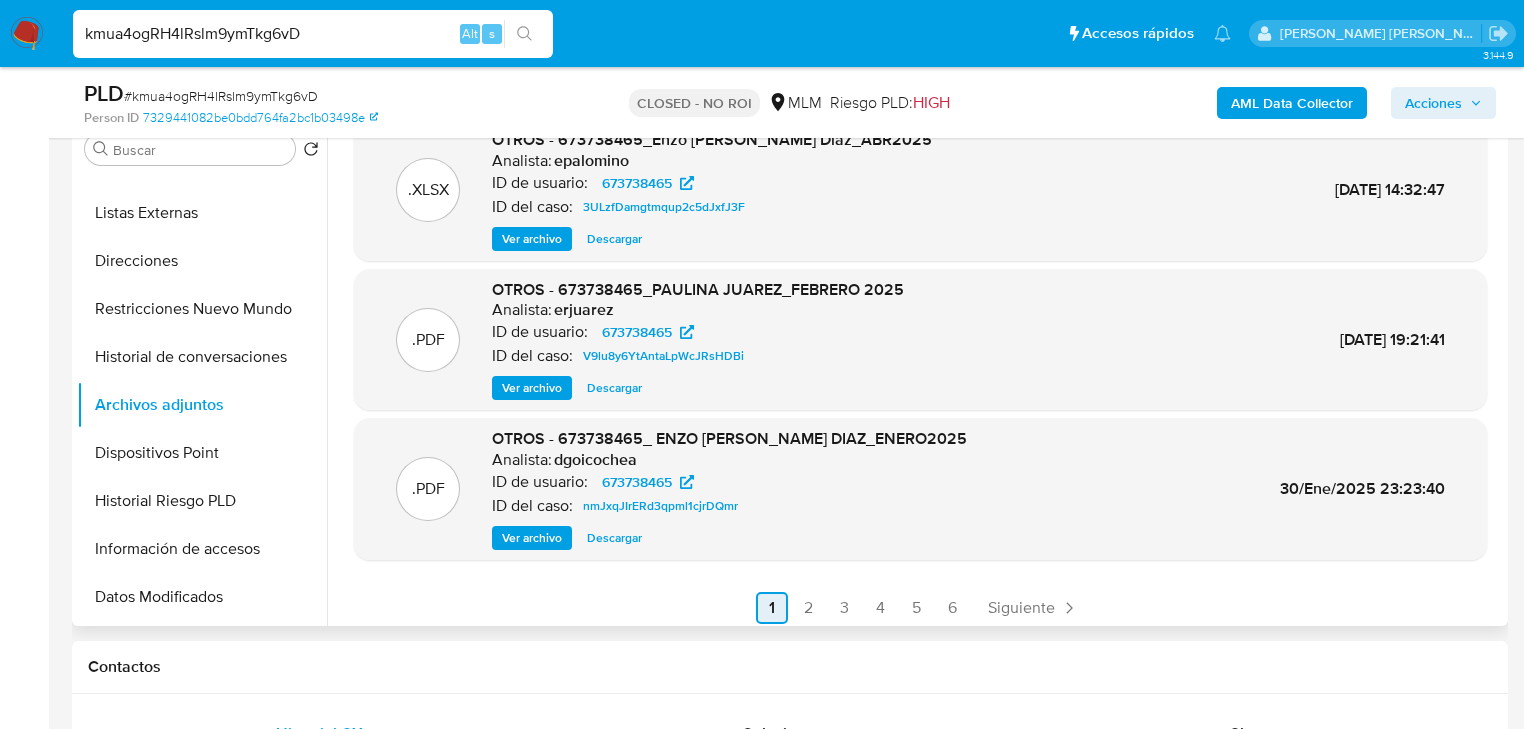 click on "2" at bounding box center (808, 608) 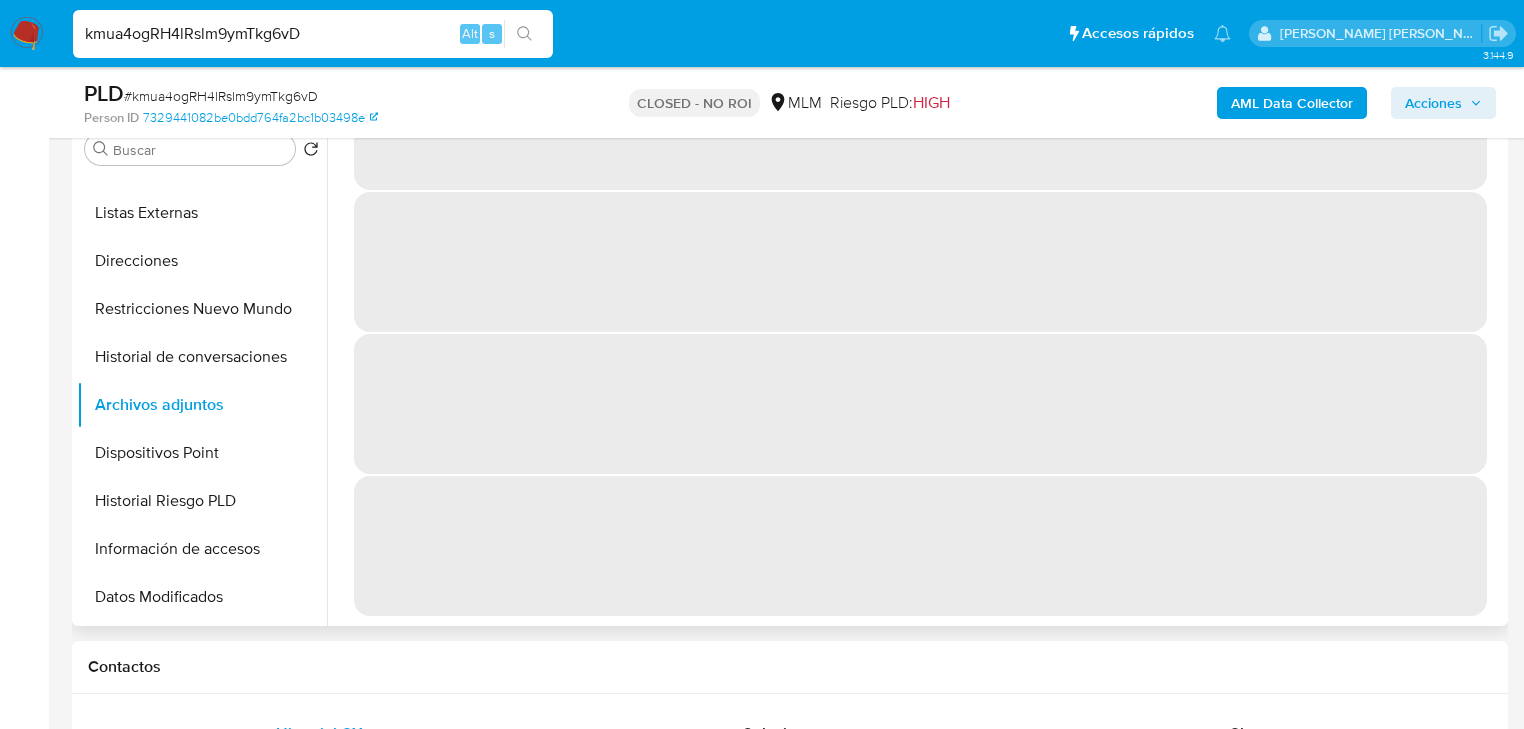 scroll, scrollTop: 0, scrollLeft: 0, axis: both 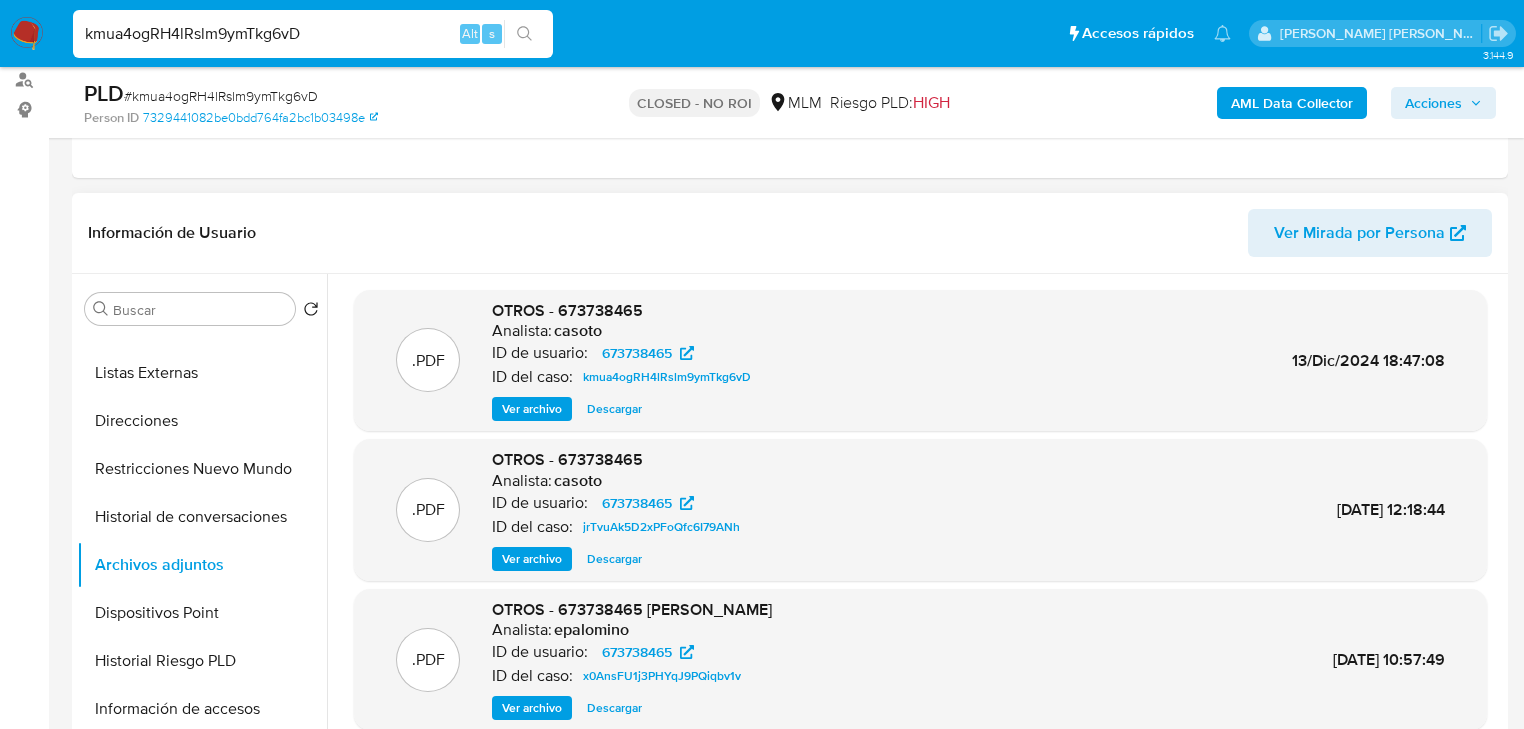 click on "Descargar" at bounding box center [614, 409] 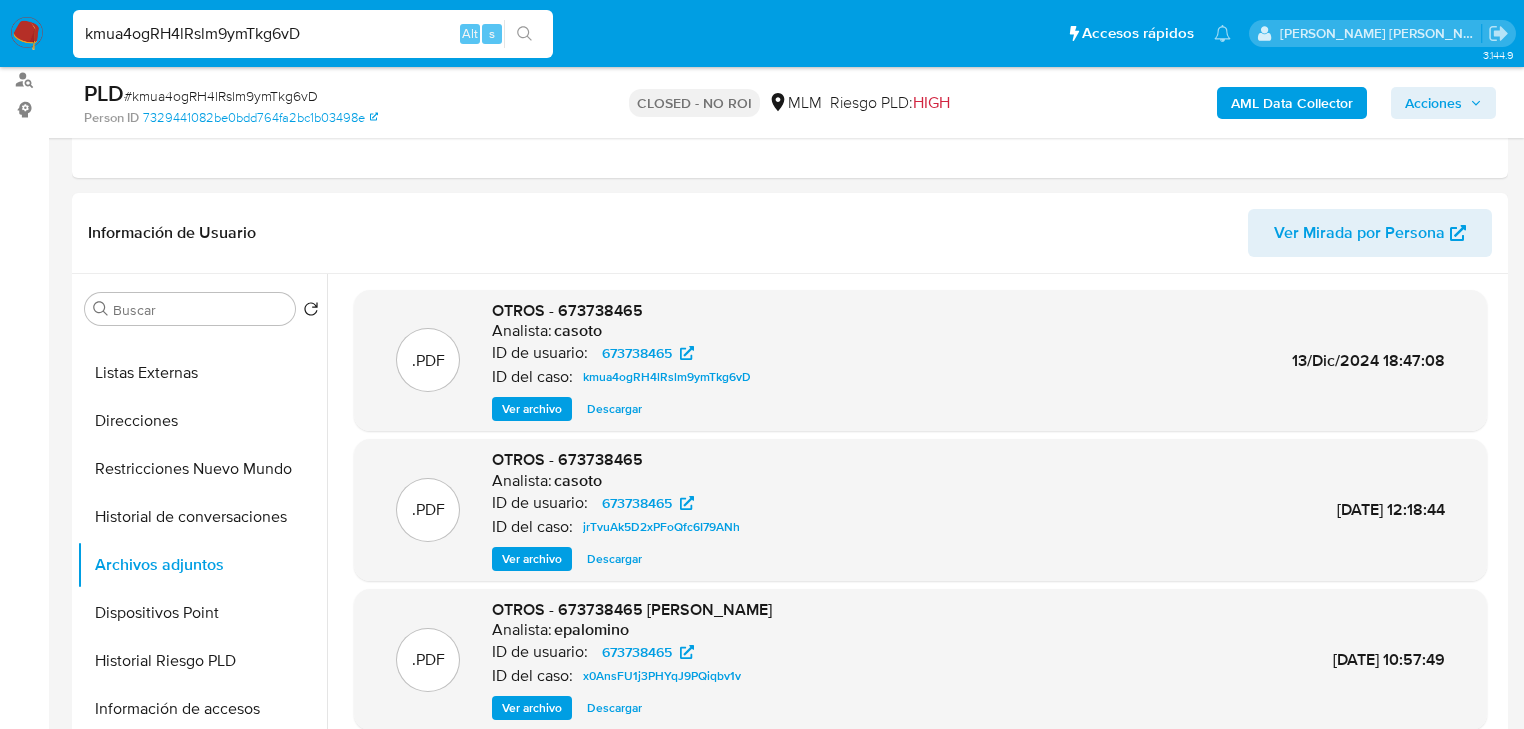 click on "kmua4ogRH4lRslm9ymTkg6vD" at bounding box center [313, 34] 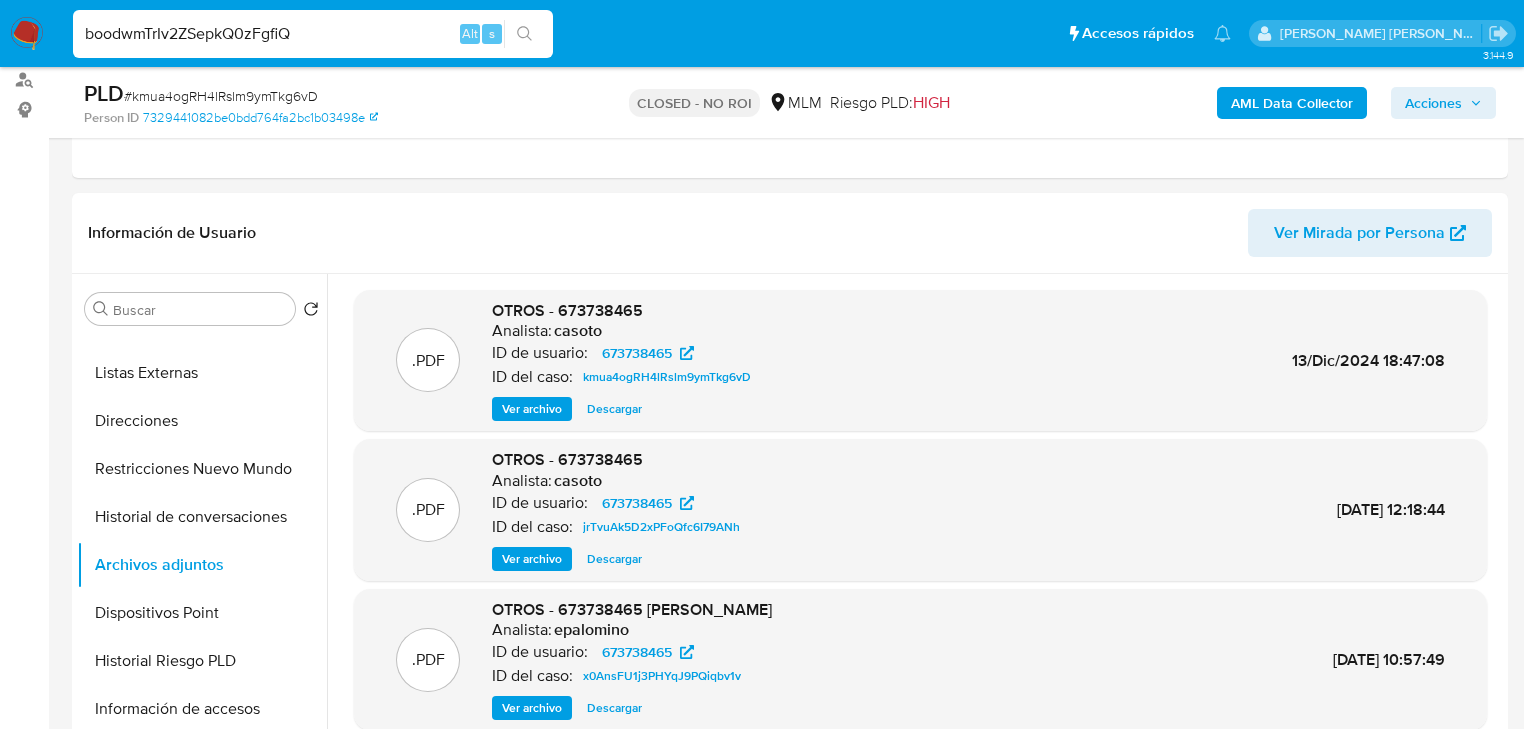 type on "boodwmTrIv2ZSepkQ0zFgfiQ" 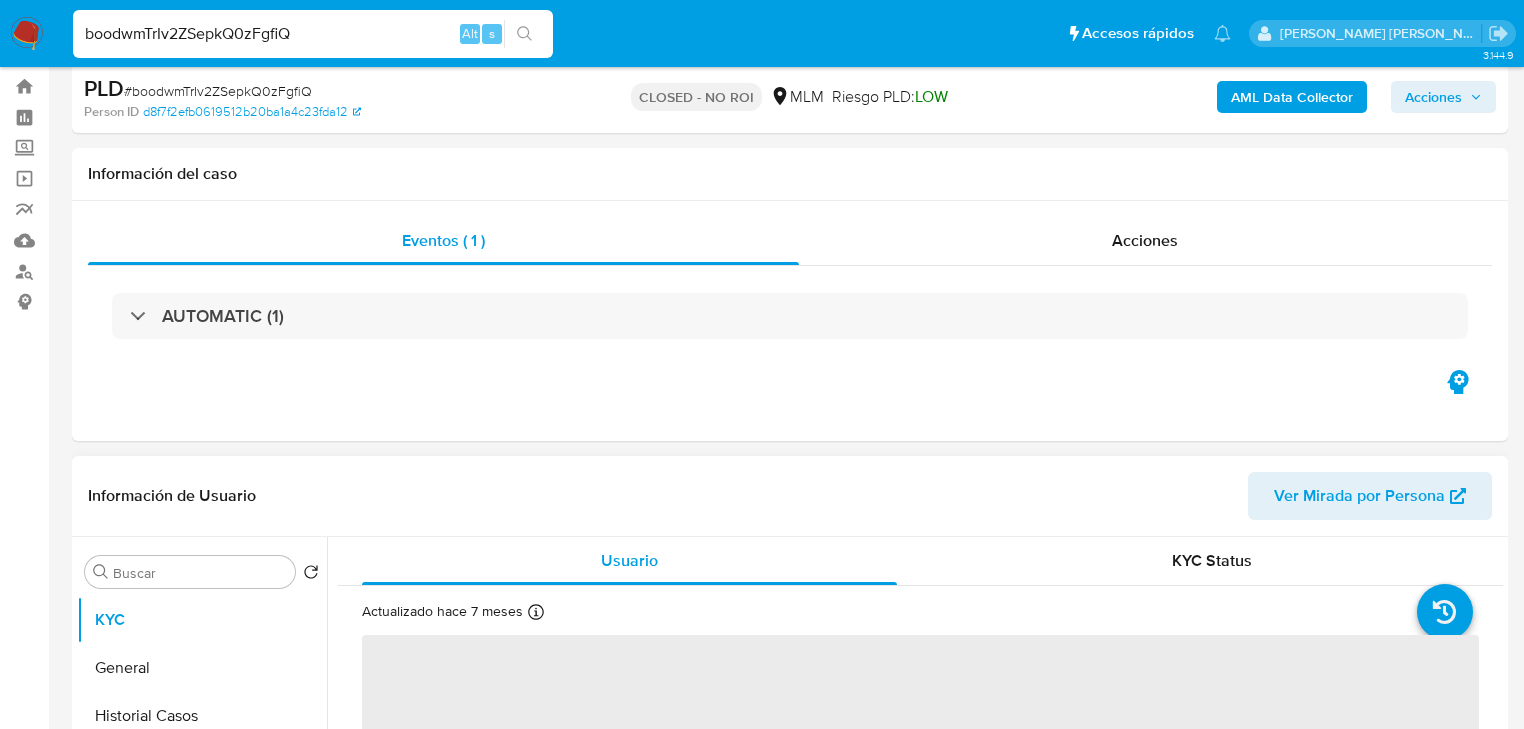 scroll, scrollTop: 320, scrollLeft: 0, axis: vertical 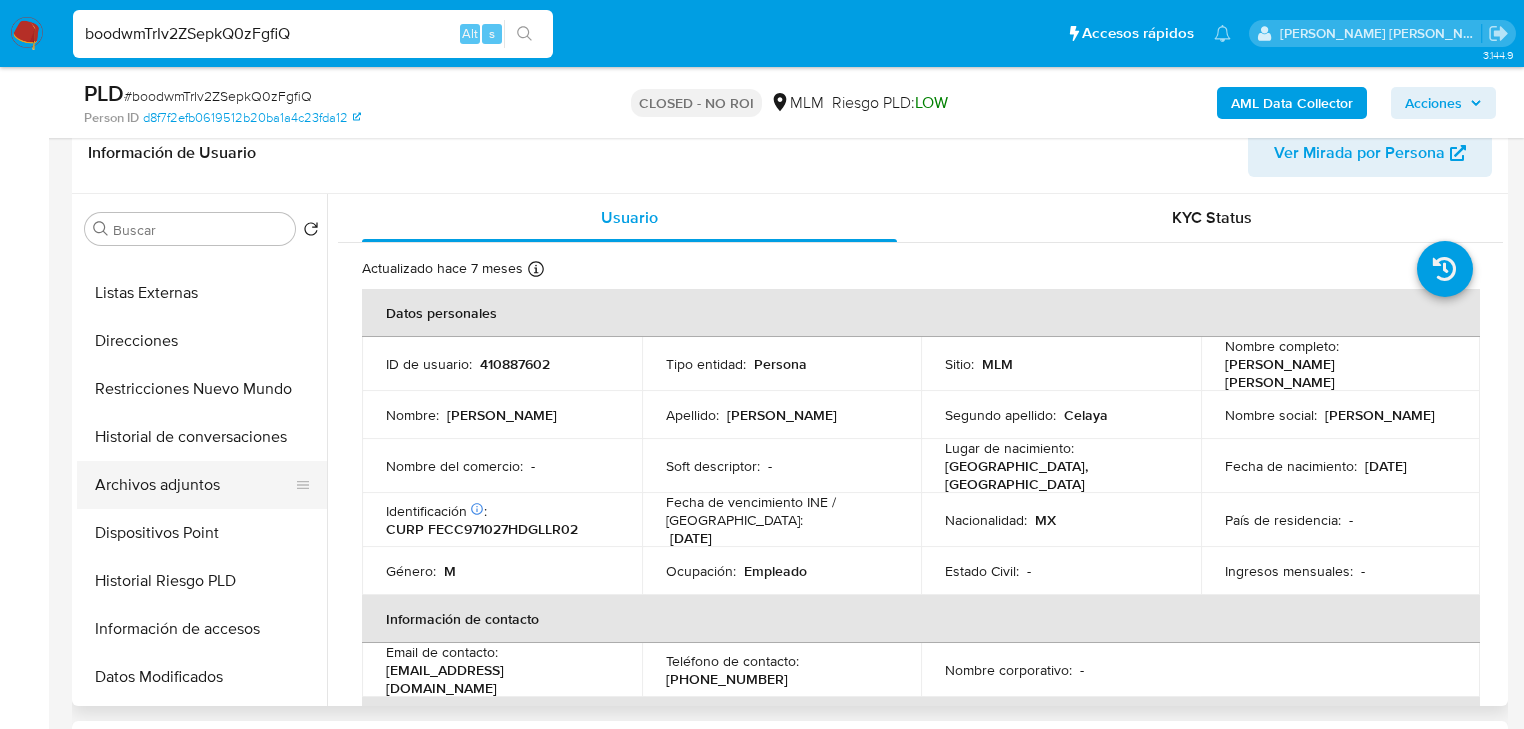 select on "10" 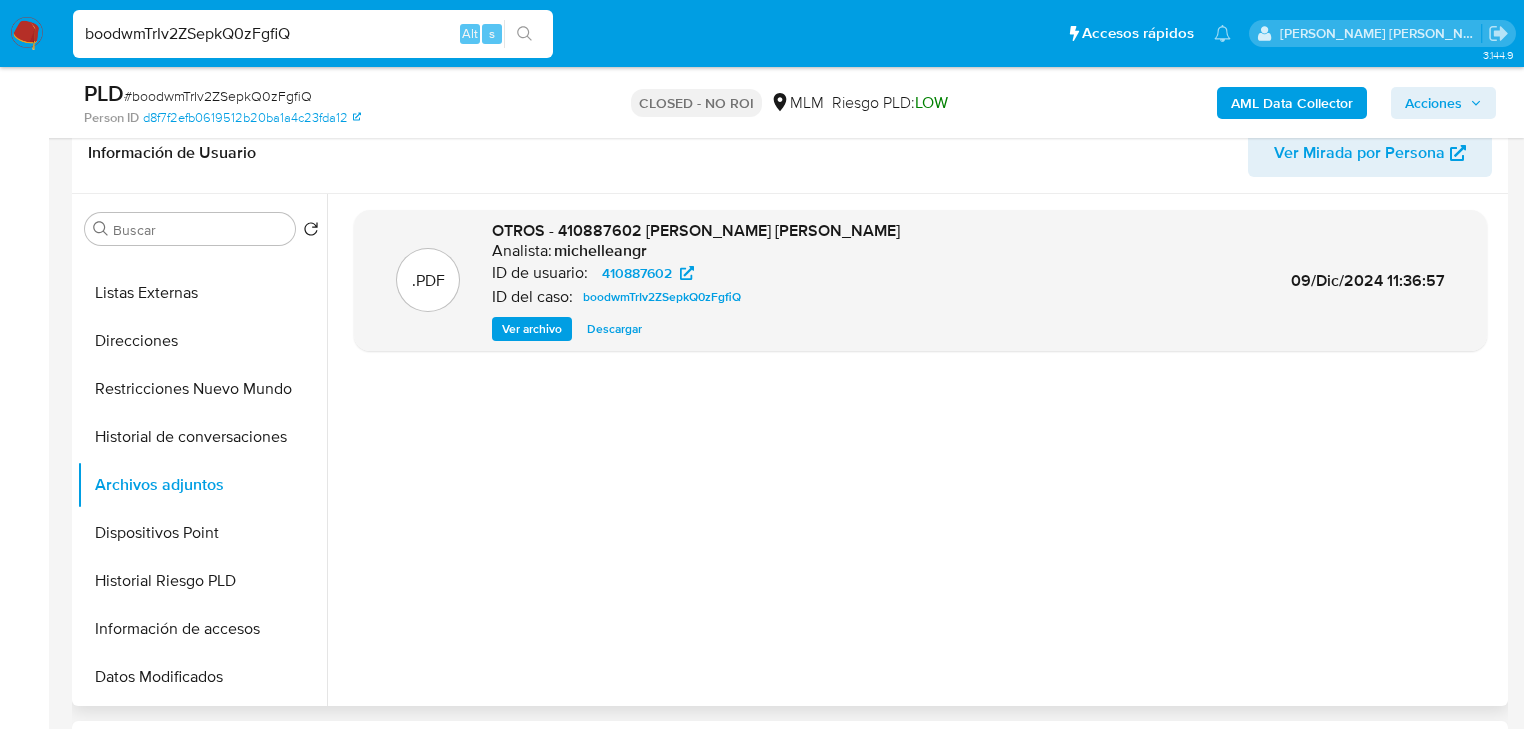 click on "Descargar" at bounding box center [614, 329] 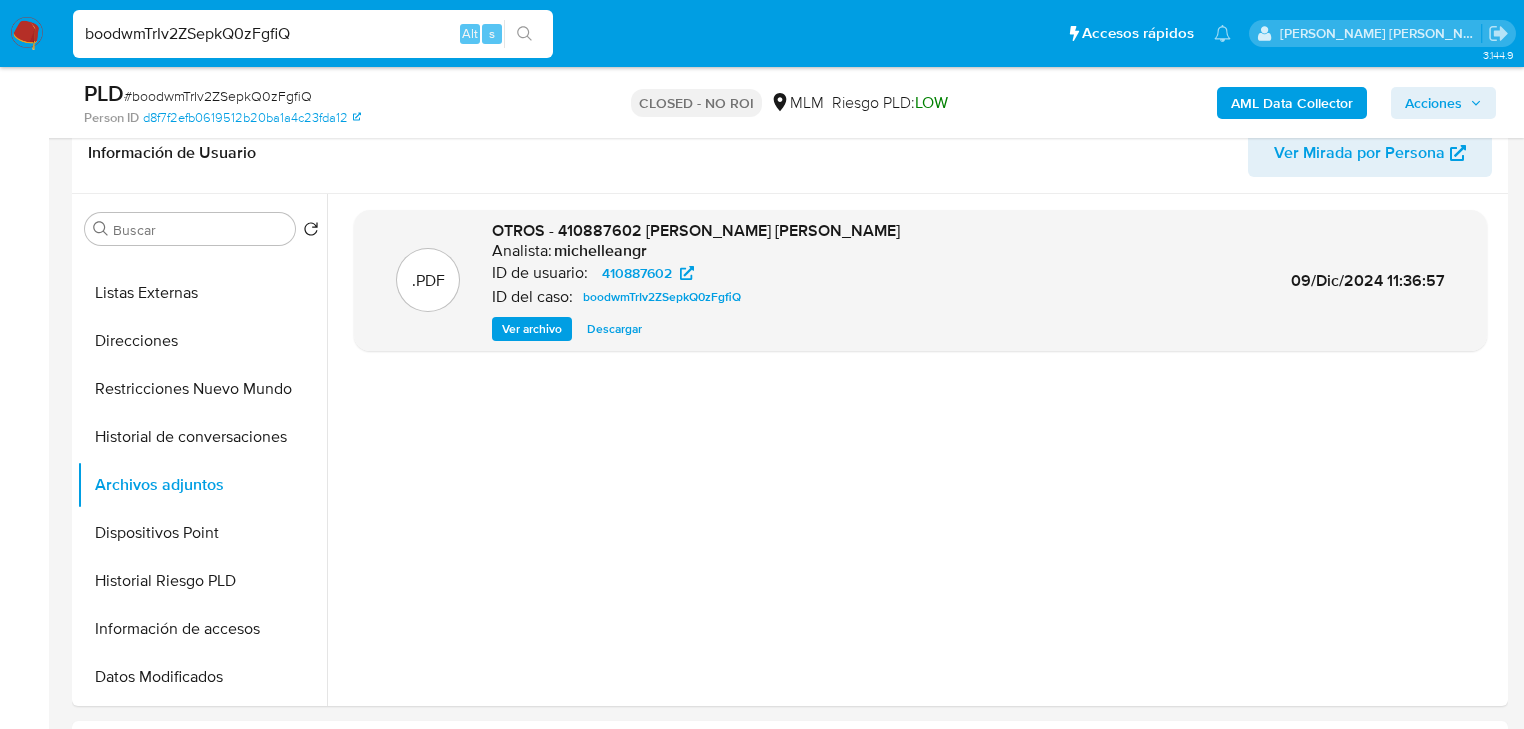 click on "boodwmTrIv2ZSepkQ0zFgfiQ" at bounding box center [313, 34] 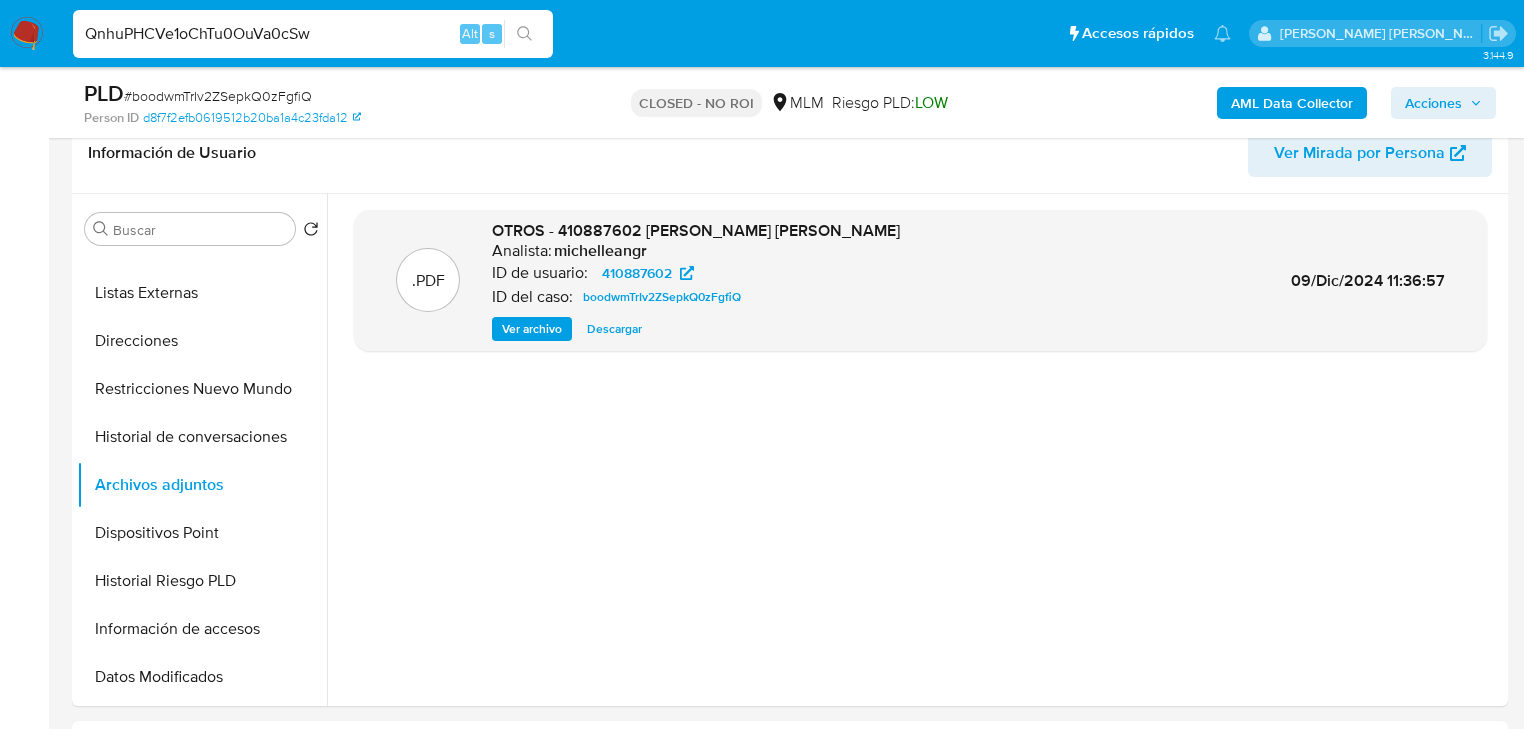 type on "QnhuPHCVe1oChTu0OuVa0cSw" 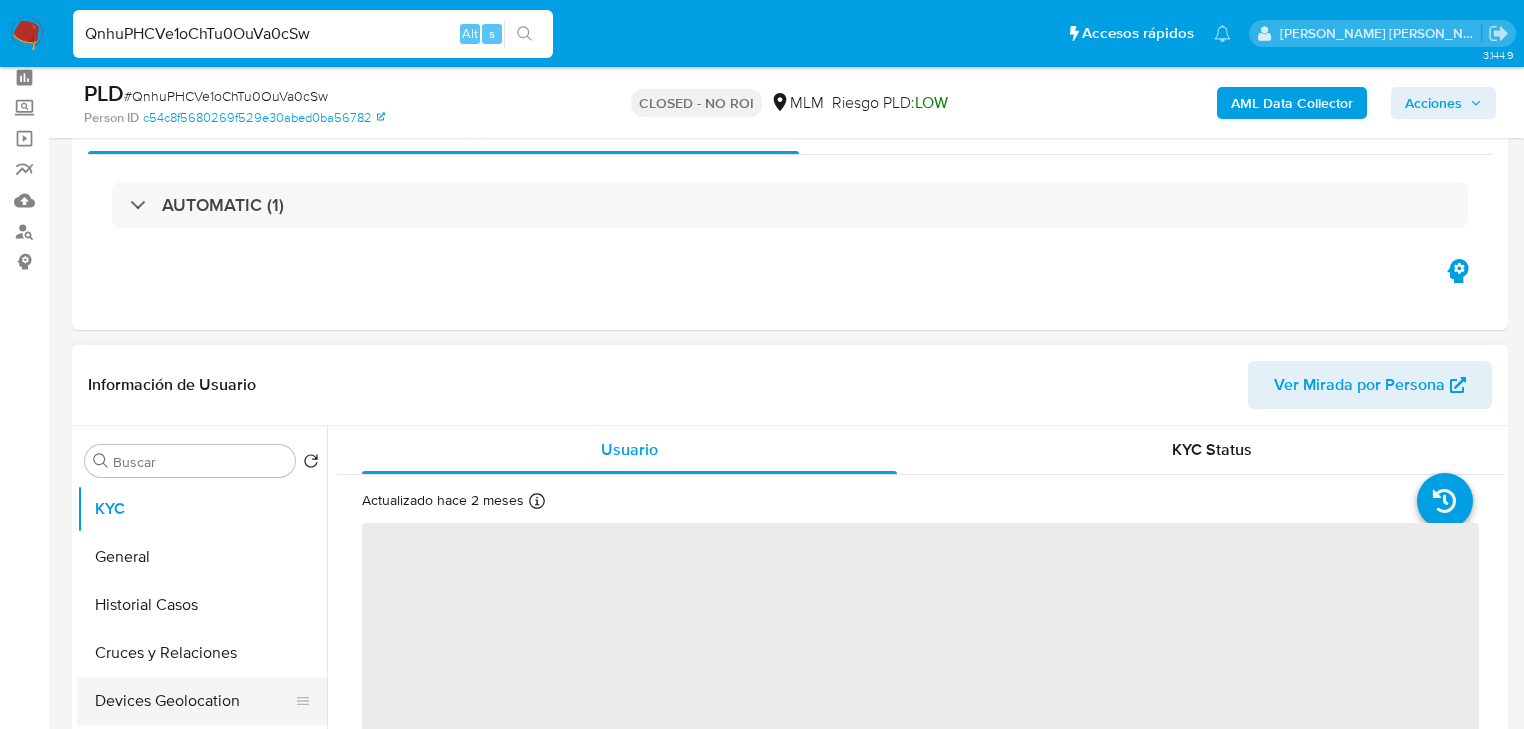 scroll, scrollTop: 240, scrollLeft: 0, axis: vertical 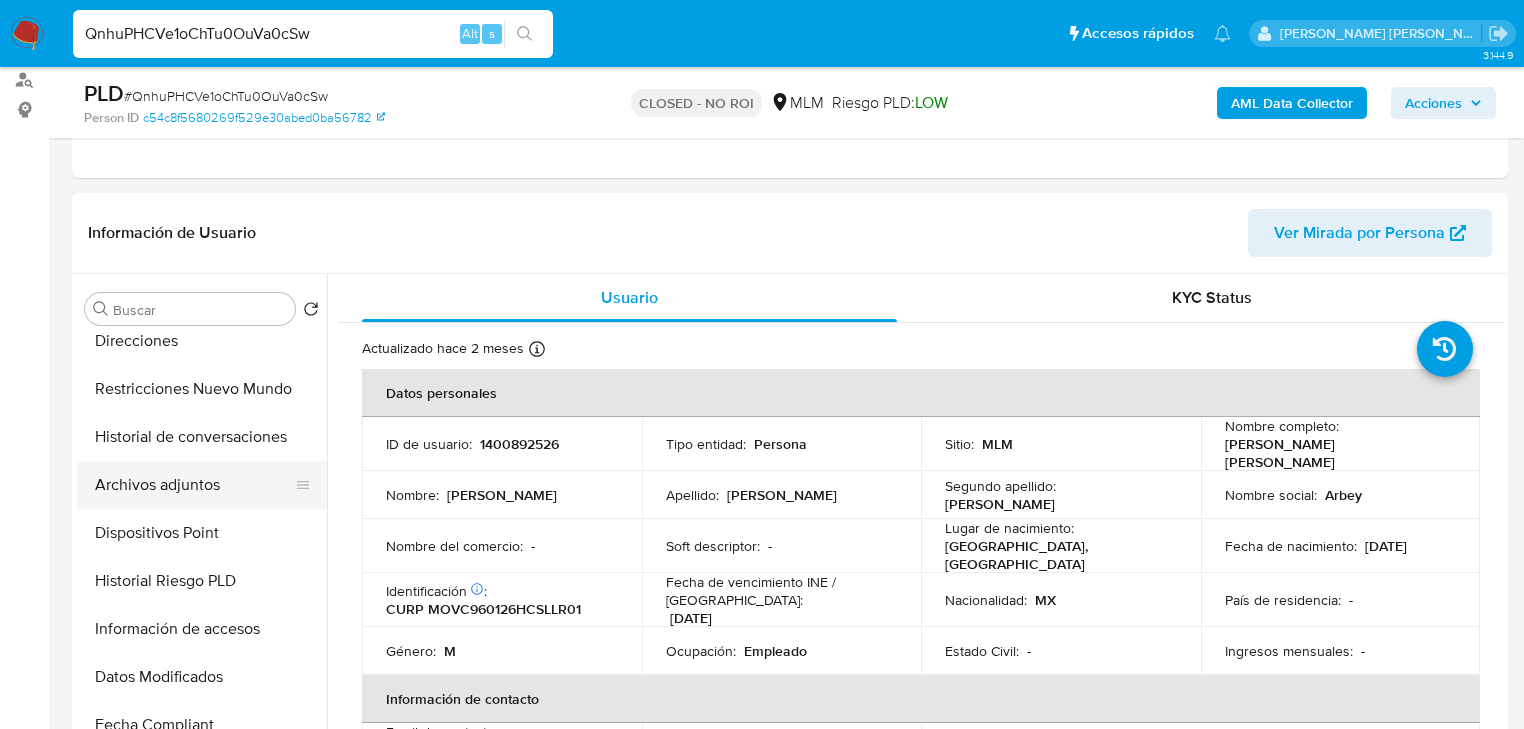 select on "10" 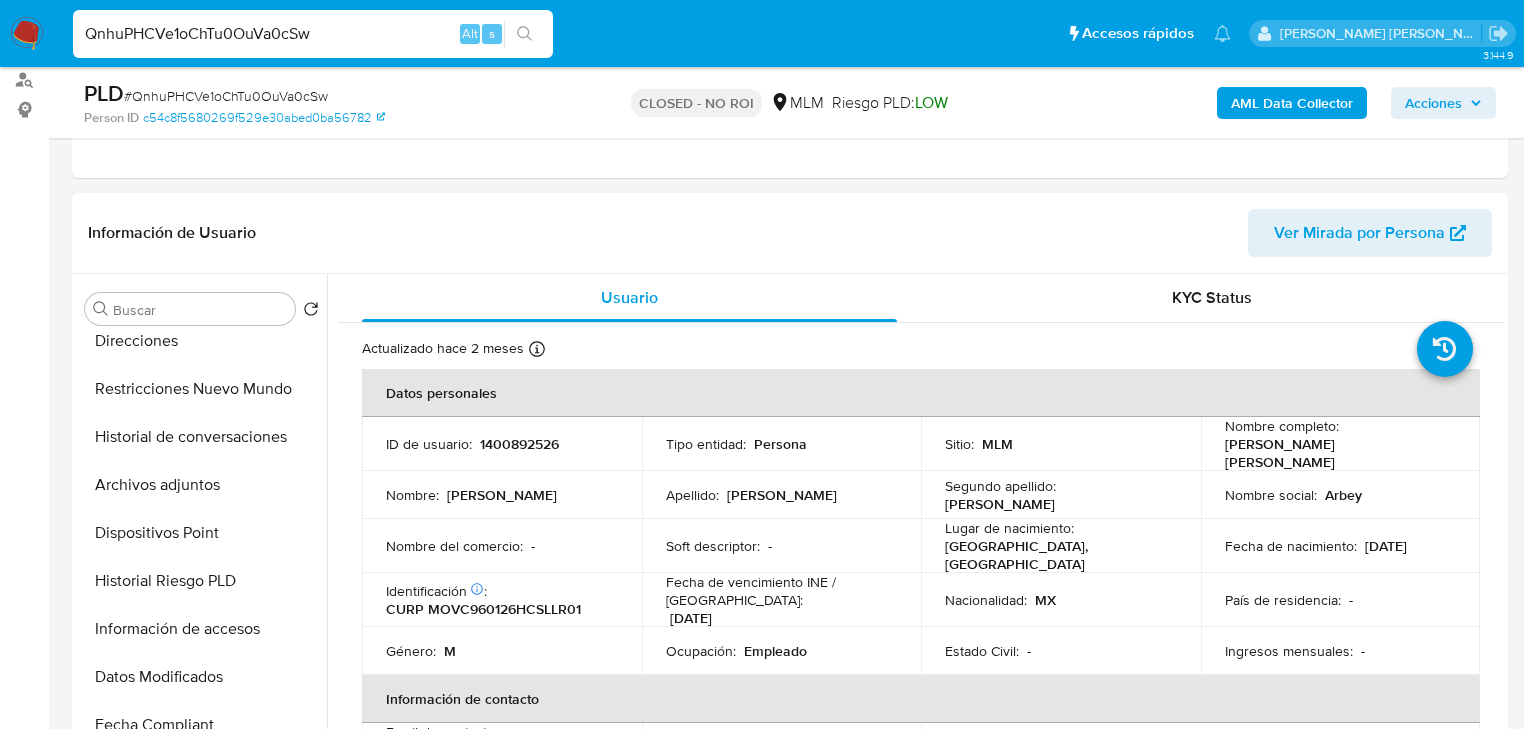 type 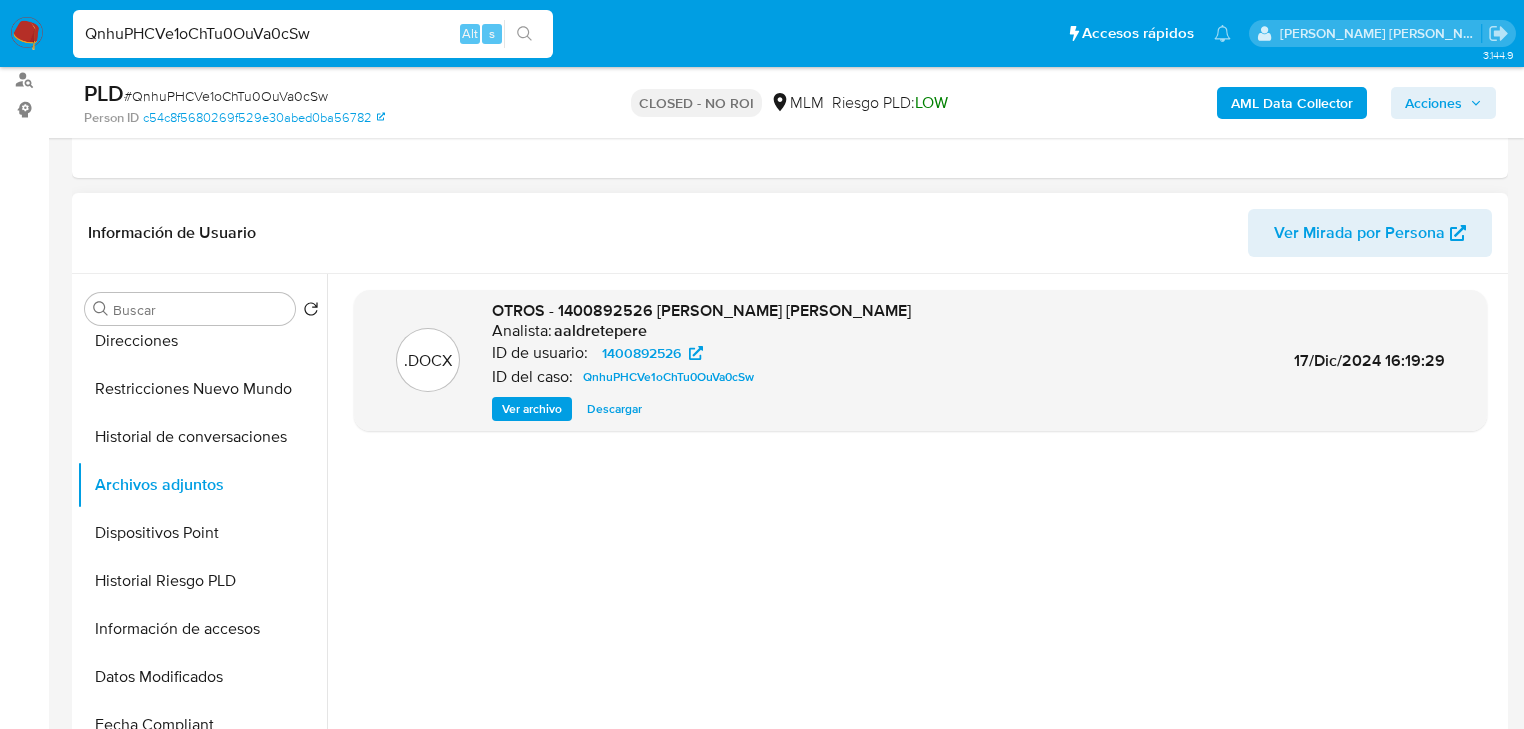 click on "Descargar" at bounding box center [614, 409] 